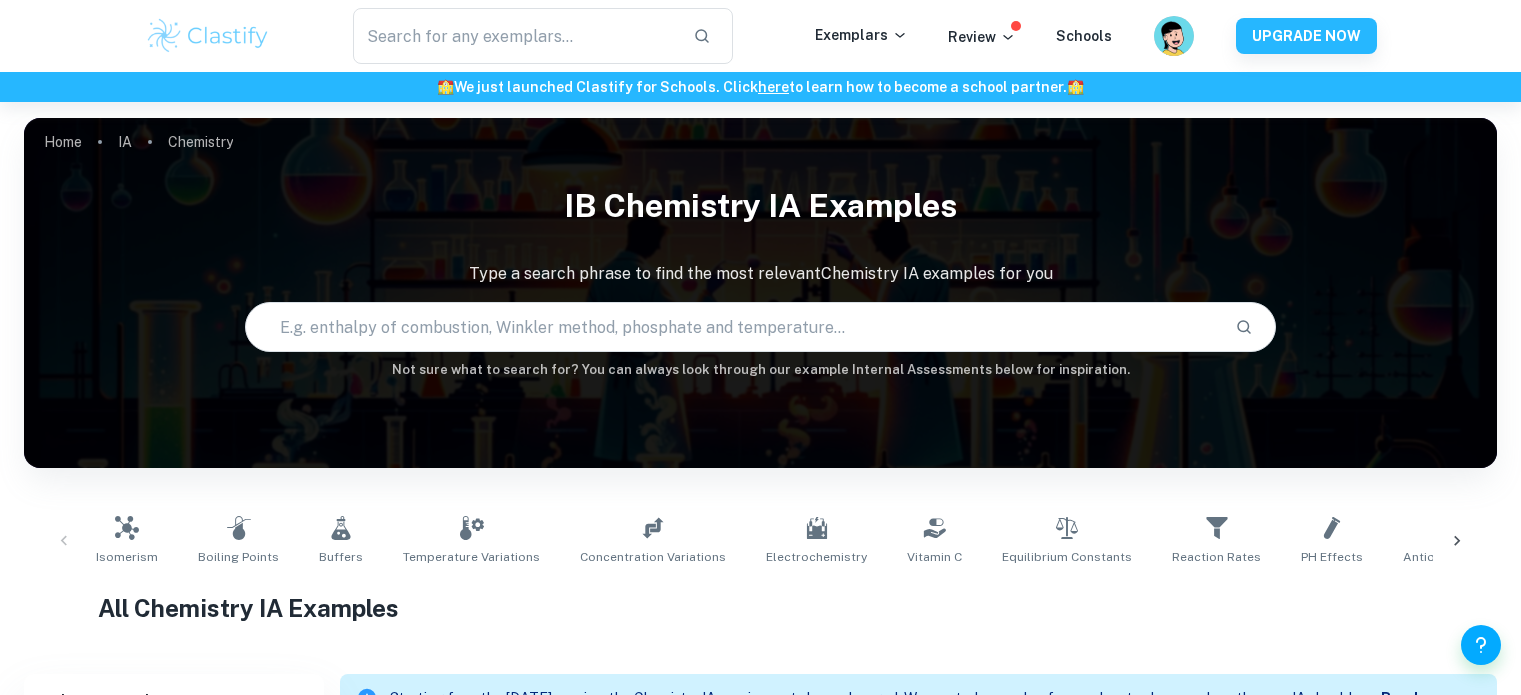 scroll, scrollTop: 486, scrollLeft: 0, axis: vertical 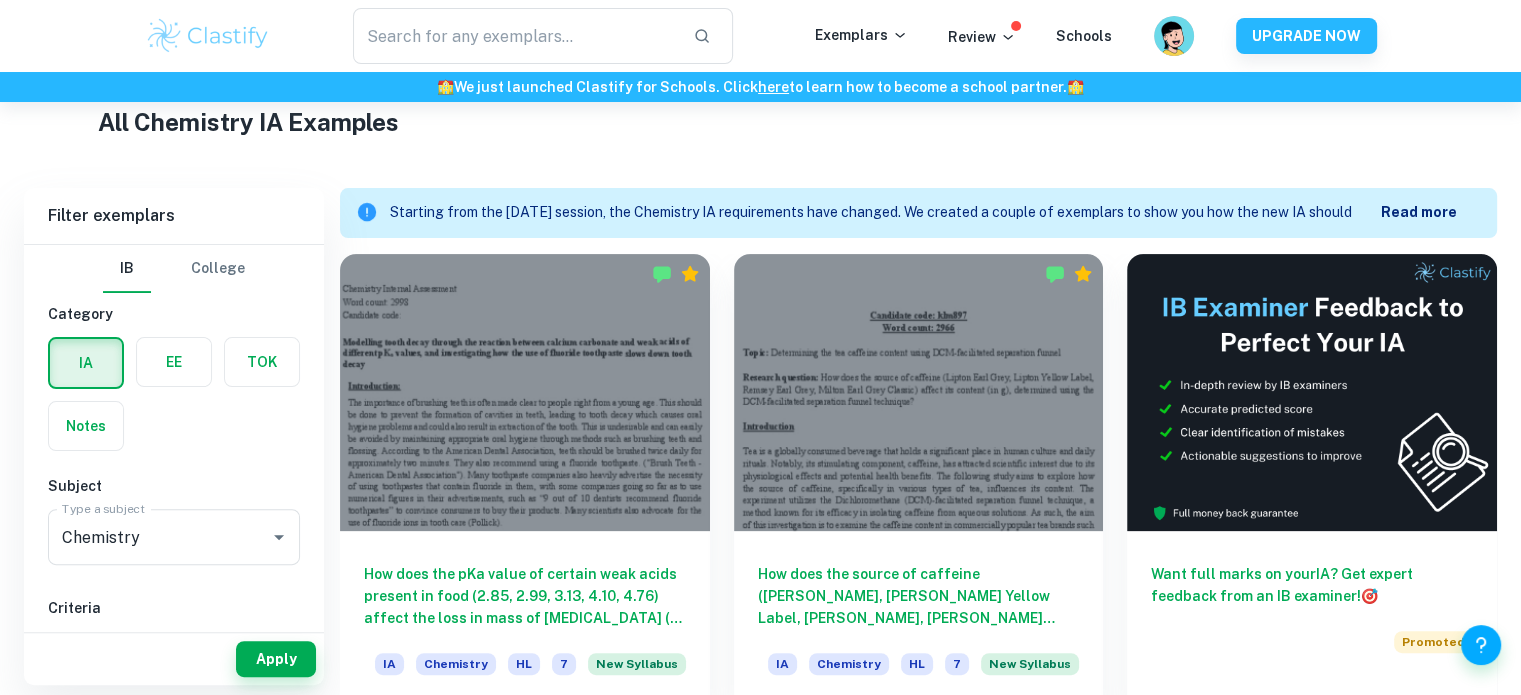click at bounding box center [525, 392] 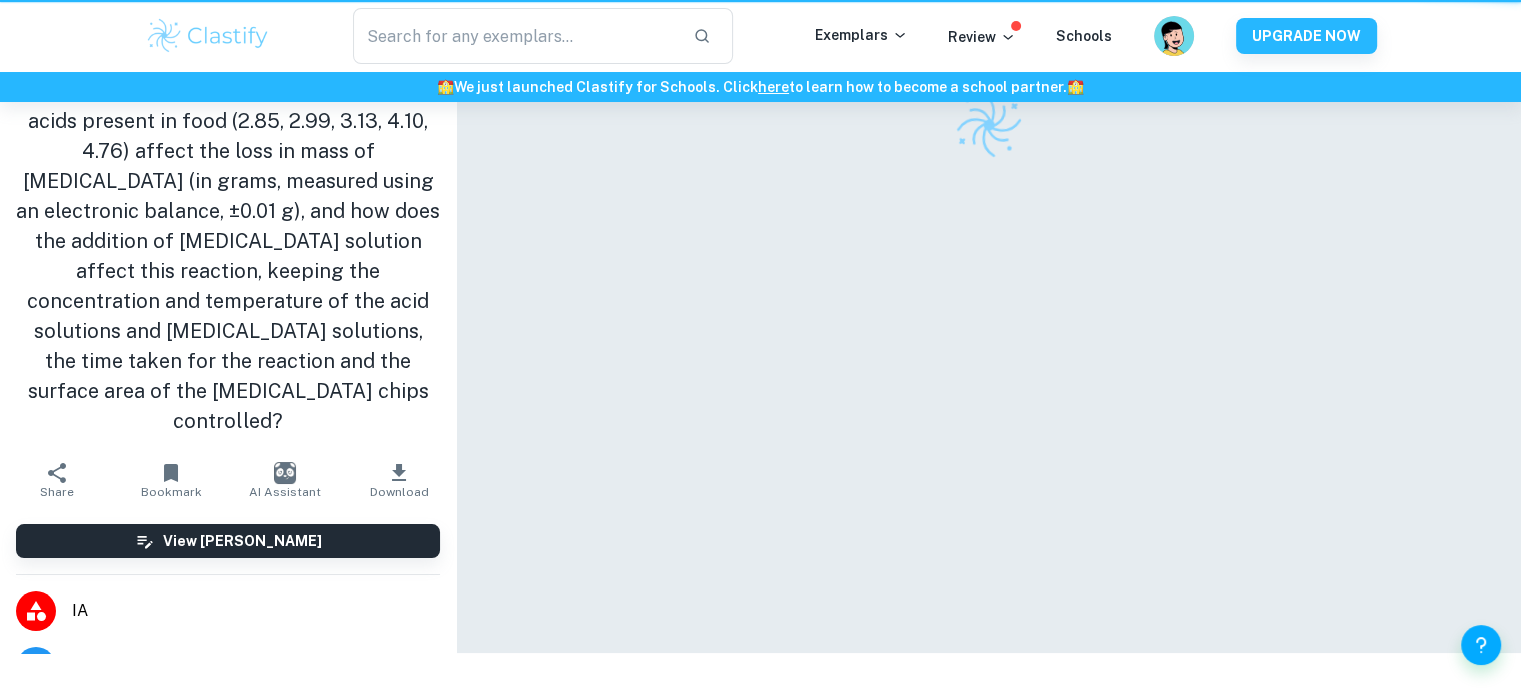 scroll, scrollTop: 0, scrollLeft: 0, axis: both 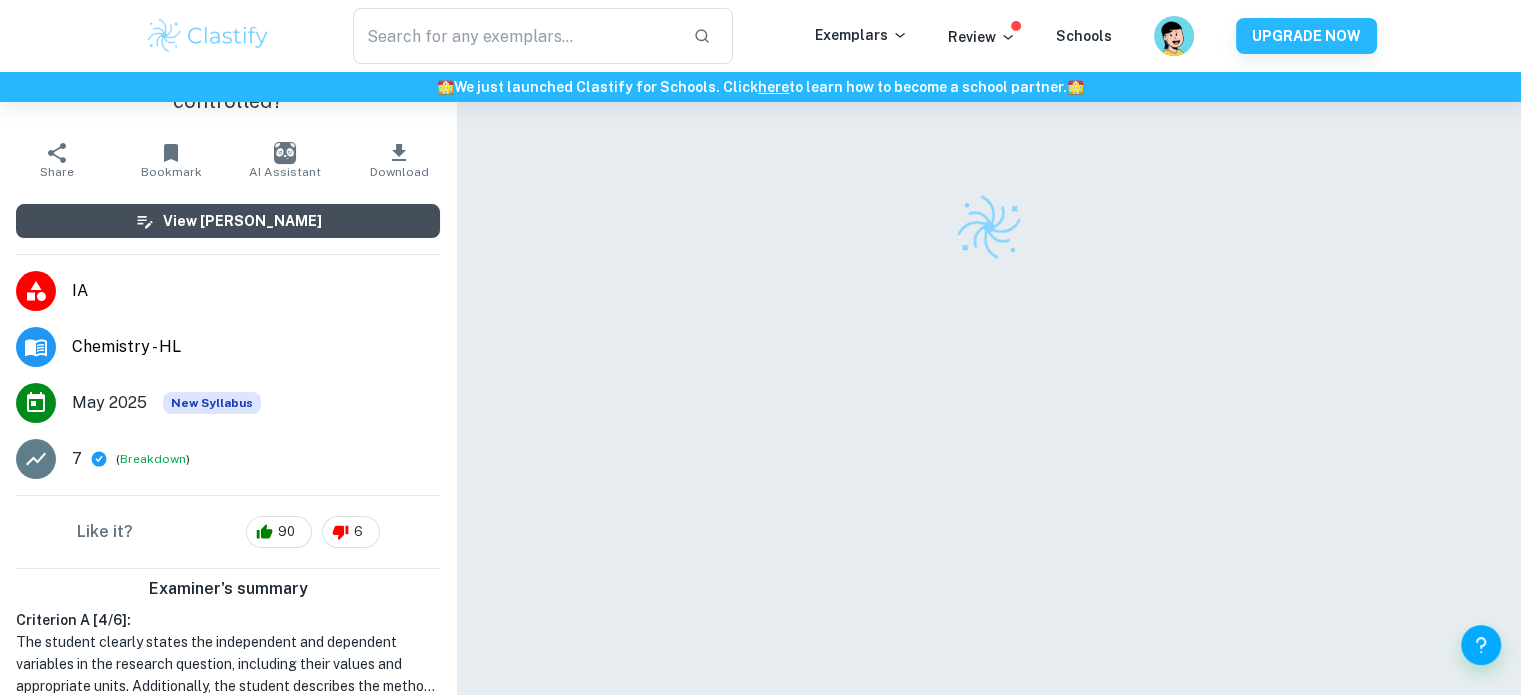 click on "View [PERSON_NAME]" at bounding box center [242, 221] 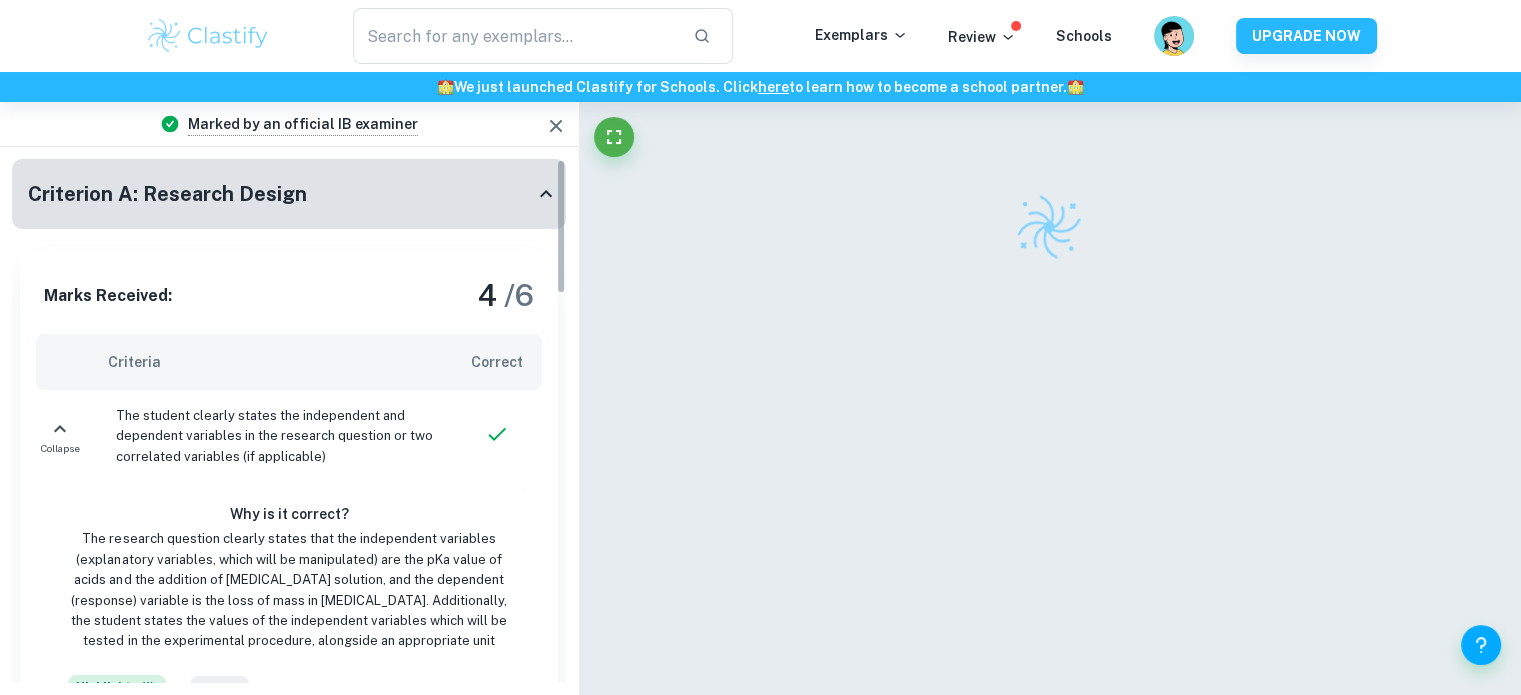 scroll, scrollTop: 0, scrollLeft: 0, axis: both 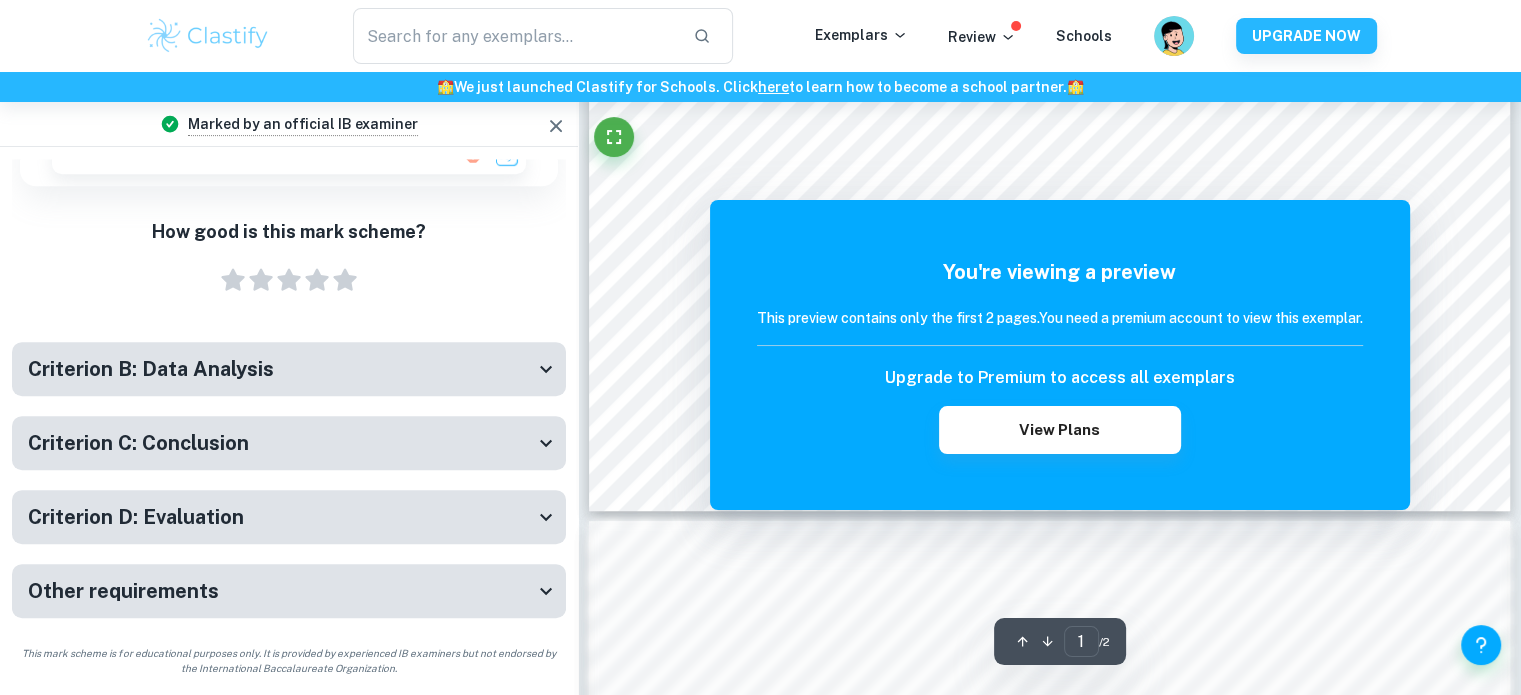 click on "Criterion C: Conclusion" at bounding box center (281, 443) 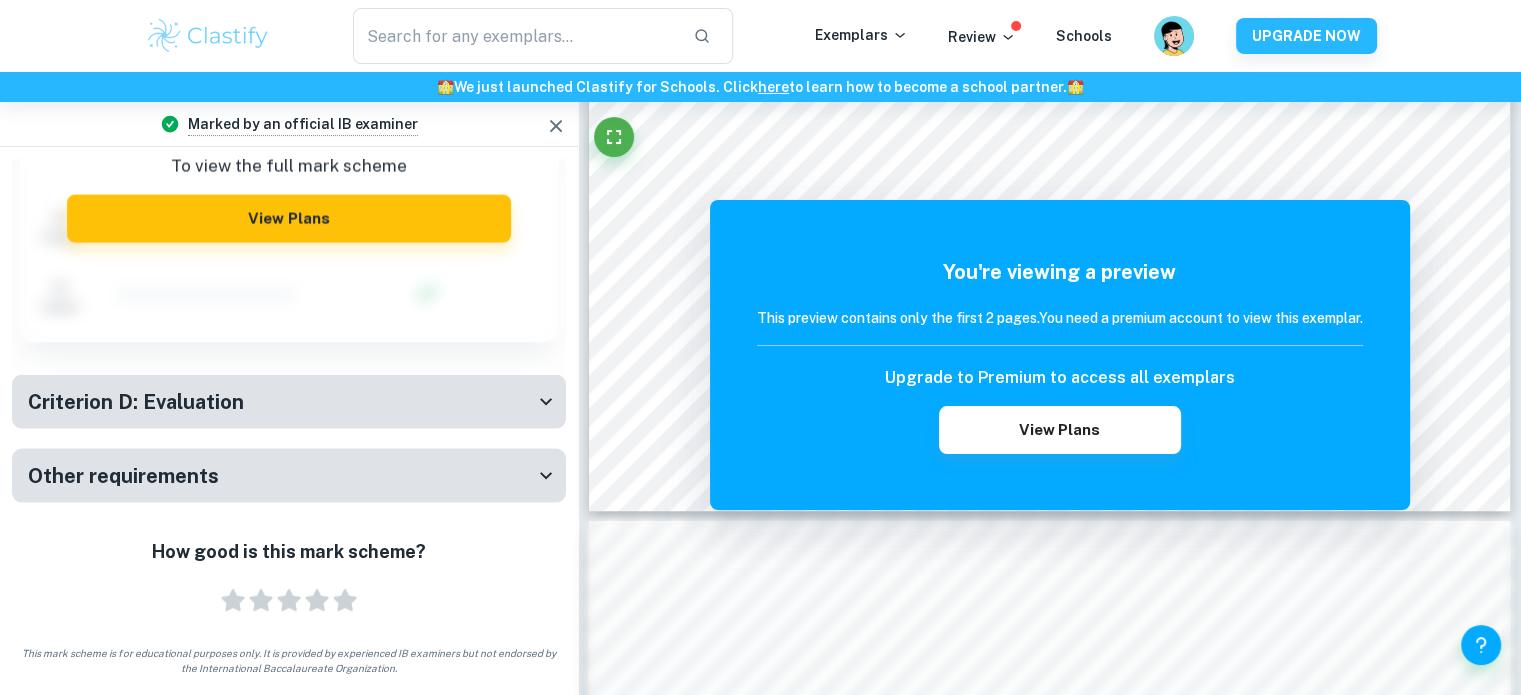 click on "Criterion D: Evaluation" at bounding box center [281, 401] 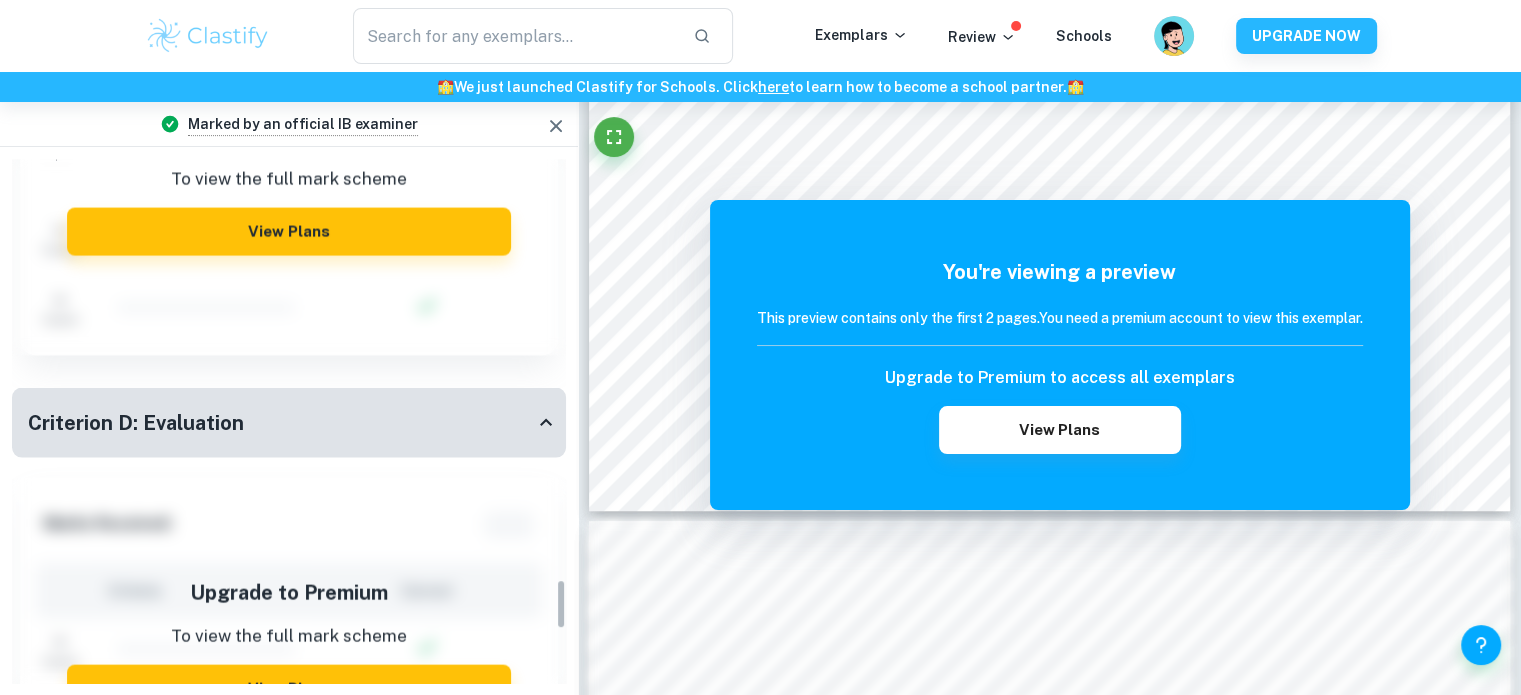 scroll, scrollTop: 4394, scrollLeft: 0, axis: vertical 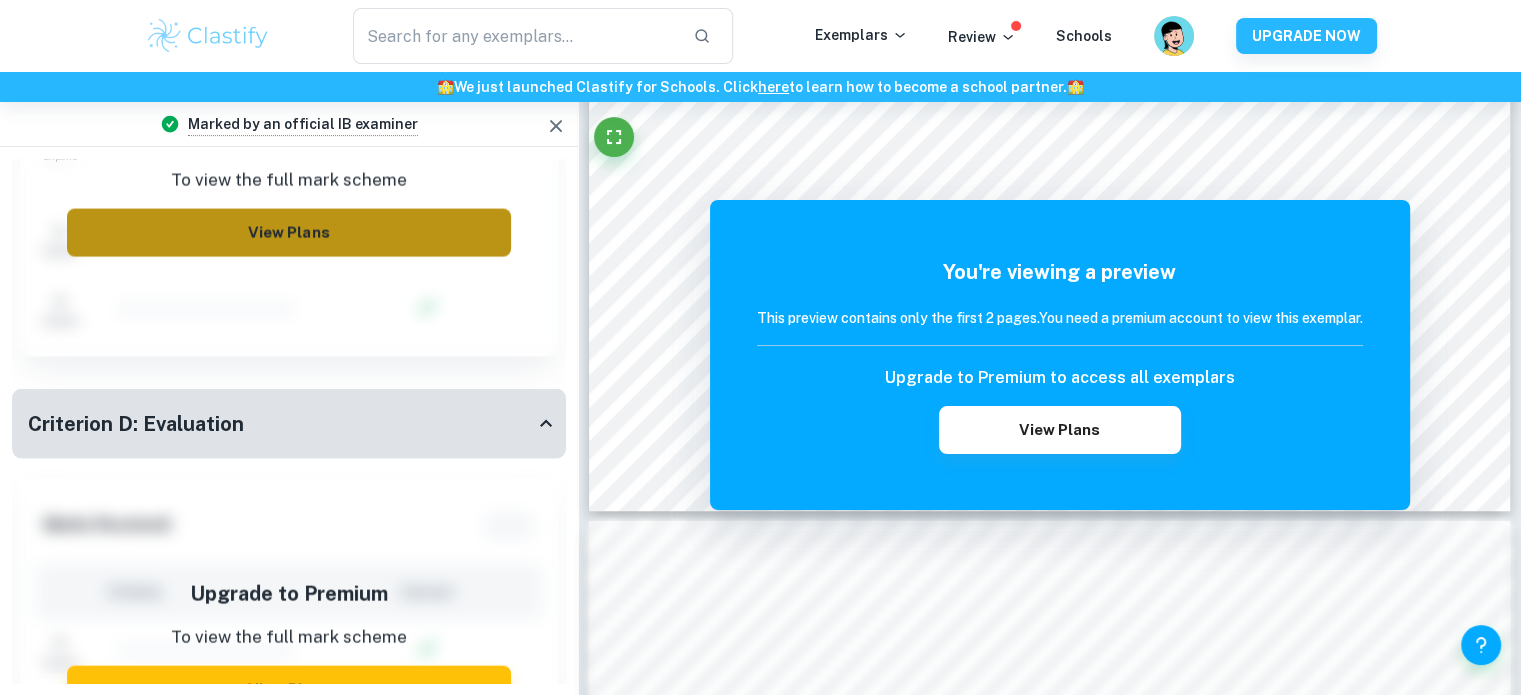 click on "View Plans" at bounding box center [288, 232] 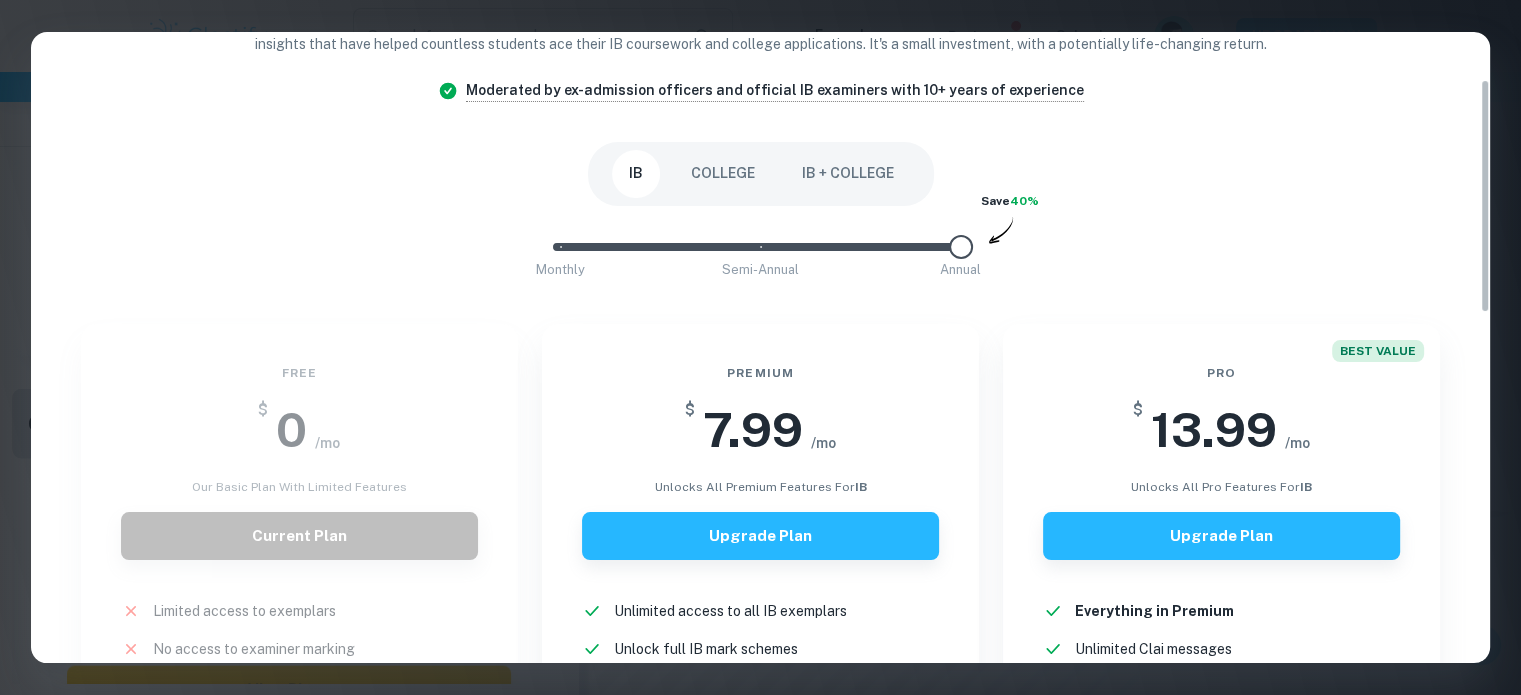 scroll, scrollTop: 127, scrollLeft: 0, axis: vertical 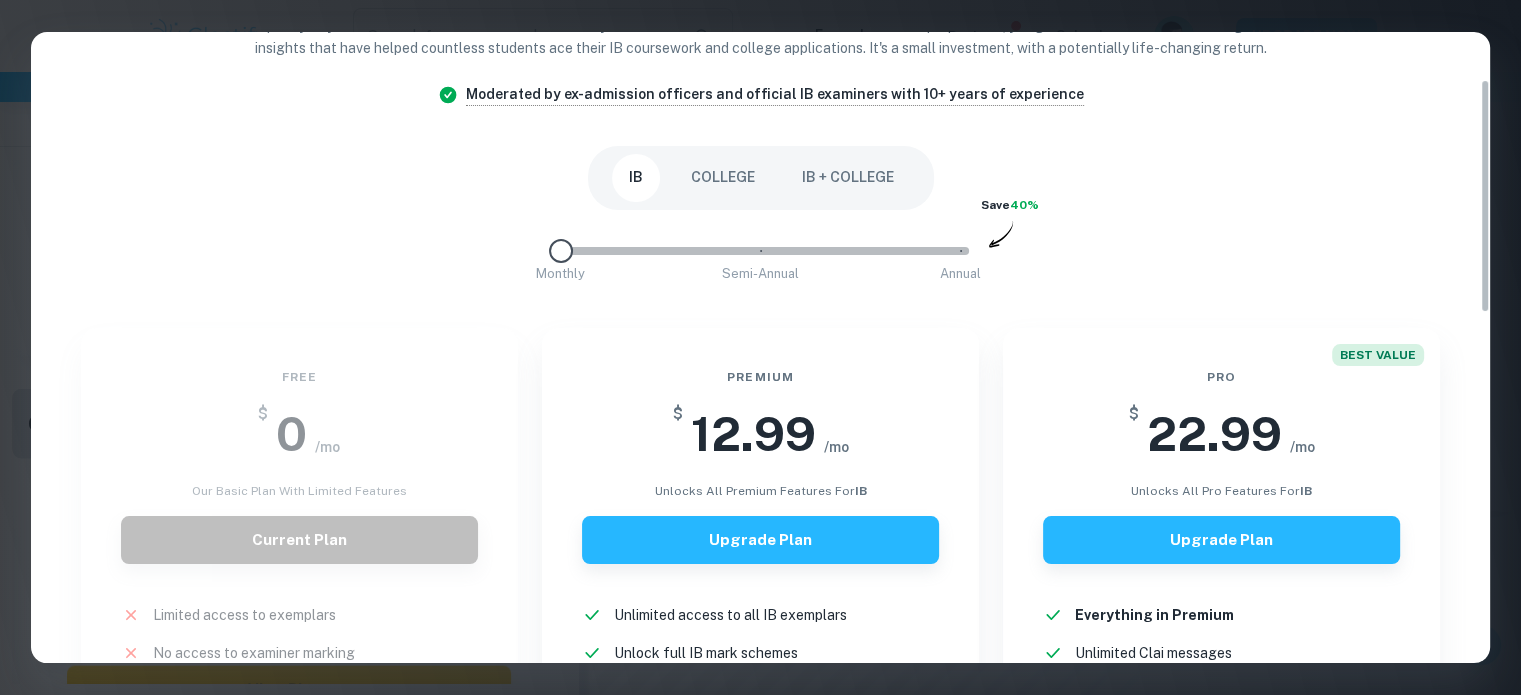 drag, startPoint x: 963, startPoint y: 251, endPoint x: 611, endPoint y: 252, distance: 352.00143 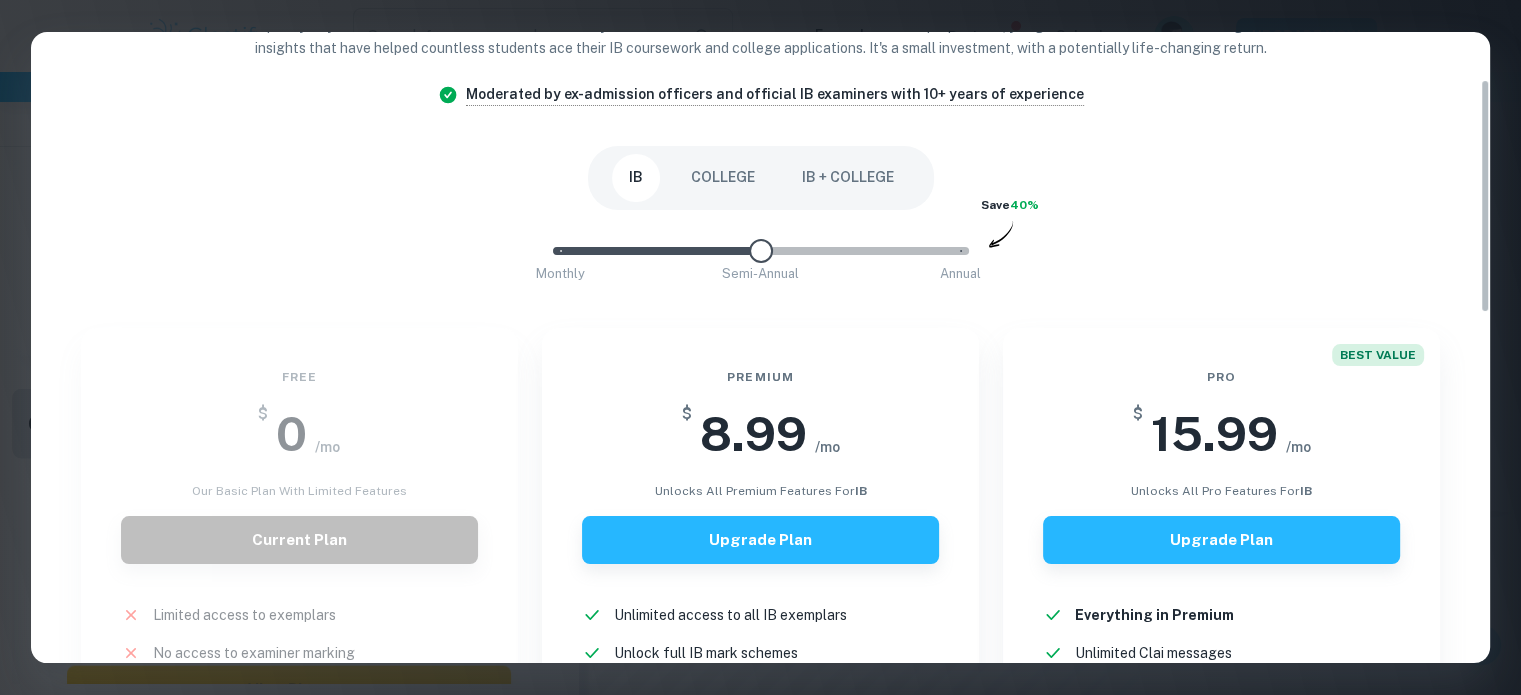 drag, startPoint x: 632, startPoint y: 260, endPoint x: 742, endPoint y: 247, distance: 110.76552 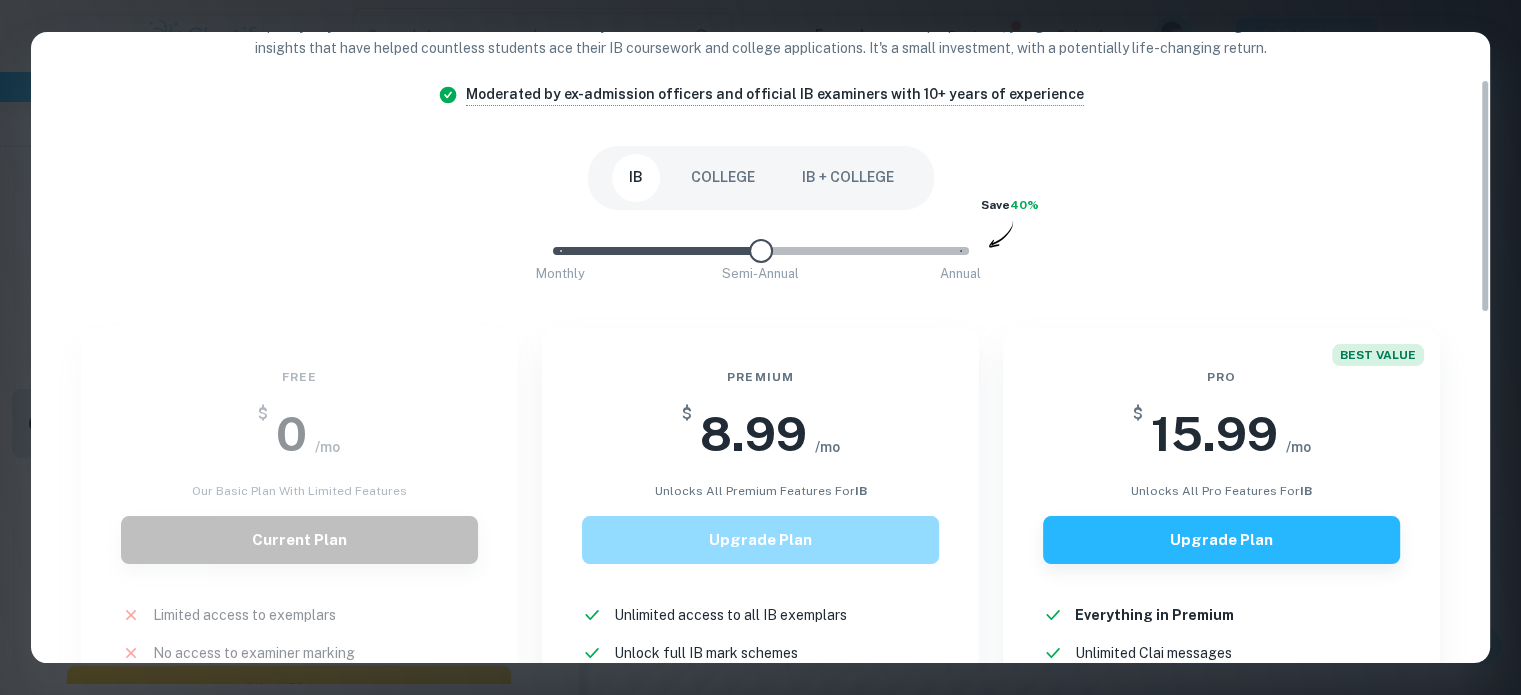 click on "Upgrade Plan" at bounding box center (760, 540) 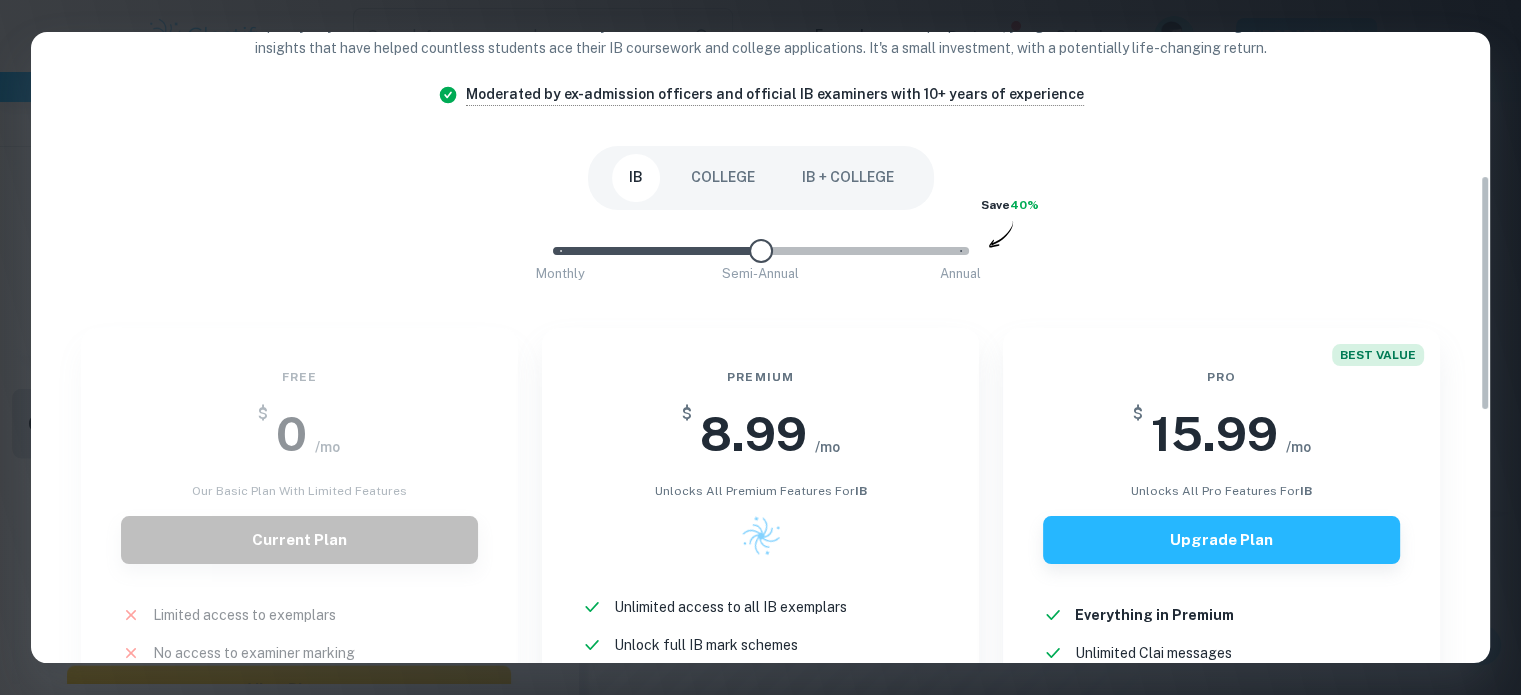 scroll, scrollTop: 563, scrollLeft: 0, axis: vertical 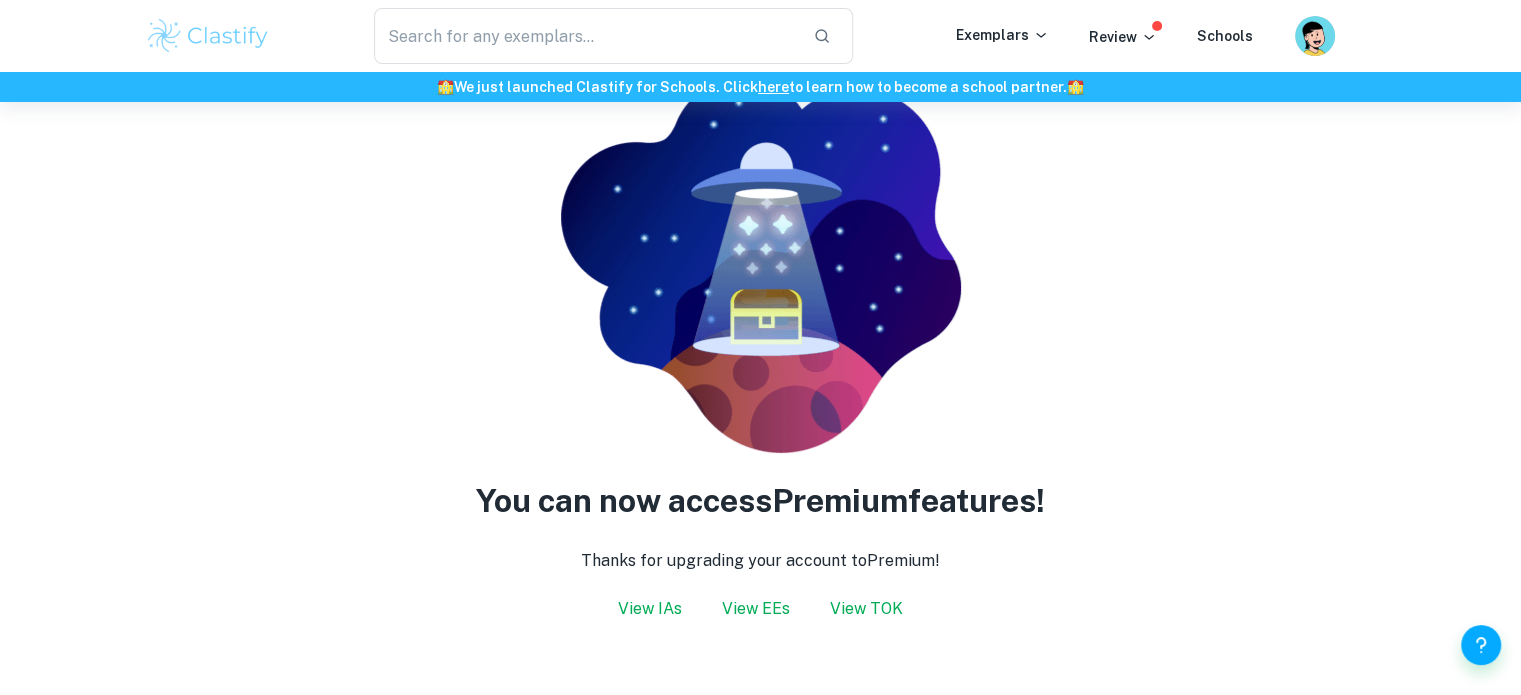 click on "View IAs" at bounding box center [650, 609] 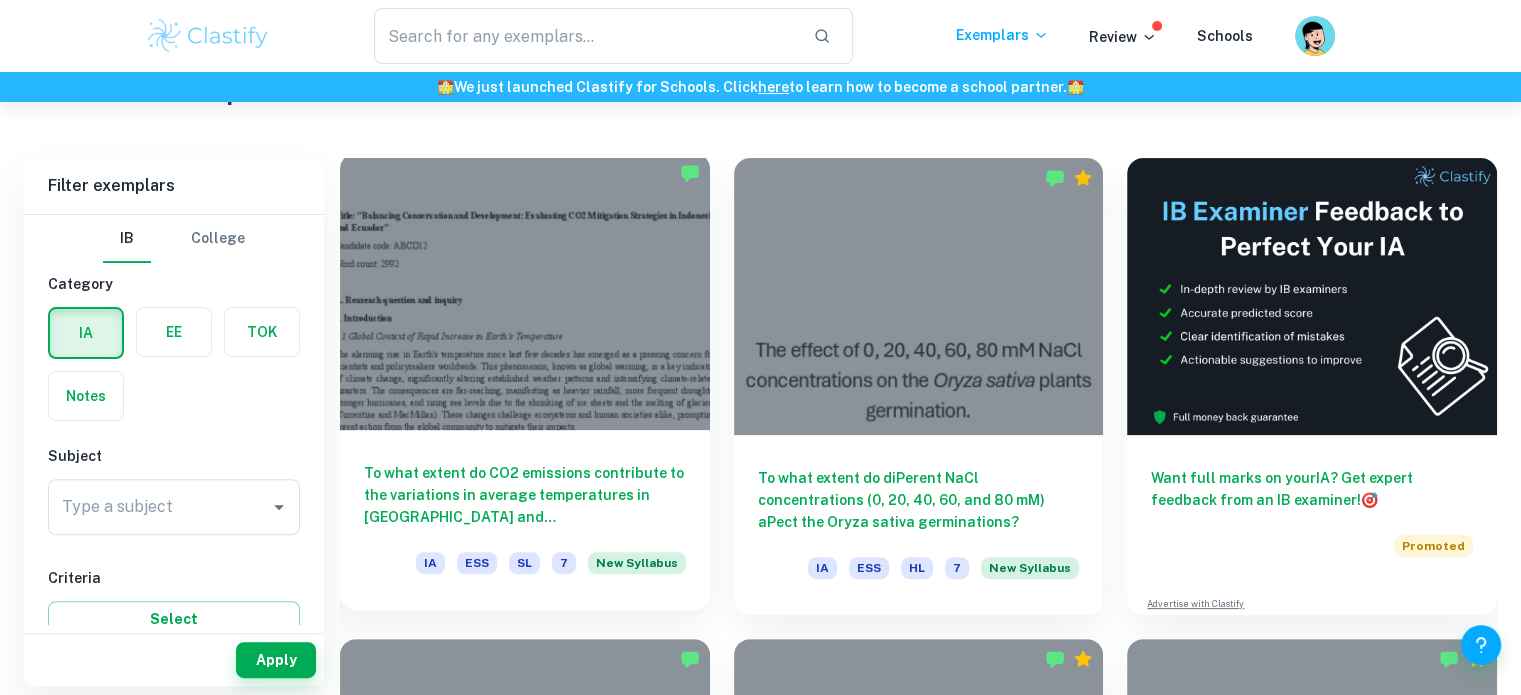 scroll, scrollTop: 819, scrollLeft: 0, axis: vertical 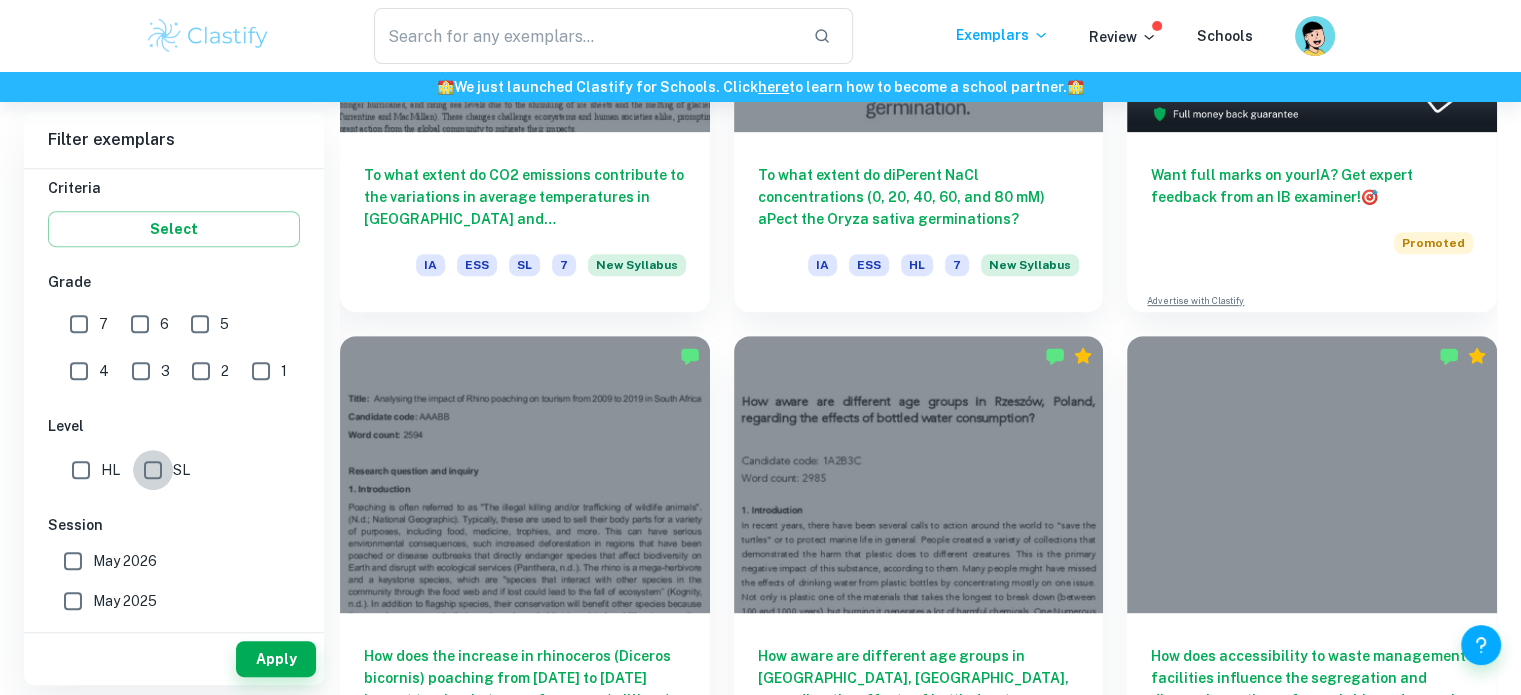 click on "SL" at bounding box center [153, 470] 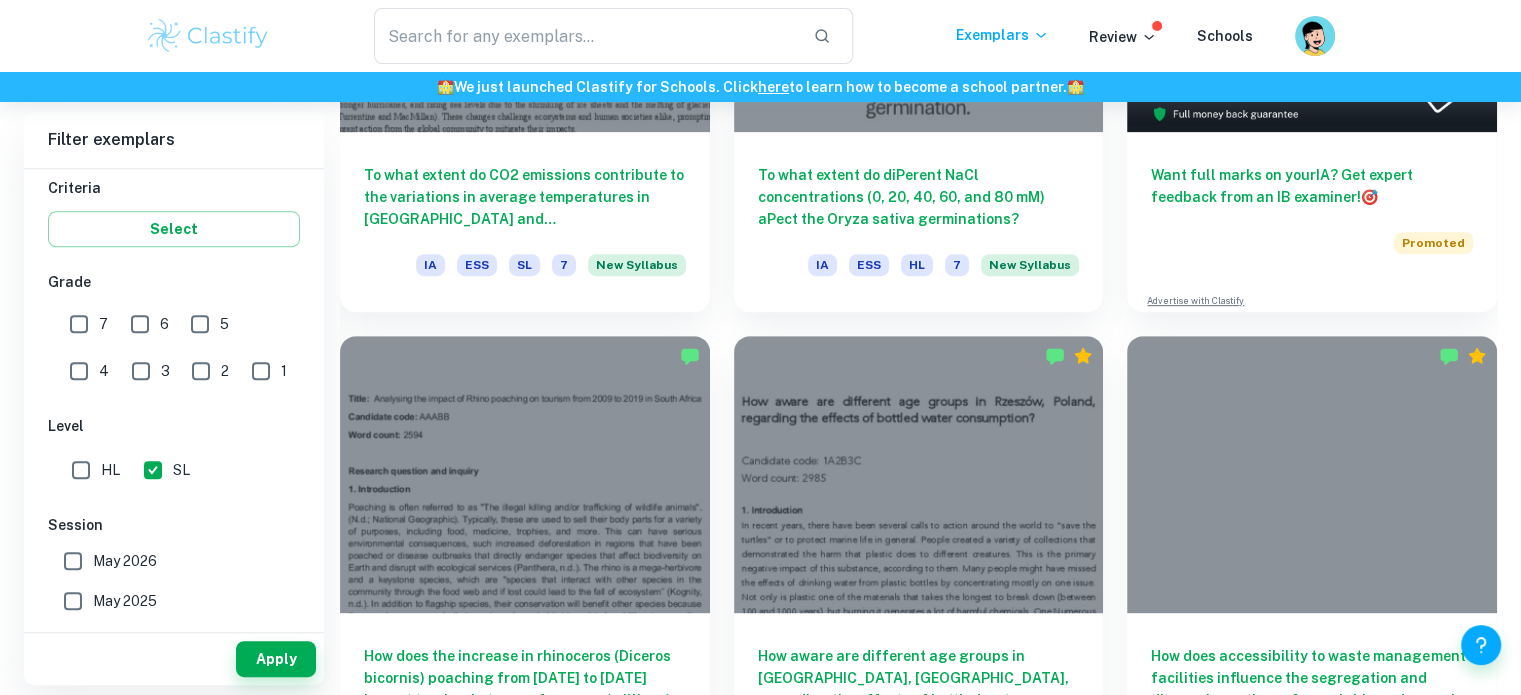 click on "7" at bounding box center [79, 324] 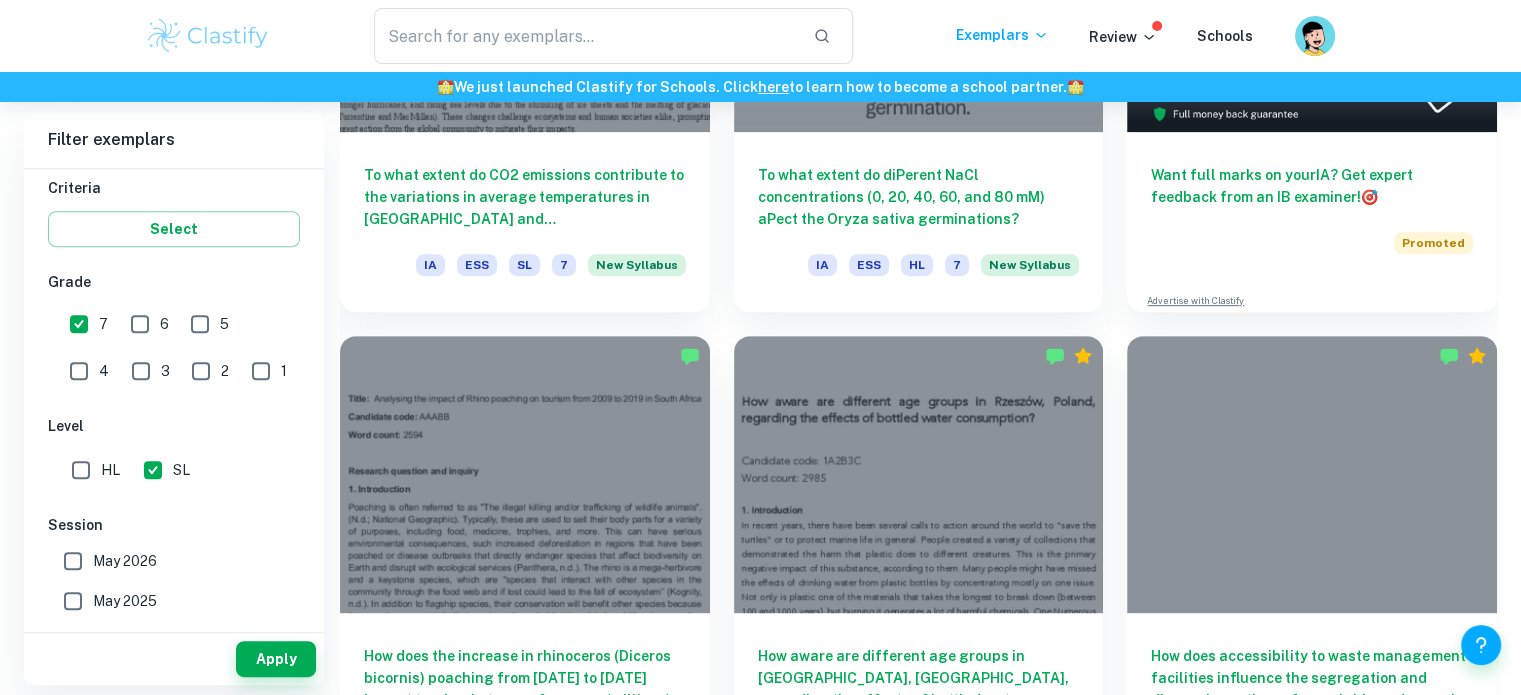 click on "6" at bounding box center (154, 321) 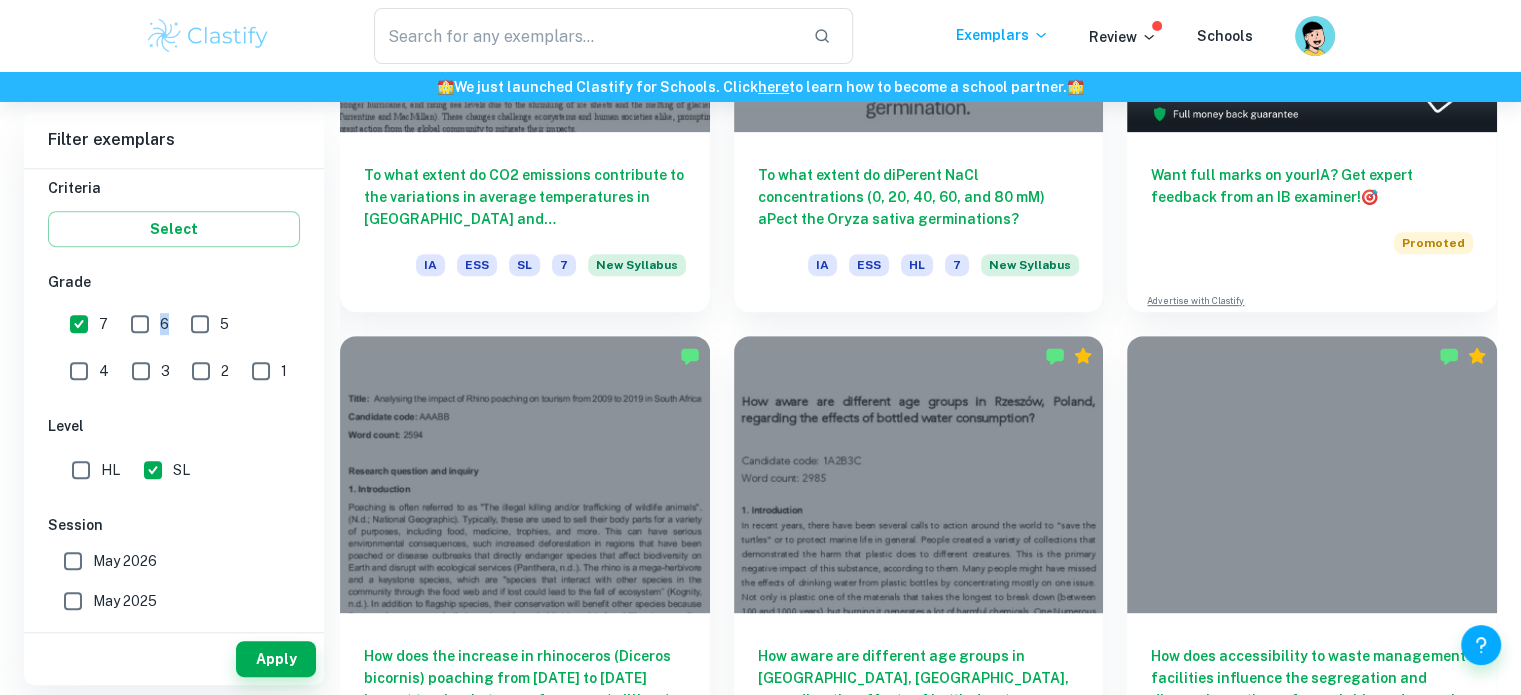 click on "6" at bounding box center [164, 324] 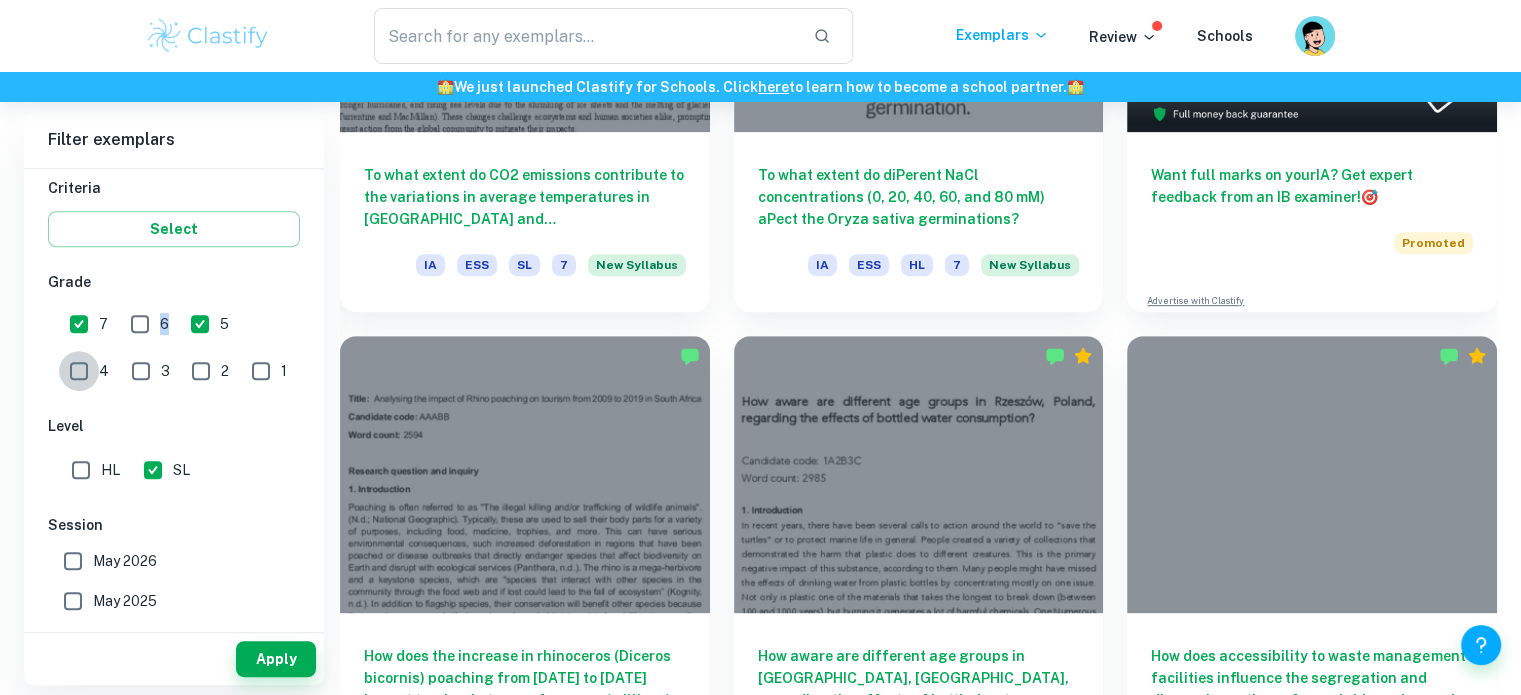 click on "4" at bounding box center [79, 371] 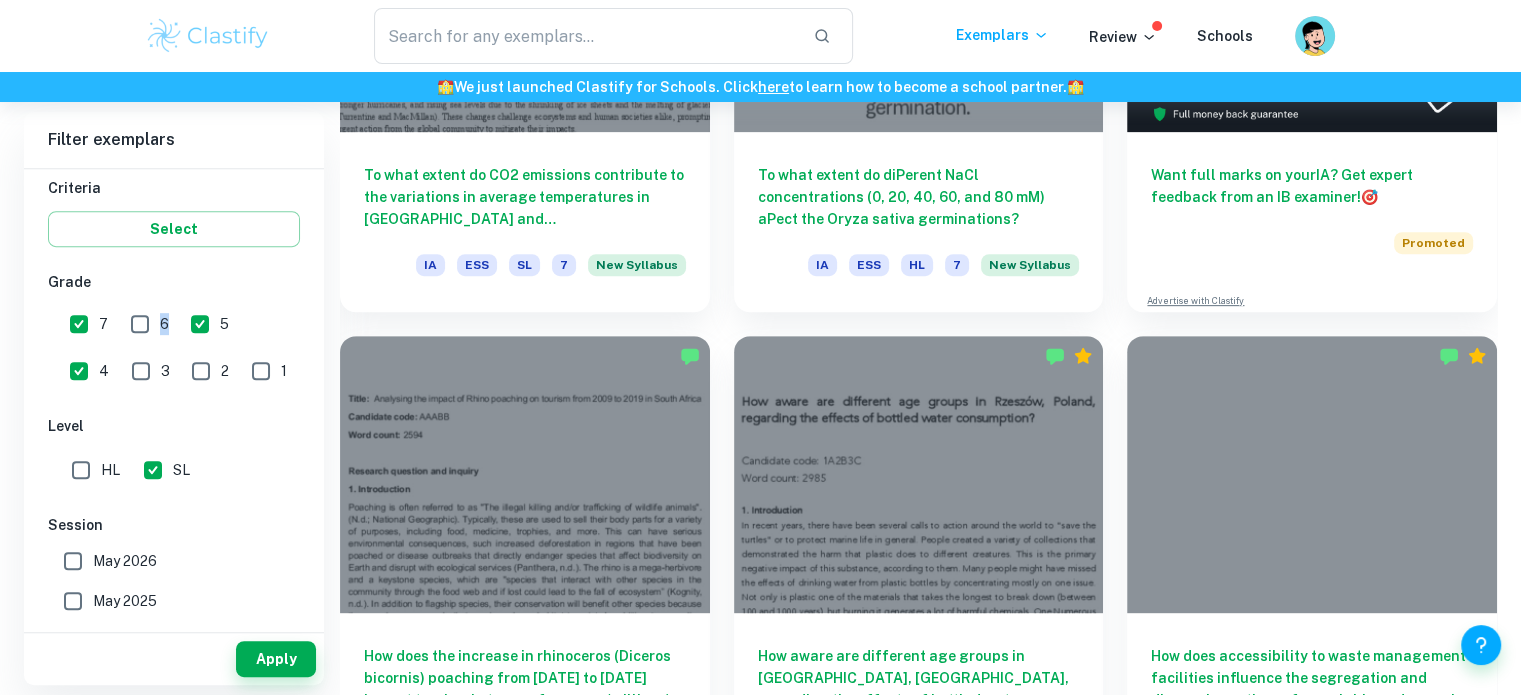 click on "6" at bounding box center [144, 324] 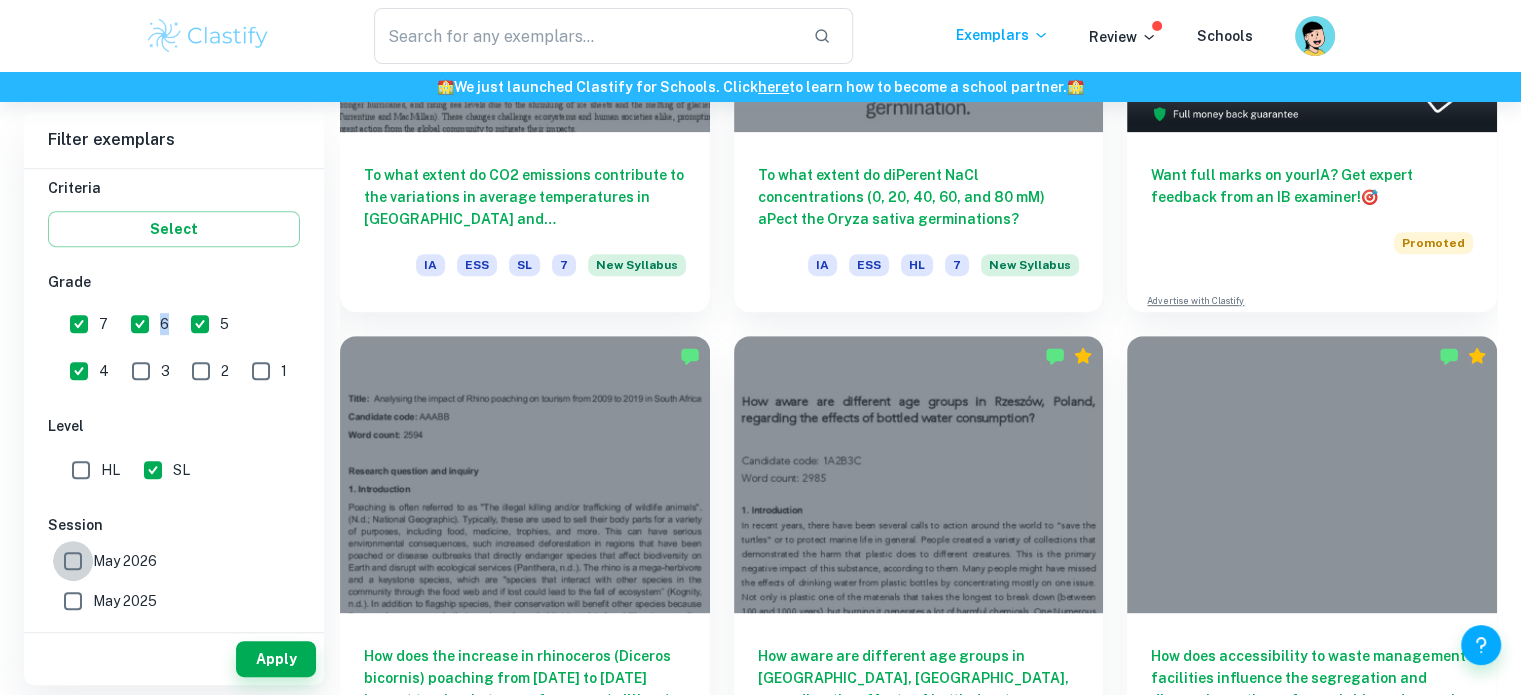 click on "May 2026" at bounding box center [73, 561] 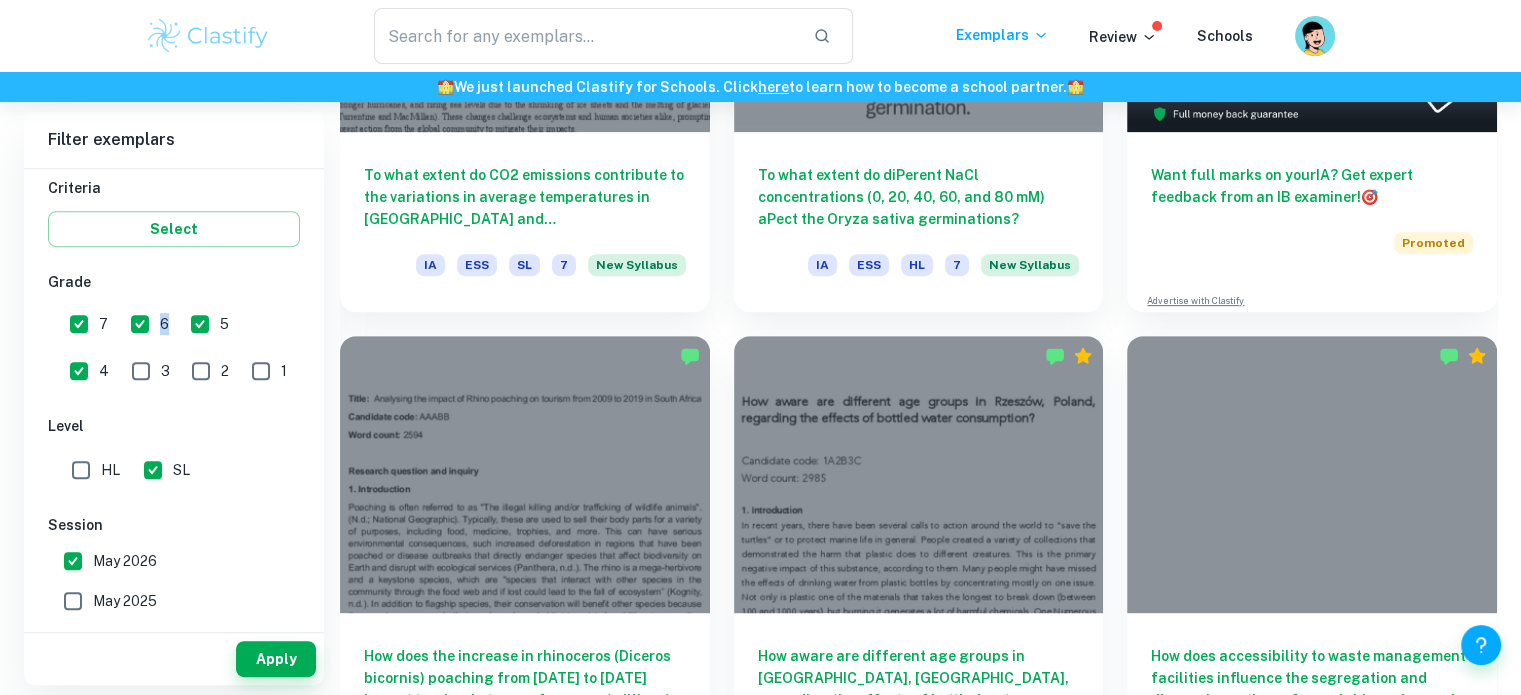 click on "May 2025" at bounding box center (73, 601) 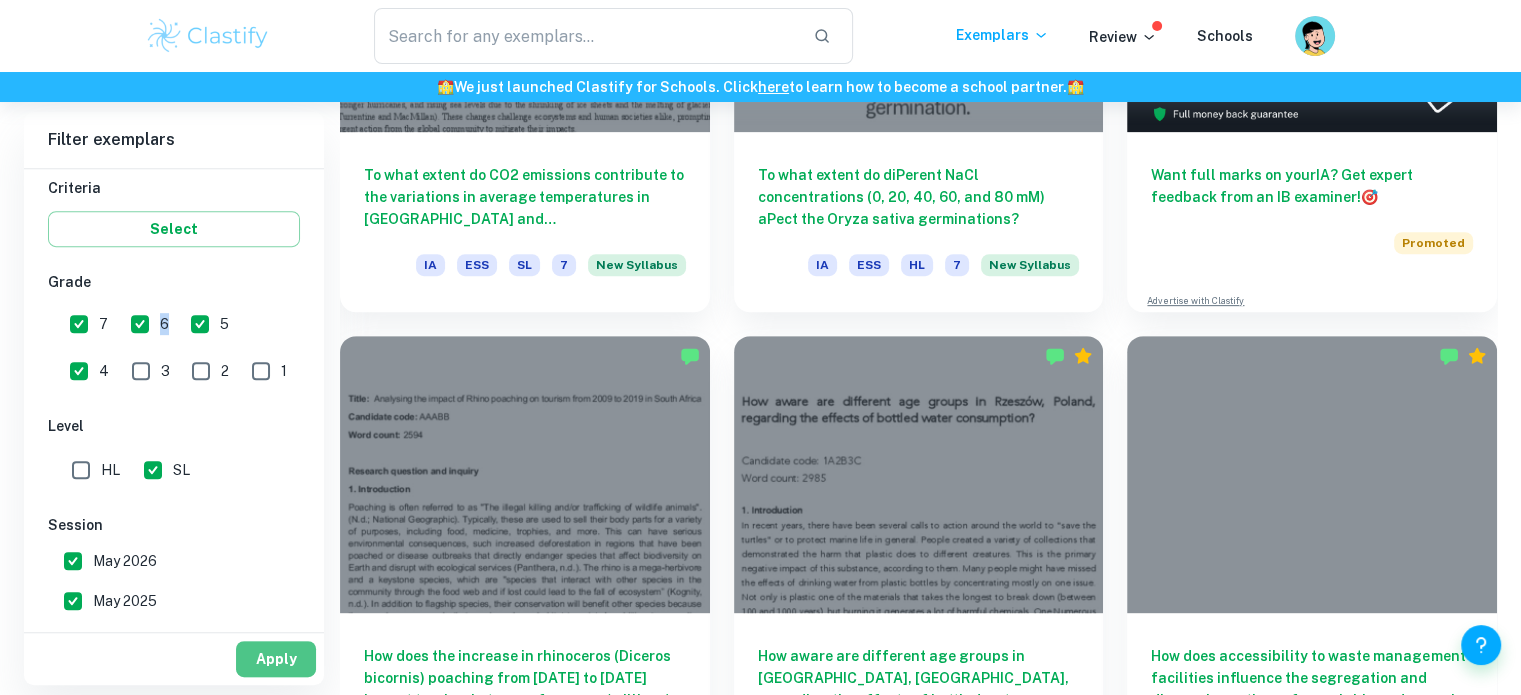 click on "Apply" at bounding box center (276, 659) 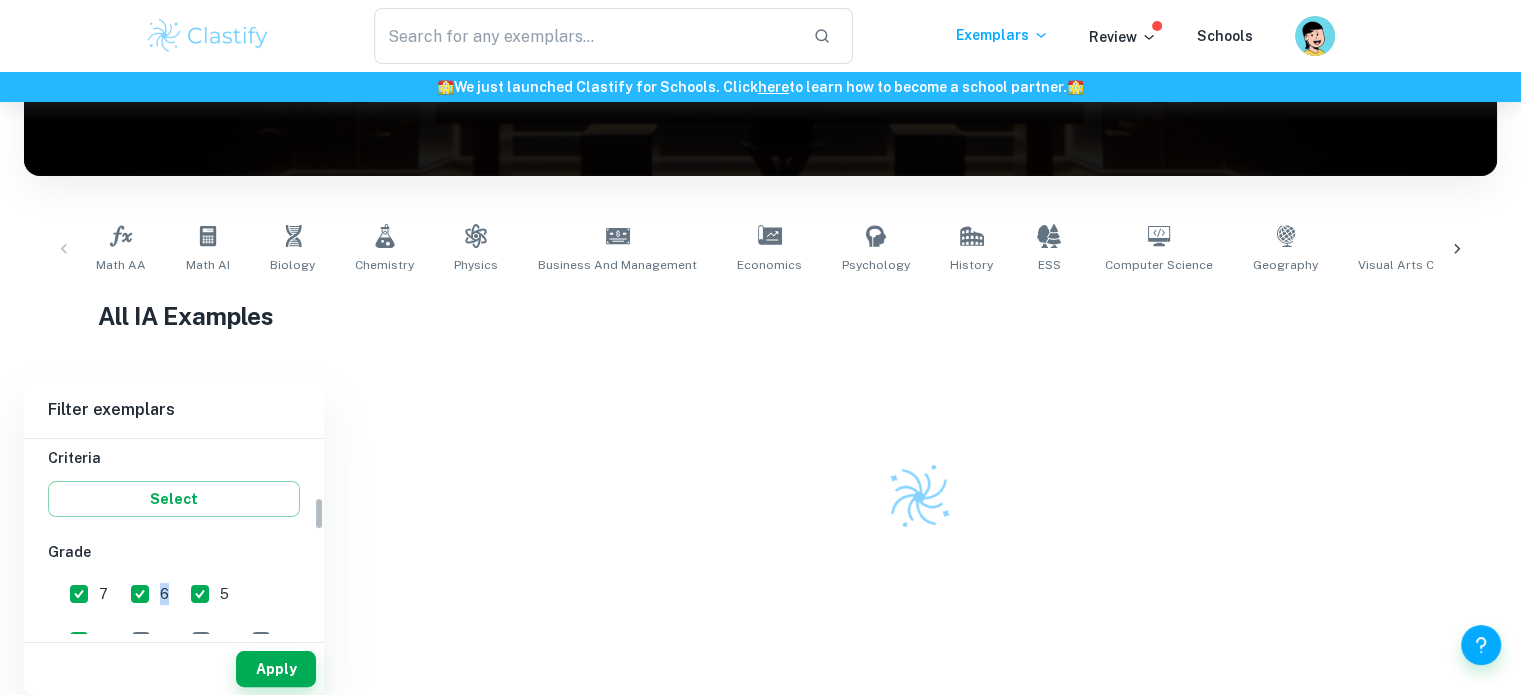 scroll, scrollTop: 819, scrollLeft: 0, axis: vertical 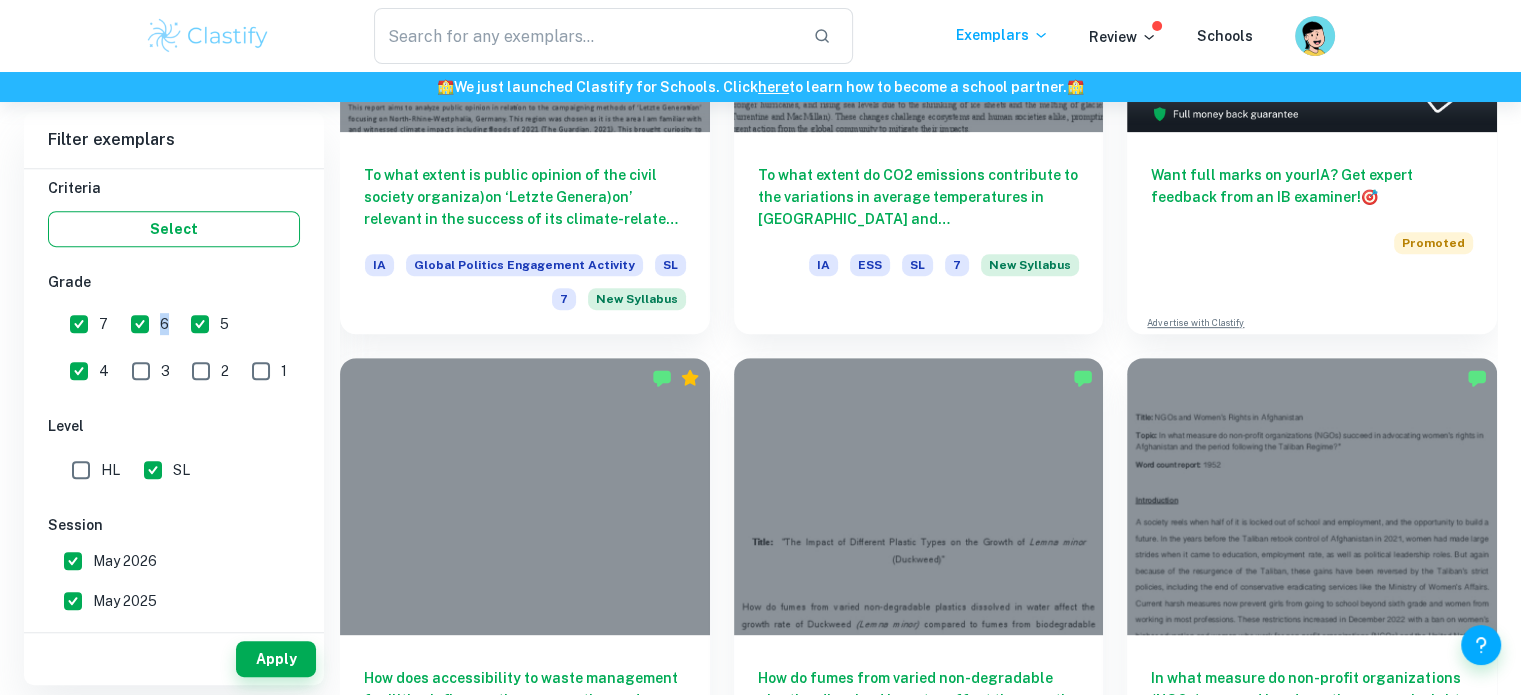 click on "Select" at bounding box center (174, 229) 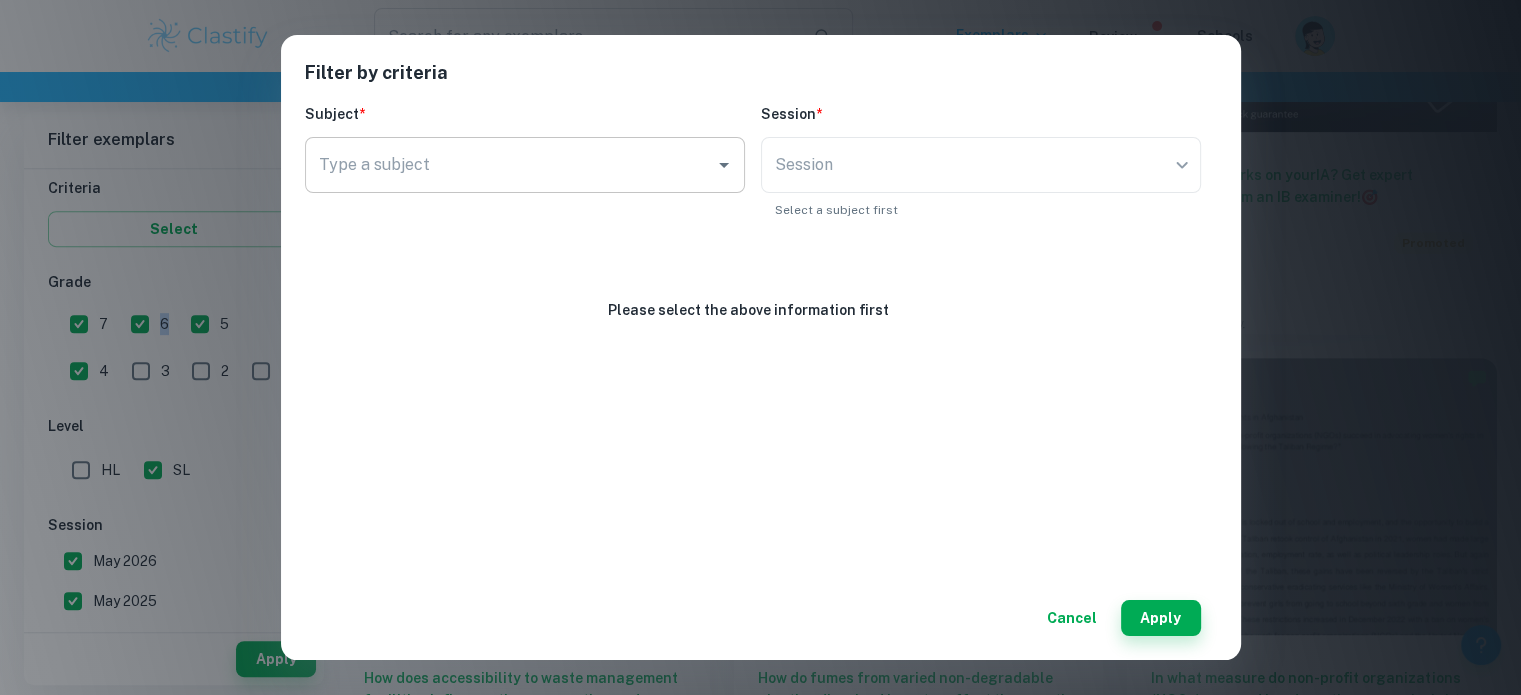click on "Type a subject" at bounding box center (510, 165) 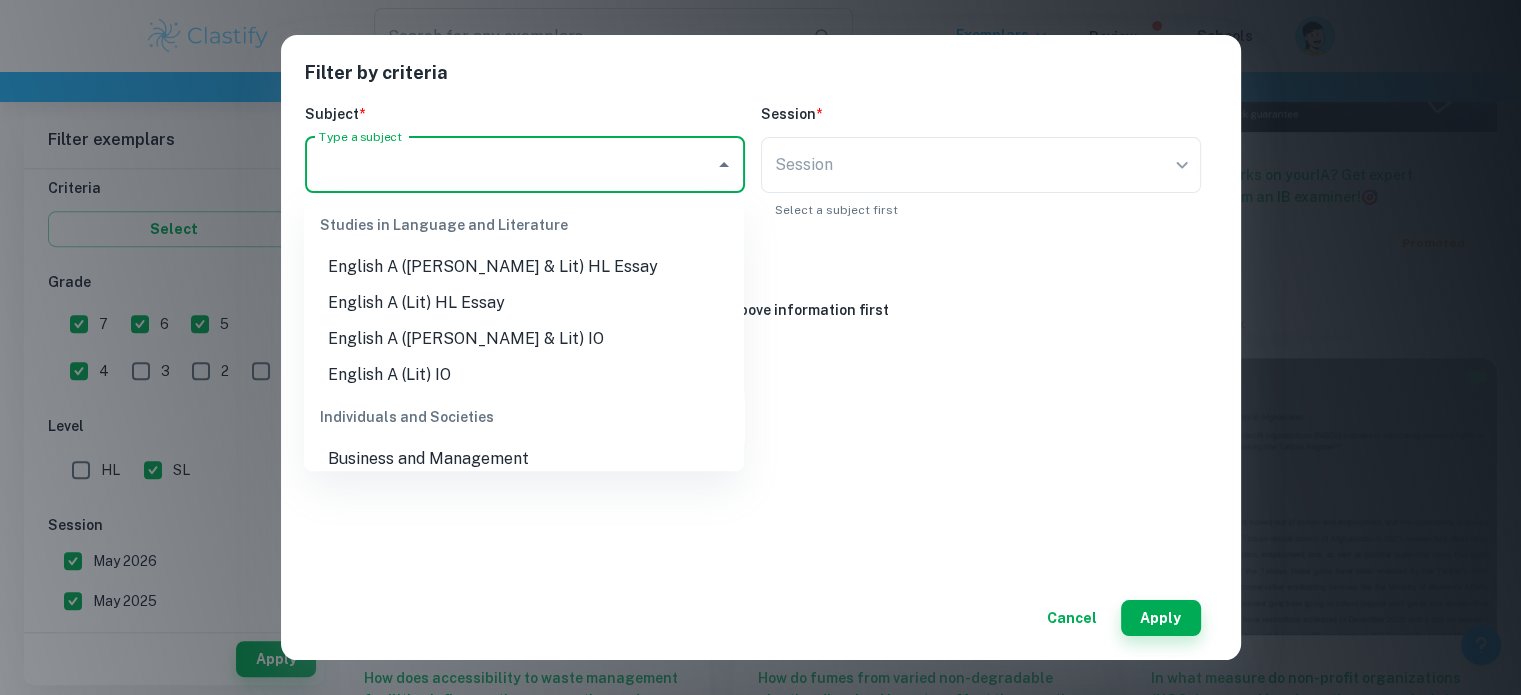 click on "​" at bounding box center (981, 165) 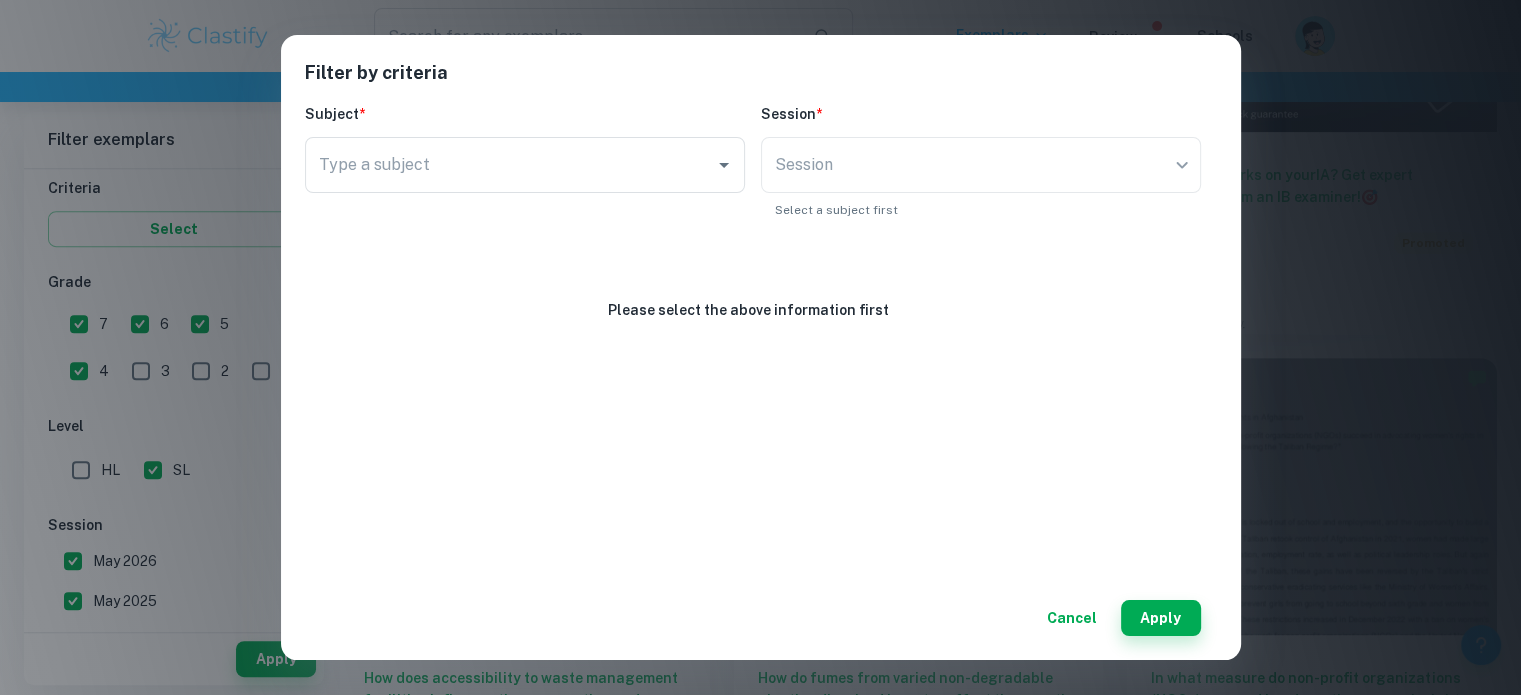 click on "​" at bounding box center [981, 165] 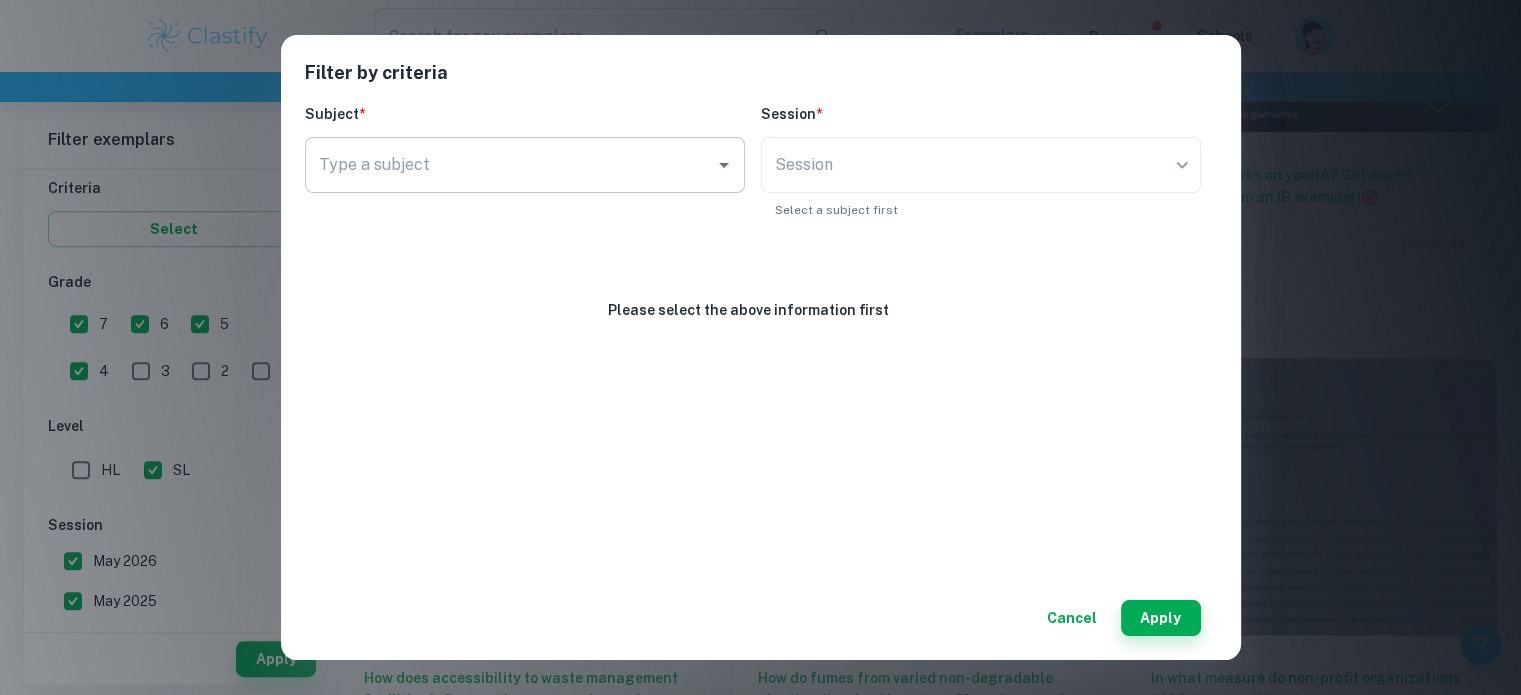 click on "Type a subject" at bounding box center (510, 165) 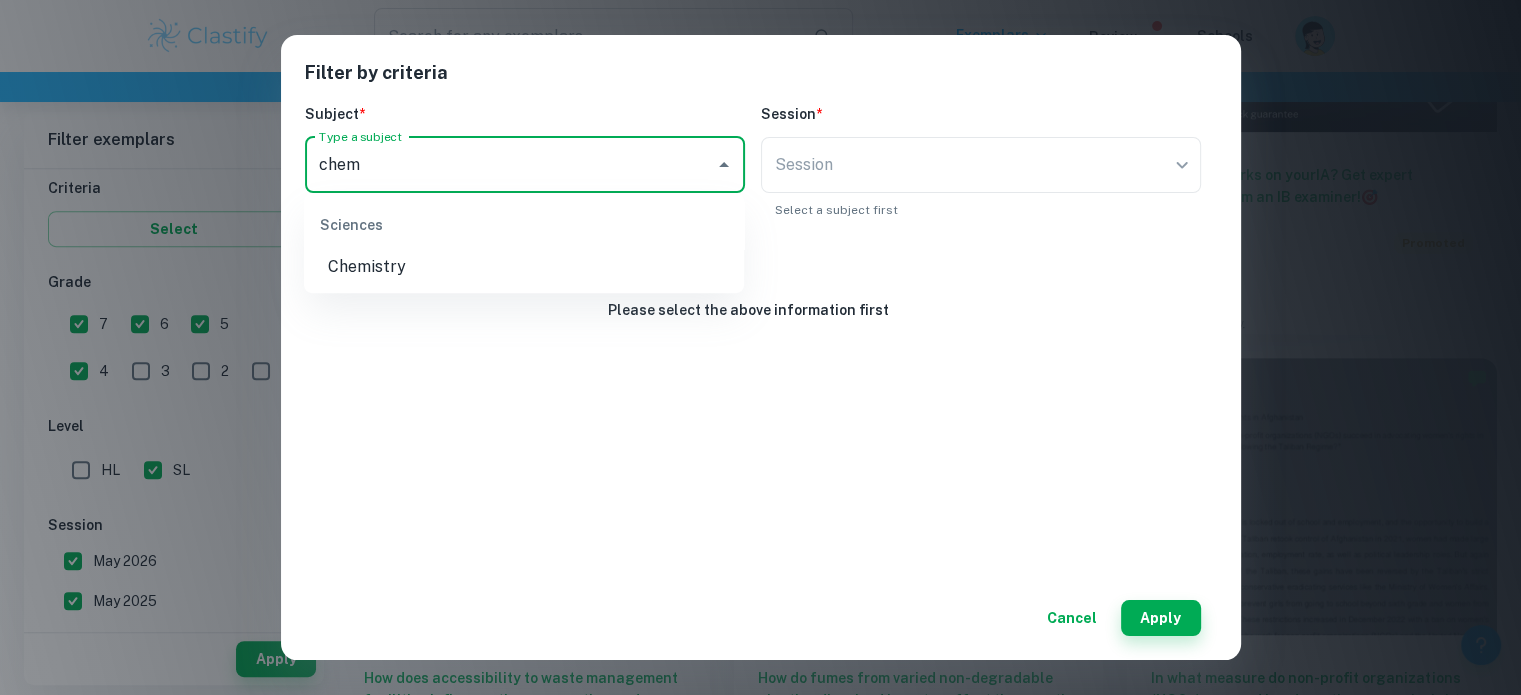type on "chemi" 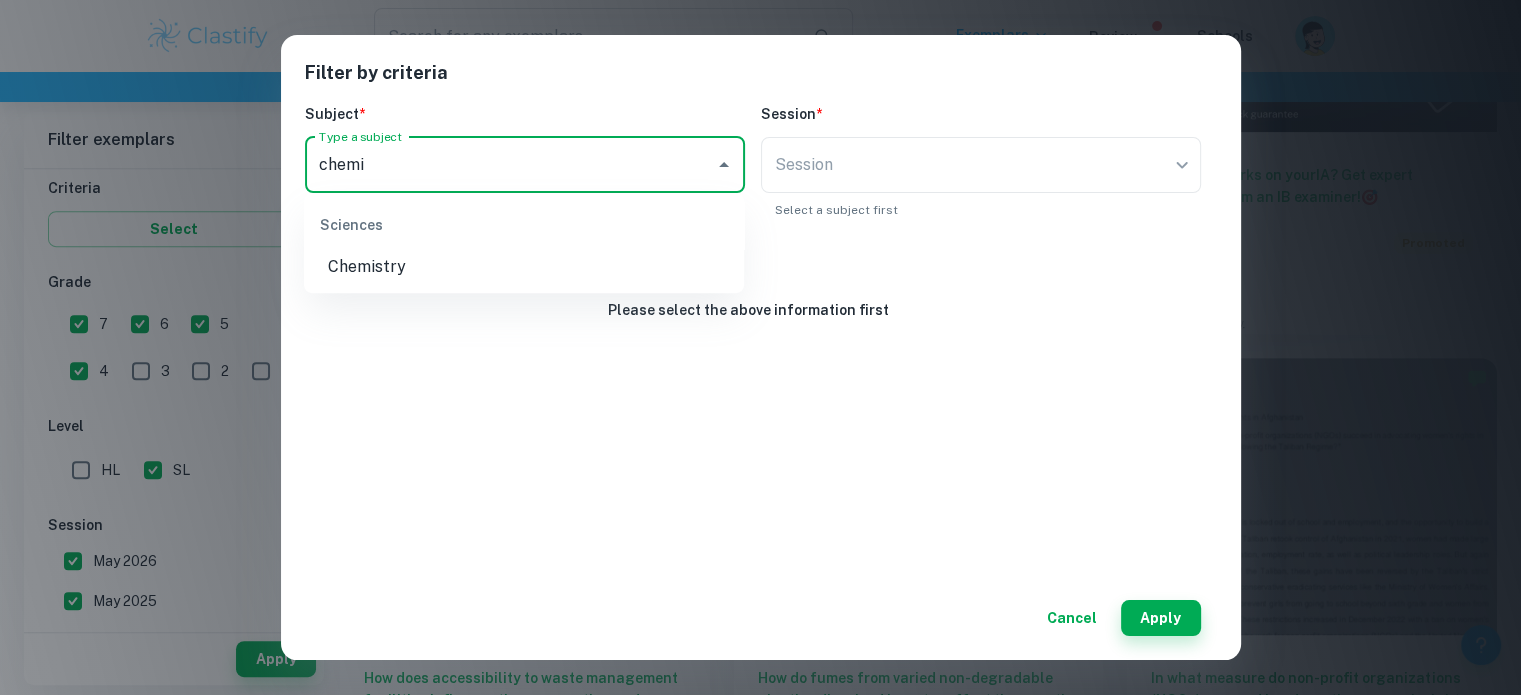 click on "Chemistry" at bounding box center [524, 267] 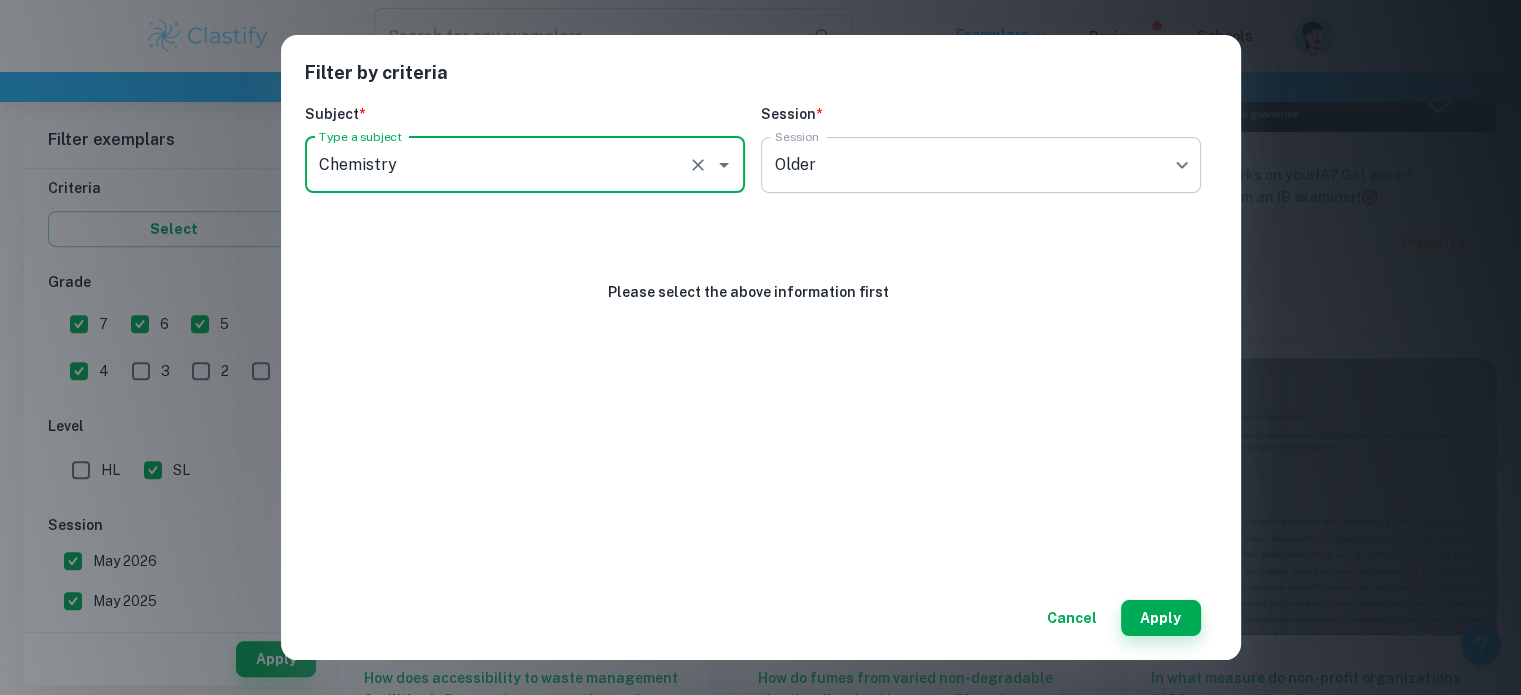 type on "Chemistry" 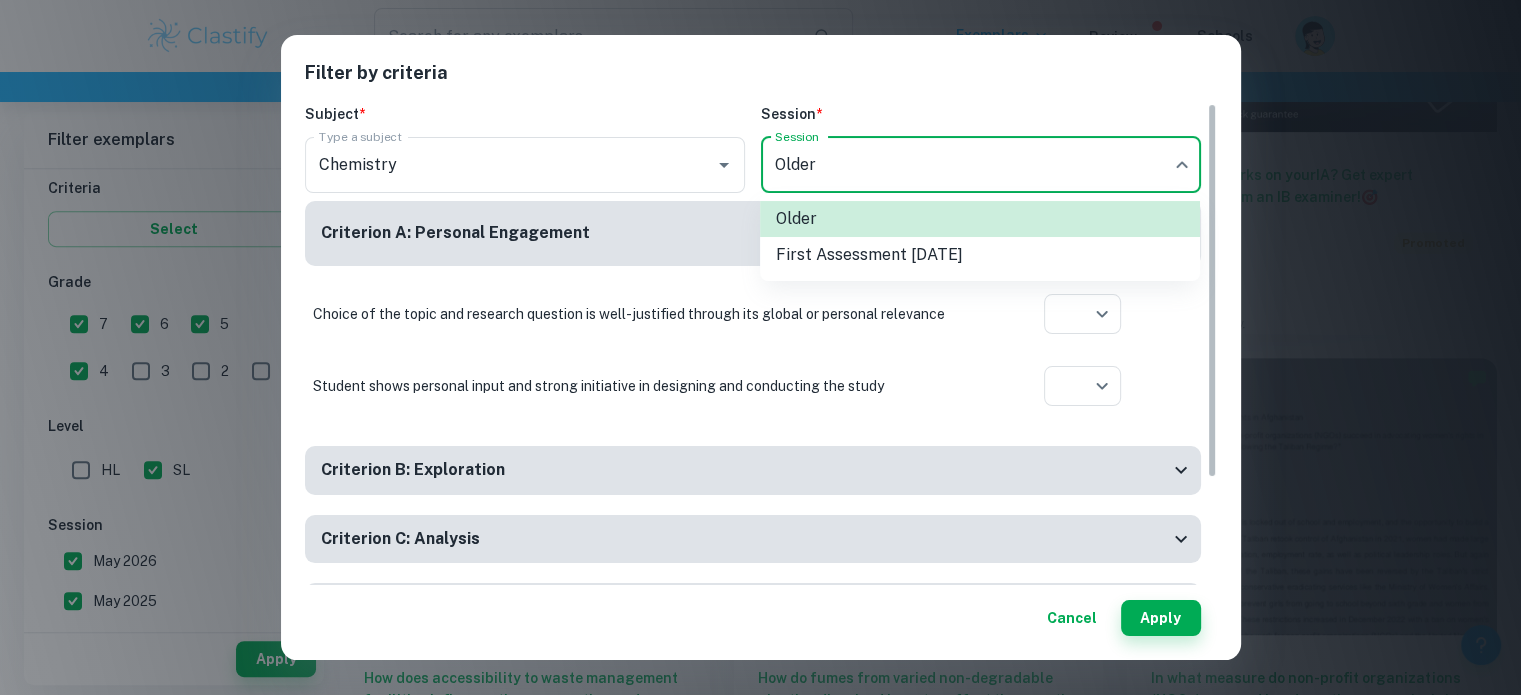 click on "First Assessment [DATE]" at bounding box center (980, 255) 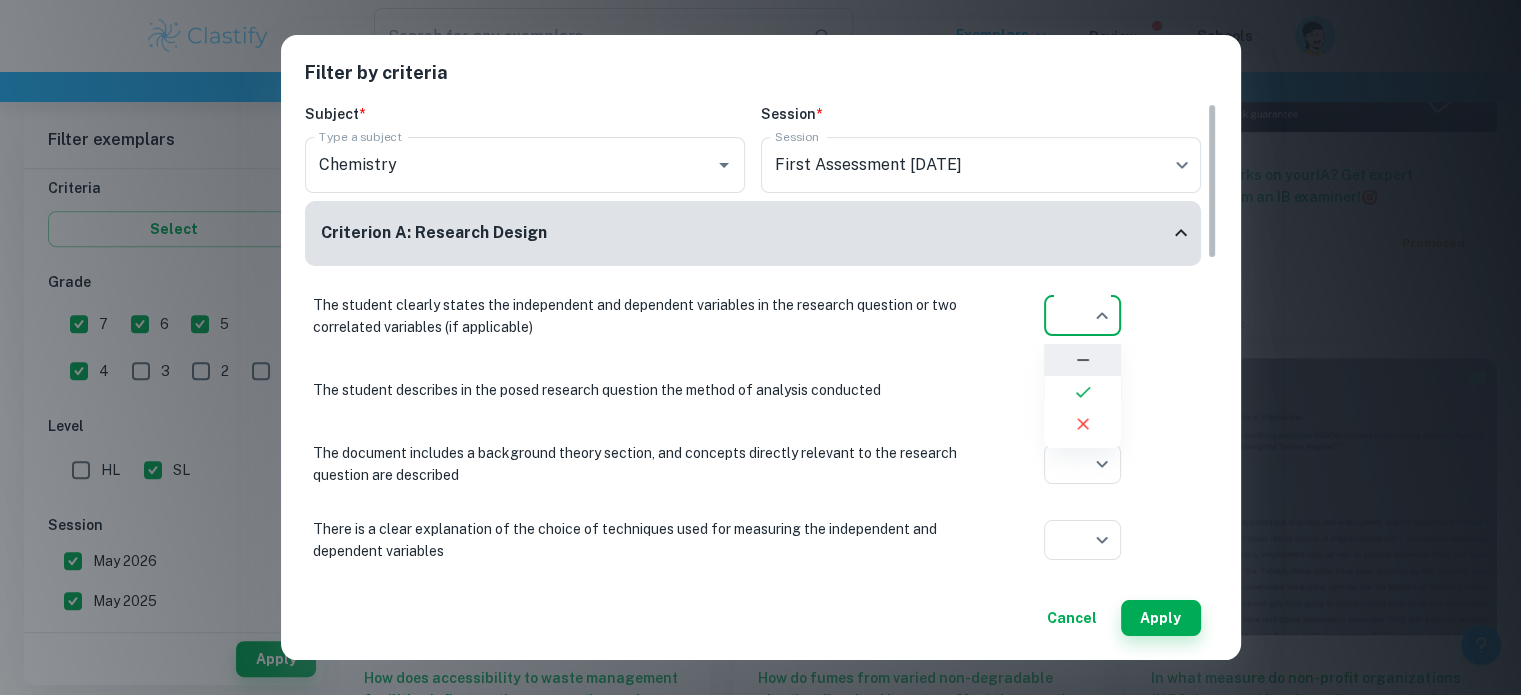 click on "We value your privacy We use cookies to enhance your browsing experience, serve personalised ads or content, and analyse our traffic. By clicking "Accept All", you consent to our use of cookies.   Cookie Policy Customise   Reject All   Accept All   Customise Consent Preferences   We use cookies to help you navigate efficiently and perform certain functions. You will find detailed information about all cookies under each consent category below. The cookies that are categorised as "Necessary" are stored on your browser as they are essential for enabling the basic functionalities of the site. ...  Show more For more information on how Google's third-party cookies operate and handle your data, see:   Google Privacy Policy Necessary Always Active Necessary cookies are required to enable the basic features of this site, such as providing secure log-in or adjusting your consent preferences. These cookies do not store any personally identifiable data. Functional Analytics Performance Advertisement Uncategorised" at bounding box center (760, -370) 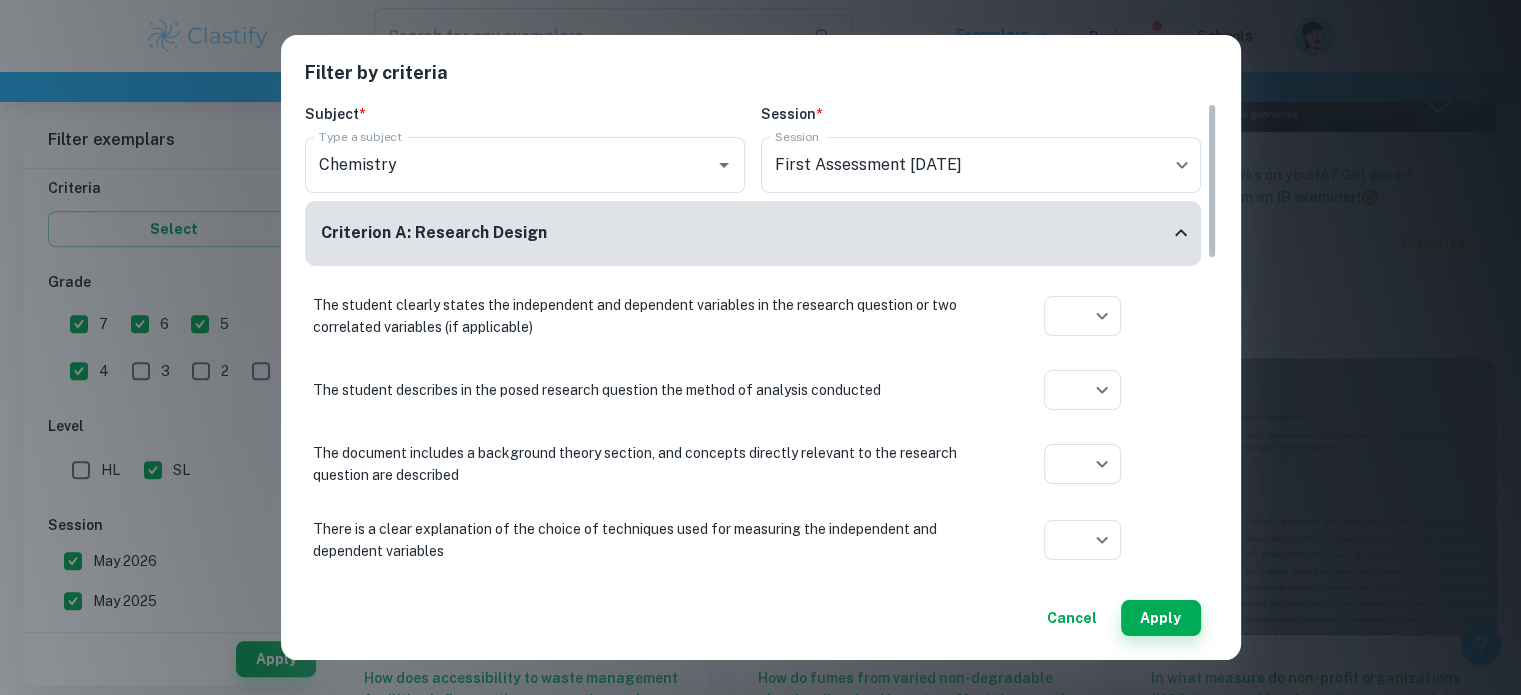 click on "The student clearly states the independent and dependent variables in the research question or two correlated variables (if applicable) ​ Aplication year The student describes in the posed research question the method of analysis conducted ​ Aplication year The document includes a background theory section, and concepts directly relevant to the research question are described ​ Aplication year There is a clear explanation of the choice of techniques used for measuring the independent and dependent variables ​ Aplication year If the document is presented as a database exploration, the proposed methodology is focused on data sampling and filtration from the database (applicable for works based on data obtained as a part of a school’s large-scale activity organized to collect data) ​ Aplication year There is a clear explanation of the choice of the sampling technique applied or the database used ​ Aplication year ​ Aplication year ​ Aplication year ​ Aplication year ​ Aplication year ​" at bounding box center (753, 782) 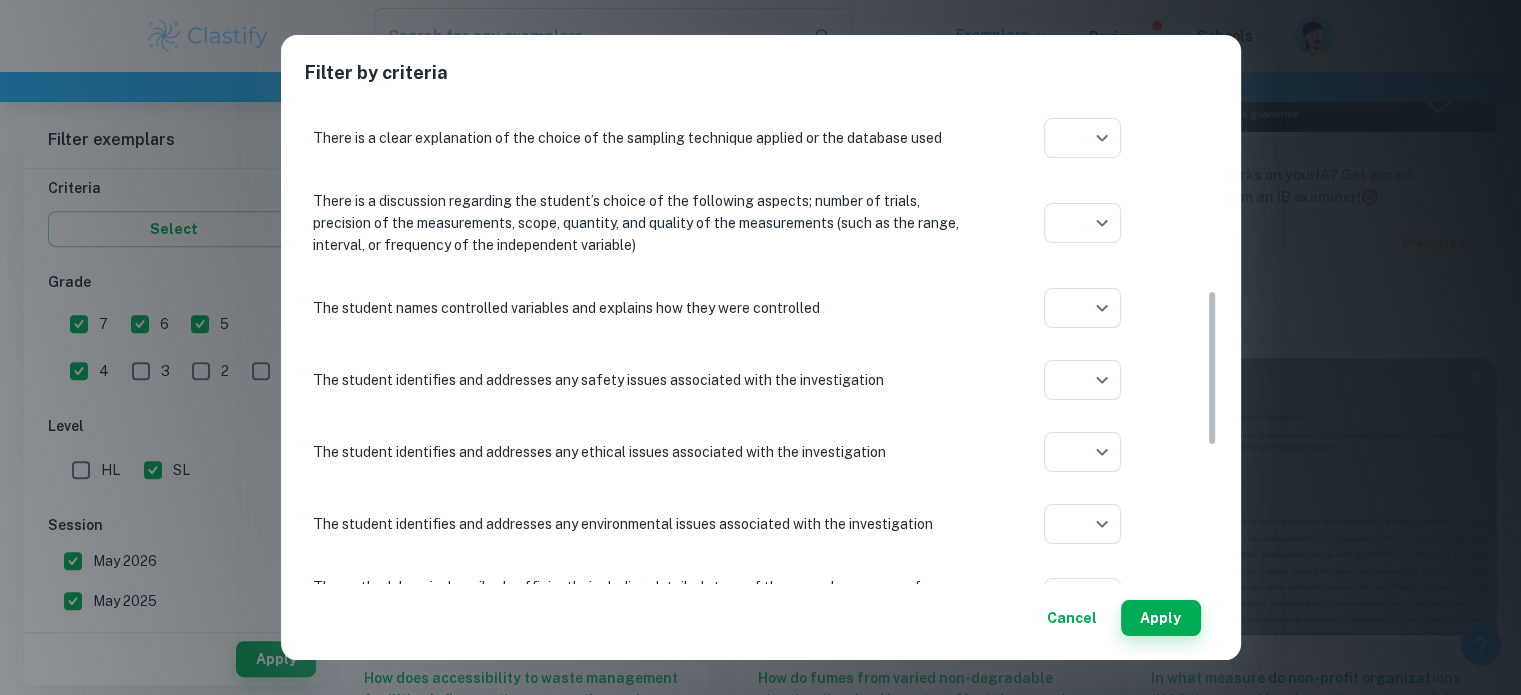 scroll, scrollTop: 1000, scrollLeft: 0, axis: vertical 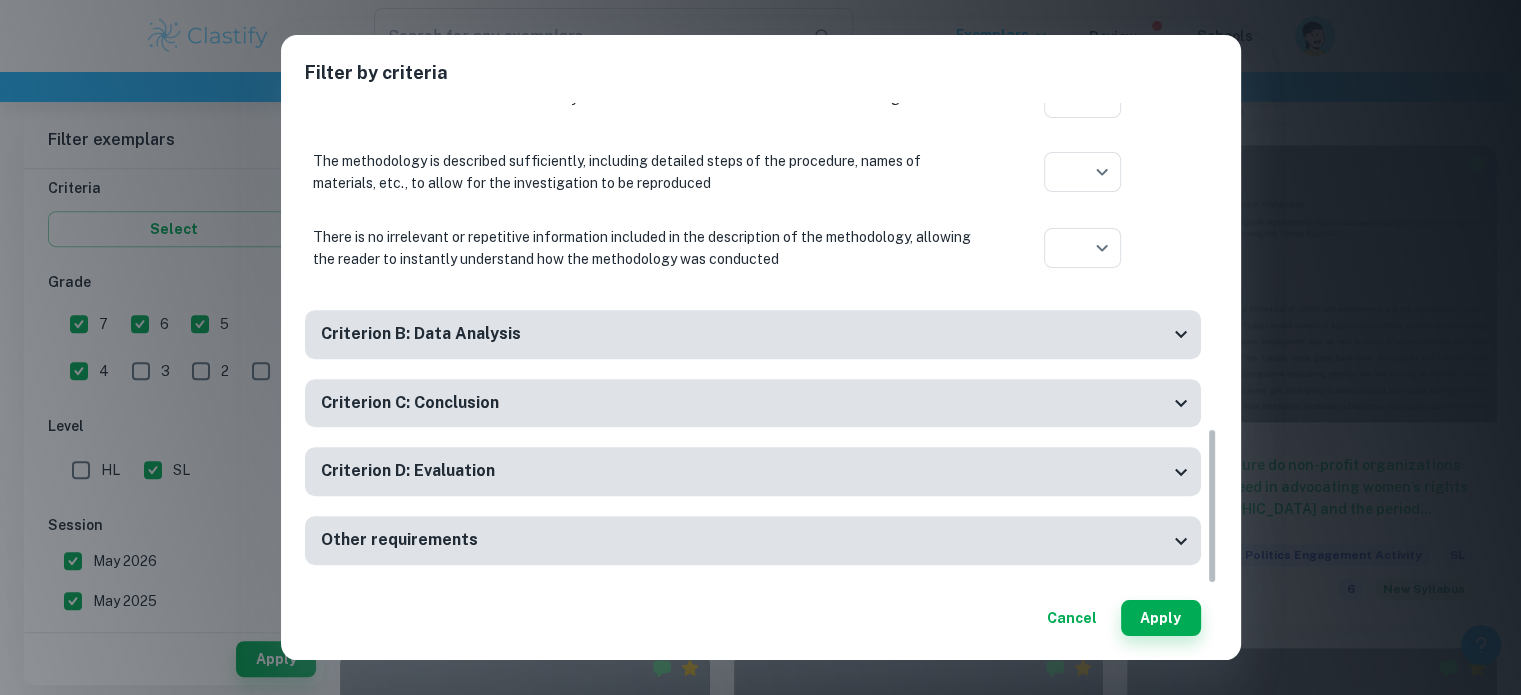 click on "Criterion B: Data Analysis" at bounding box center [745, 334] 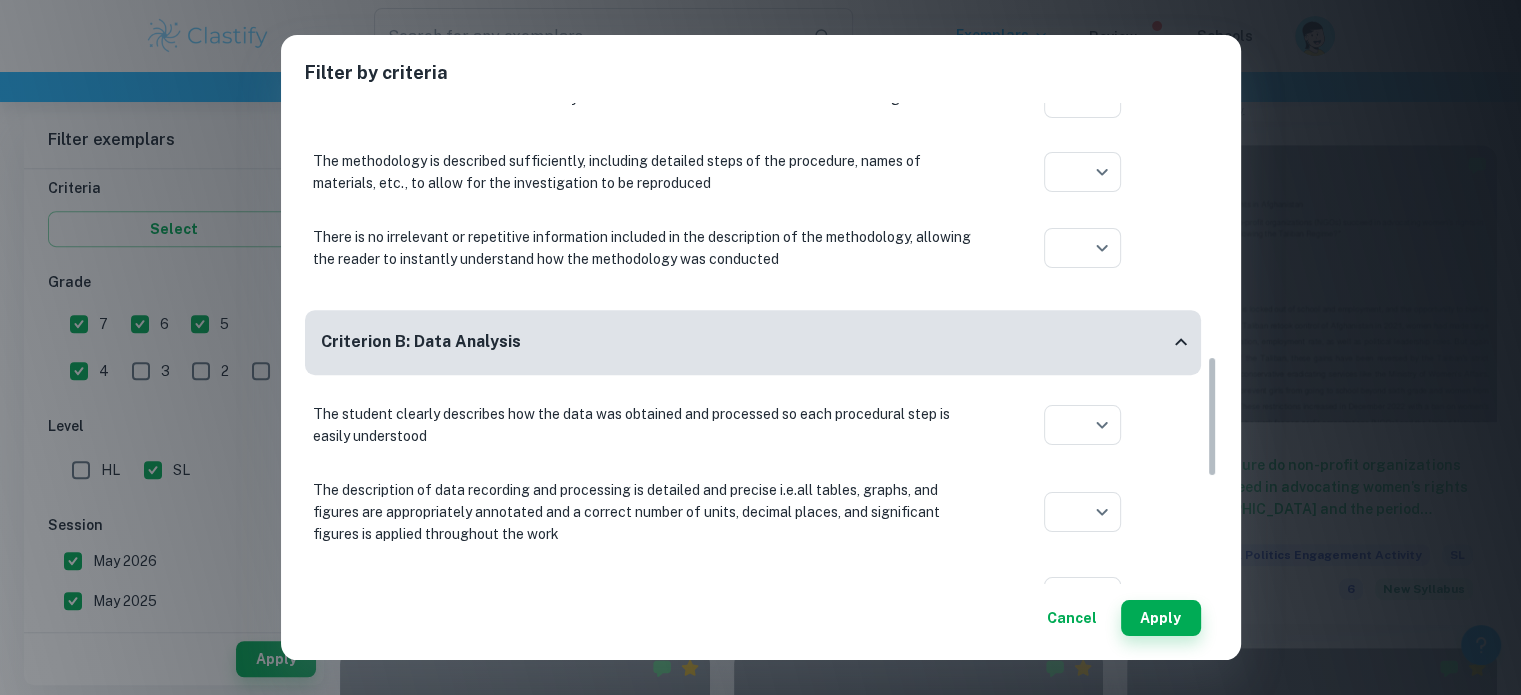 scroll, scrollTop: 1426, scrollLeft: 0, axis: vertical 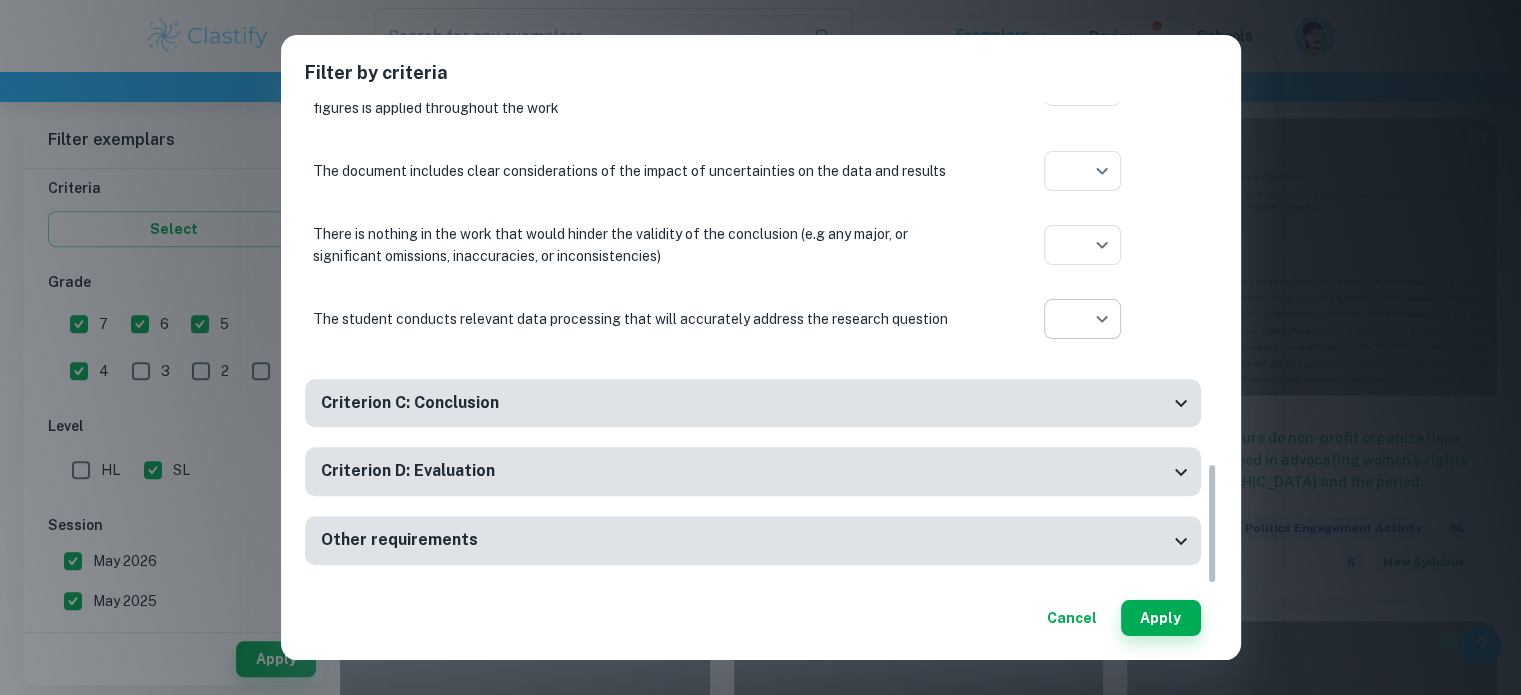 click on "We value your privacy We use cookies to enhance your browsing experience, serve personalised ads or content, and analyse our traffic. By clicking "Accept All", you consent to our use of cookies.   Cookie Policy Customise   Reject All   Accept All   Customise Consent Preferences   We use cookies to help you navigate efficiently and perform certain functions. You will find detailed information about all cookies under each consent category below. The cookies that are categorised as "Necessary" are stored on your browser as they are essential for enabling the basic functionalities of the site. ...  Show more For more information on how Google's third-party cookies operate and handle your data, see:   Google Privacy Policy Necessary Always Active Necessary cookies are required to enable the basic features of this site, such as providing secure log-in or adjusting your consent preferences. These cookies do not store any personally identifiable data. Functional Analytics Performance Advertisement Uncategorised" at bounding box center (760, -610) 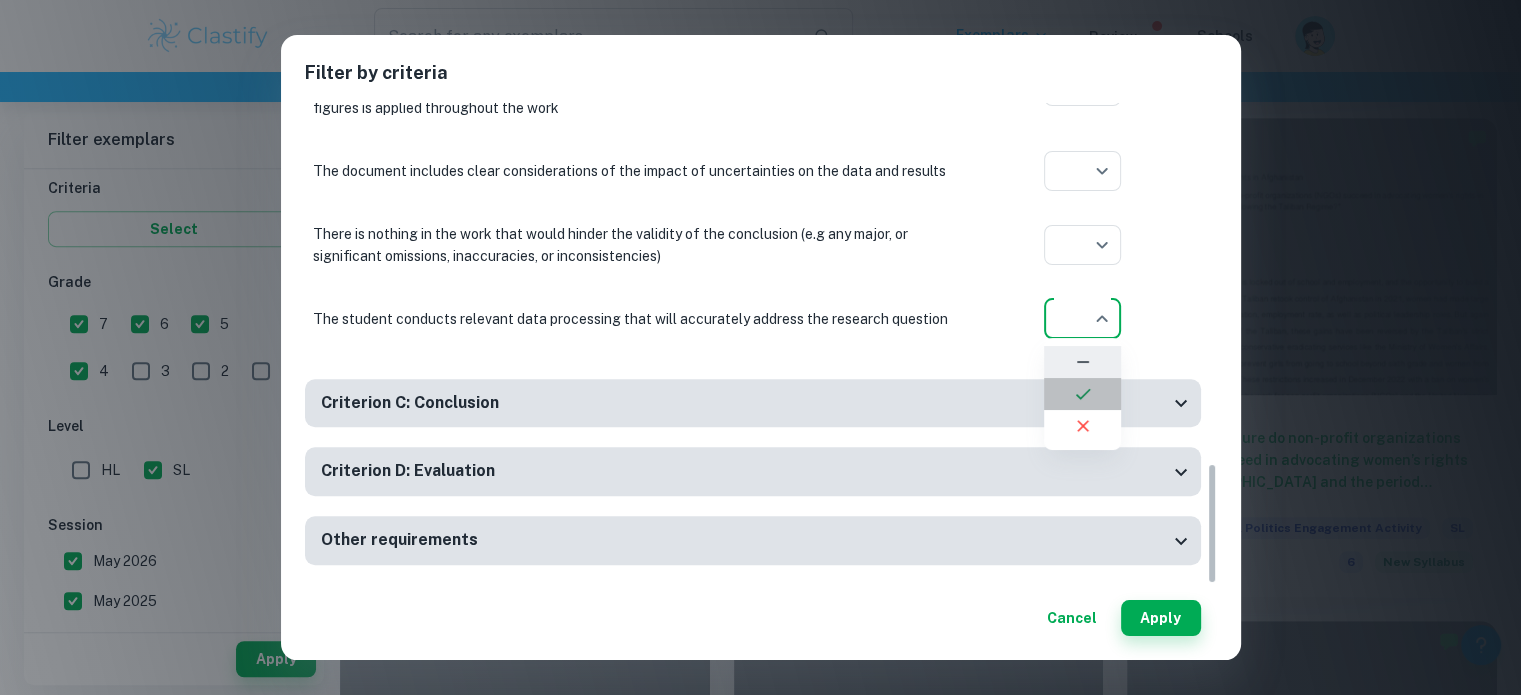 click at bounding box center [1082, 394] 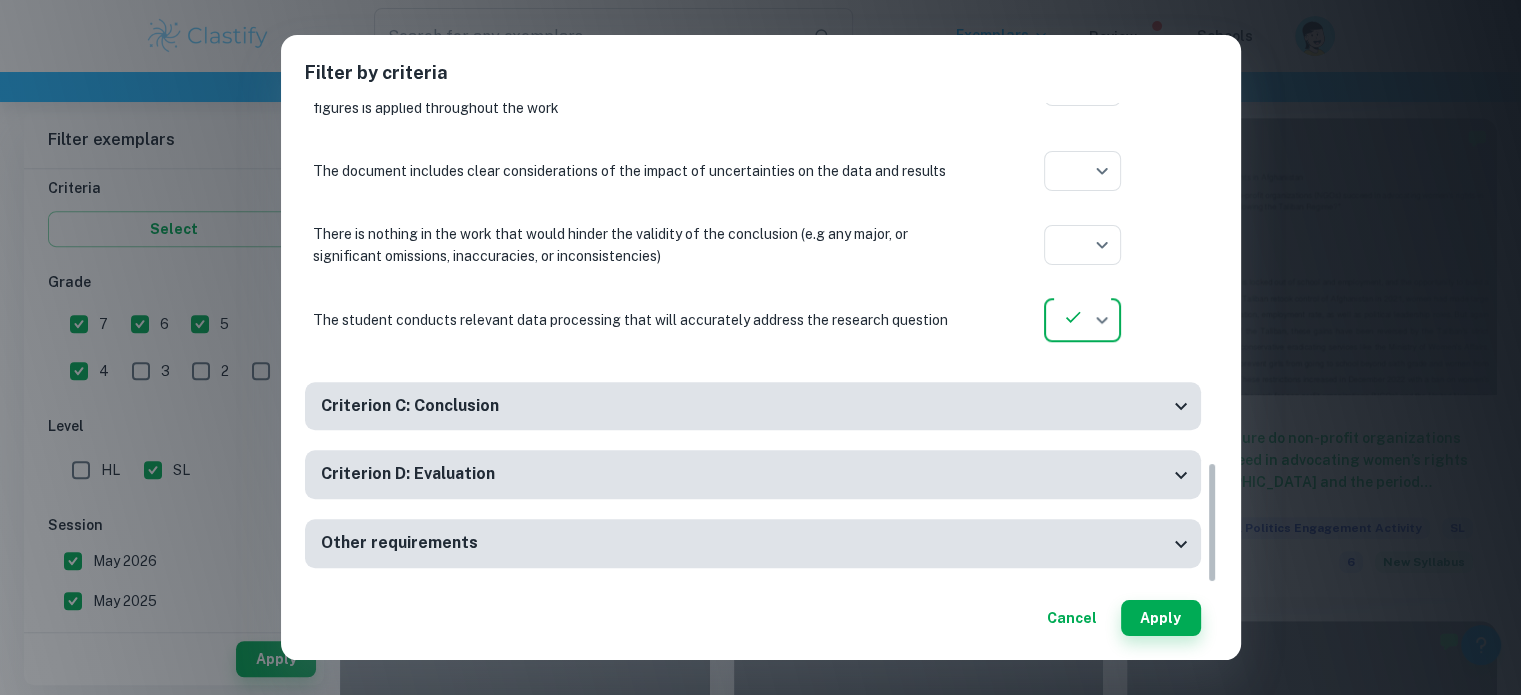 click on "We value your privacy We use cookies to enhance your browsing experience, serve personalised ads or content, and analyse our traffic. By clicking "Accept All", you consent to our use of cookies.   Cookie Policy Customise   Reject All   Accept All   Customise Consent Preferences   We use cookies to help you navigate efficiently and perform certain functions. You will find detailed information about all cookies under each consent category below. The cookies that are categorised as "Necessary" are stored on your browser as they are essential for enabling the basic functionalities of the site. ...  Show more For more information on how Google's third-party cookies operate and handle your data, see:   Google Privacy Policy Necessary Always Active Necessary cookies are required to enable the basic features of this site, such as providing secure log-in or adjusting your consent preferences. These cookies do not store any personally identifiable data. Functional Analytics Performance Advertisement Uncategorised" at bounding box center [760, -610] 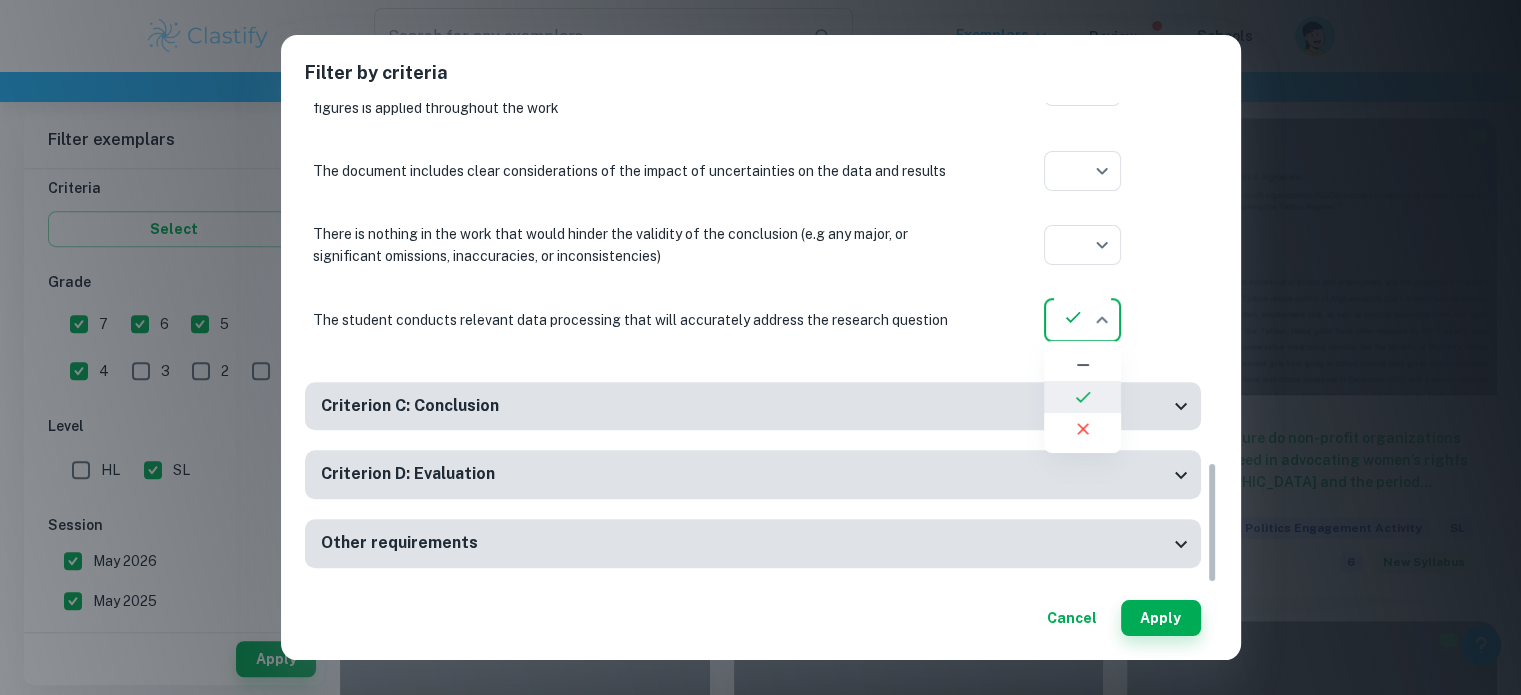 click 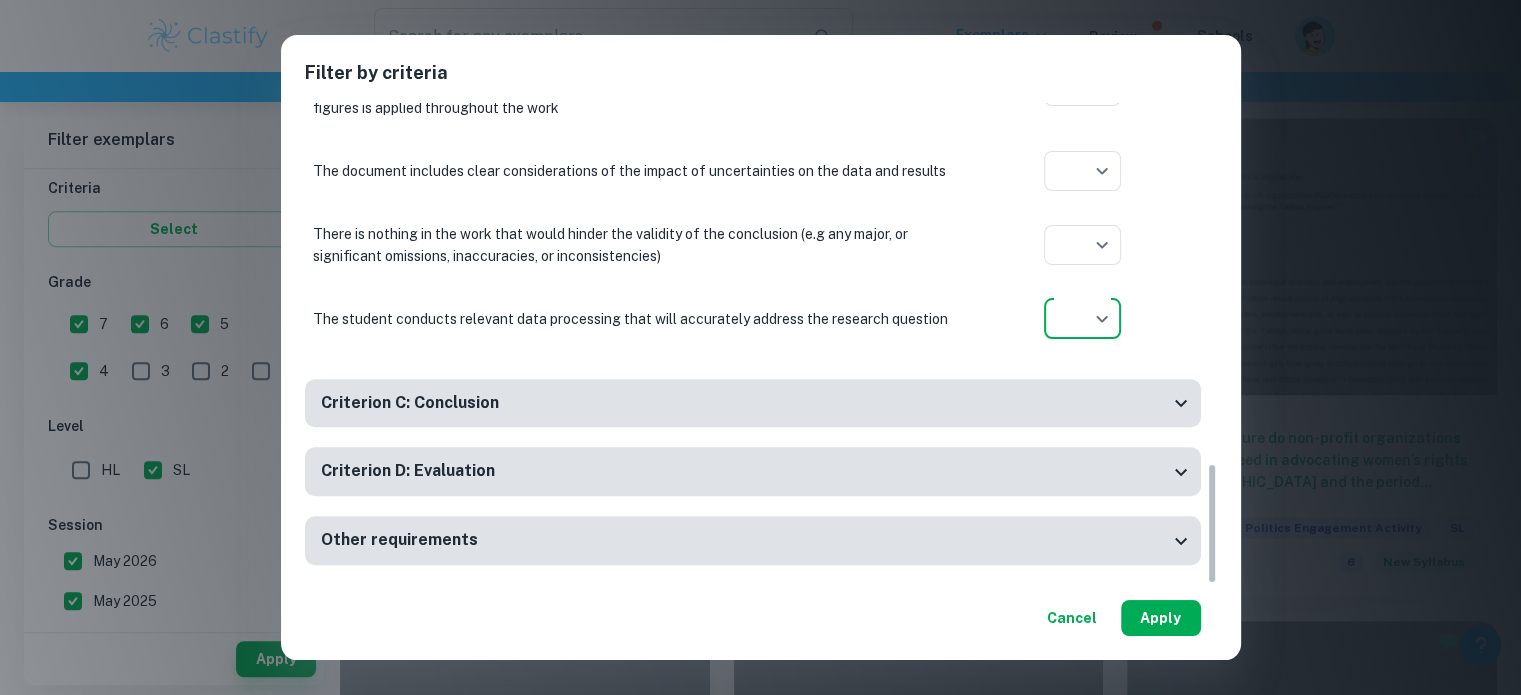click on "Apply" at bounding box center (1161, 618) 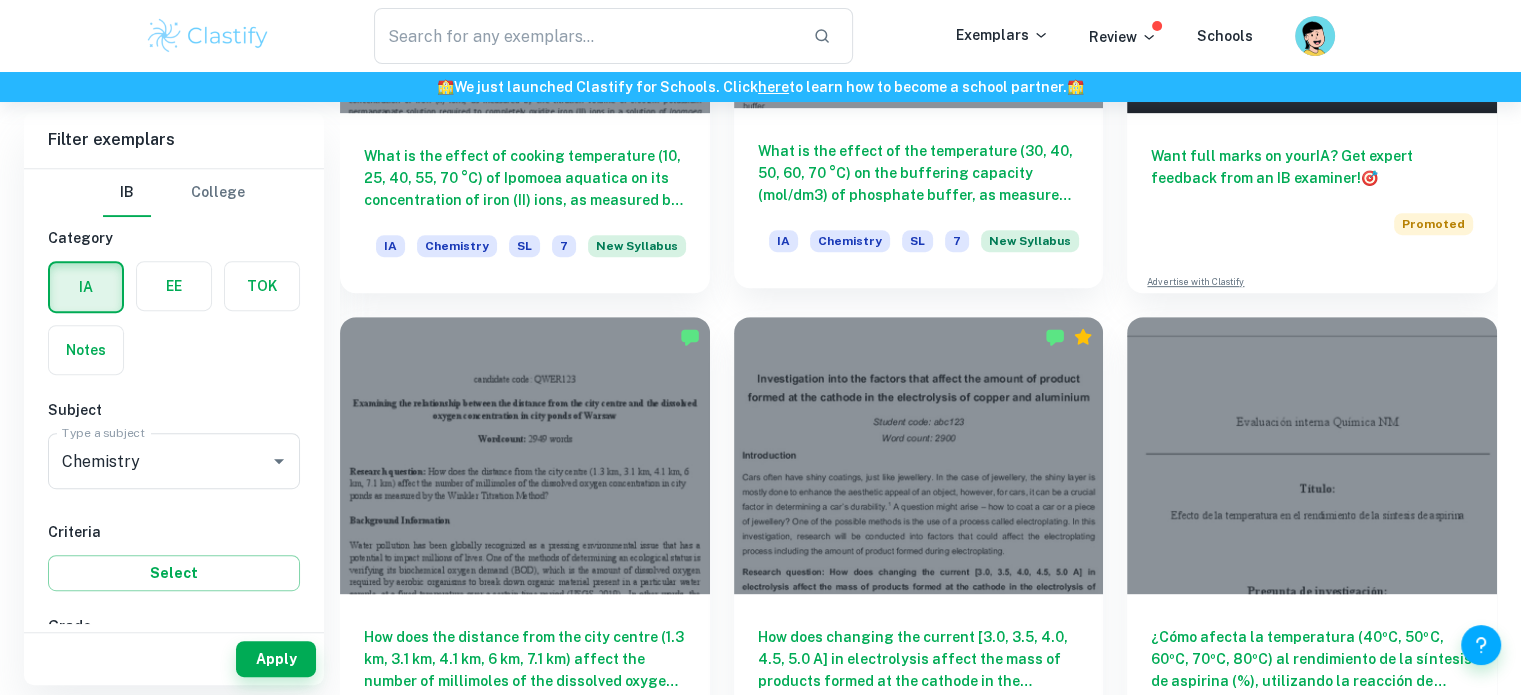 scroll, scrollTop: 904, scrollLeft: 0, axis: vertical 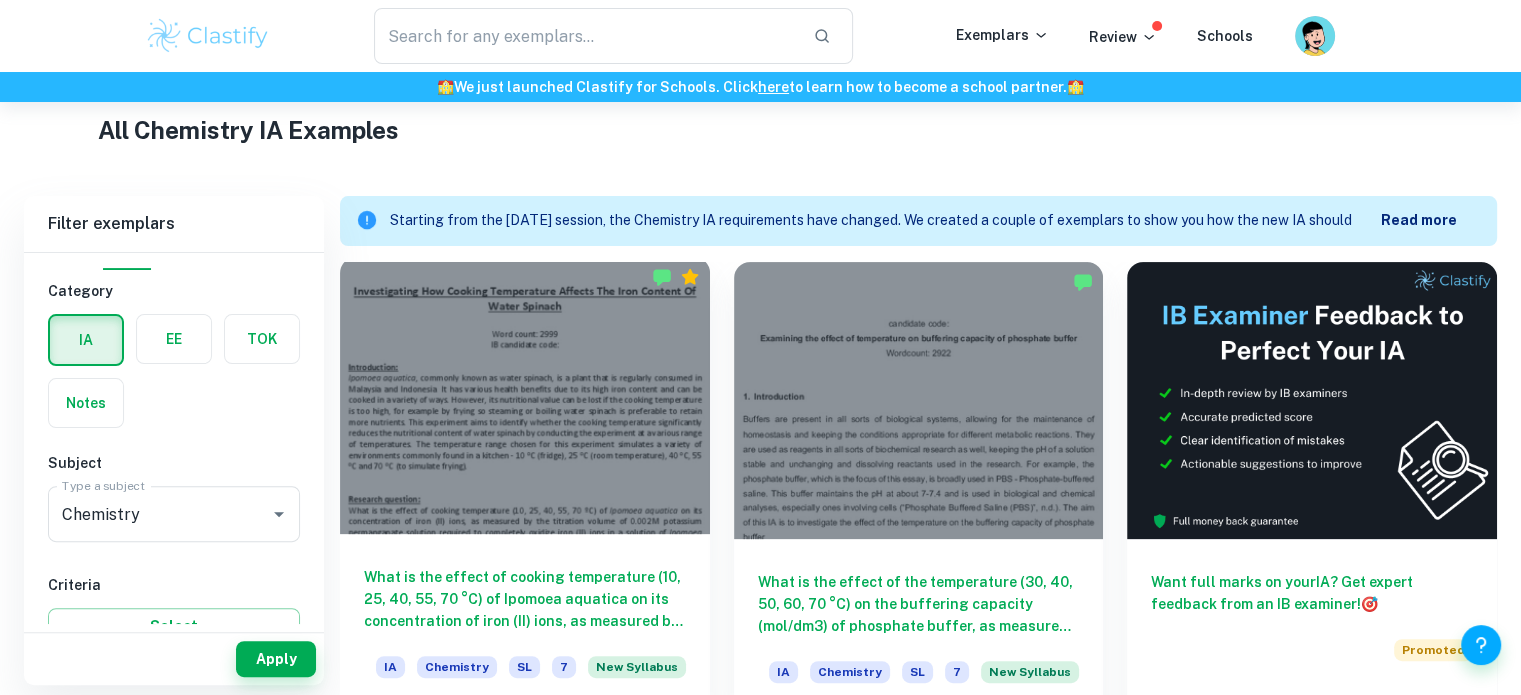 click on "What is the effect of cooking temperature (10, 25, 40, 55, 70 °C) of Ipomoea aquatica on its concentration of iron (II) ions, as measured by the titration volume of 0.002M potassium permanganate solution required to completely oxidize iron (II) ions in a solution of Ipomoea aquatica after cooking it for 10 minutes?" at bounding box center [525, 599] 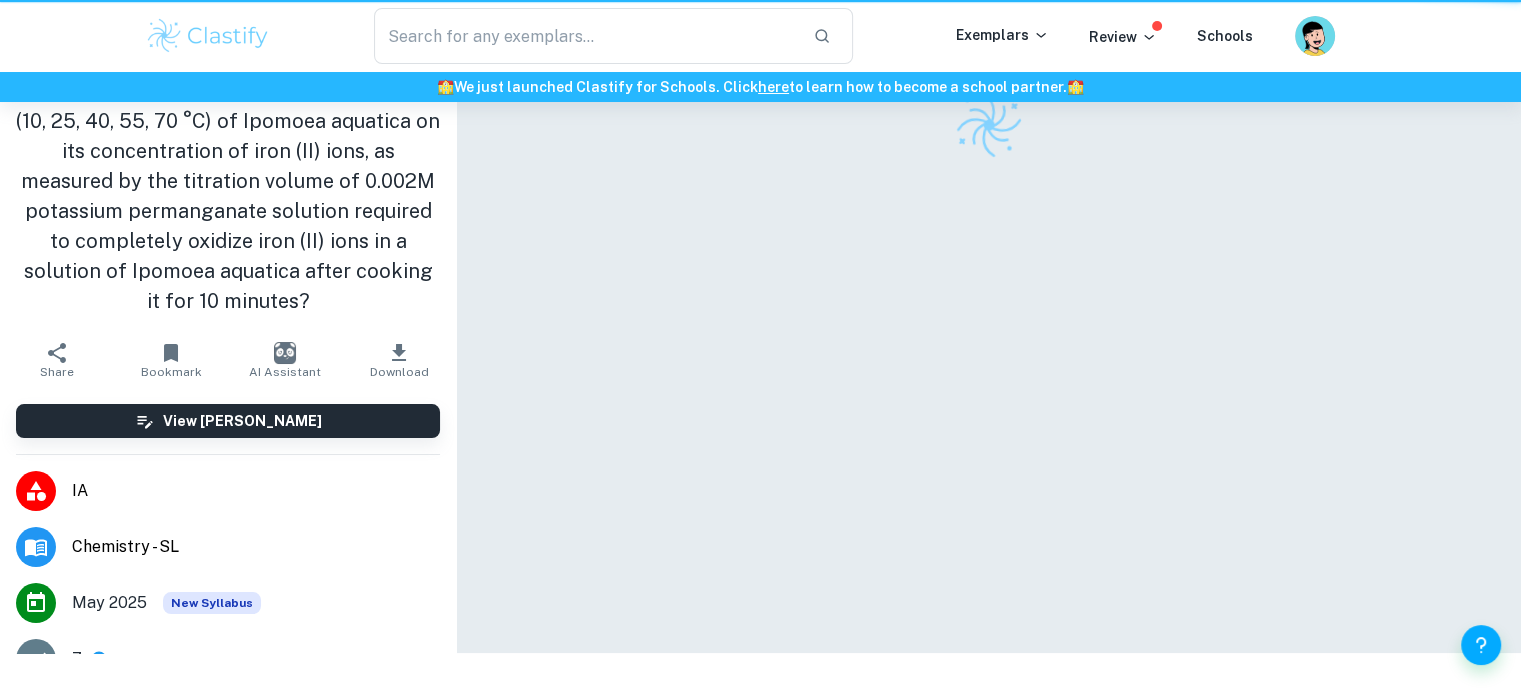 scroll, scrollTop: 0, scrollLeft: 0, axis: both 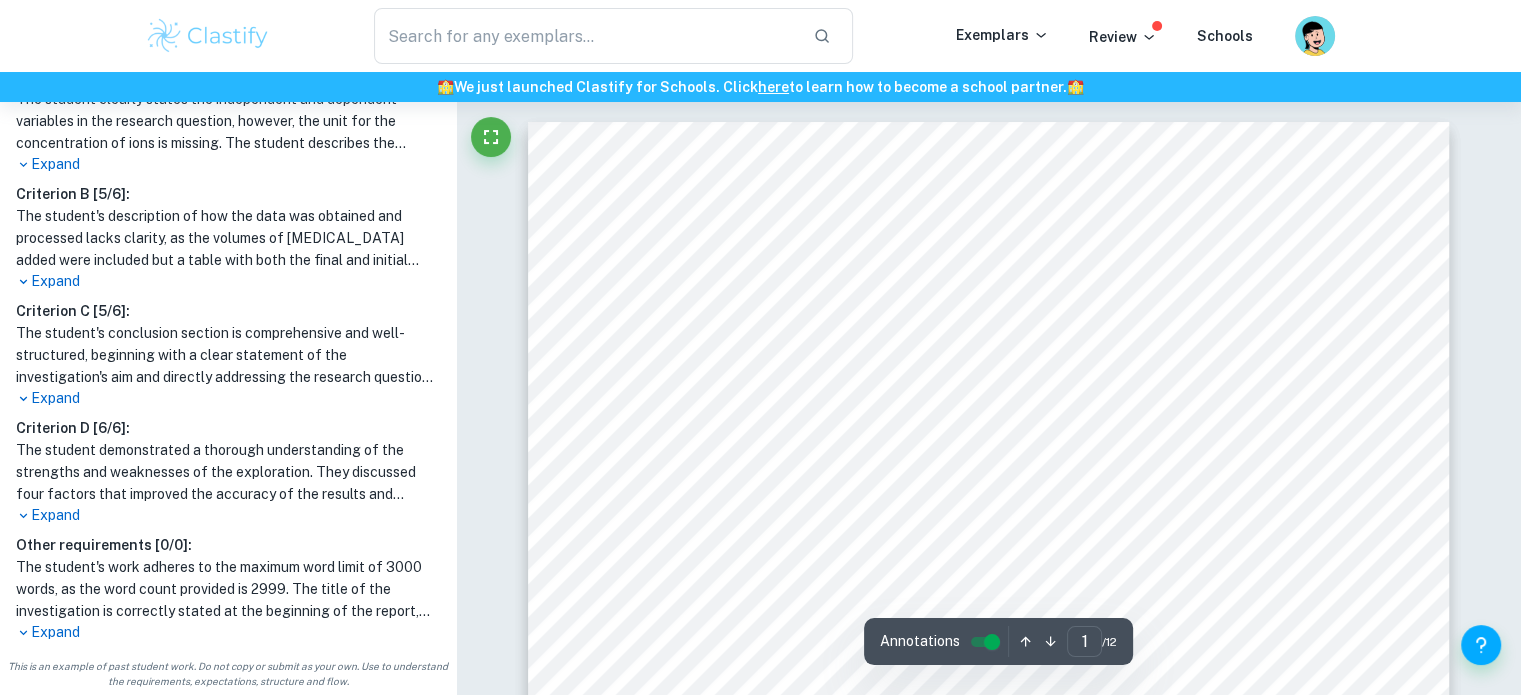 click on "Expand" at bounding box center (228, 515) 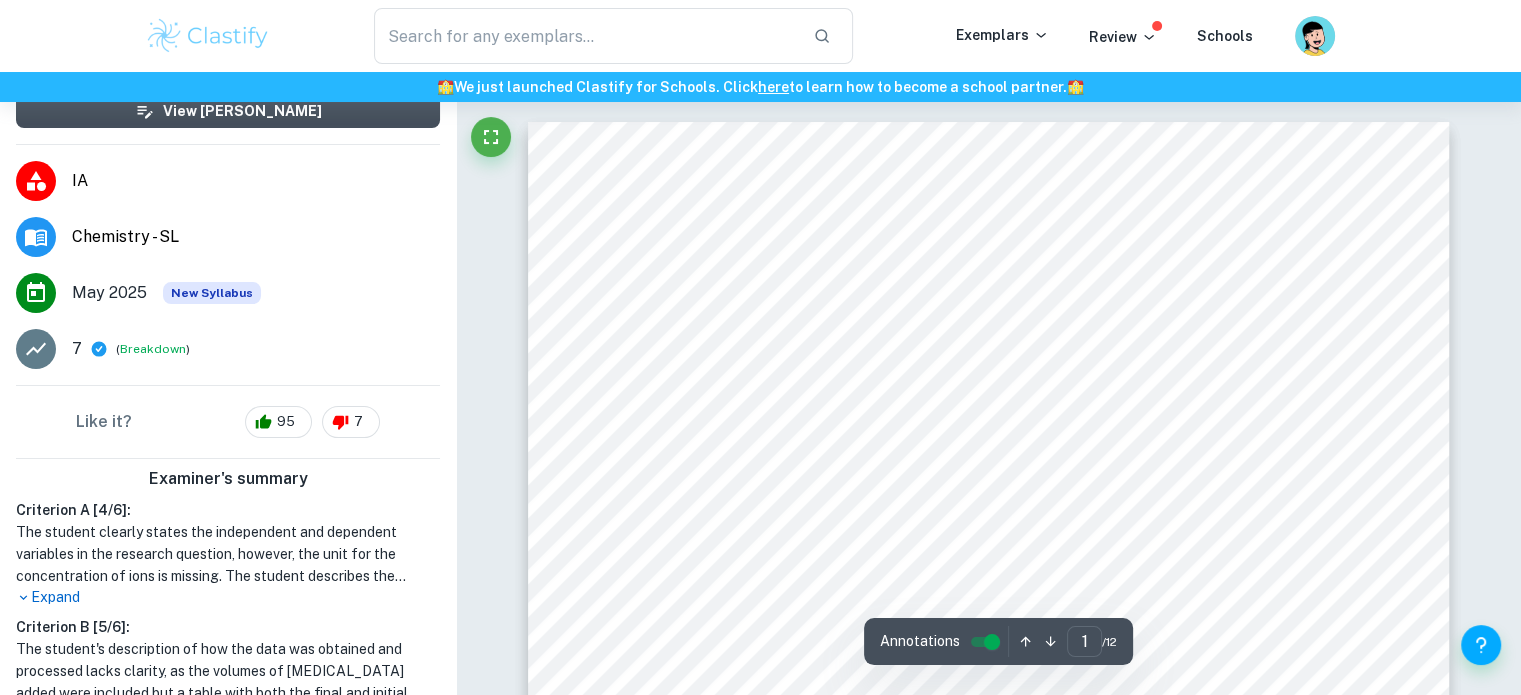 scroll, scrollTop: 356, scrollLeft: 0, axis: vertical 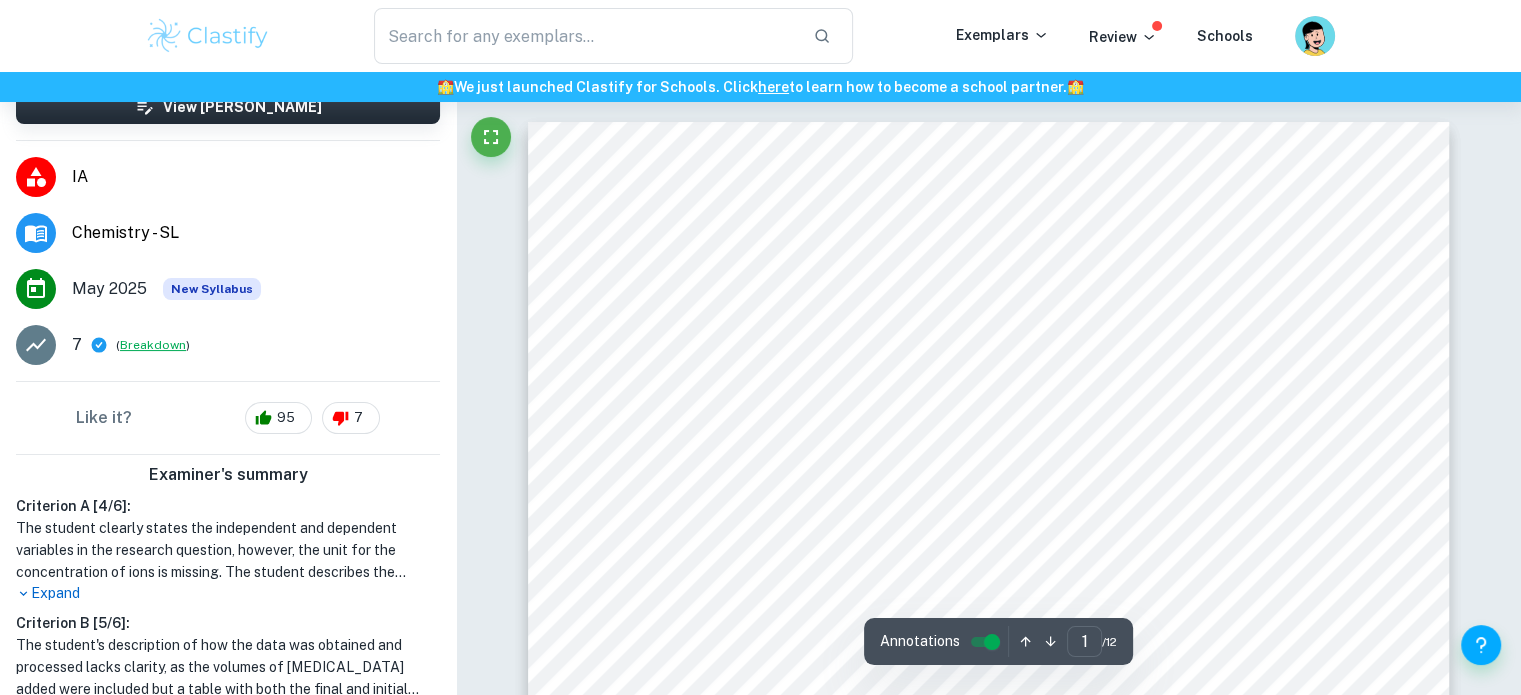 click on "Breakdown" at bounding box center (153, 345) 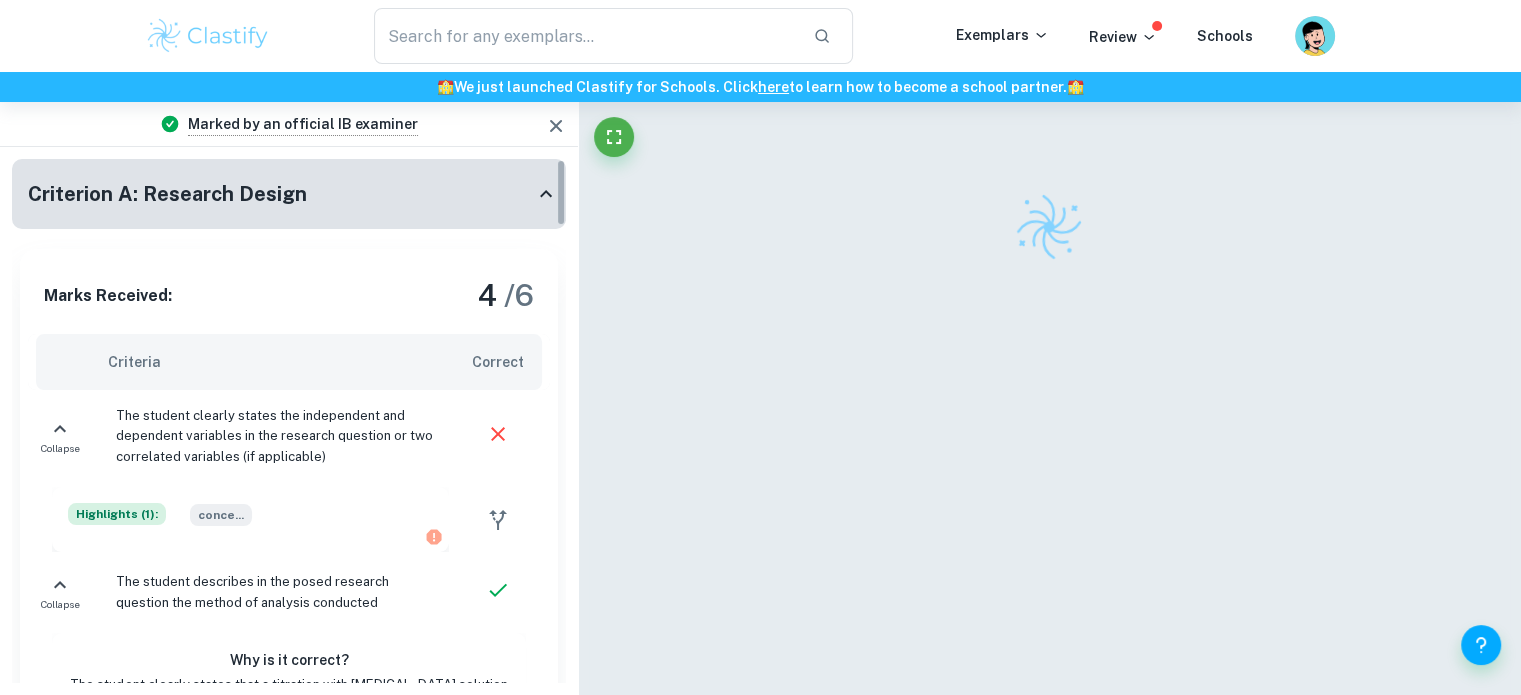 scroll, scrollTop: 0, scrollLeft: 0, axis: both 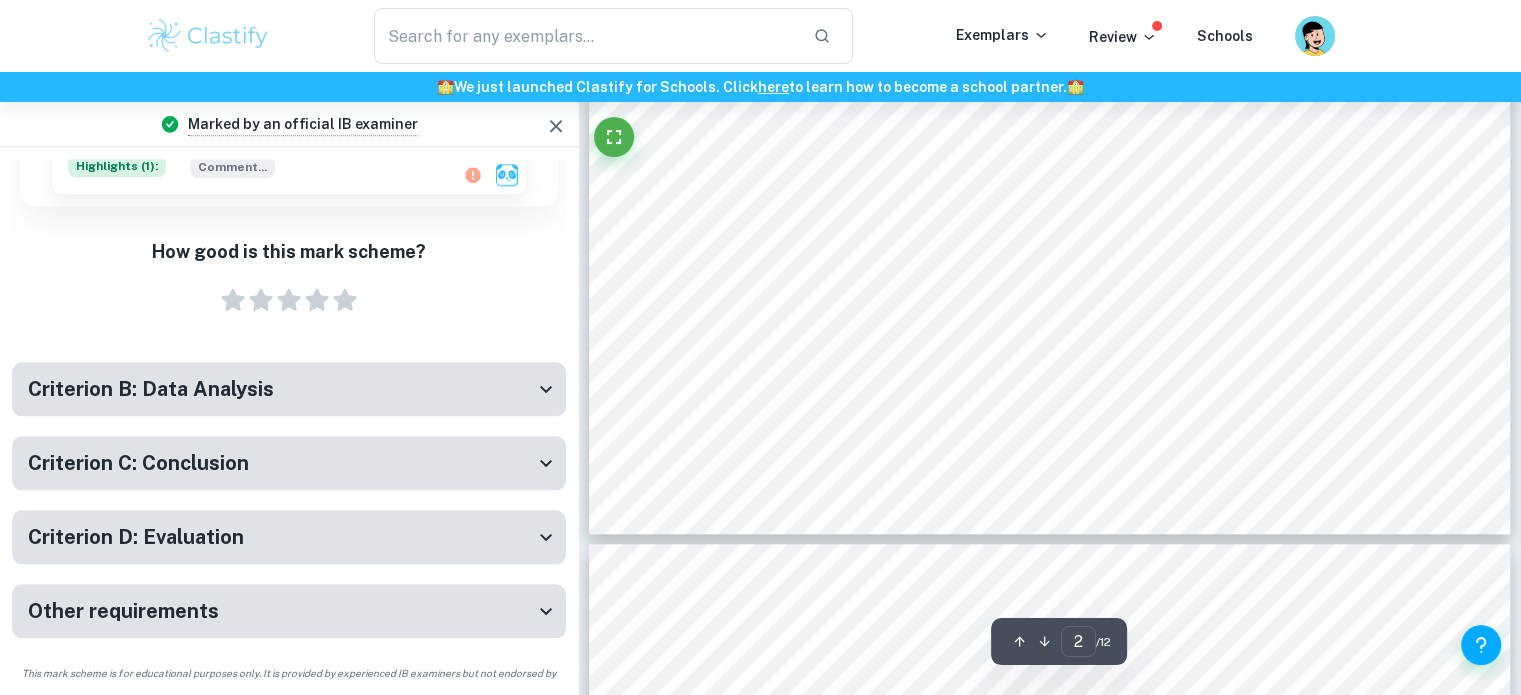 click on "Criterion B: Data Analysis" at bounding box center [281, 389] 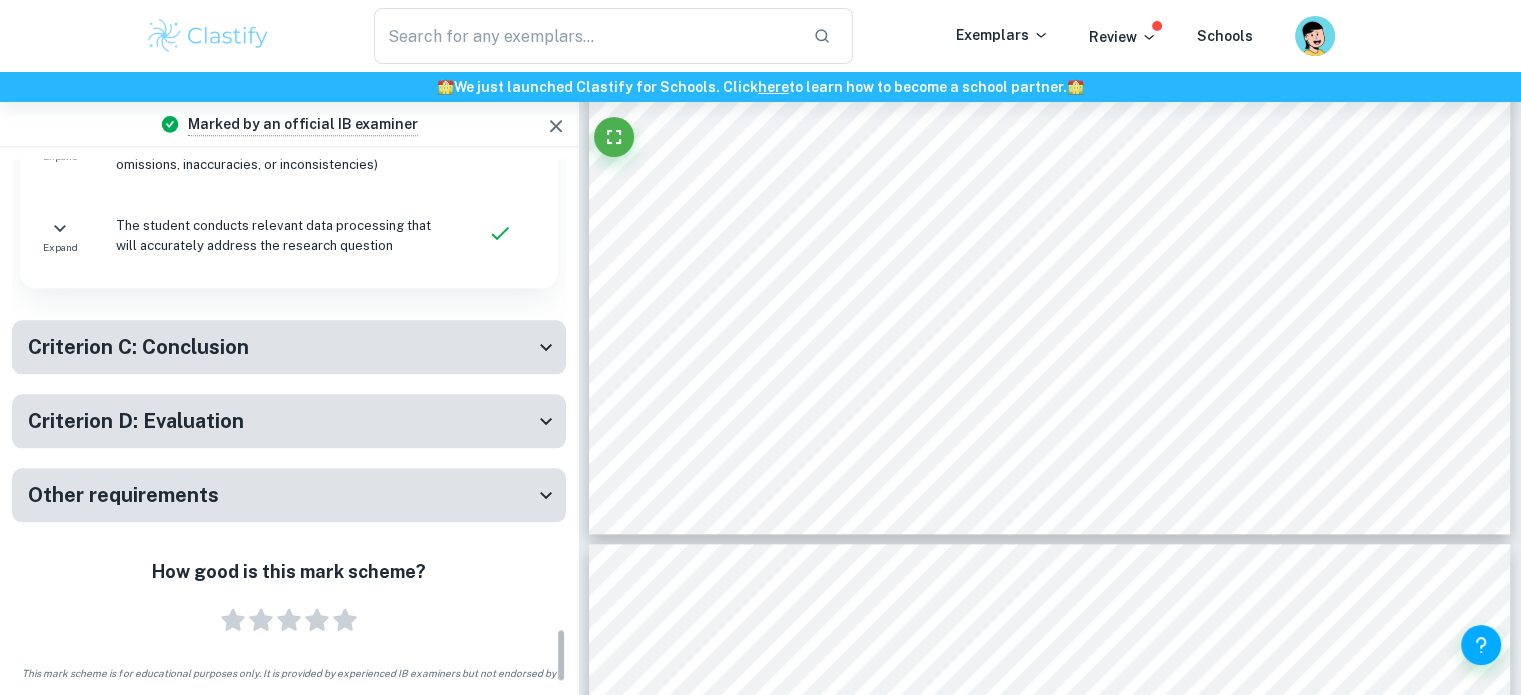 click on "Criterion C: Conclusion" at bounding box center (289, 347) 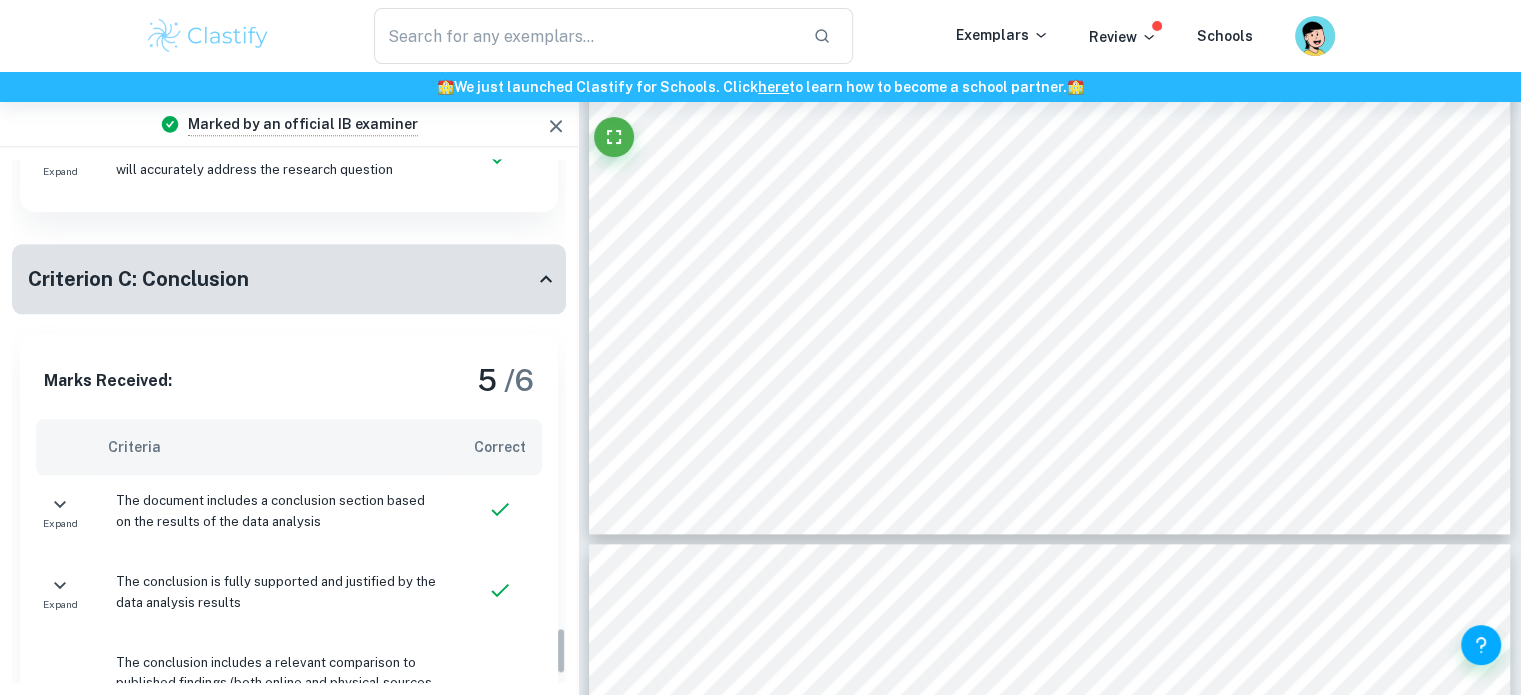 scroll, scrollTop: 5232, scrollLeft: 0, axis: vertical 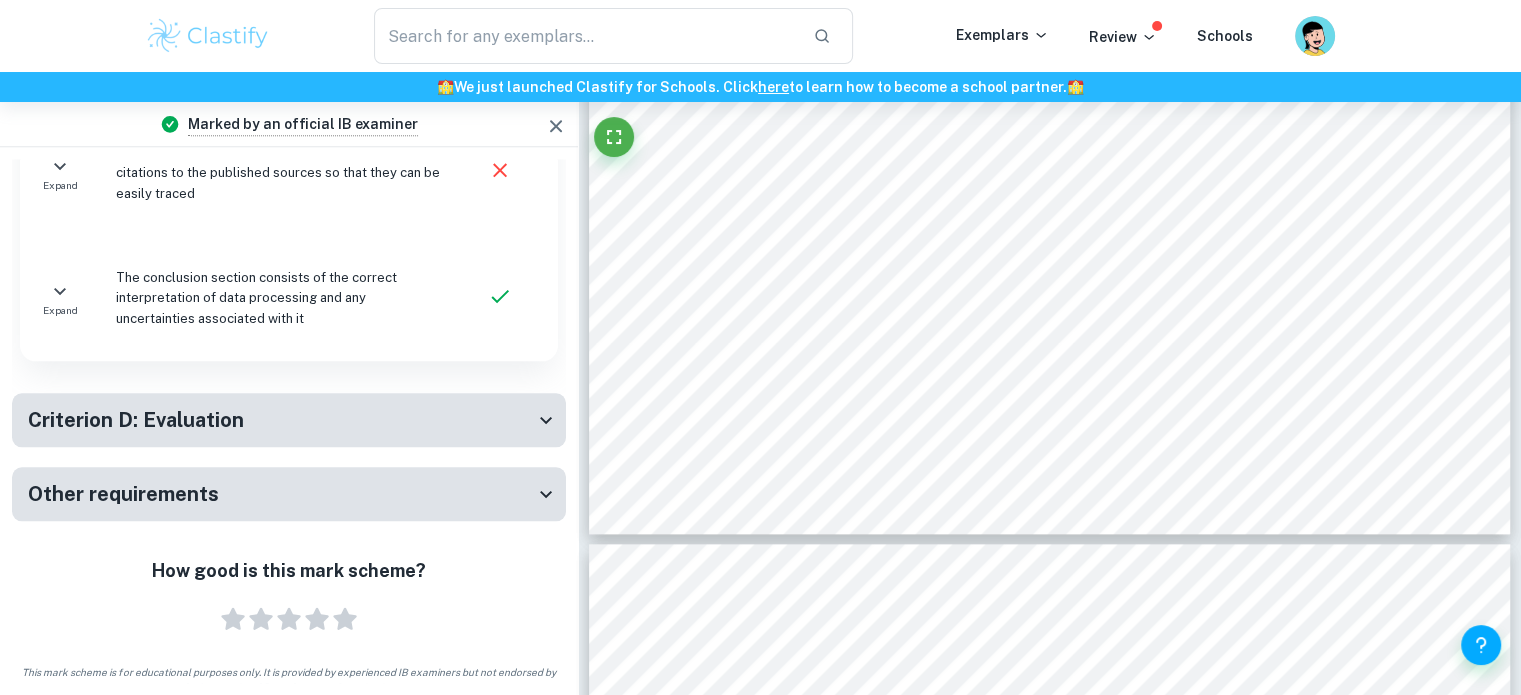 click on "Criterion D: Evaluation" at bounding box center (136, 420) 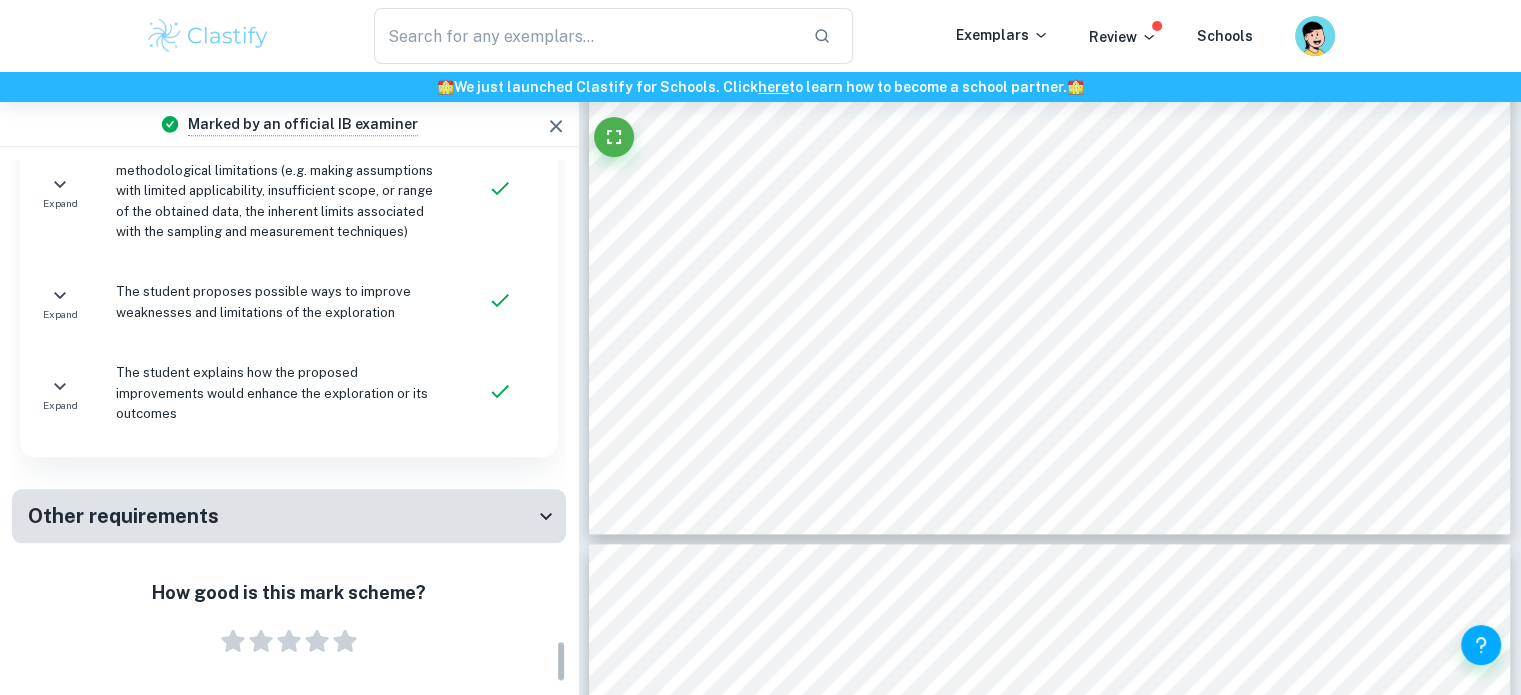 scroll, scrollTop: 5914, scrollLeft: 0, axis: vertical 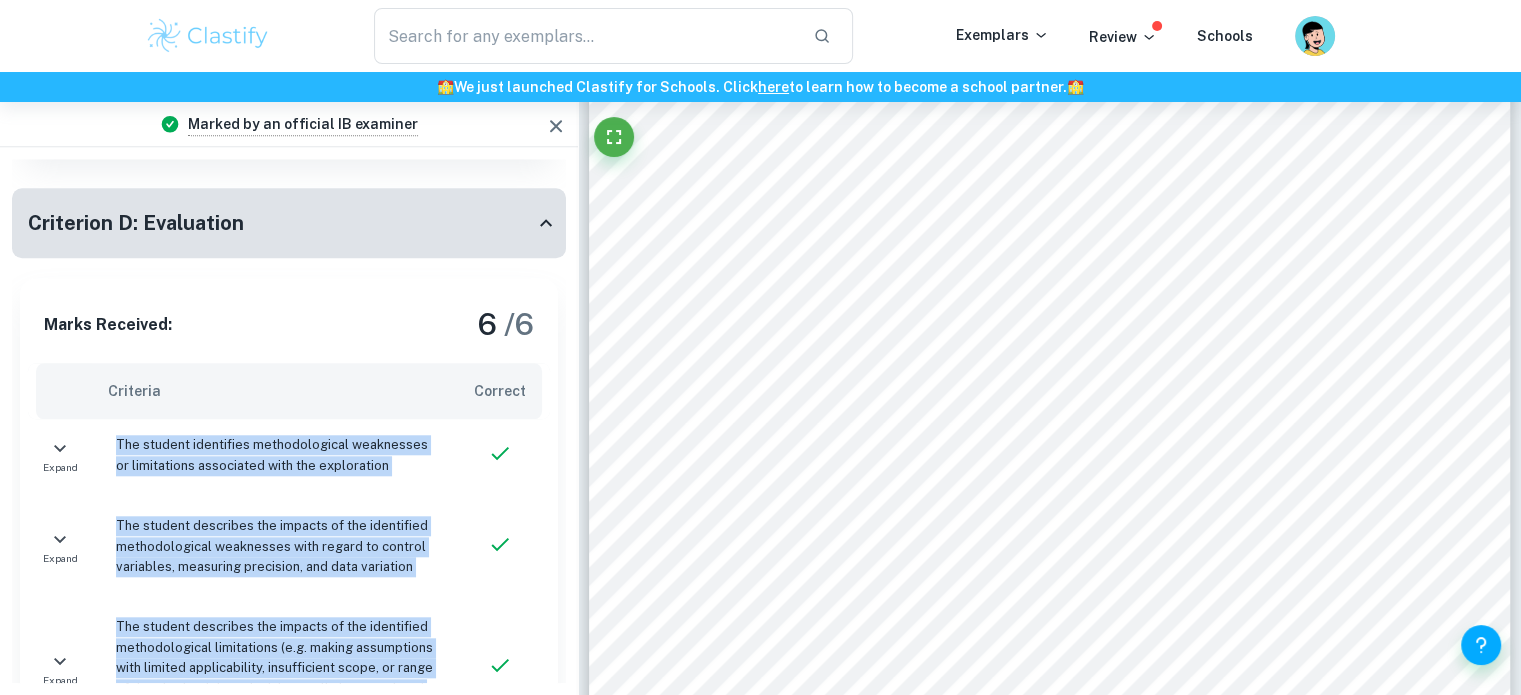 drag, startPoint x: 430, startPoint y: 517, endPoint x: 115, endPoint y: 417, distance: 330.49207 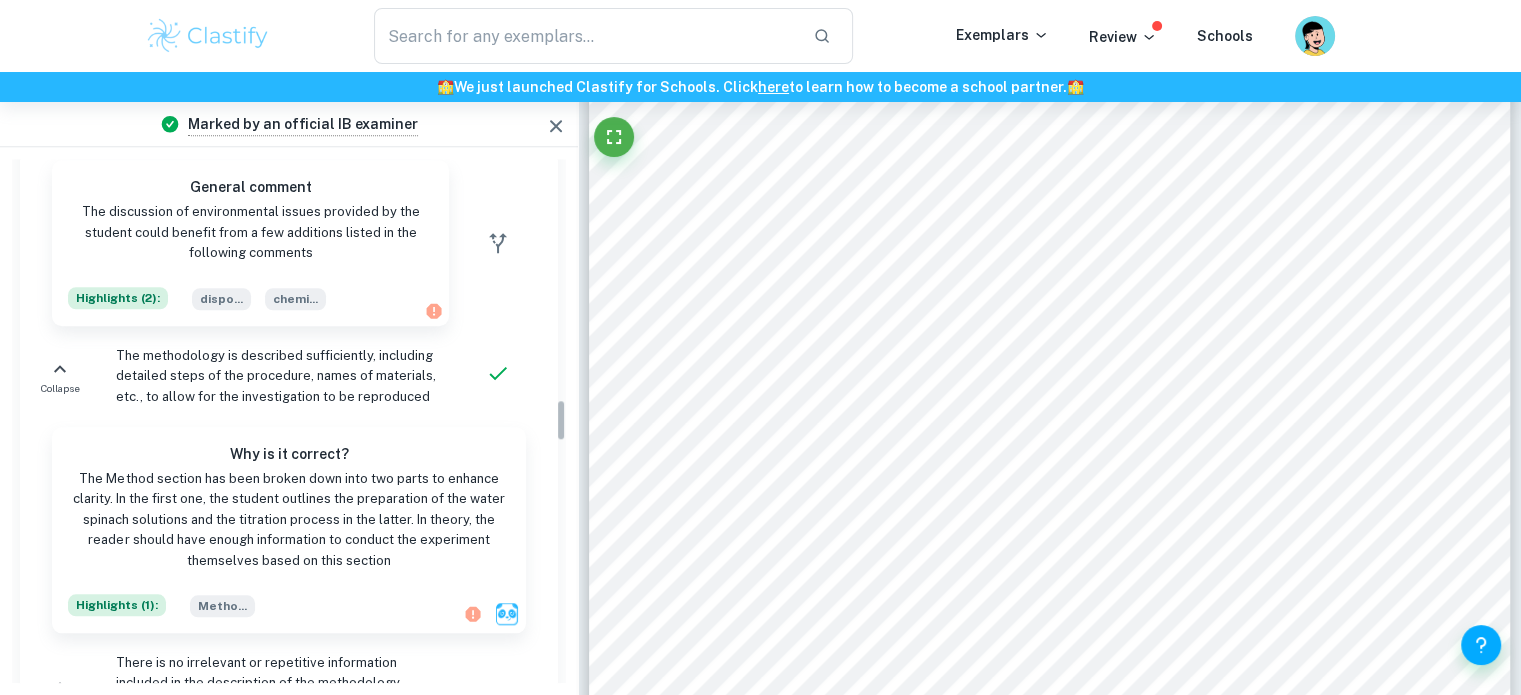 scroll, scrollTop: 2953, scrollLeft: 0, axis: vertical 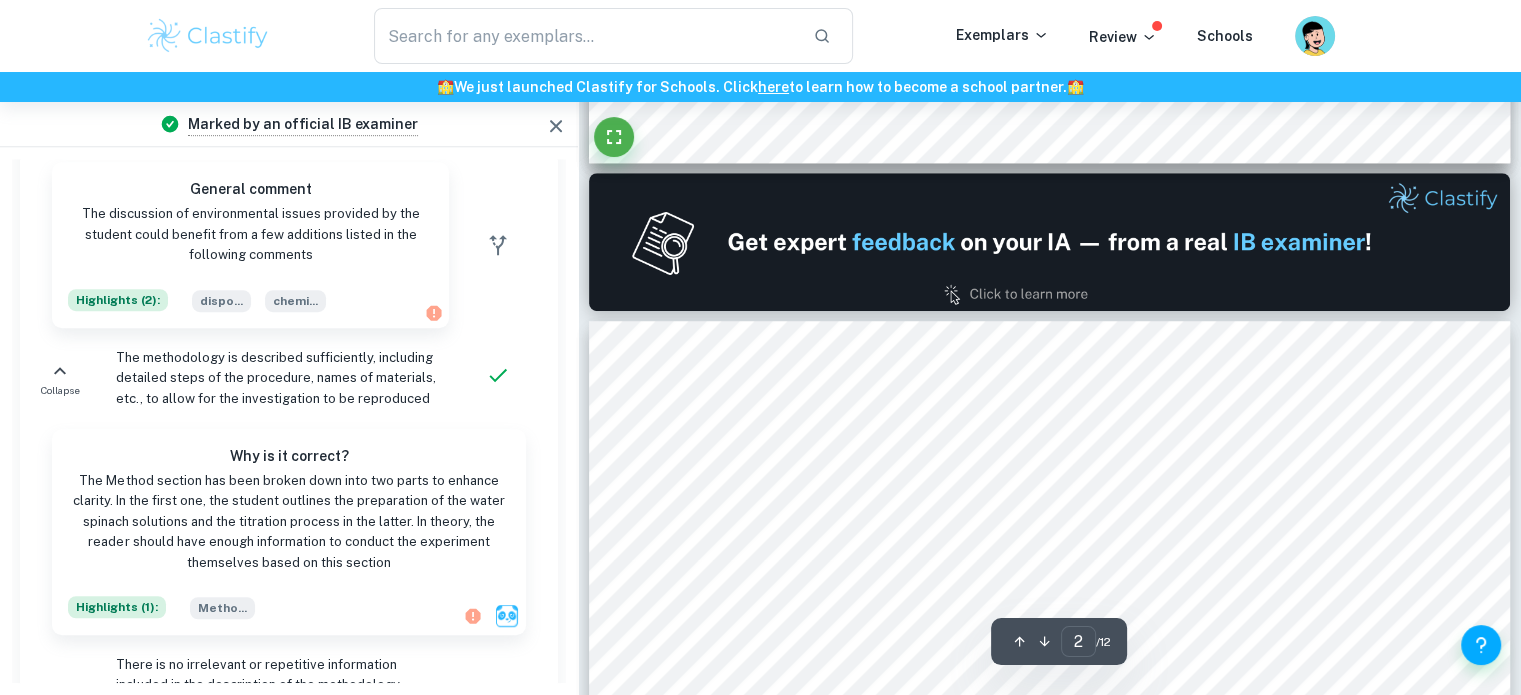 type on "1" 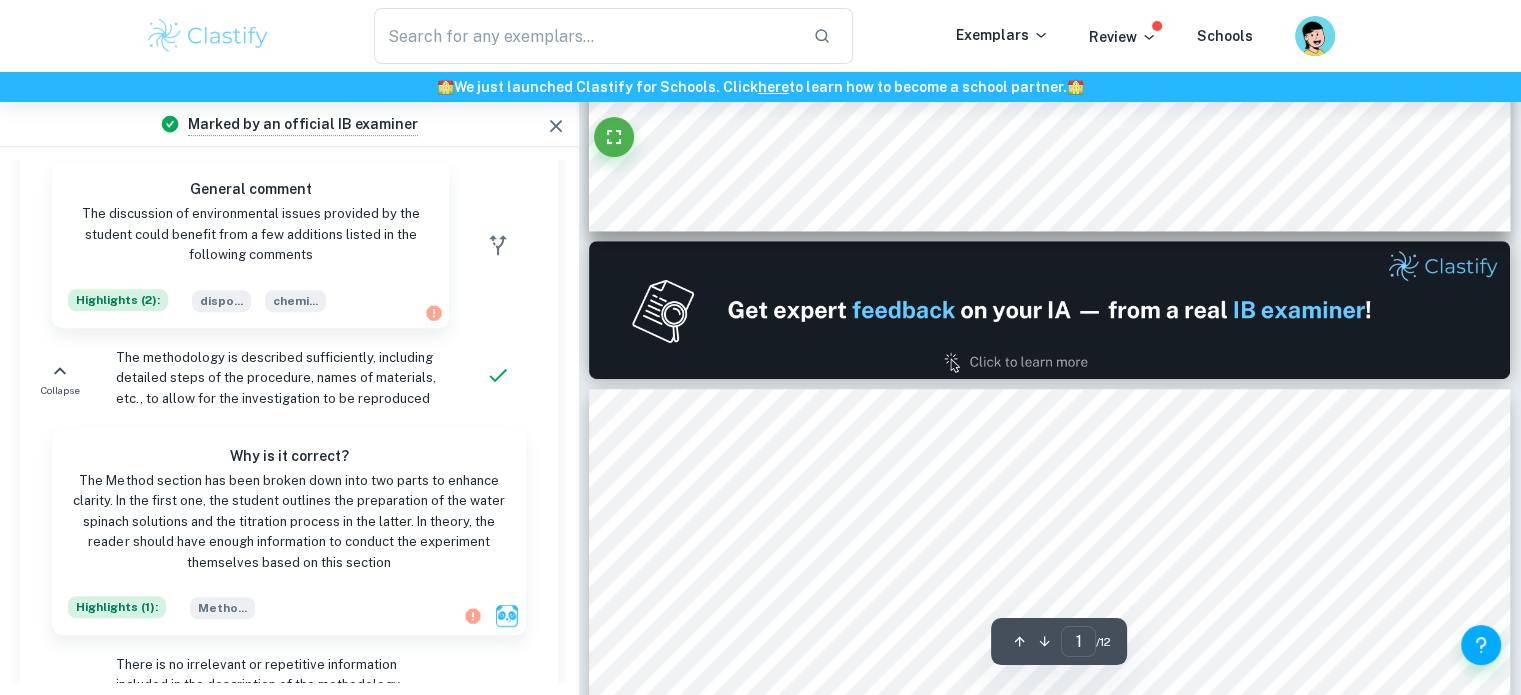 scroll, scrollTop: 1040, scrollLeft: 0, axis: vertical 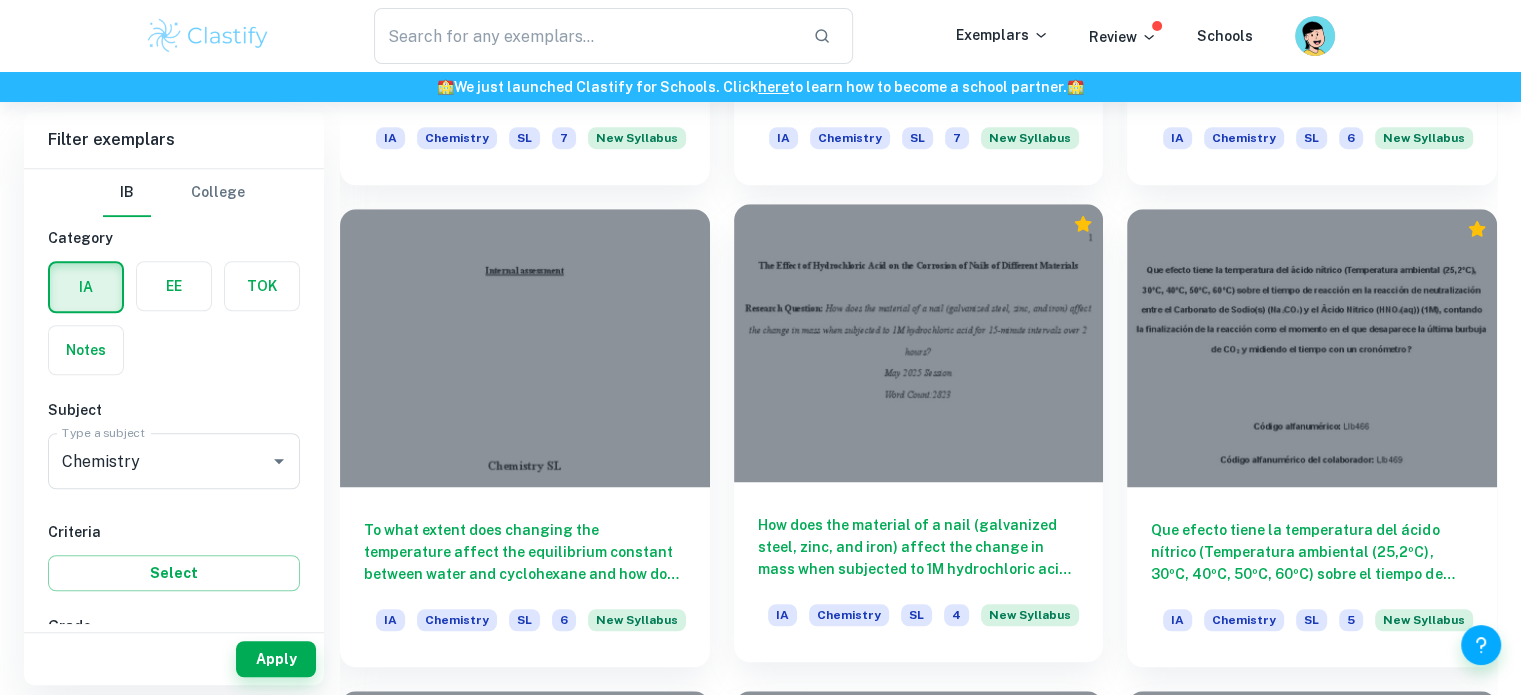 click at bounding box center [919, 342] 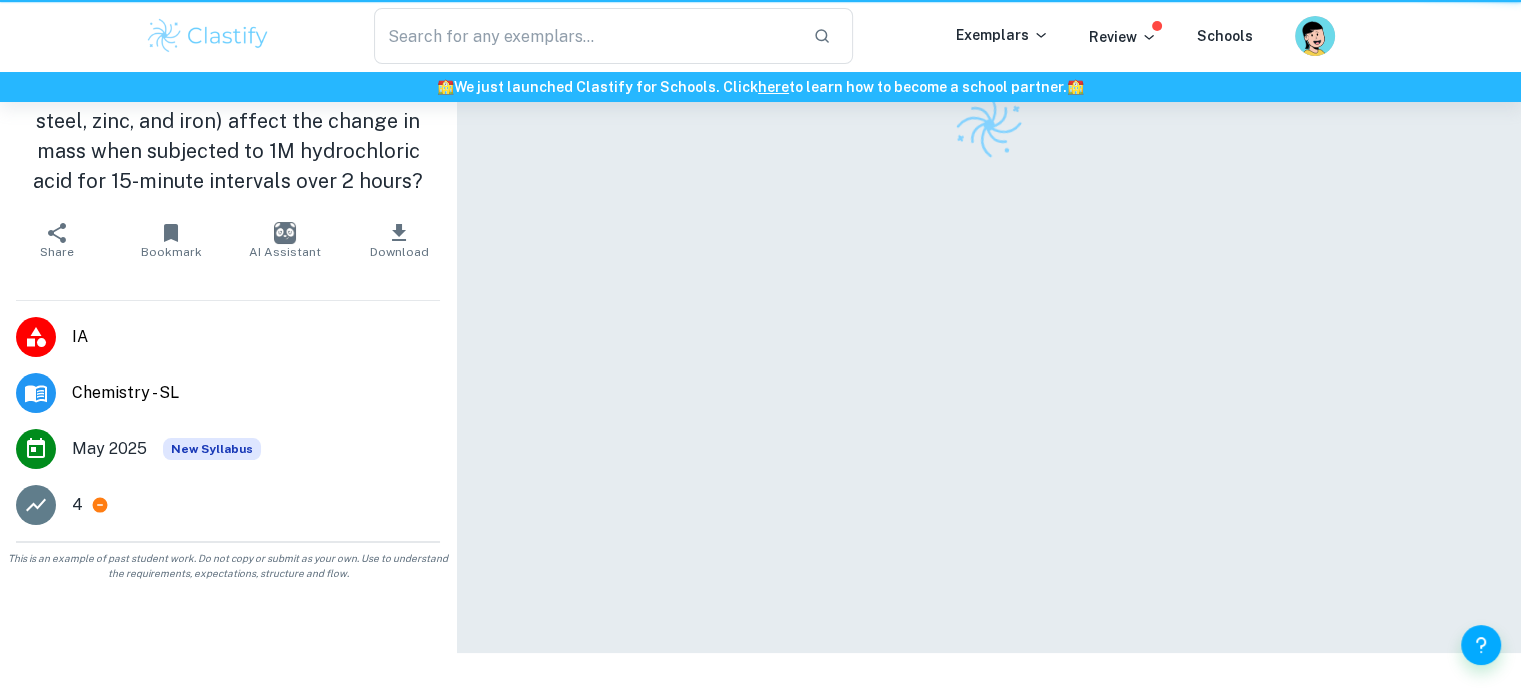 scroll, scrollTop: 0, scrollLeft: 0, axis: both 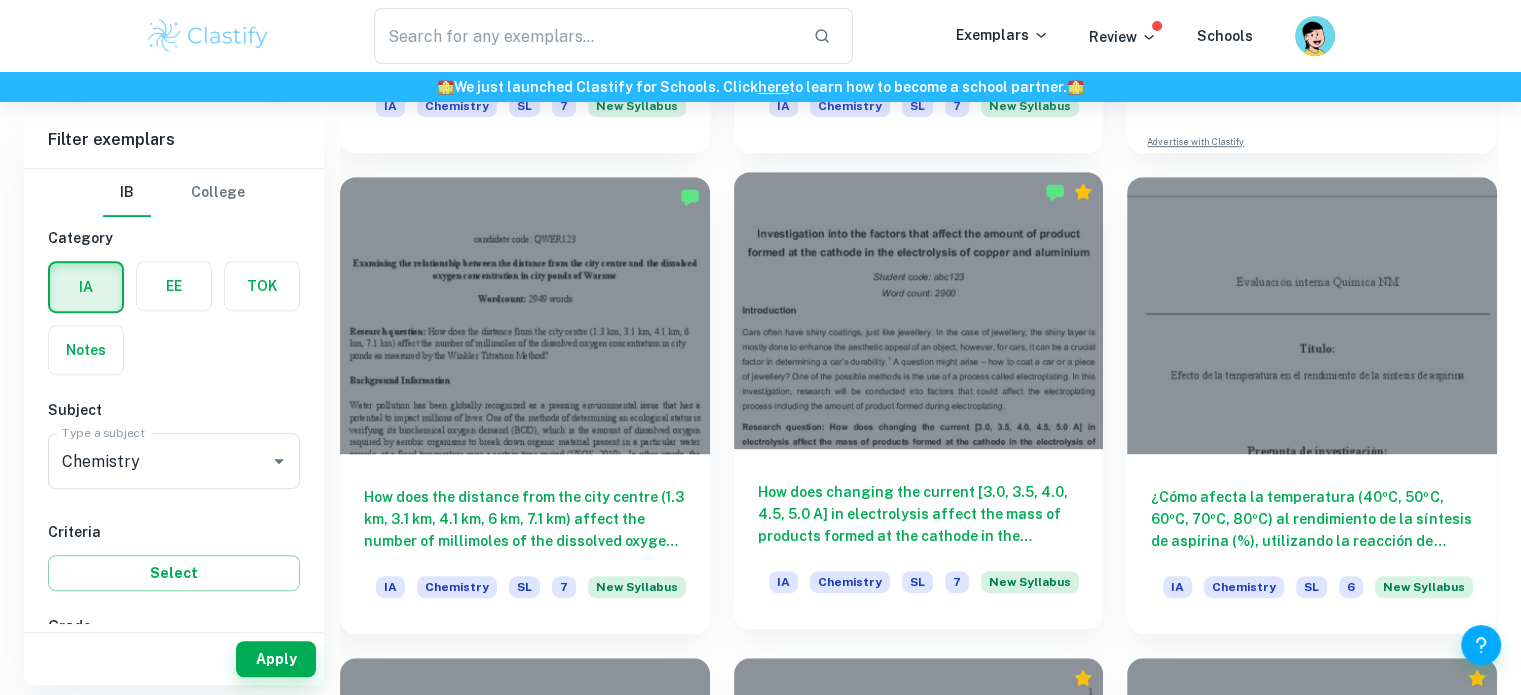click at bounding box center [919, 310] 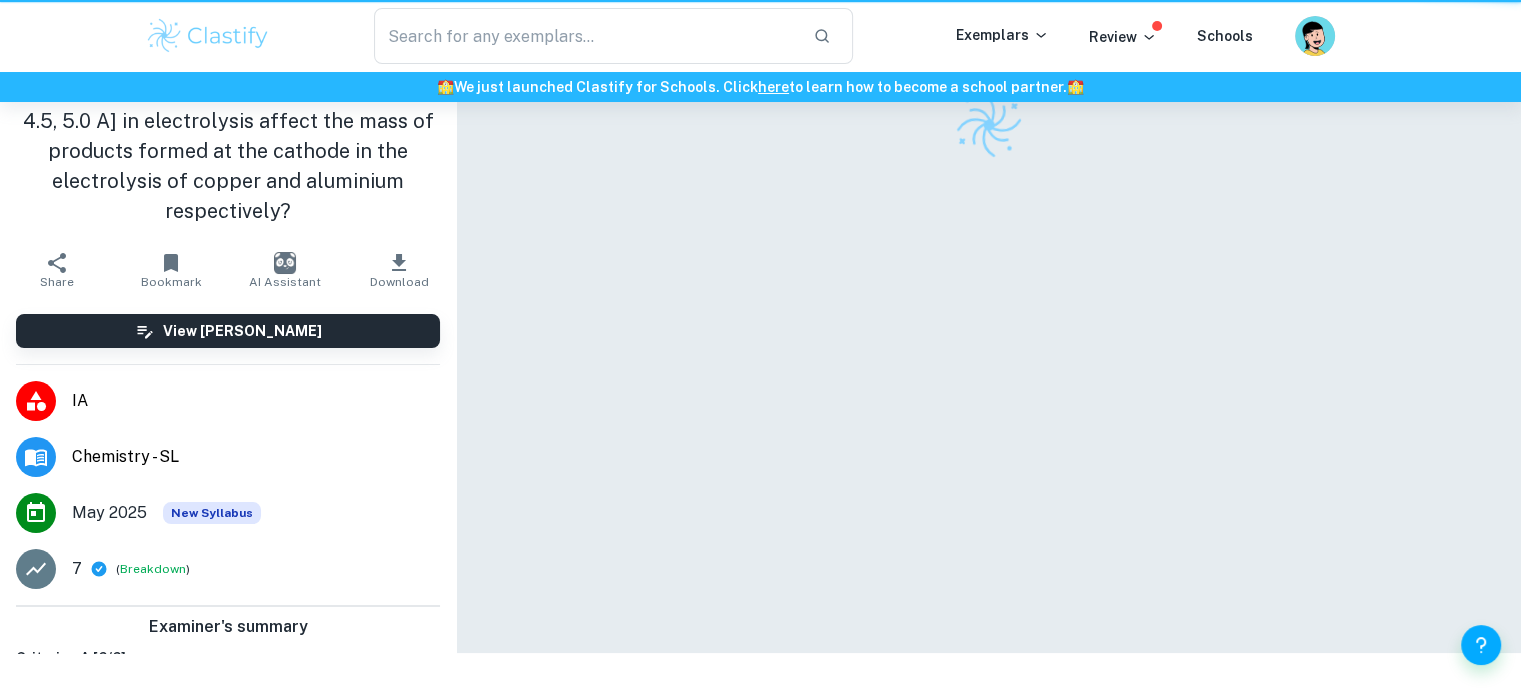 scroll, scrollTop: 0, scrollLeft: 0, axis: both 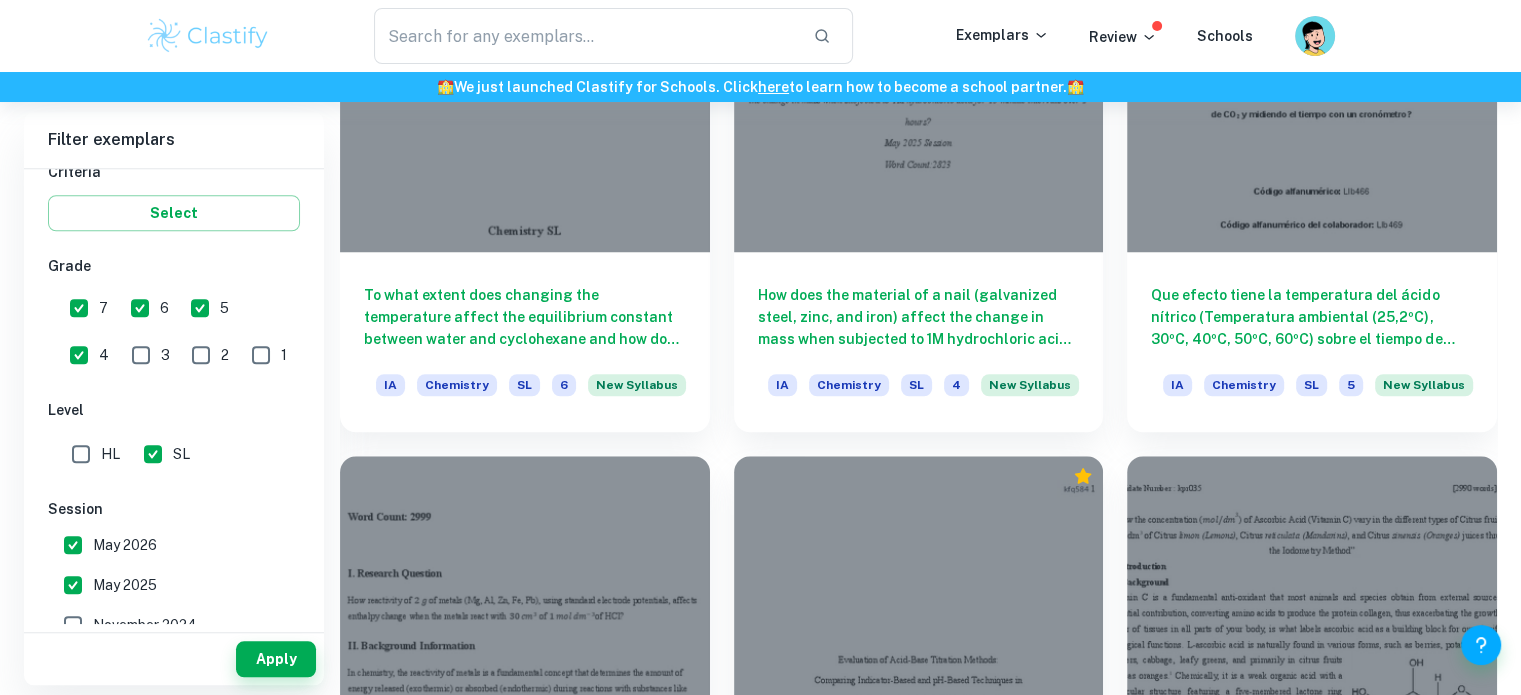 click on "6" at bounding box center (140, 308) 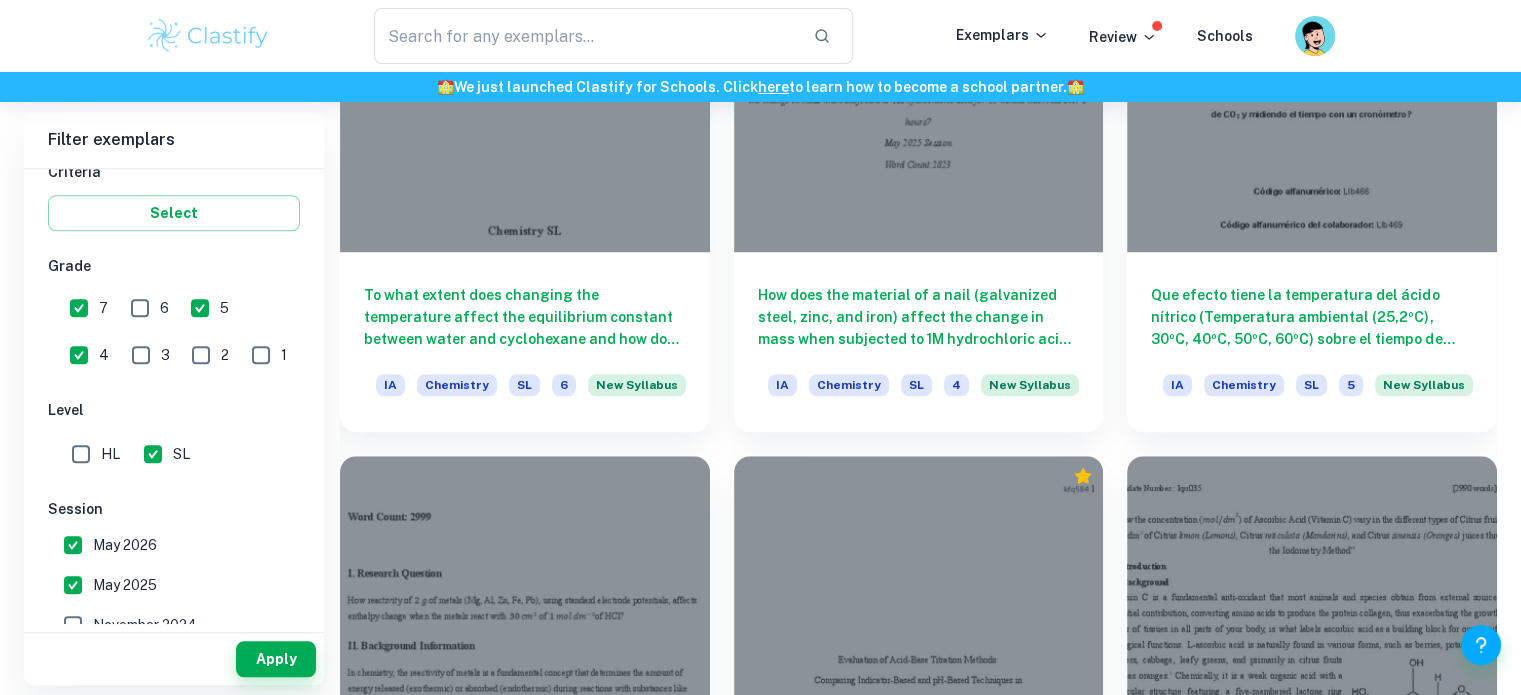 click on "7" at bounding box center (79, 308) 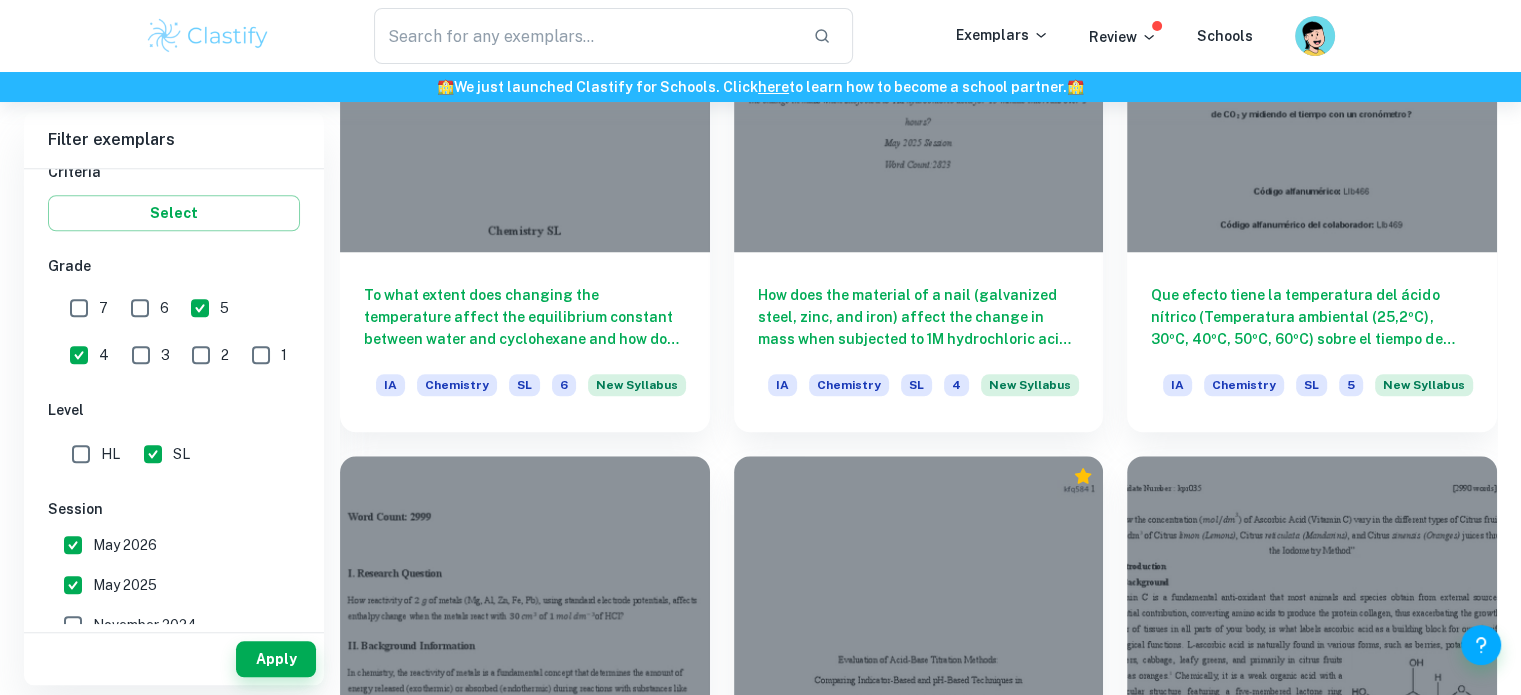 click on "4" at bounding box center (94, 351) 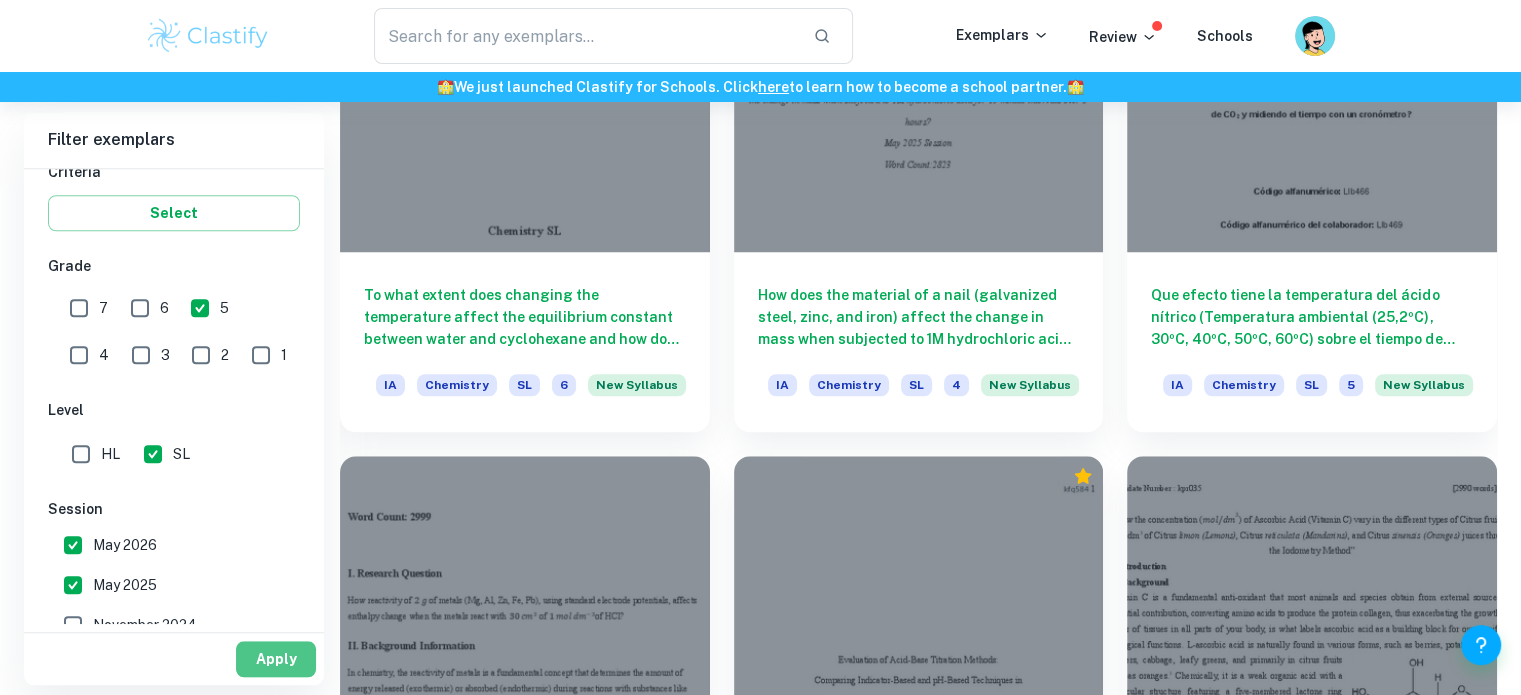click on "Apply" at bounding box center [276, 659] 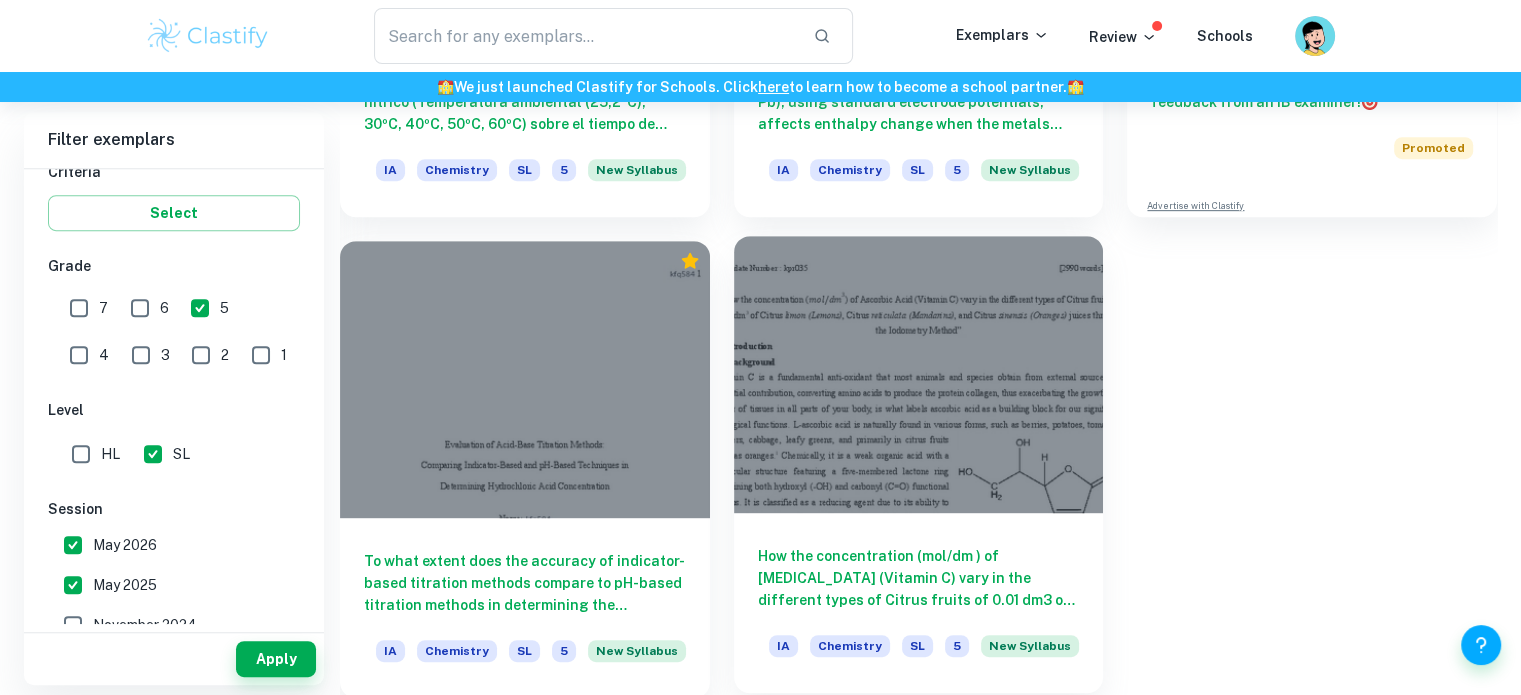 scroll, scrollTop: 431, scrollLeft: 0, axis: vertical 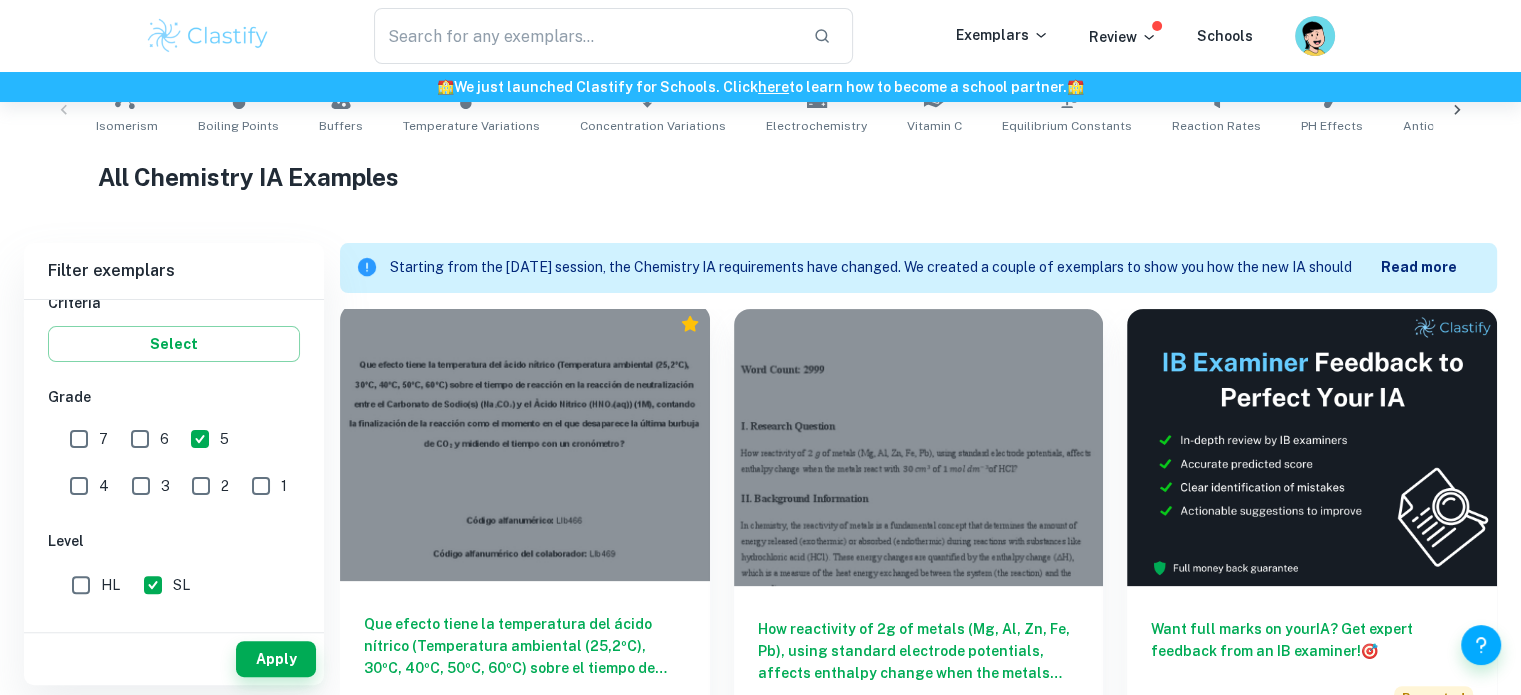 click at bounding box center (525, 442) 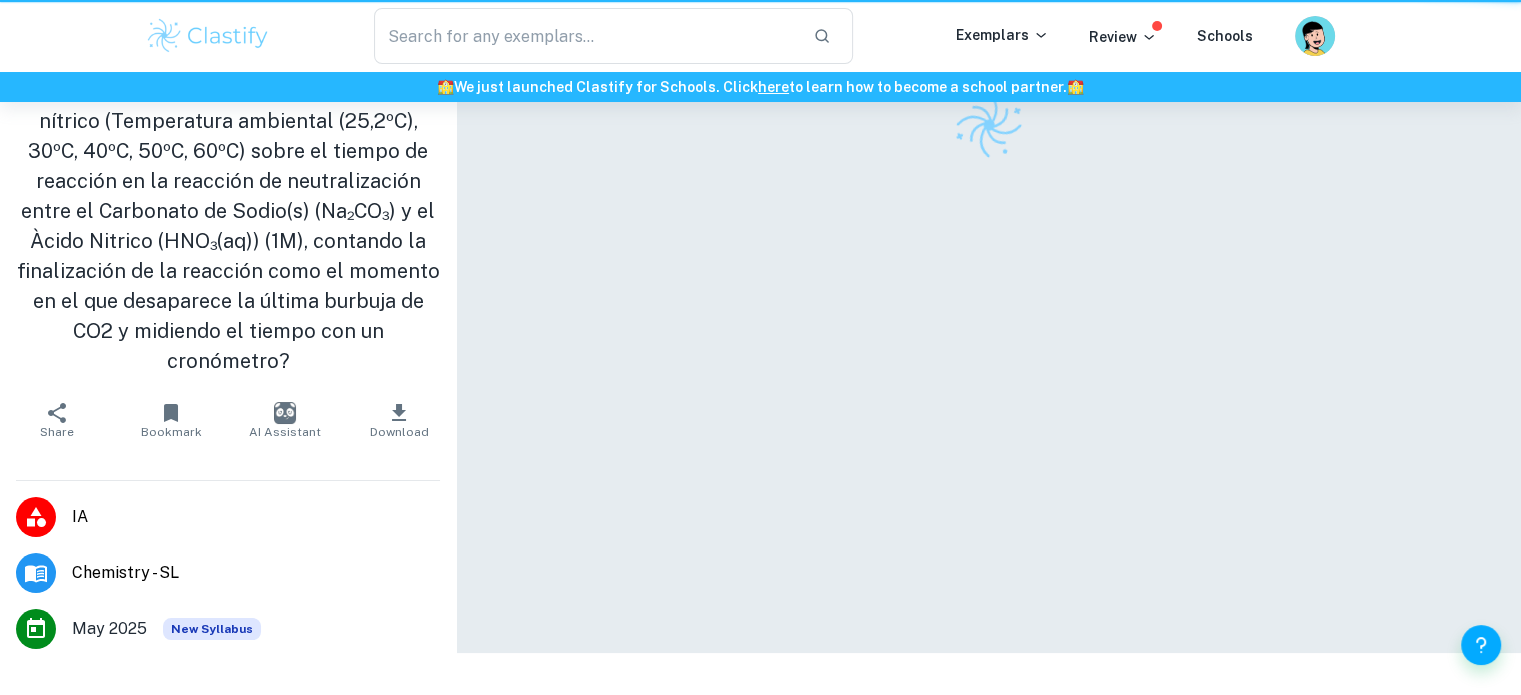 scroll, scrollTop: 0, scrollLeft: 0, axis: both 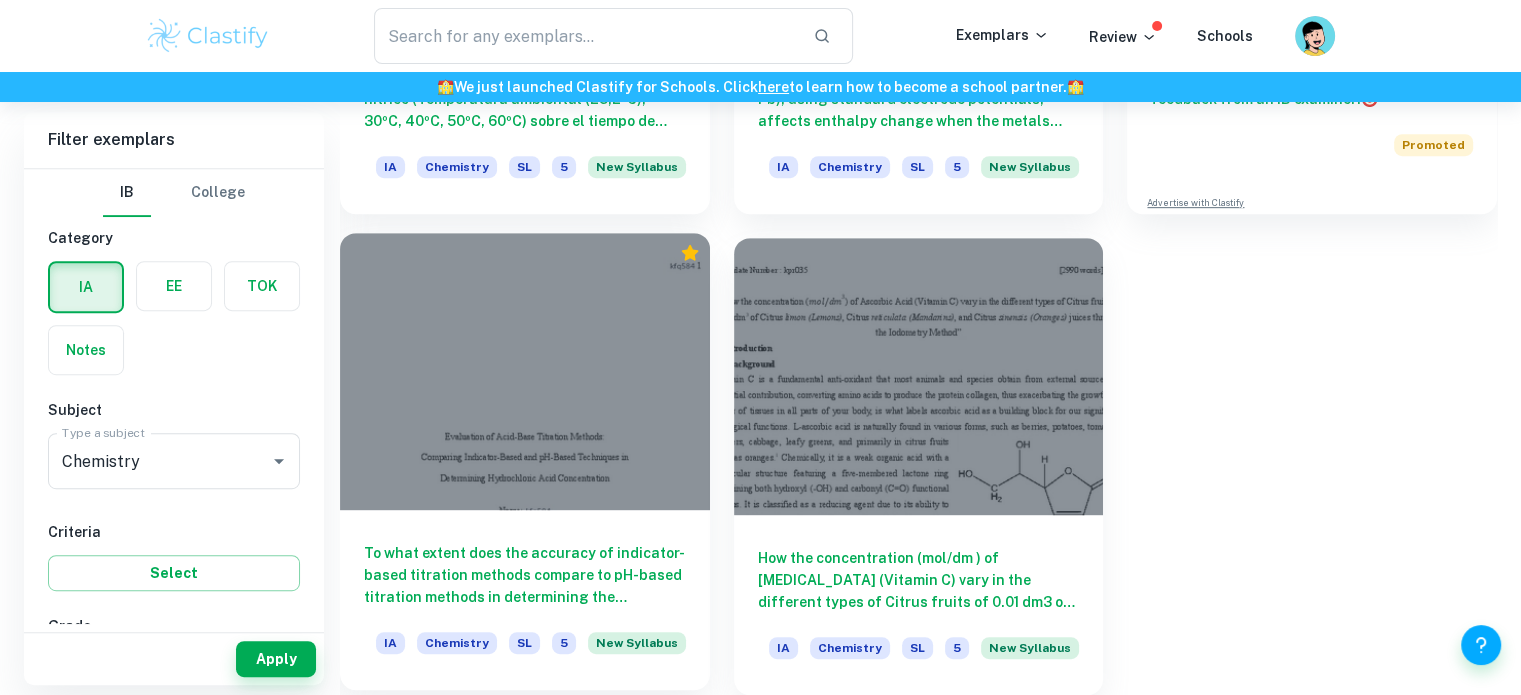 click at bounding box center (525, 371) 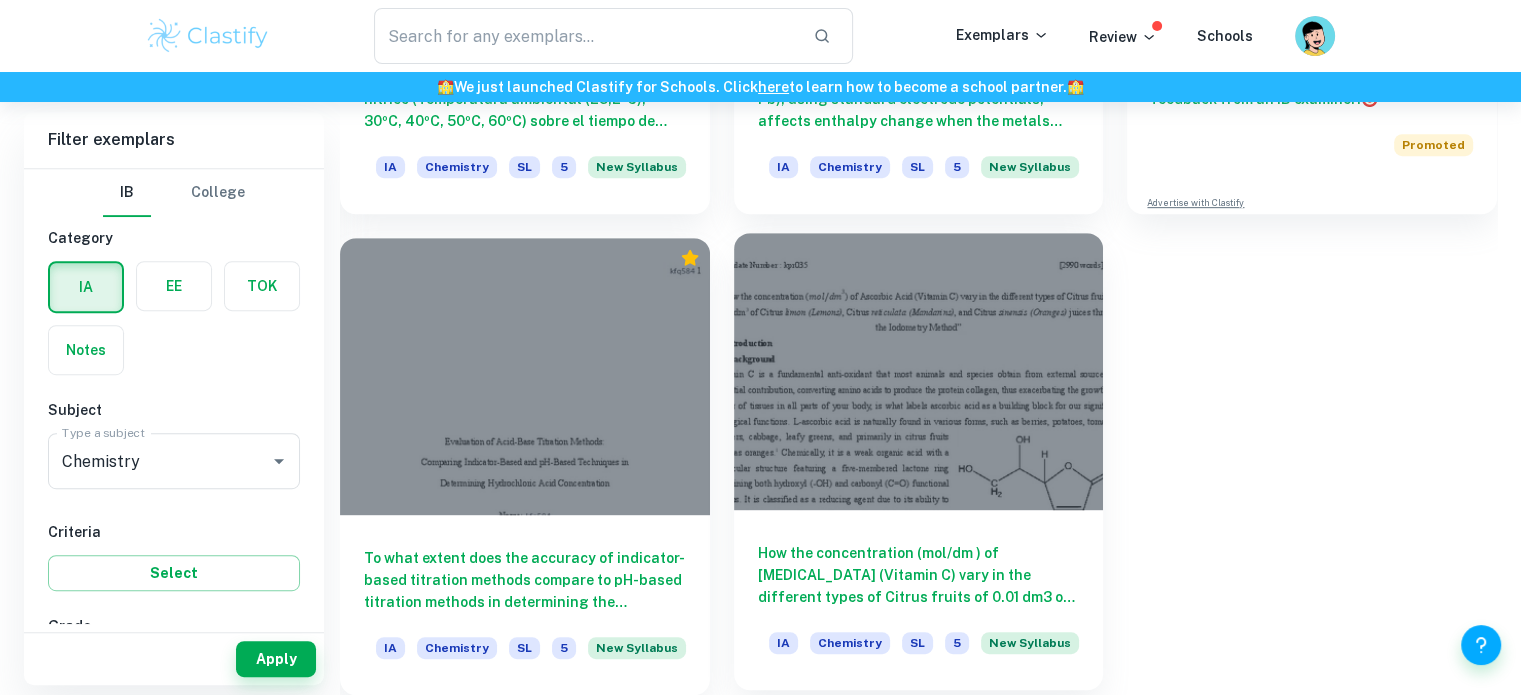 scroll, scrollTop: 414, scrollLeft: 0, axis: vertical 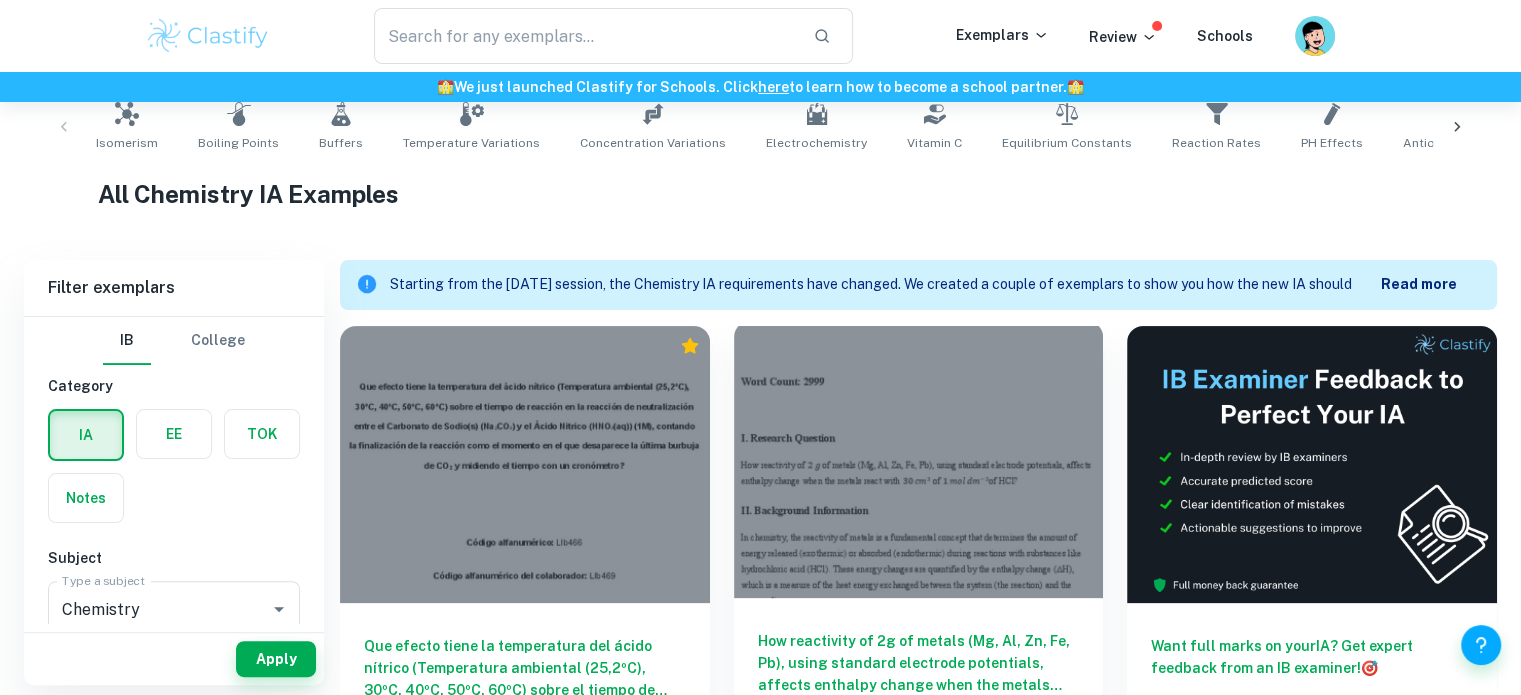 click at bounding box center [919, 459] 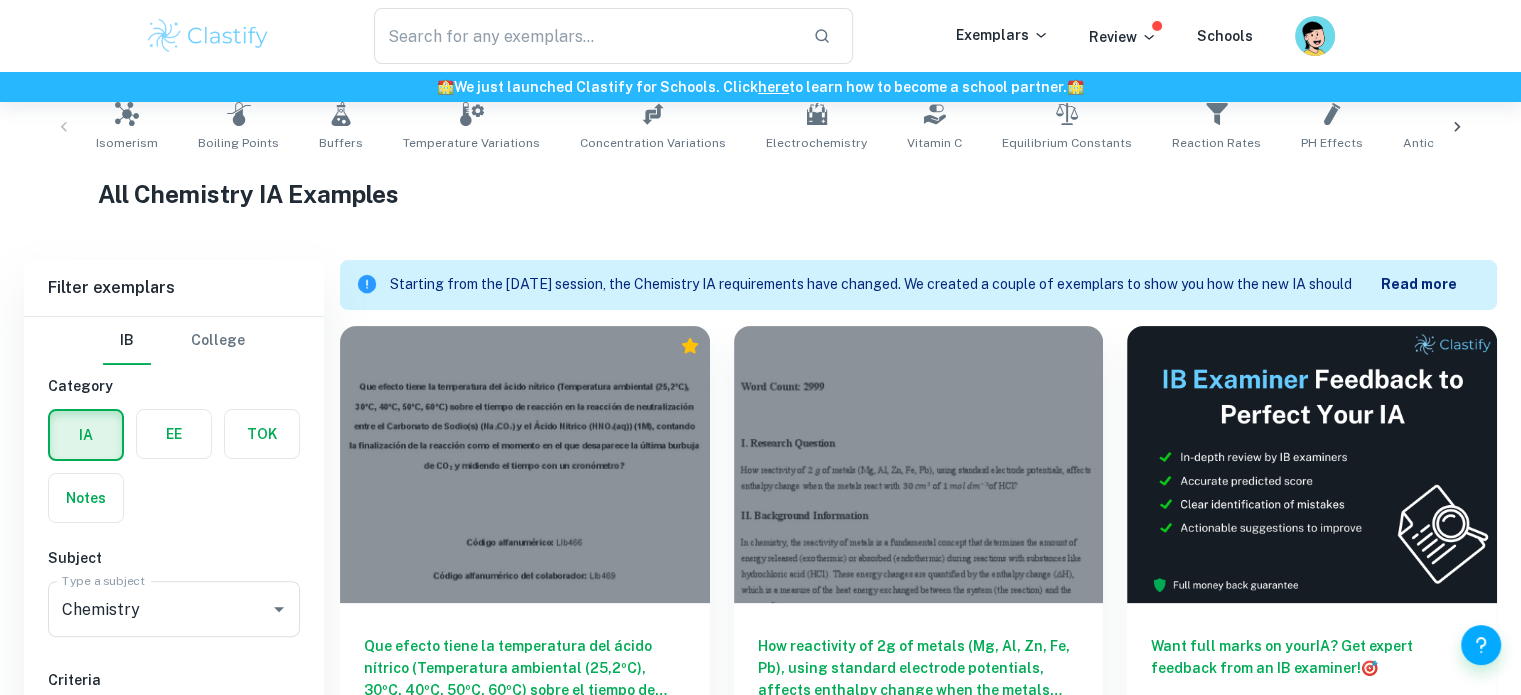scroll, scrollTop: 953, scrollLeft: 0, axis: vertical 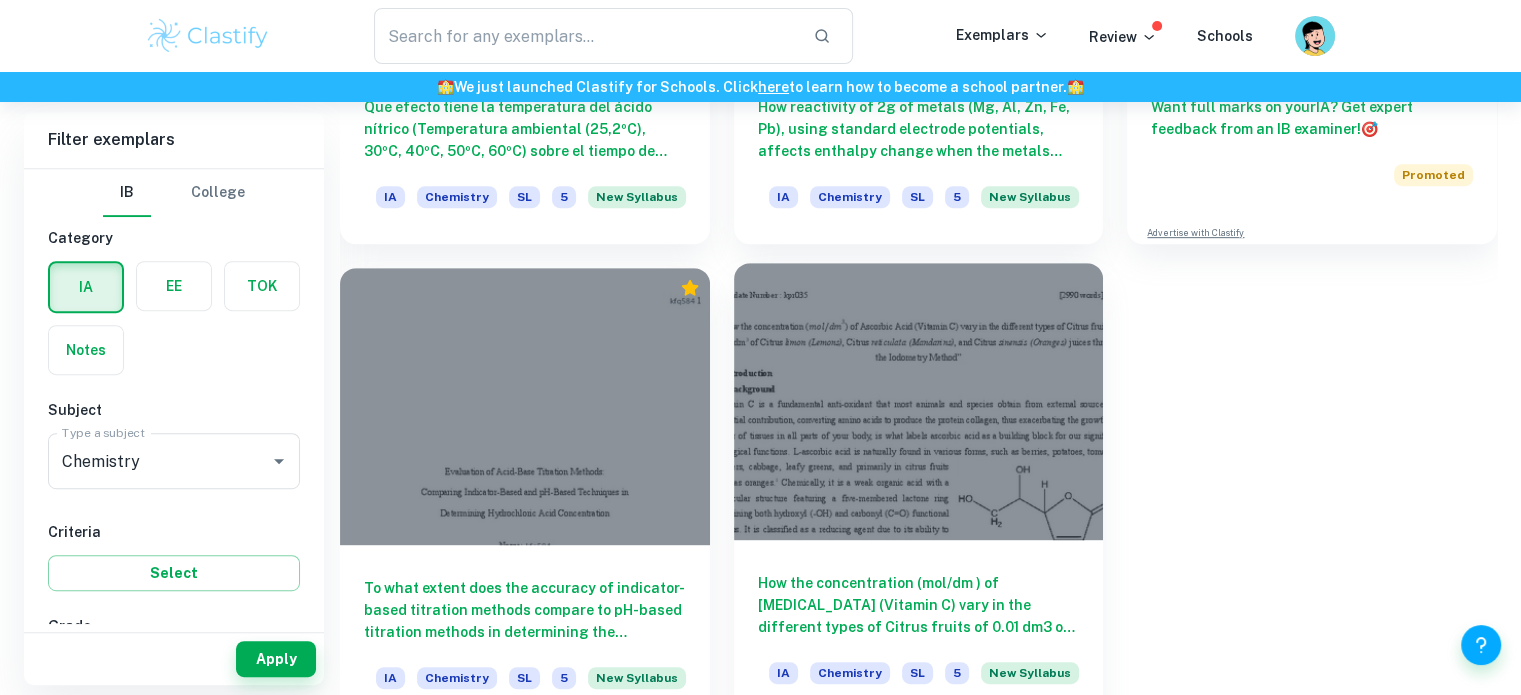 click at bounding box center (919, 401) 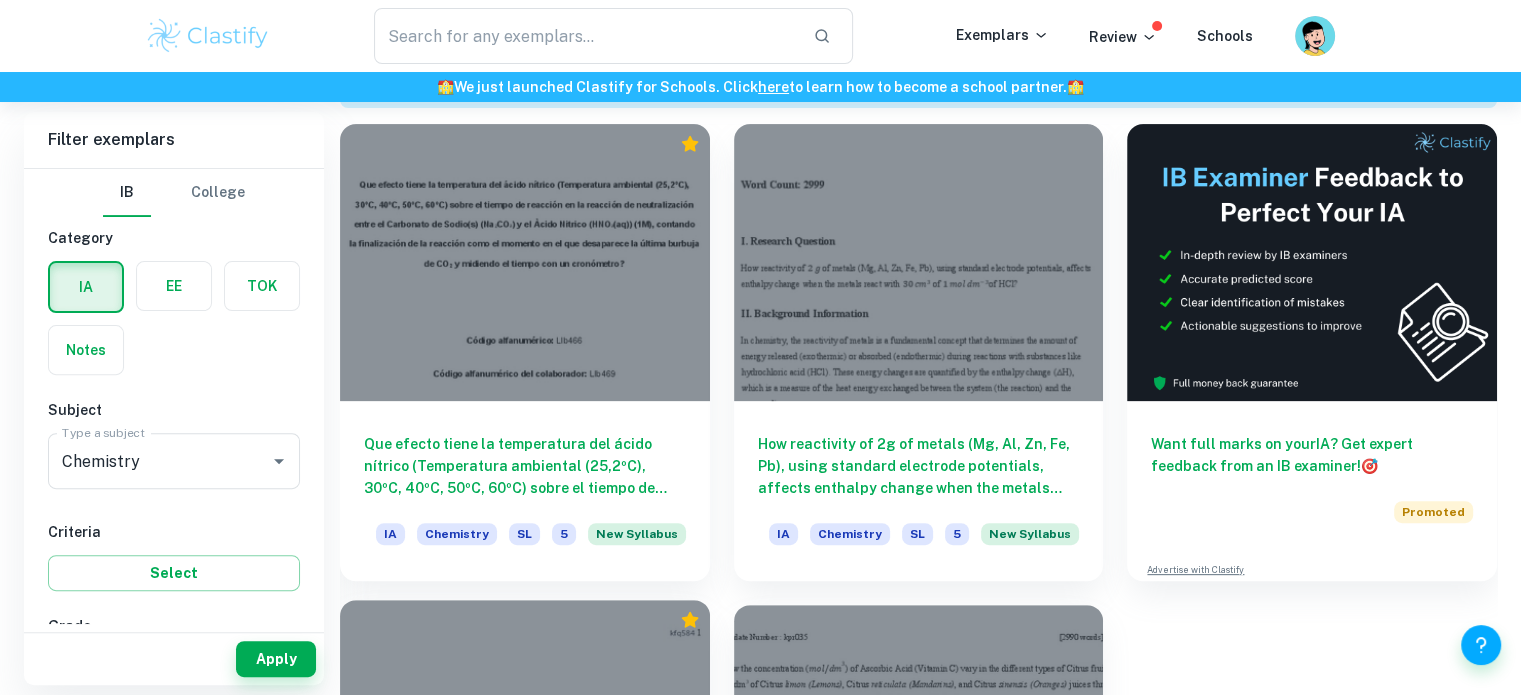 scroll, scrollTop: 615, scrollLeft: 0, axis: vertical 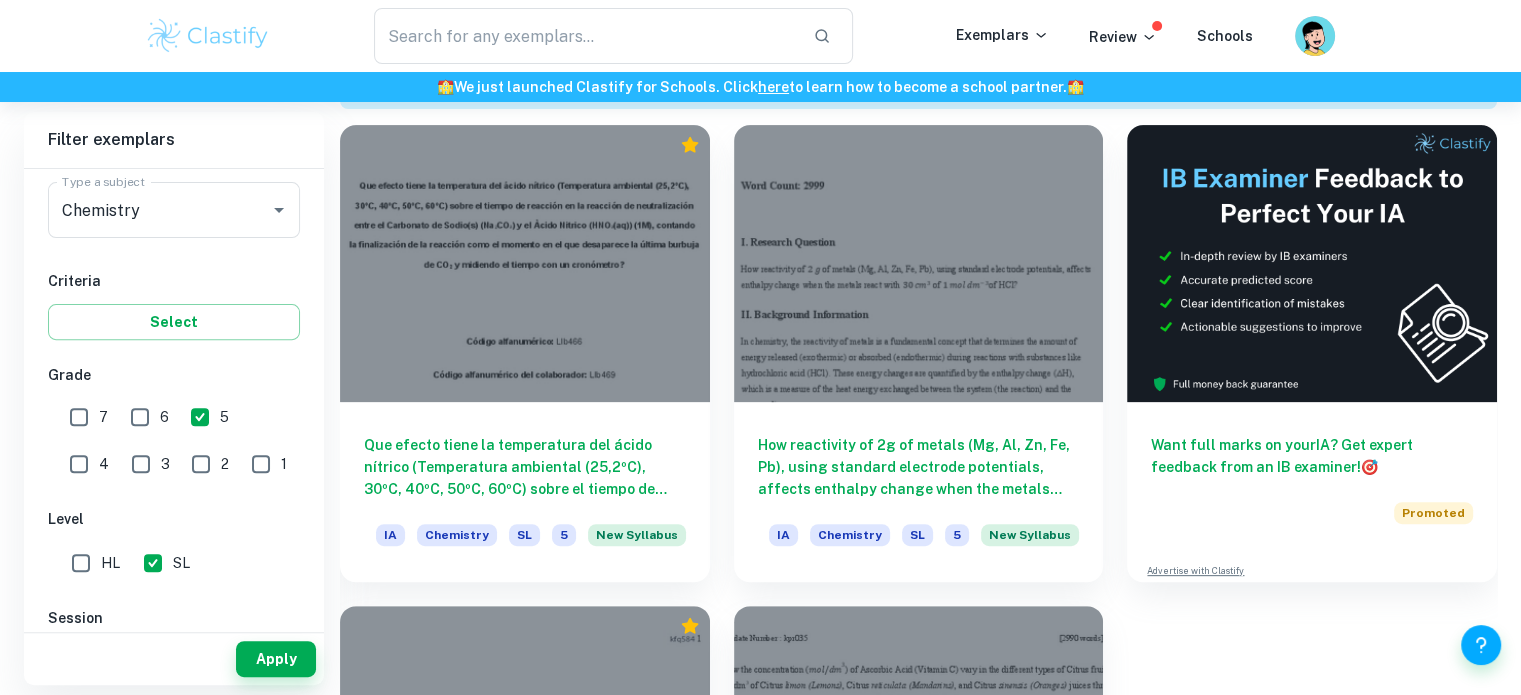 click on "5" at bounding box center (200, 417) 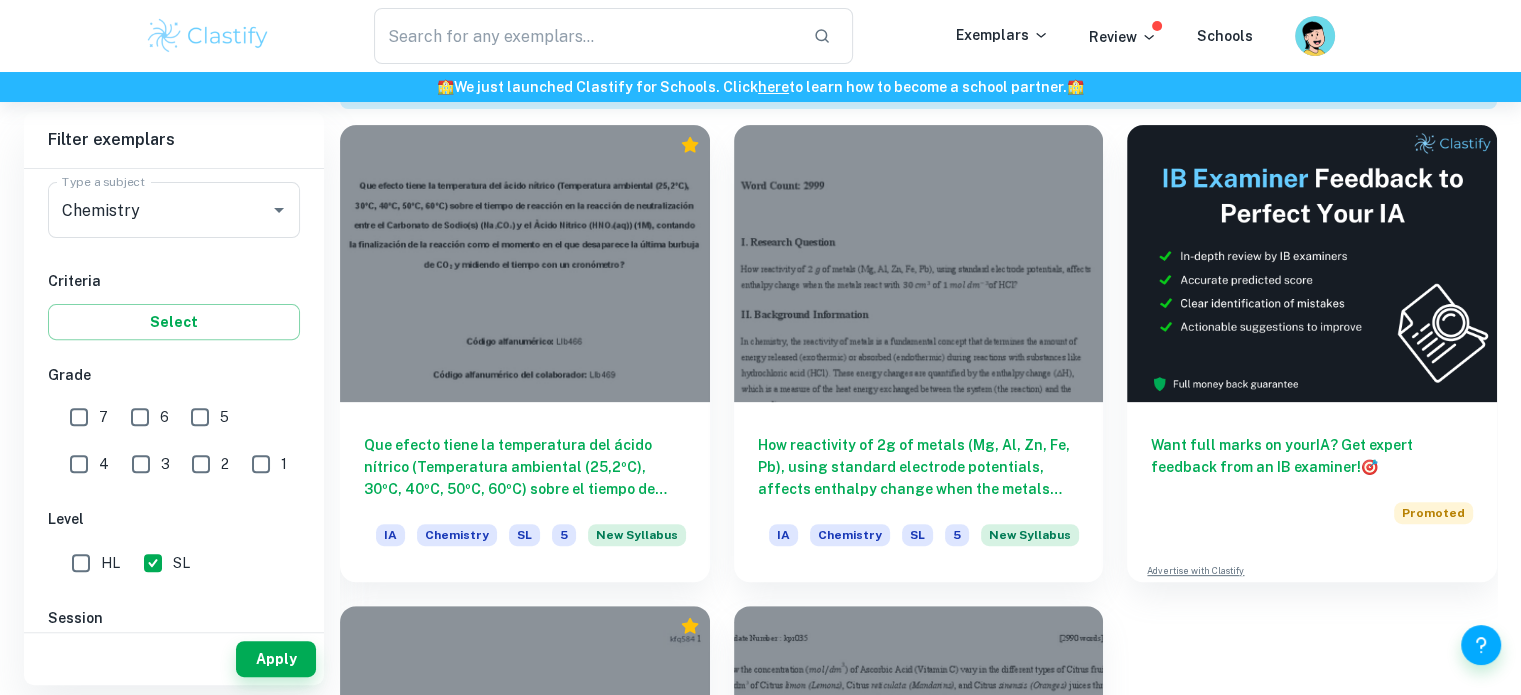 click on "4" at bounding box center (79, 464) 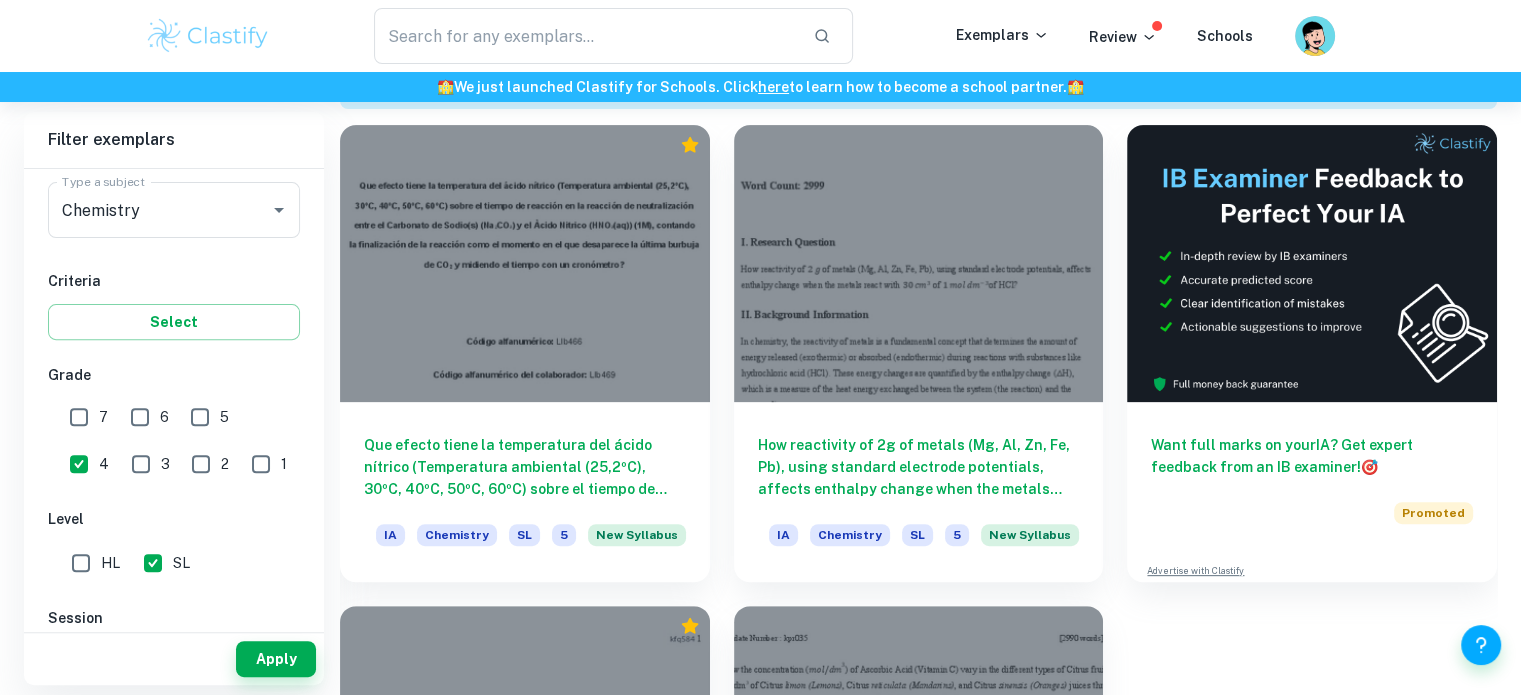 click on "6" at bounding box center (144, 417) 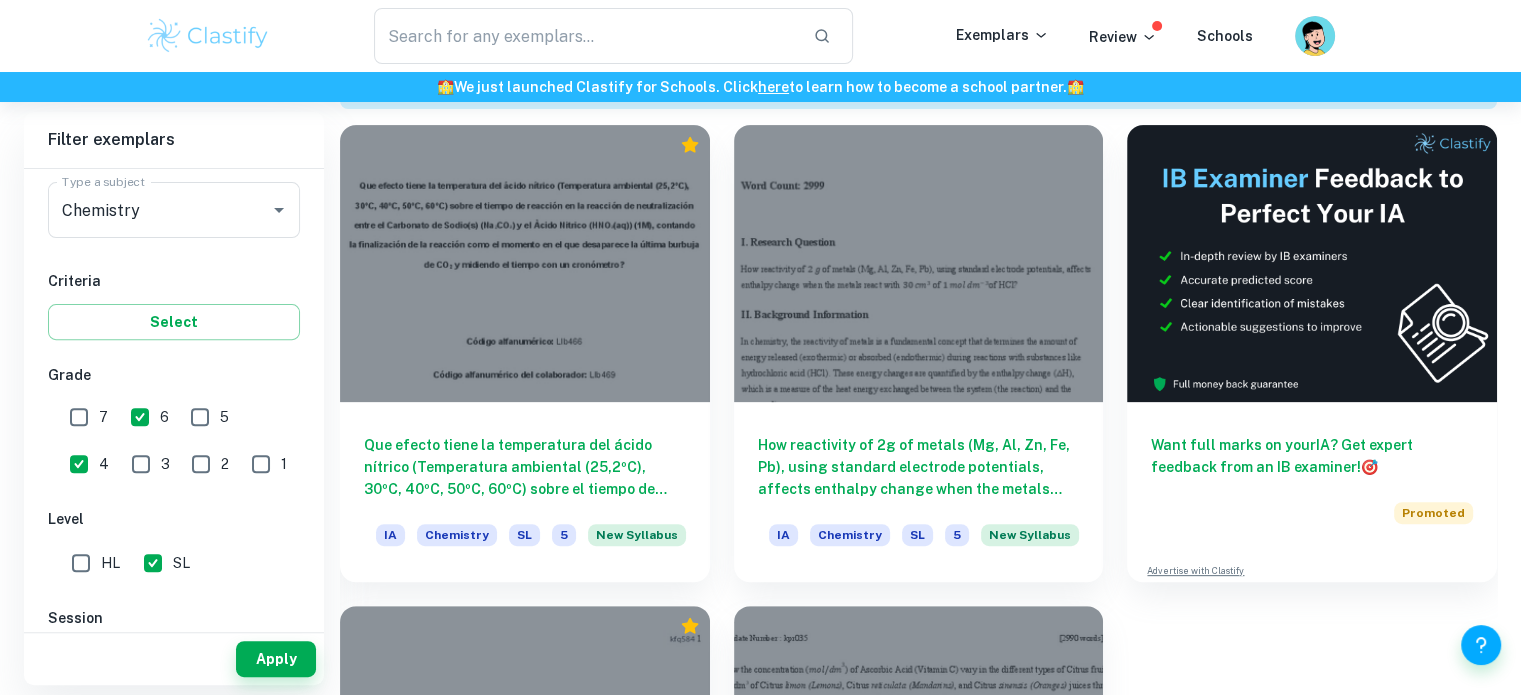 click on "Apply" at bounding box center (174, 659) 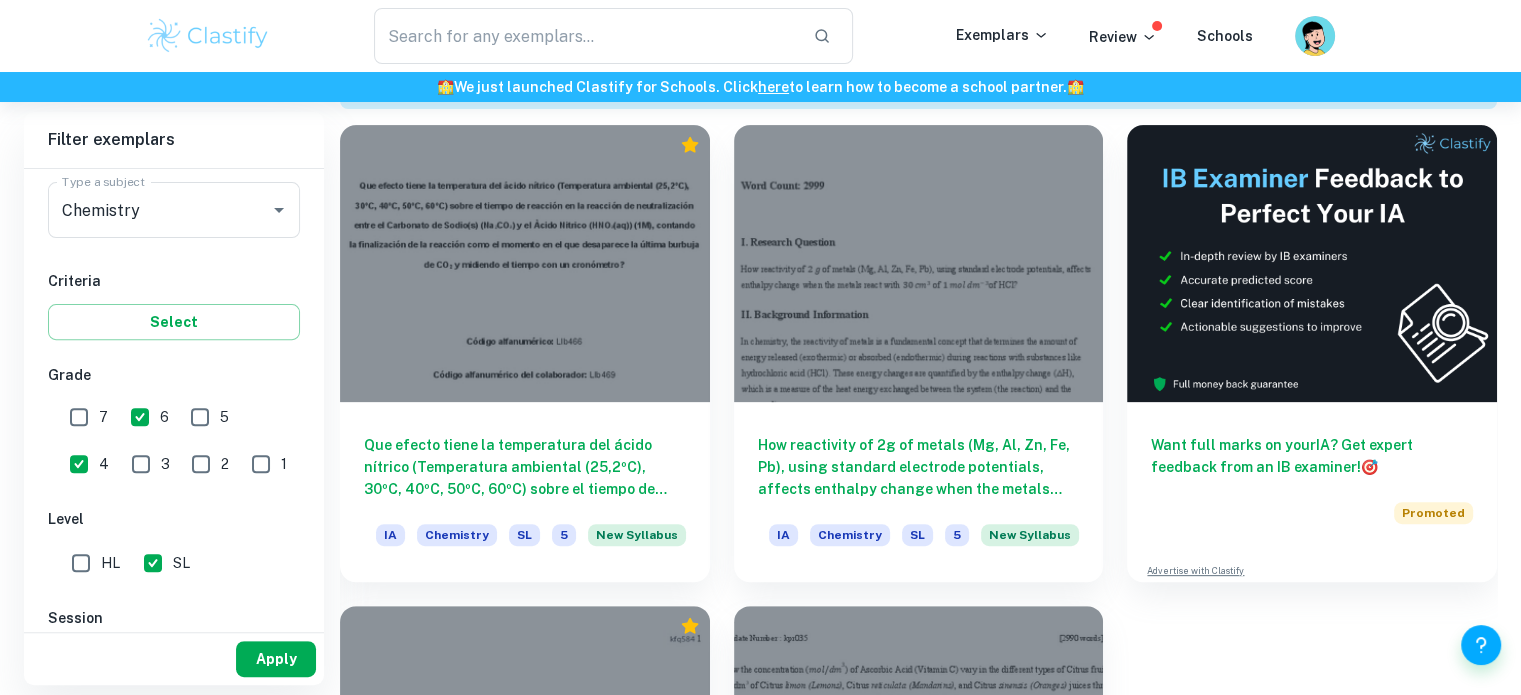 click on "Apply" at bounding box center (276, 659) 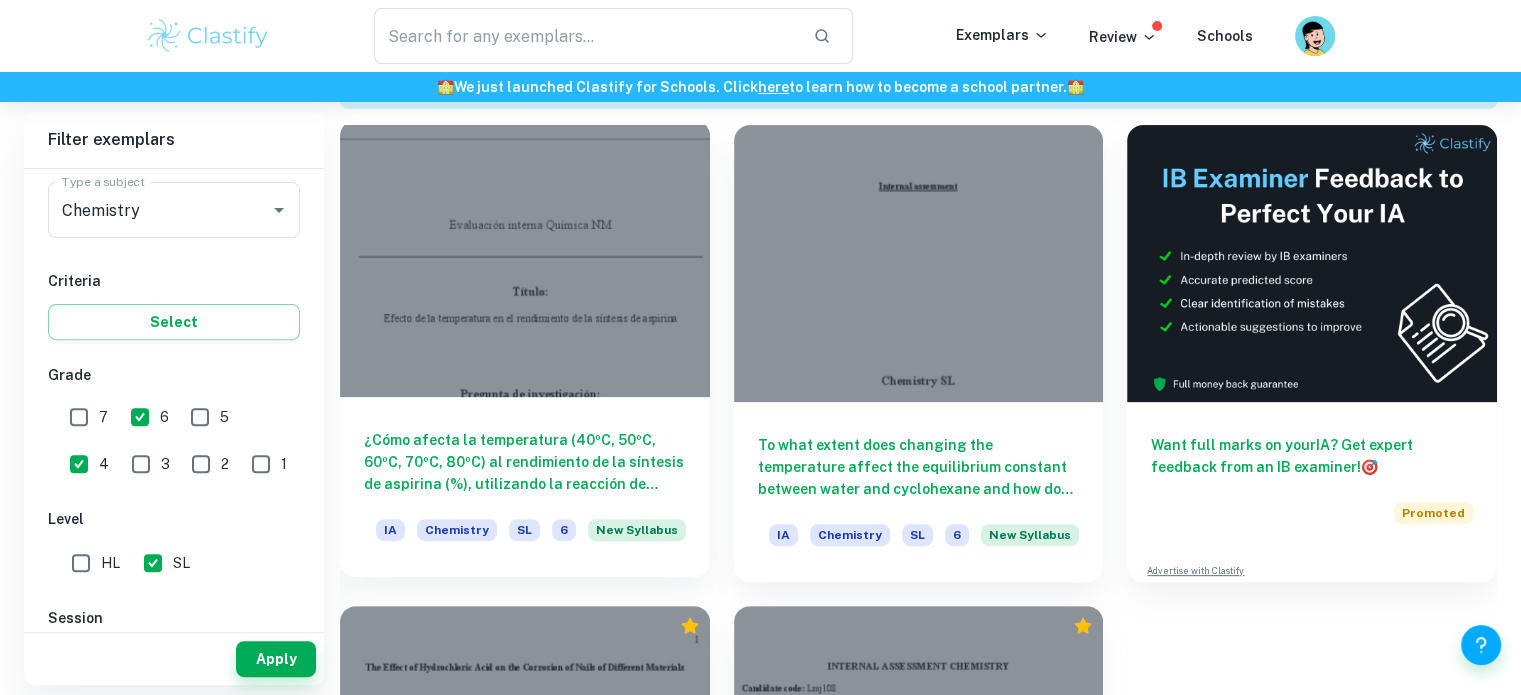 scroll, scrollTop: 983, scrollLeft: 0, axis: vertical 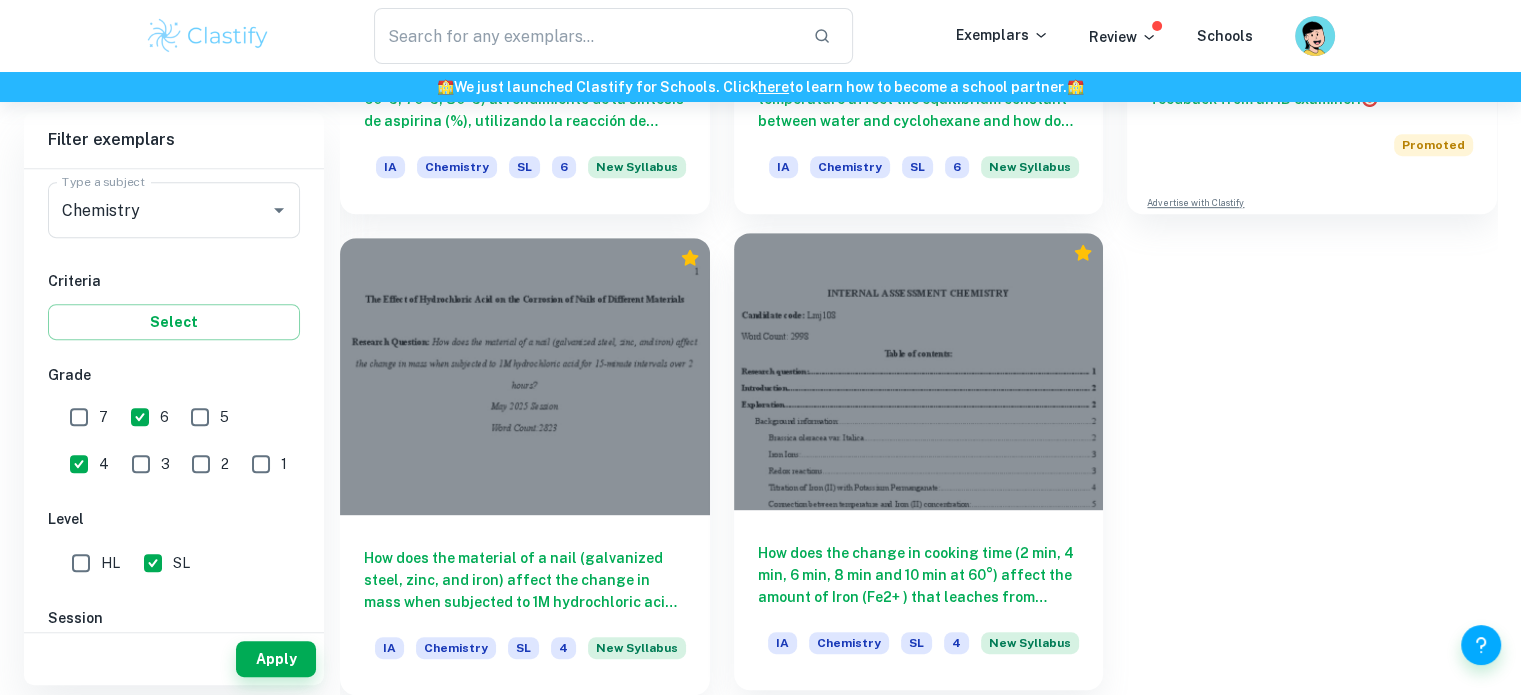 click at bounding box center [919, 371] 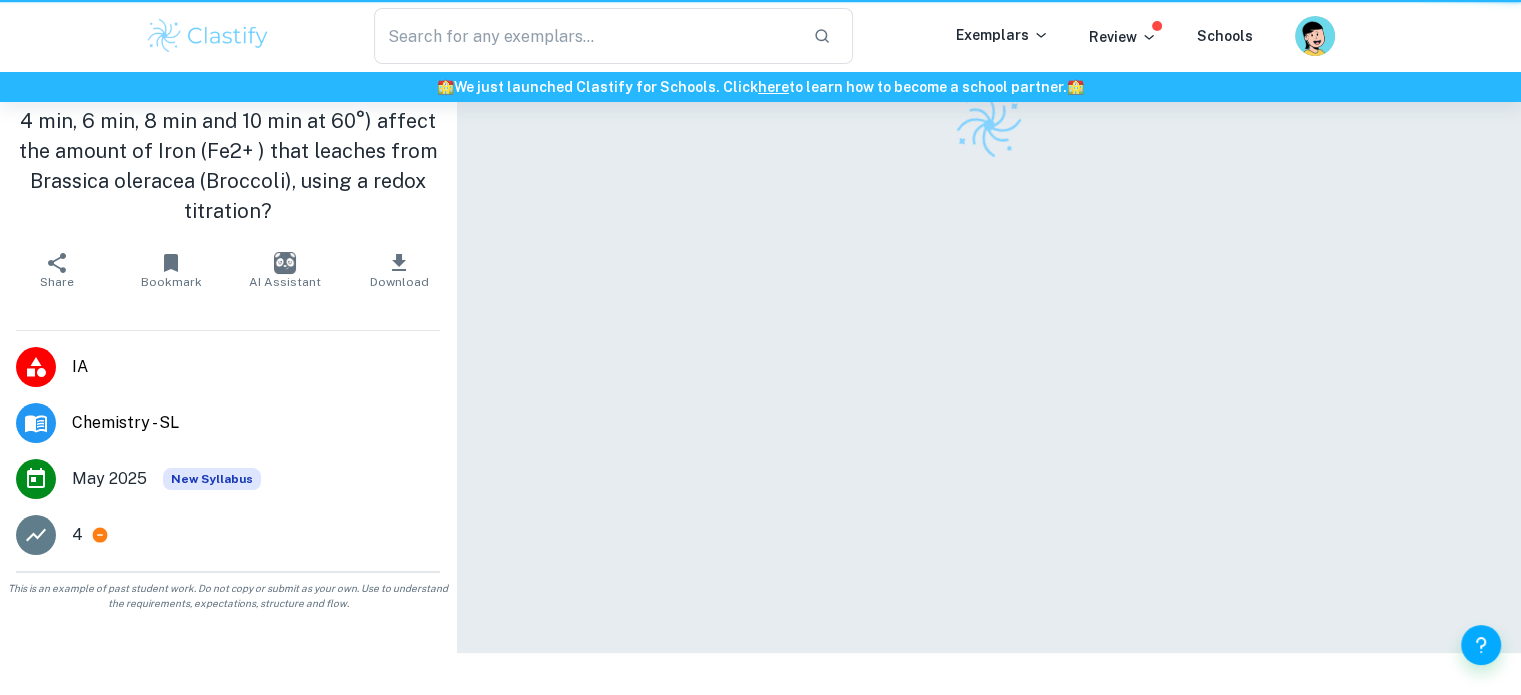 scroll, scrollTop: 0, scrollLeft: 0, axis: both 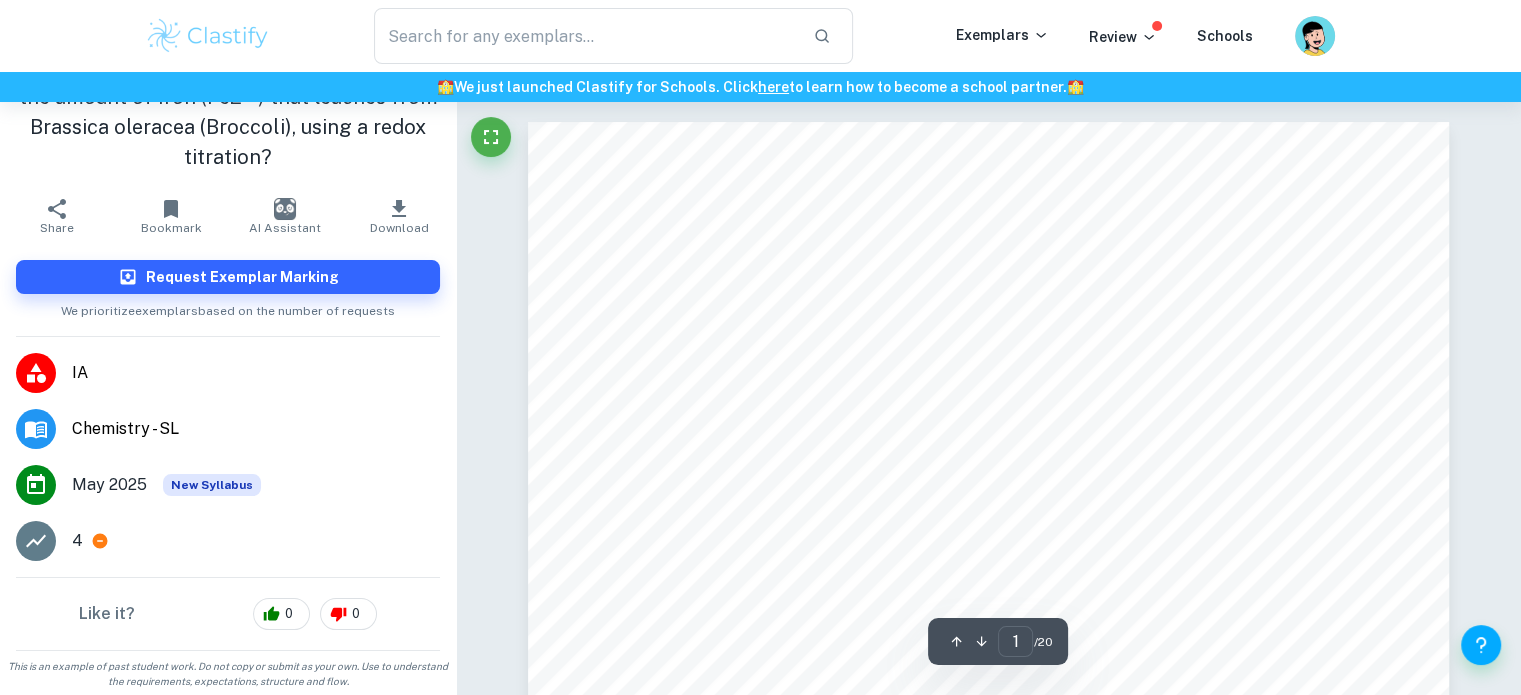 click on "We prioritize  exemplars  based on the number of requests" at bounding box center (228, 307) 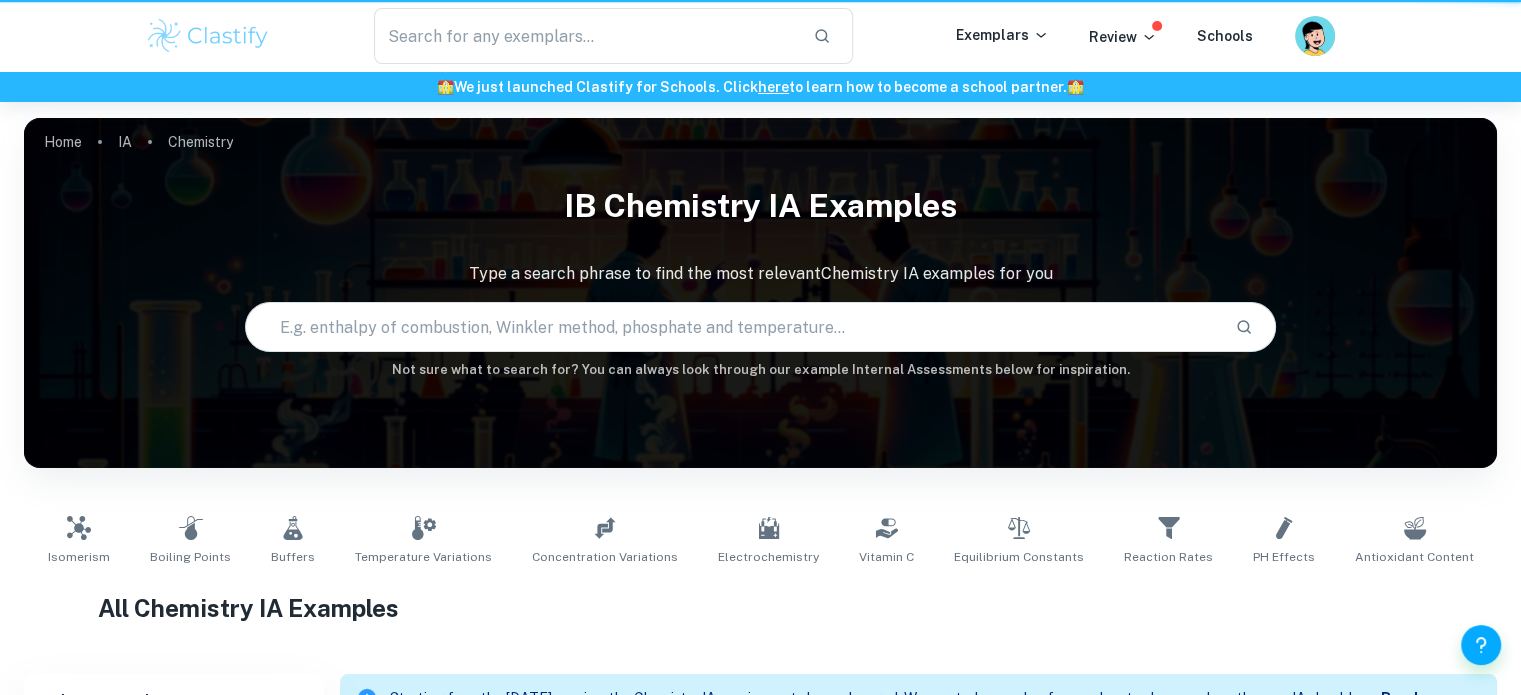 scroll, scrollTop: 983, scrollLeft: 0, axis: vertical 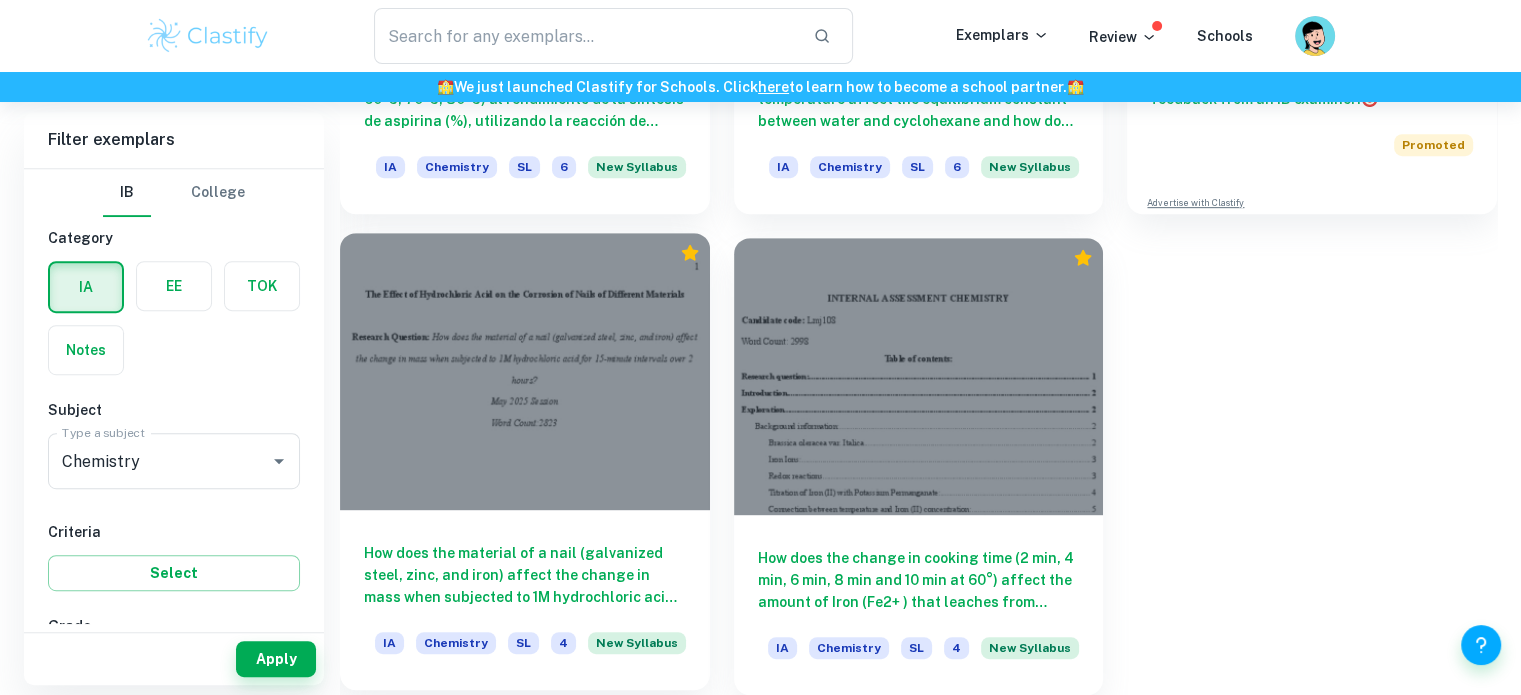 click at bounding box center (525, 371) 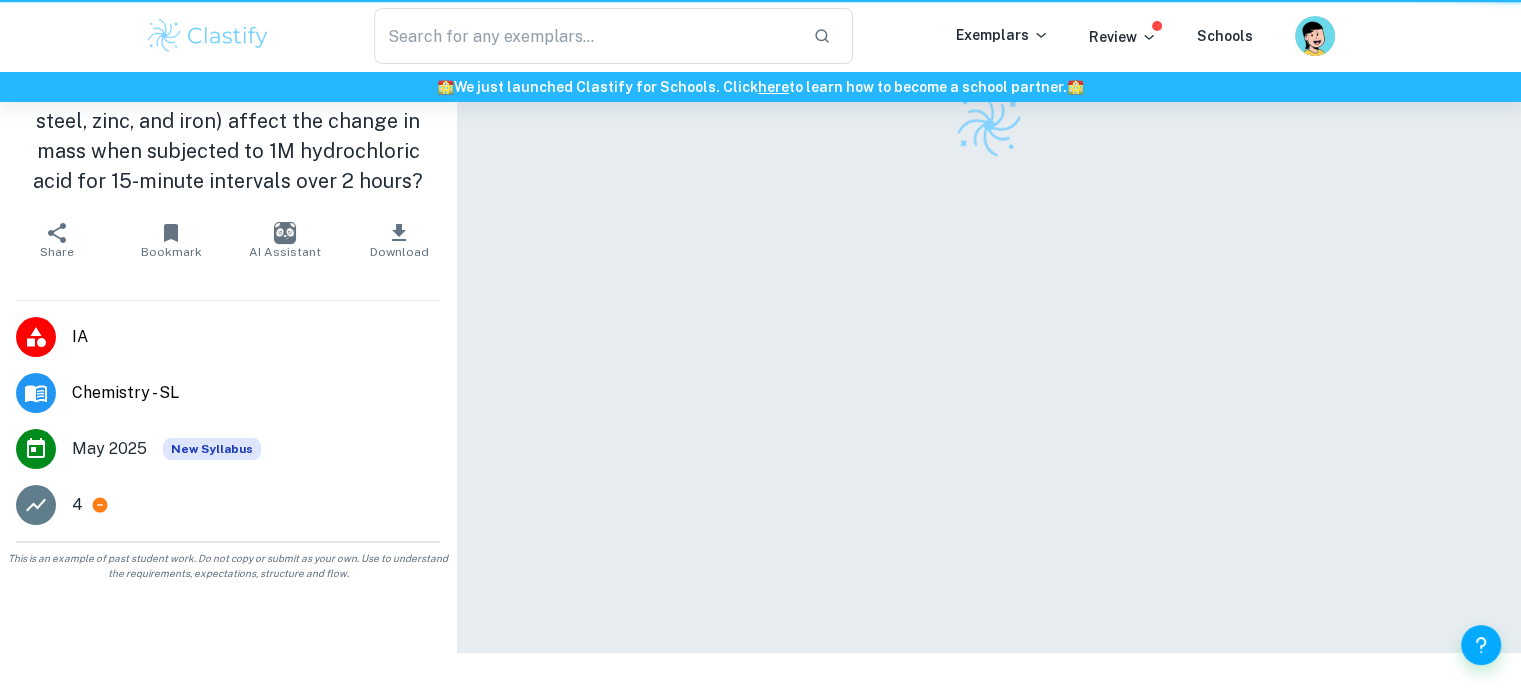 scroll, scrollTop: 0, scrollLeft: 0, axis: both 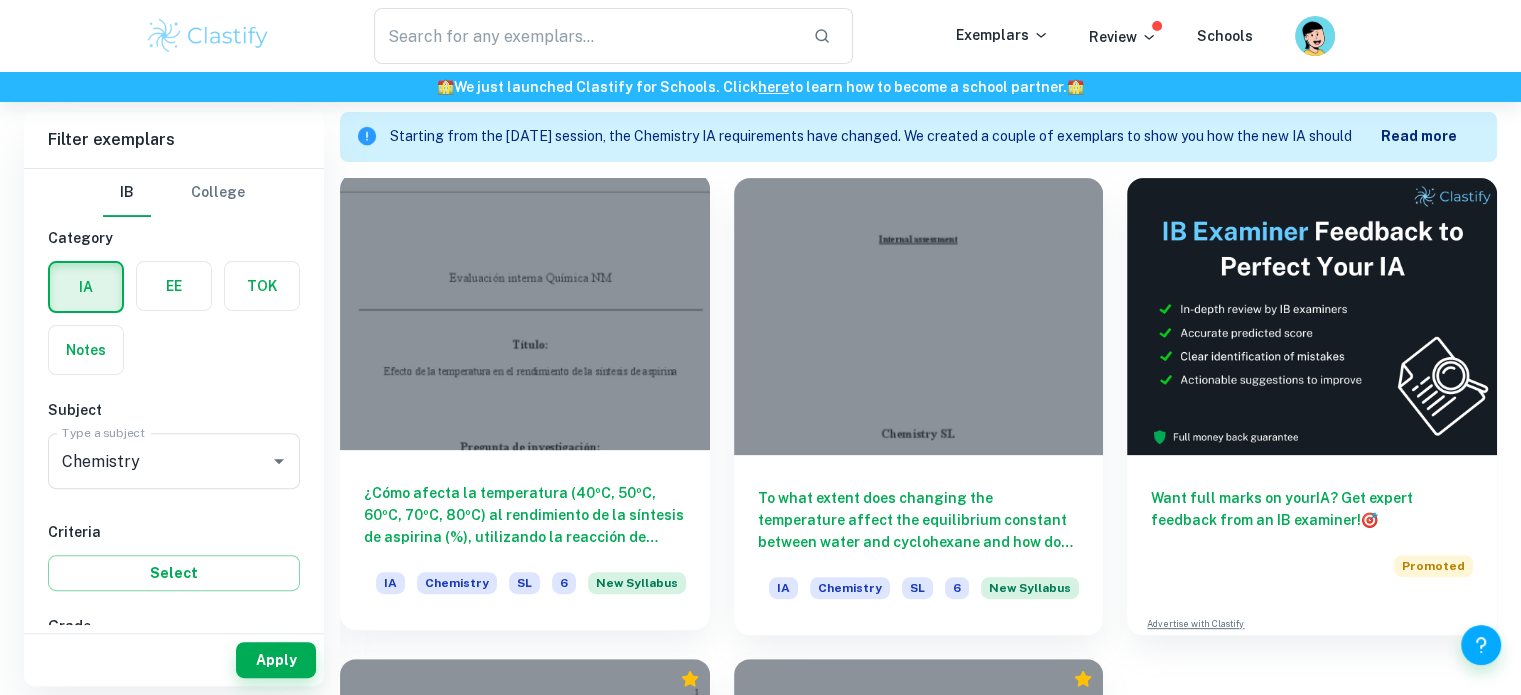 click at bounding box center (525, 311) 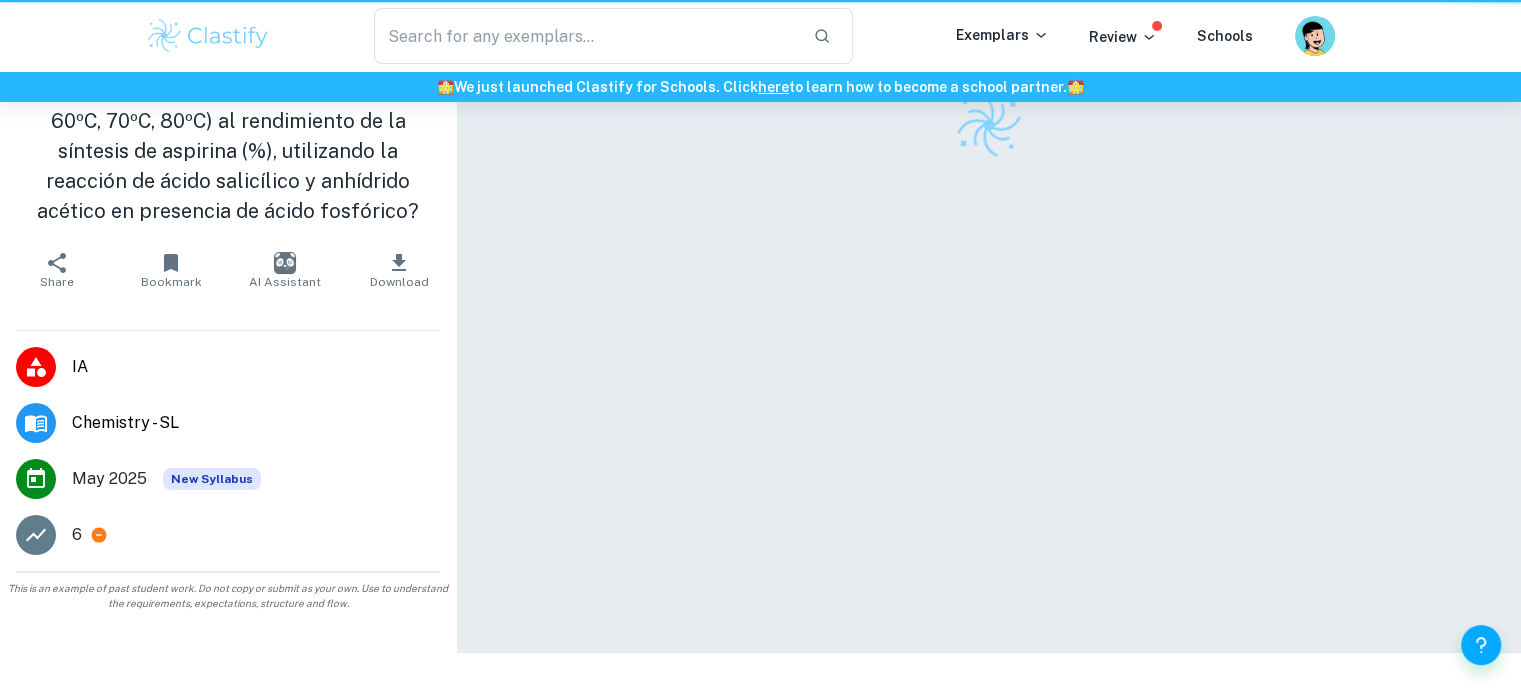 scroll 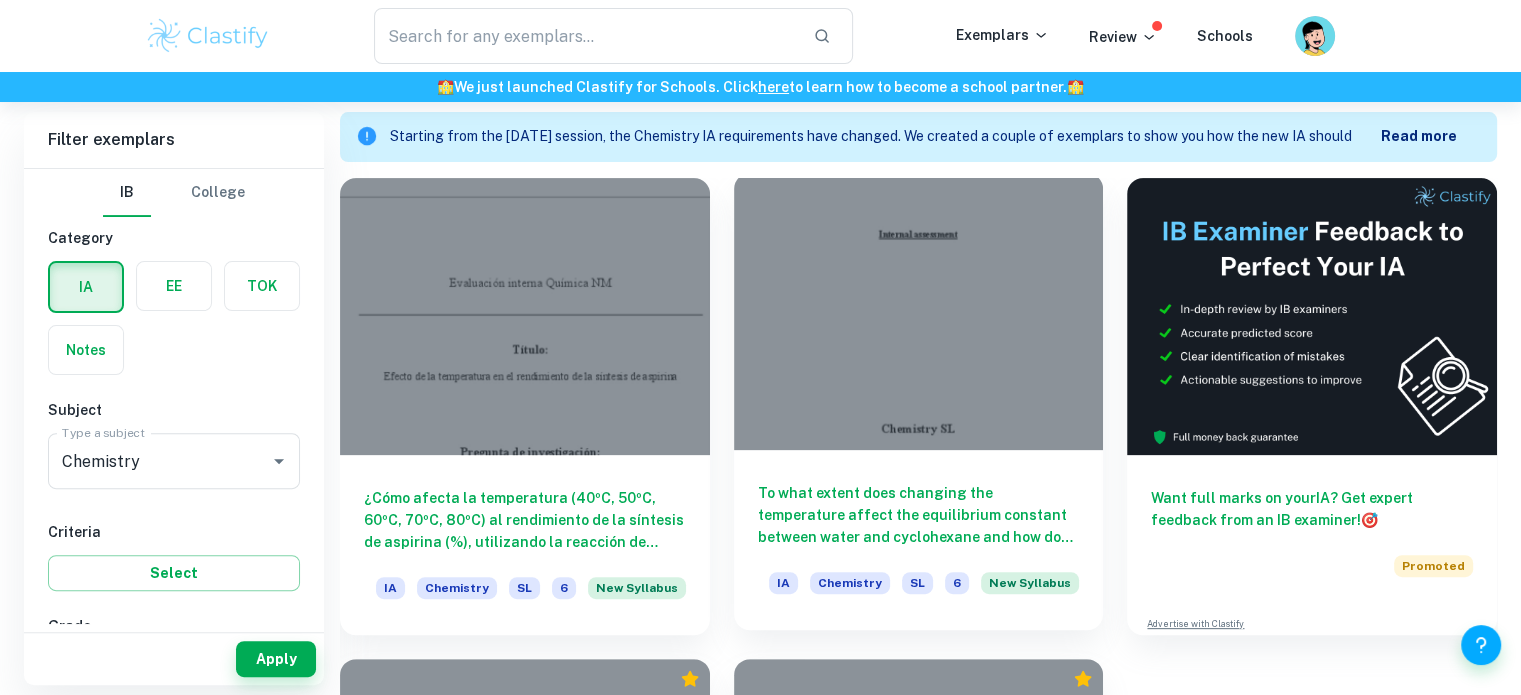 click at bounding box center [919, 311] 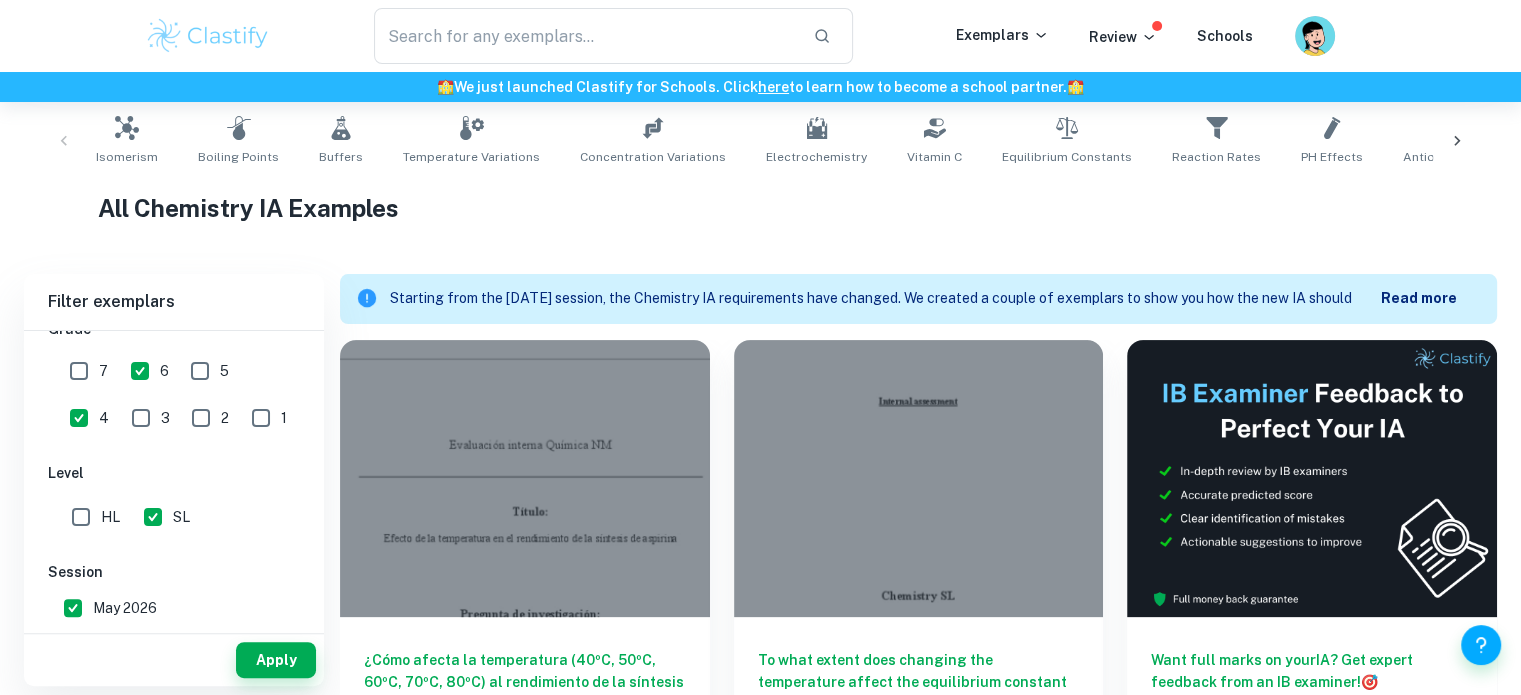 click on "5" at bounding box center [200, 371] 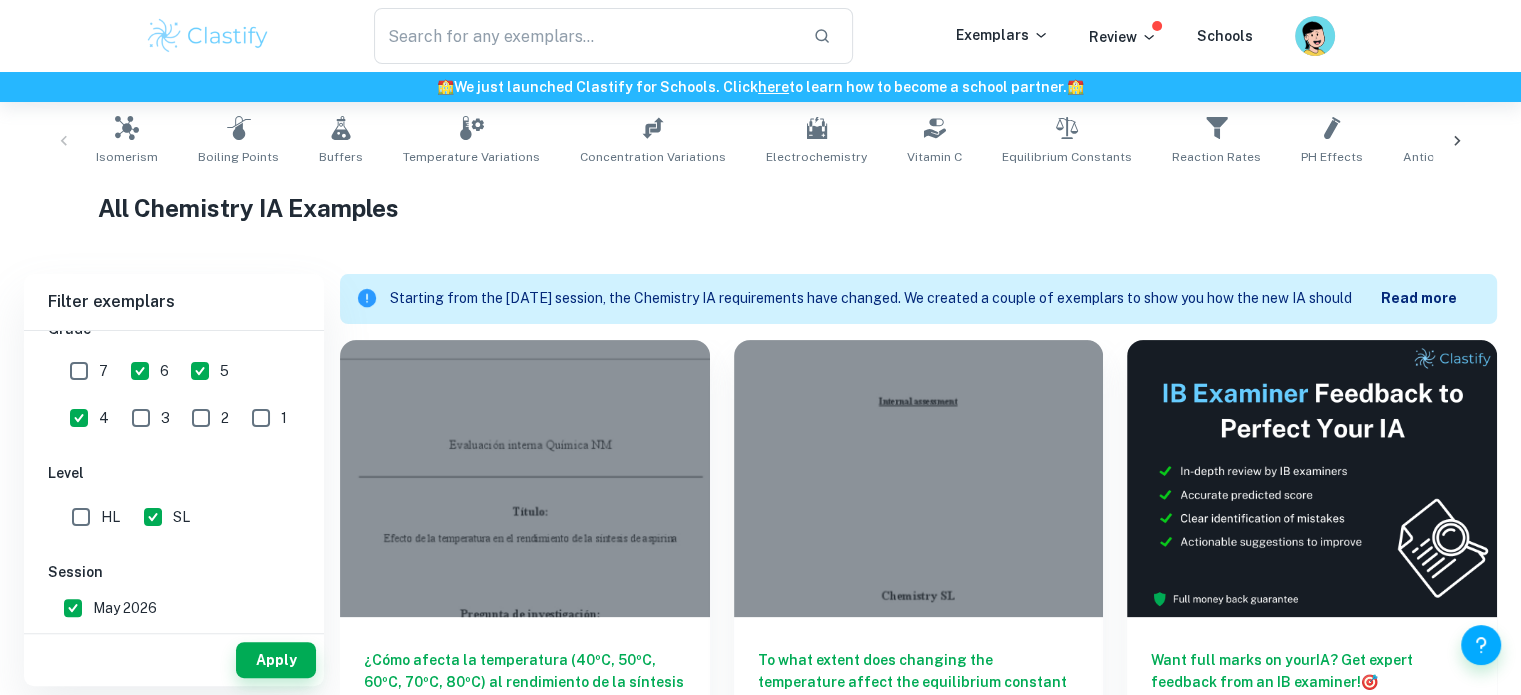 click on "6" at bounding box center (140, 371) 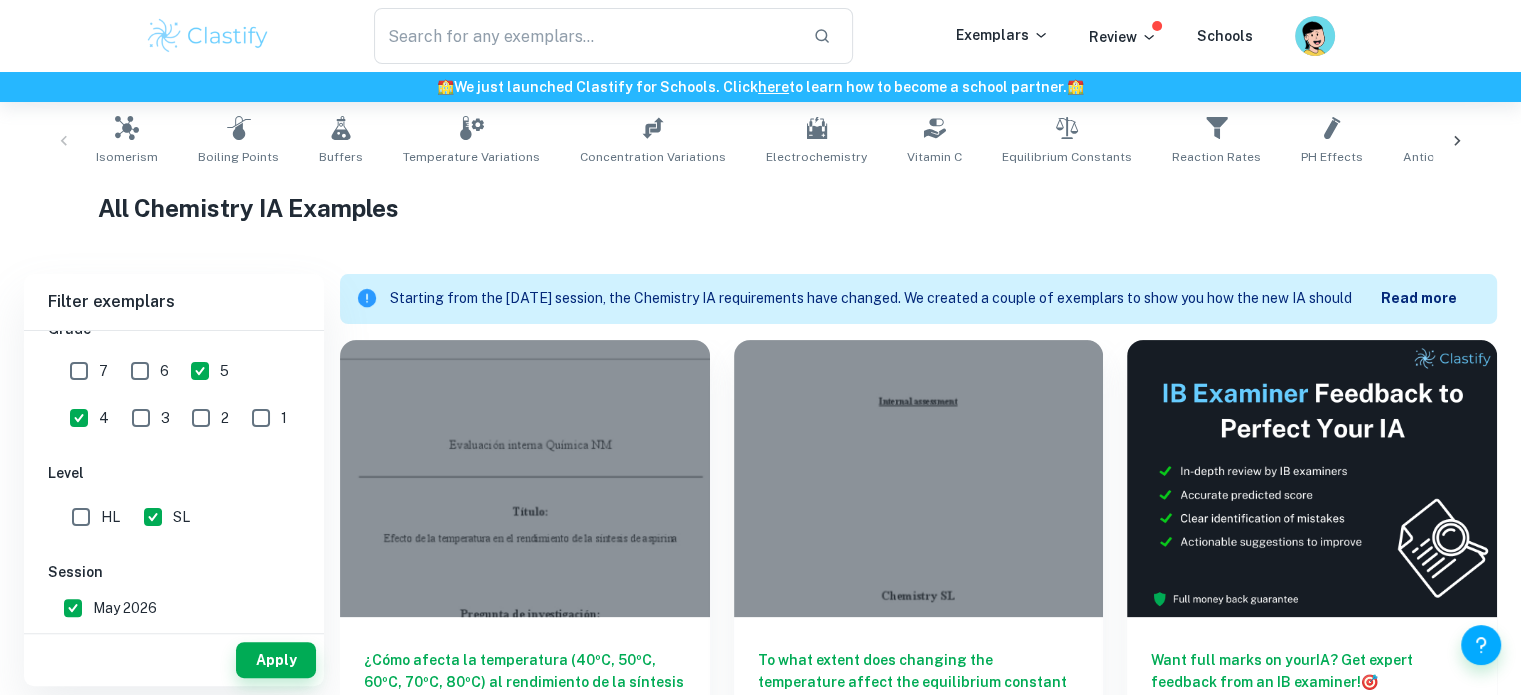 click on "4" at bounding box center [79, 418] 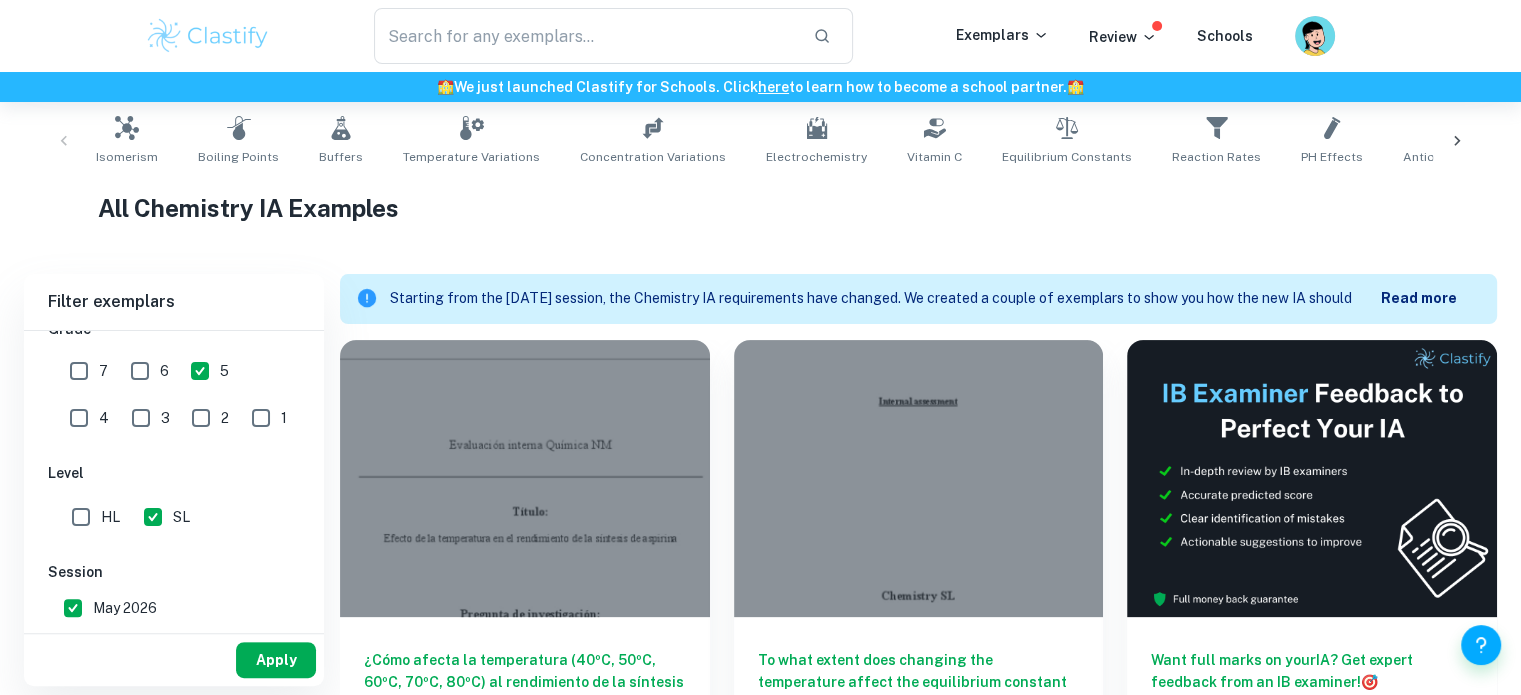 drag, startPoint x: 268, startPoint y: 628, endPoint x: 269, endPoint y: 643, distance: 15.033297 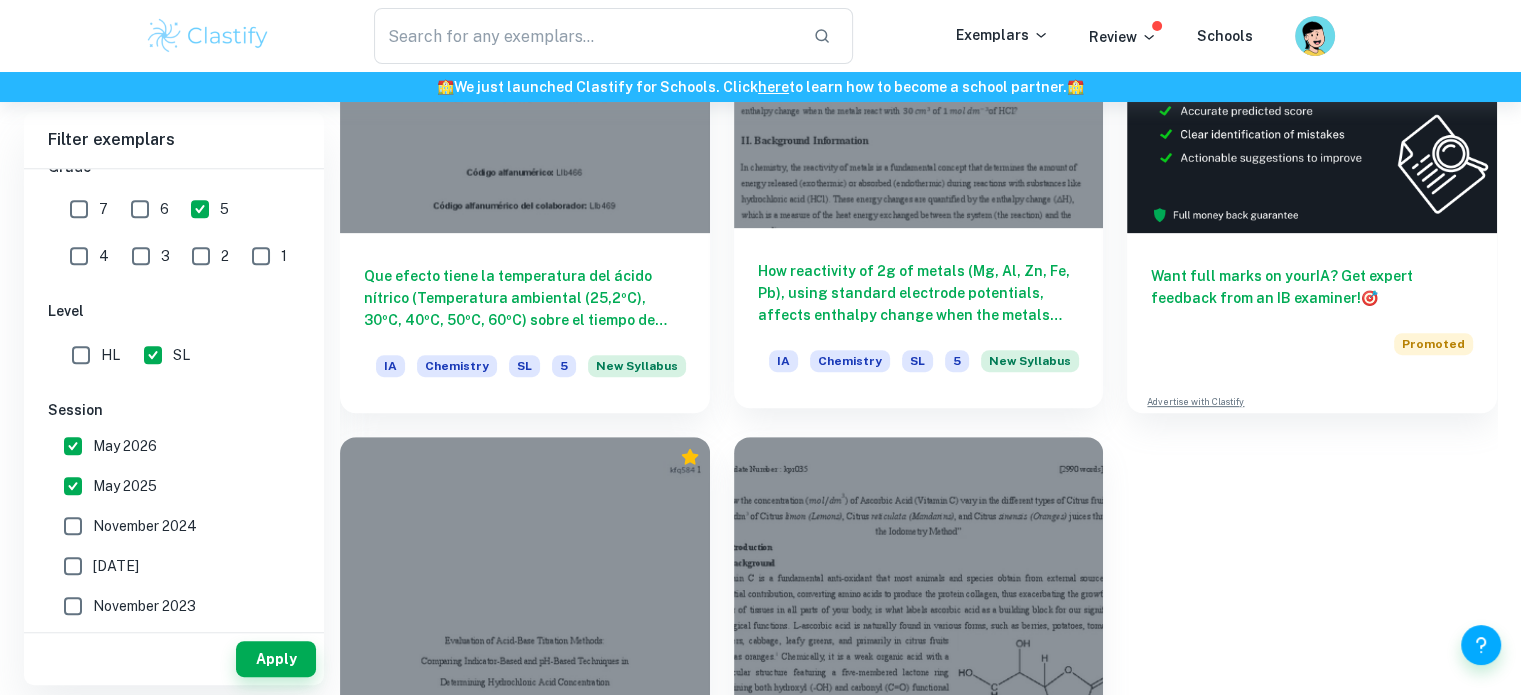 click at bounding box center (919, 89) 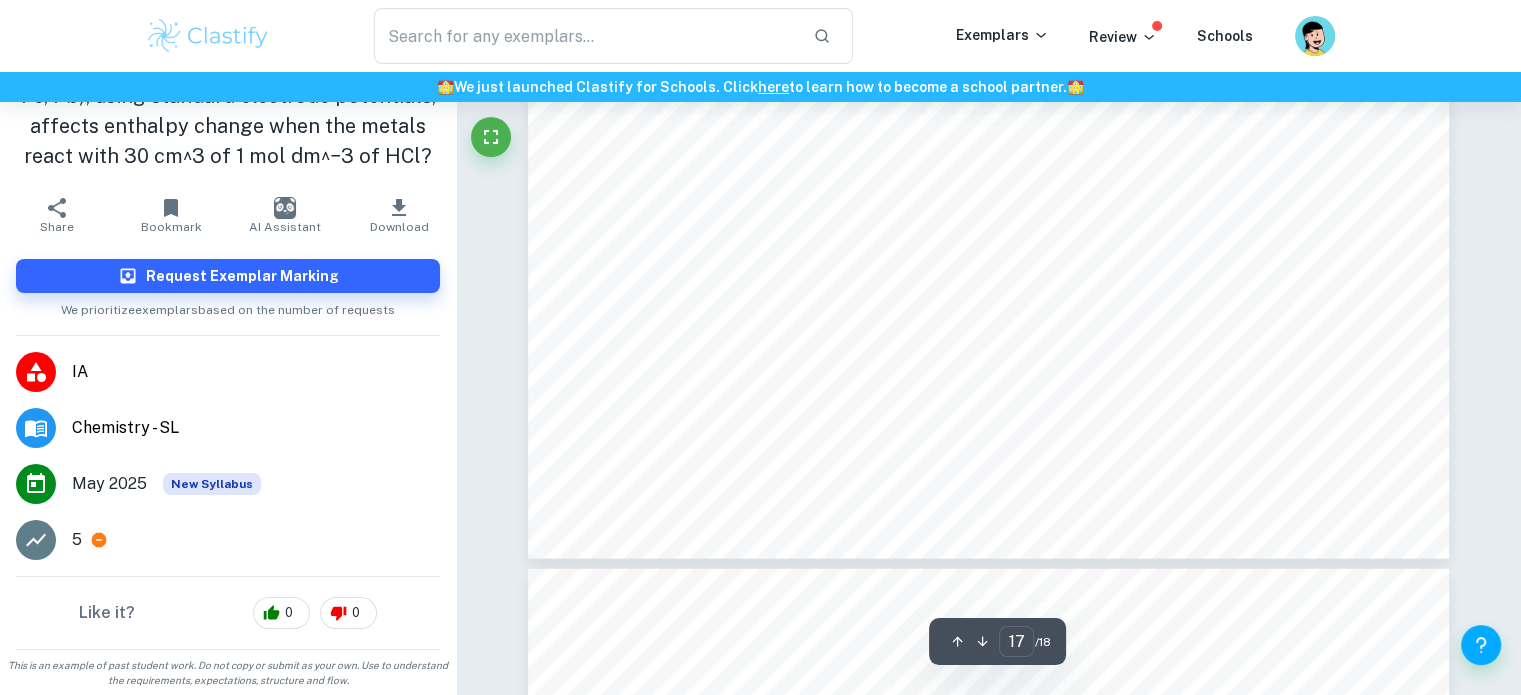 type on "18" 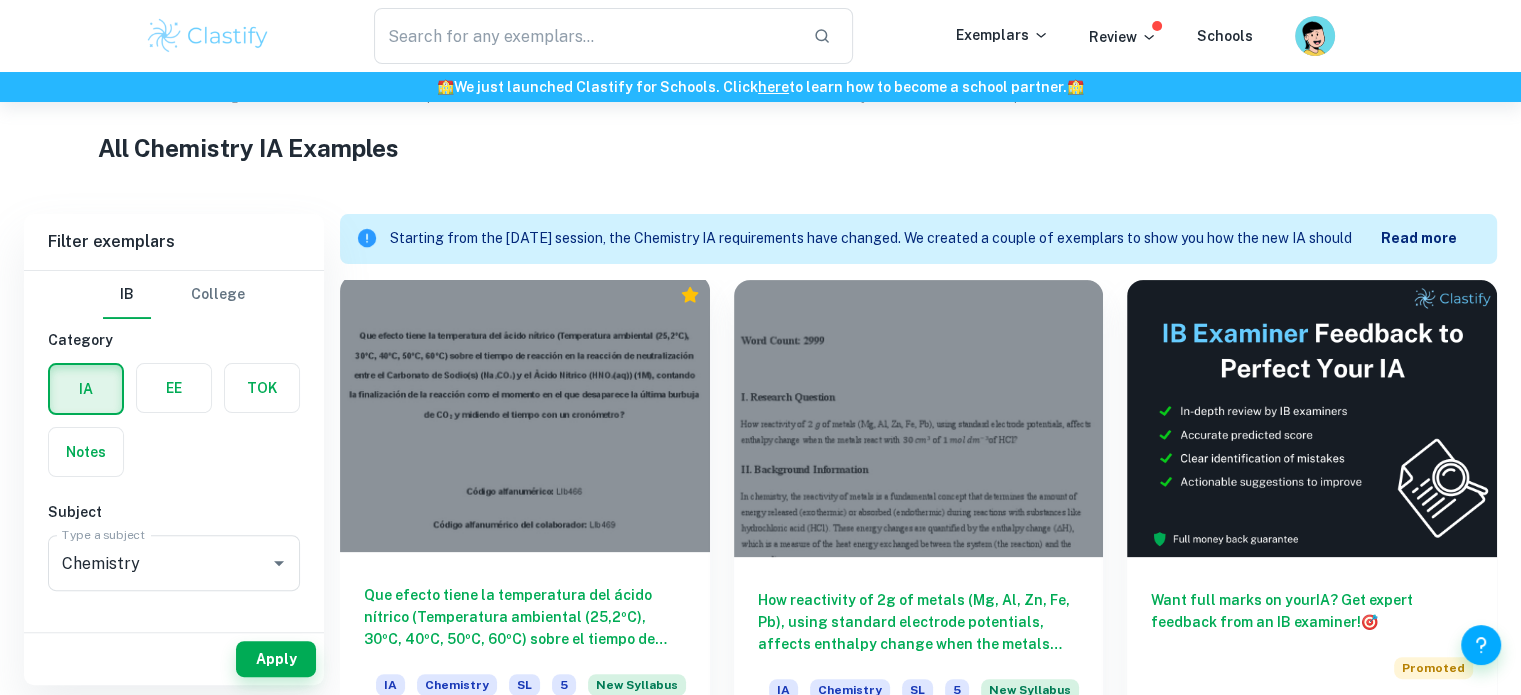 scroll, scrollTop: 460, scrollLeft: 0, axis: vertical 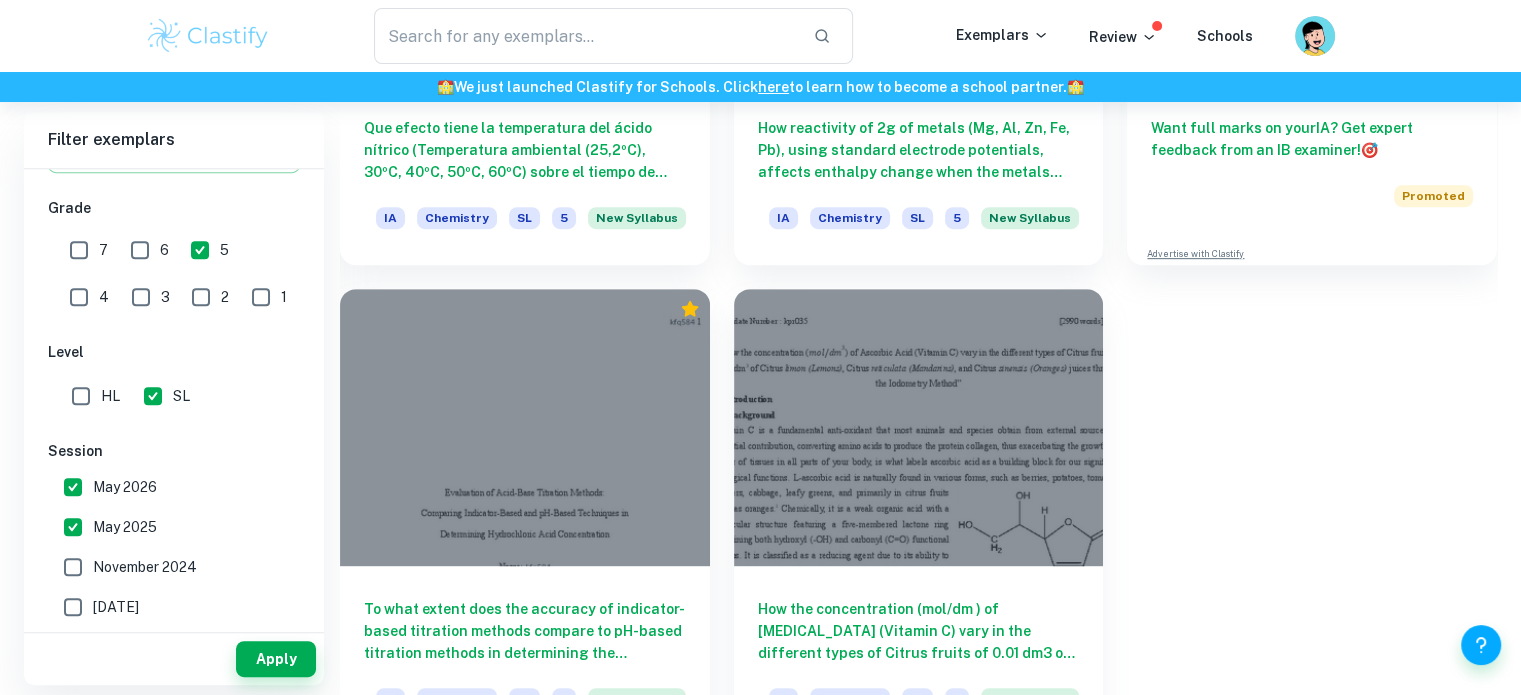 click on "HL" at bounding box center [110, 396] 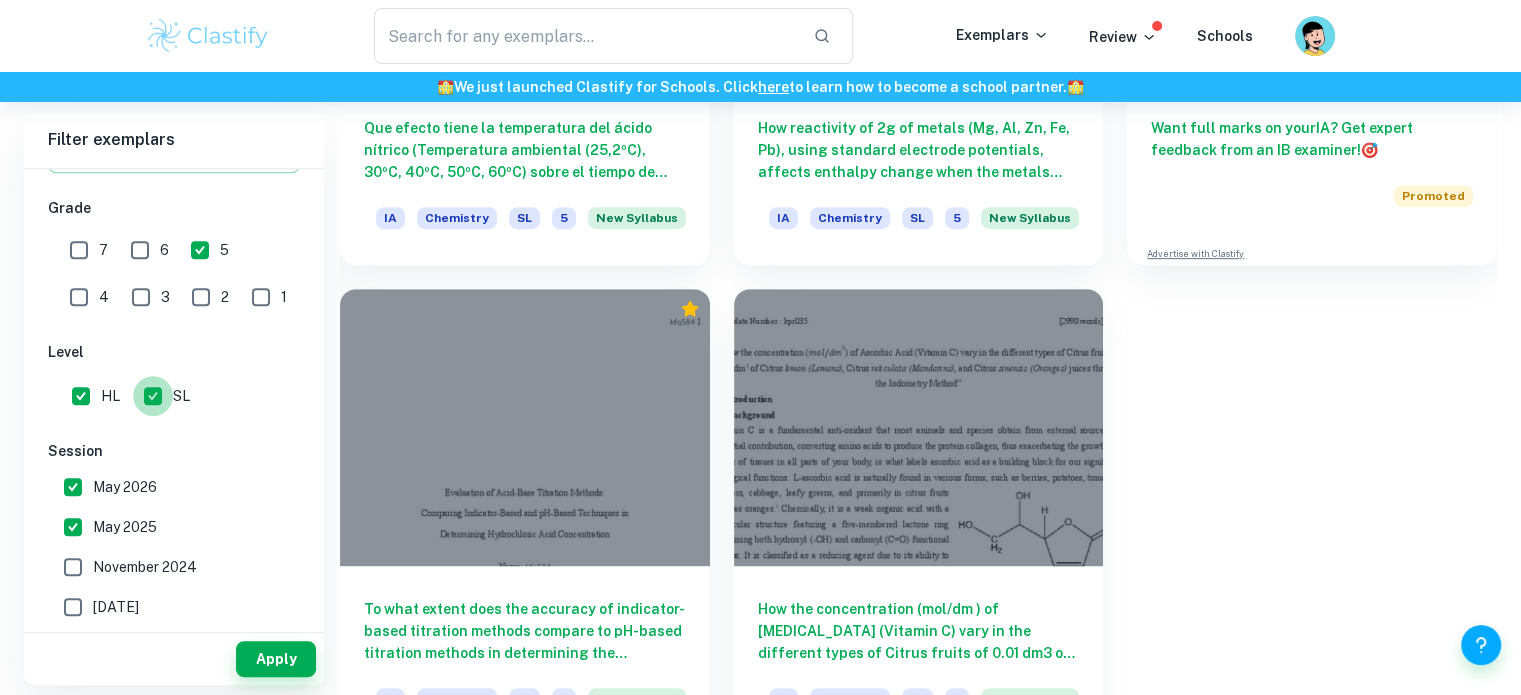 click on "SL" at bounding box center [153, 396] 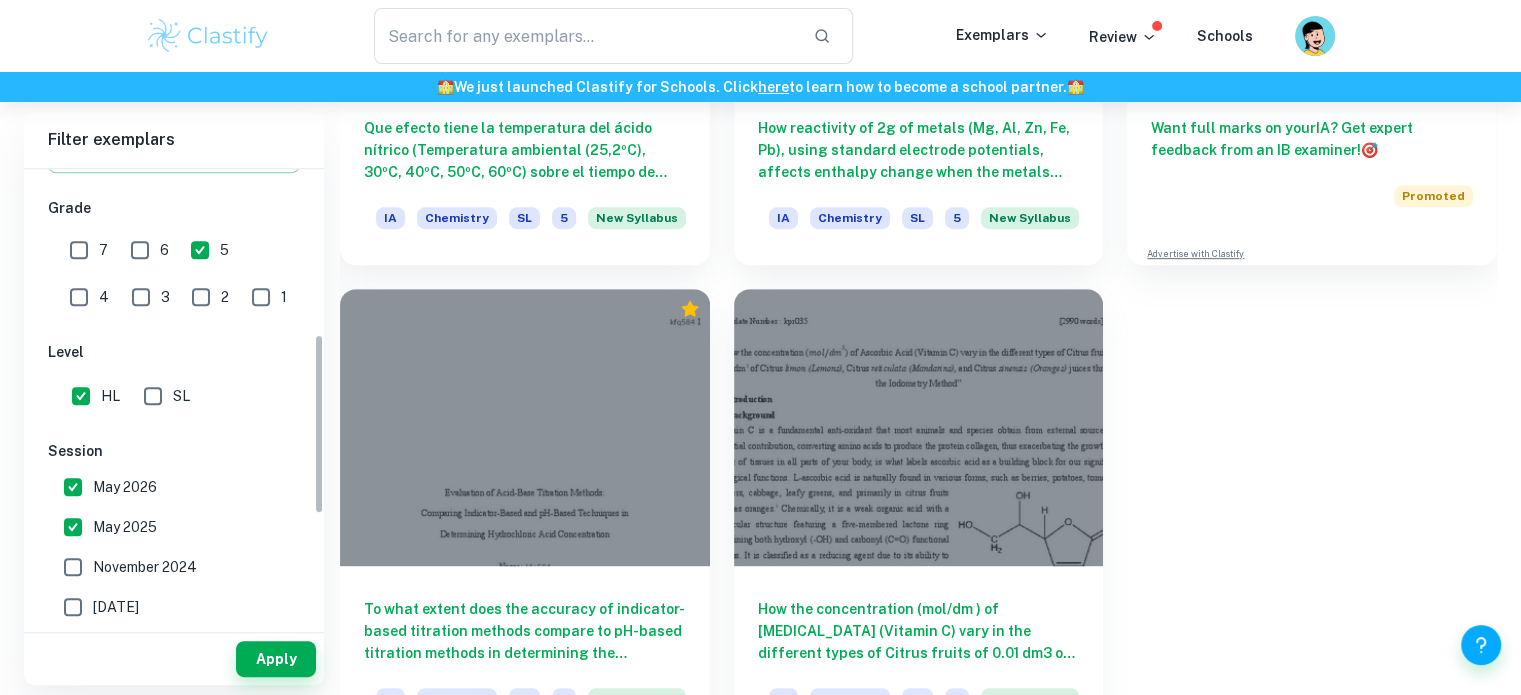 click on "7" at bounding box center [94, 247] 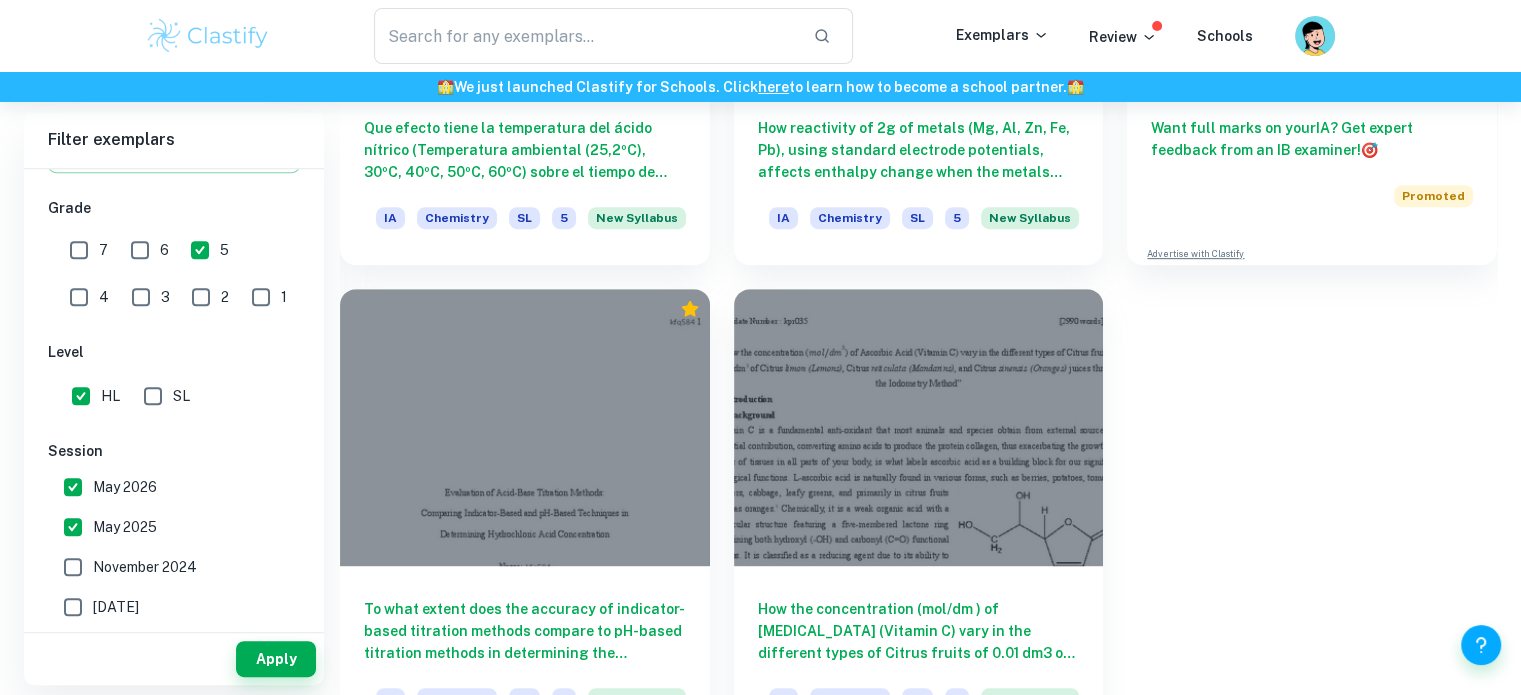 click on "7" at bounding box center (103, 250) 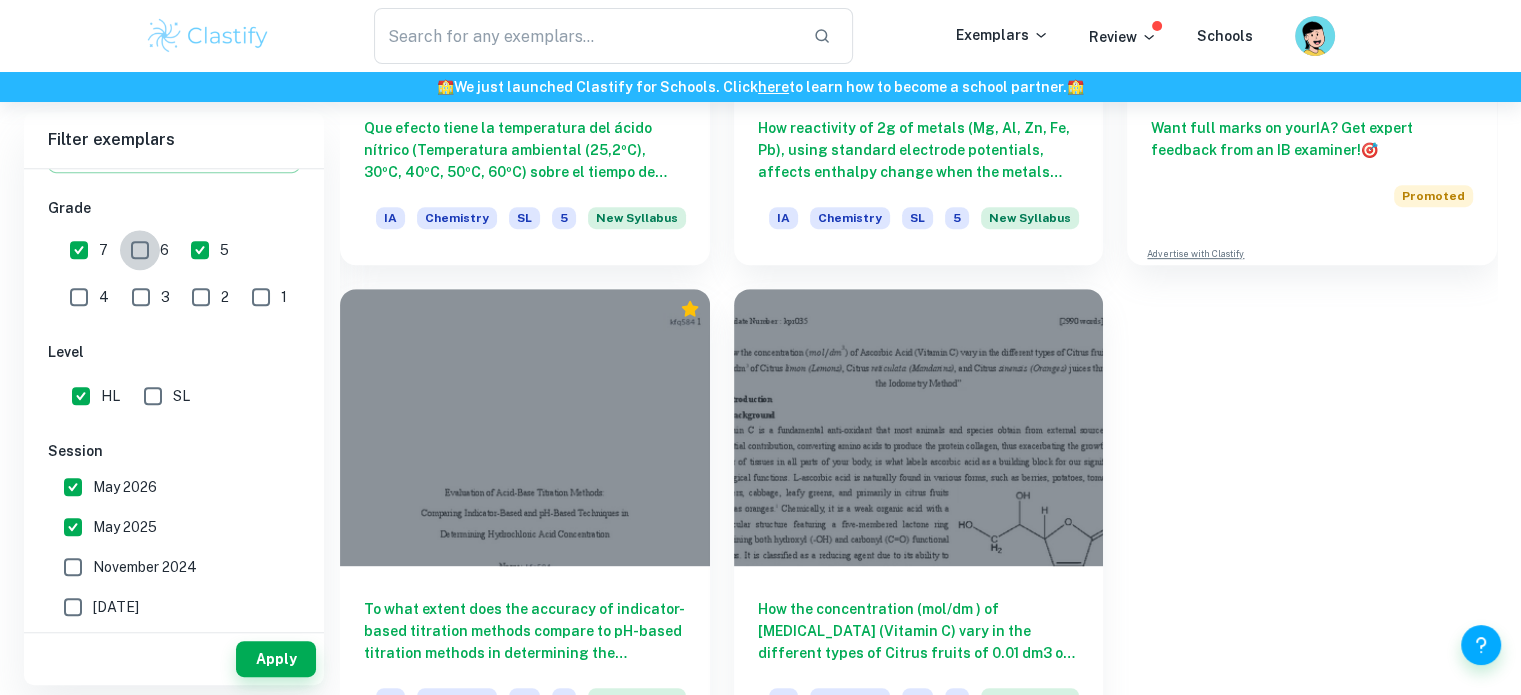 click on "6" at bounding box center (140, 250) 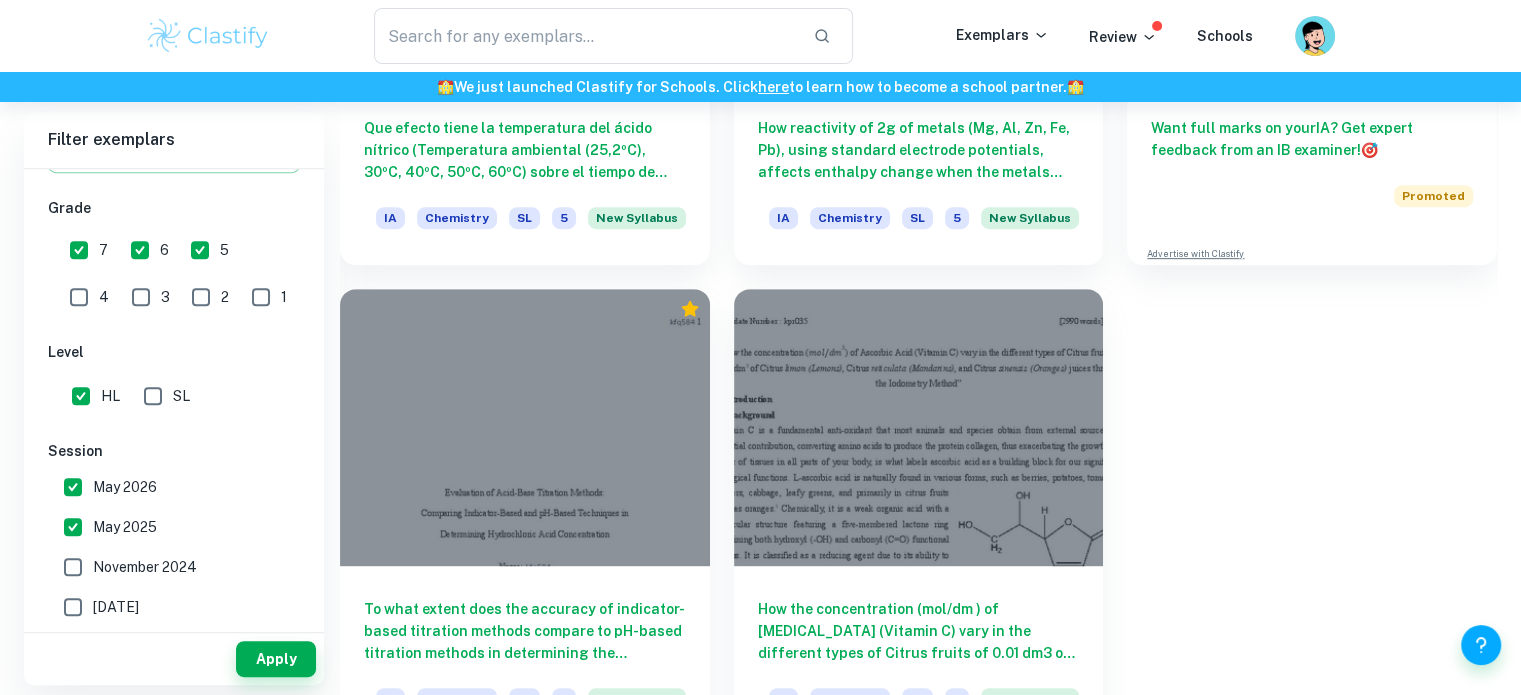 click on "HL" at bounding box center [81, 396] 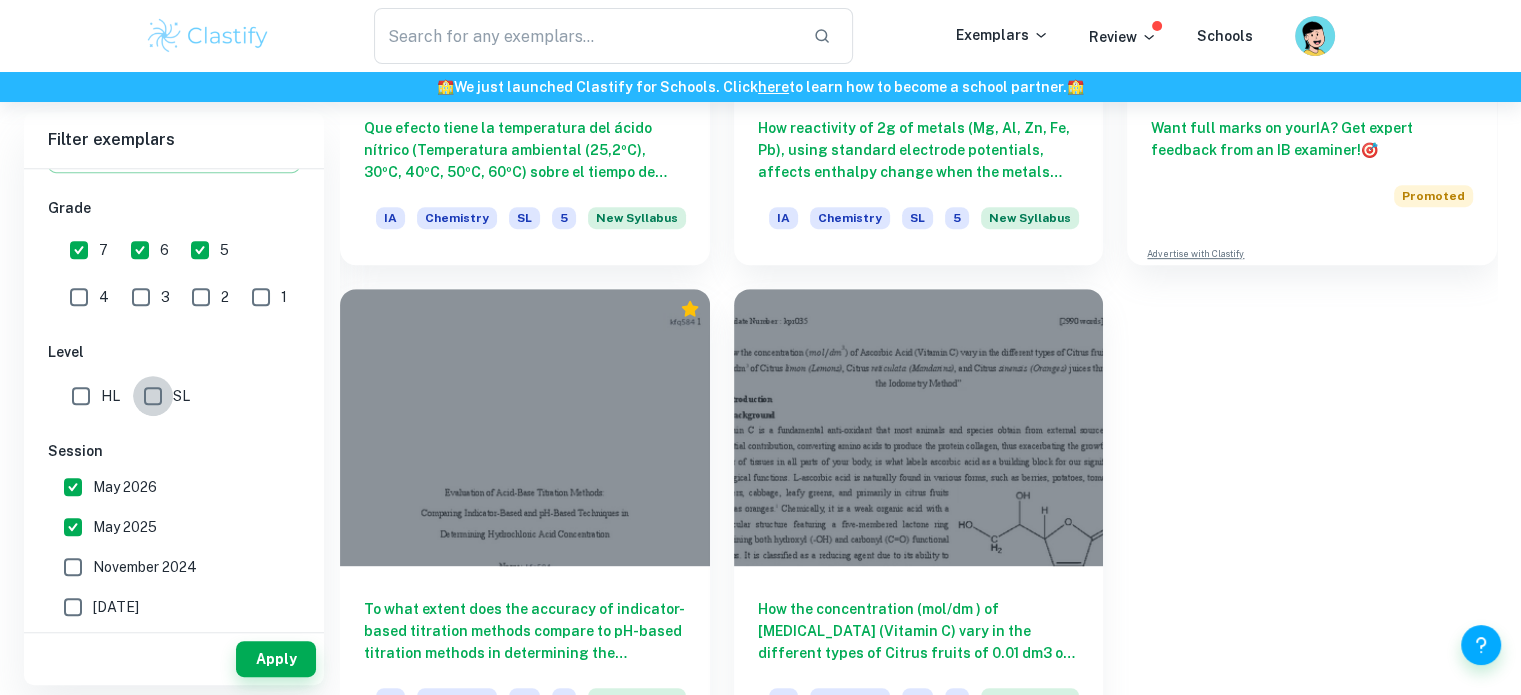 click on "SL" at bounding box center (153, 396) 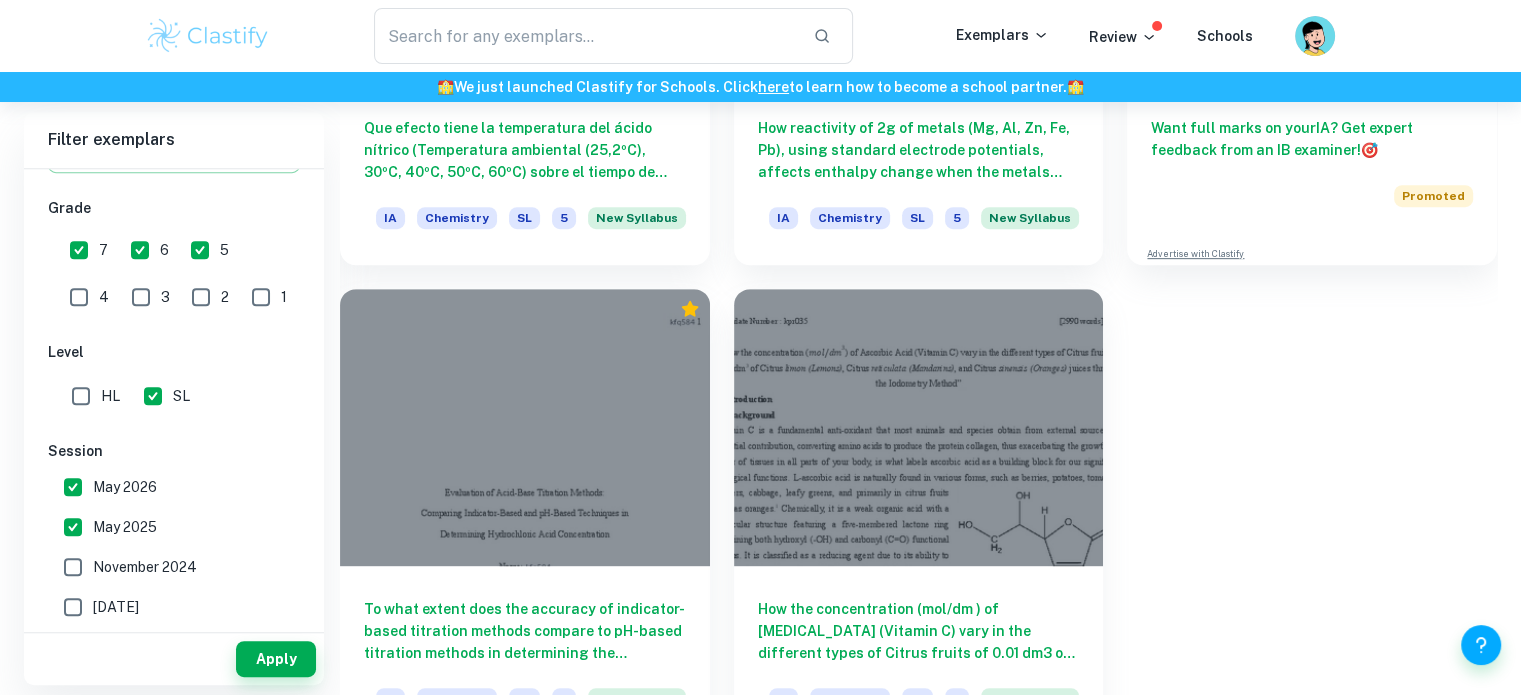 click on "Apply" at bounding box center [276, 659] 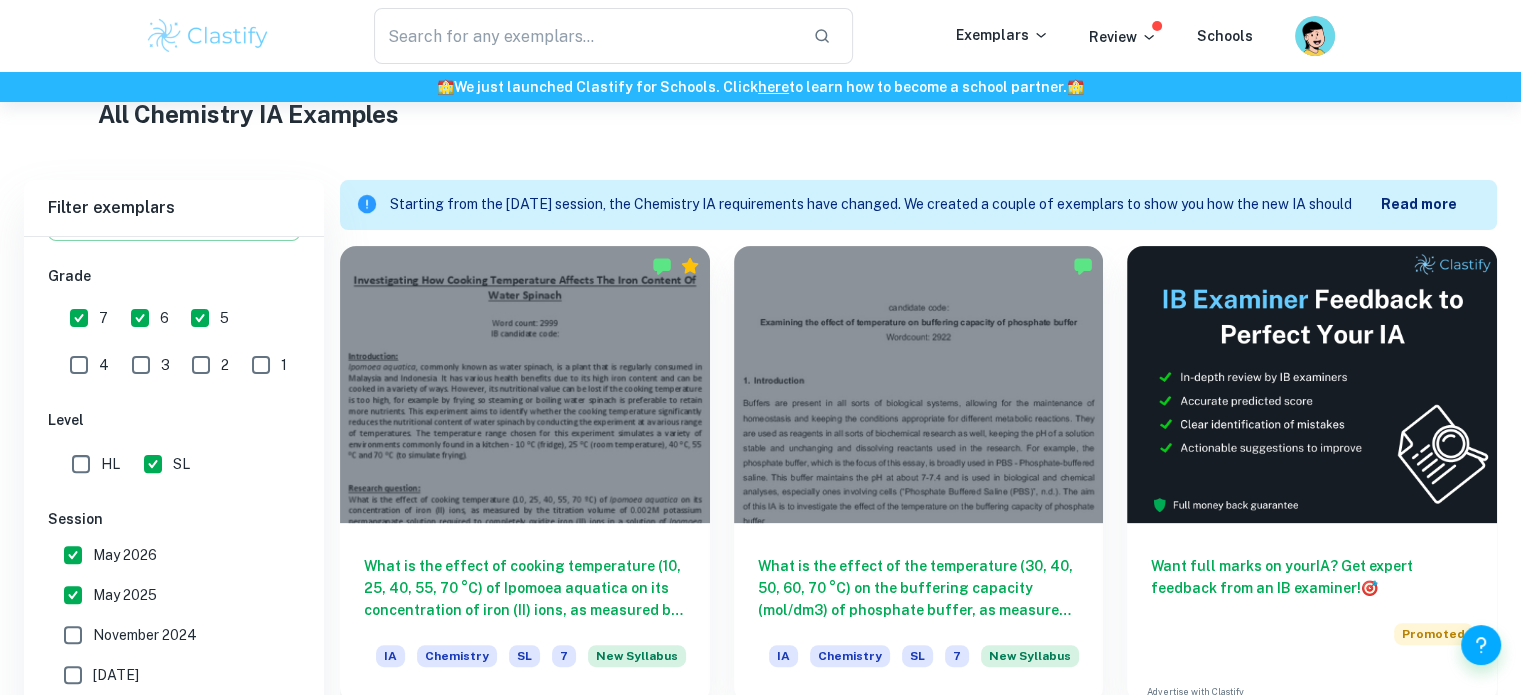 scroll, scrollTop: 932, scrollLeft: 0, axis: vertical 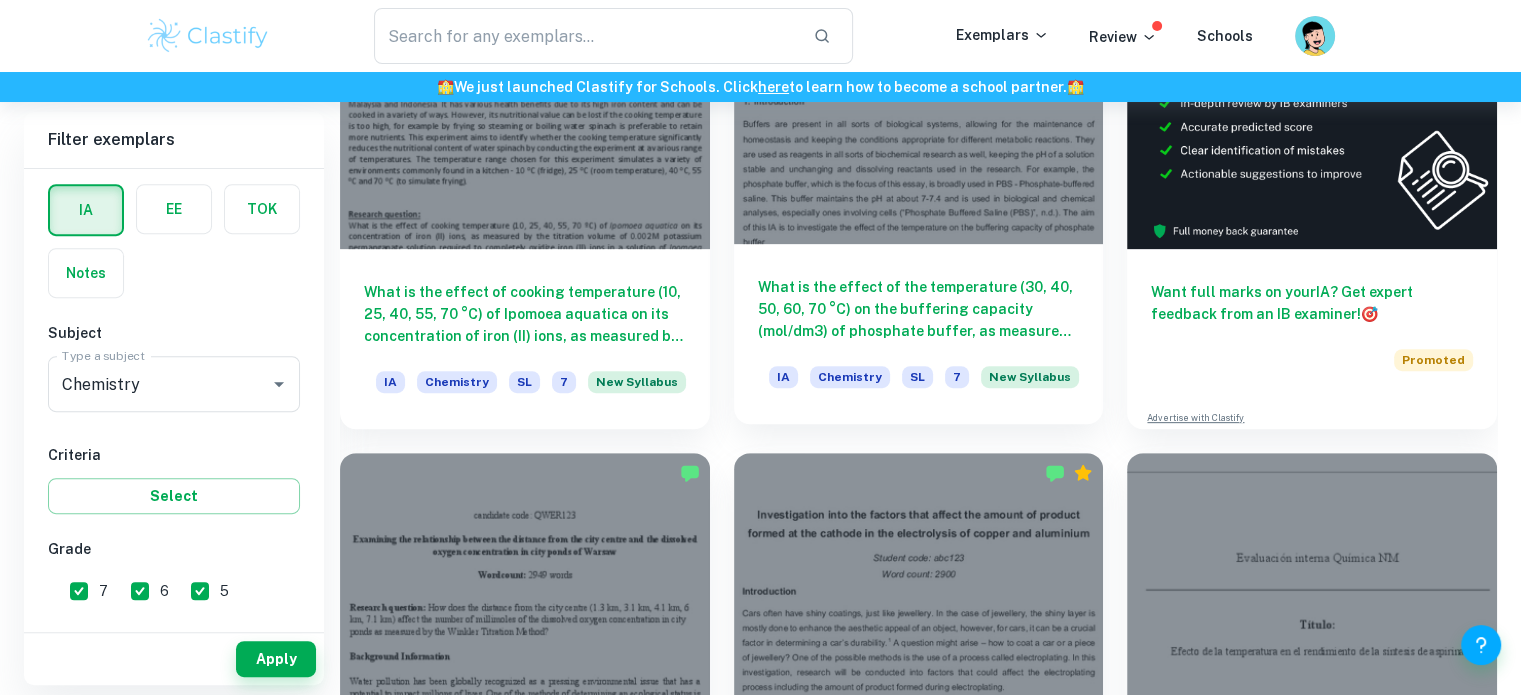 click at bounding box center (919, 105) 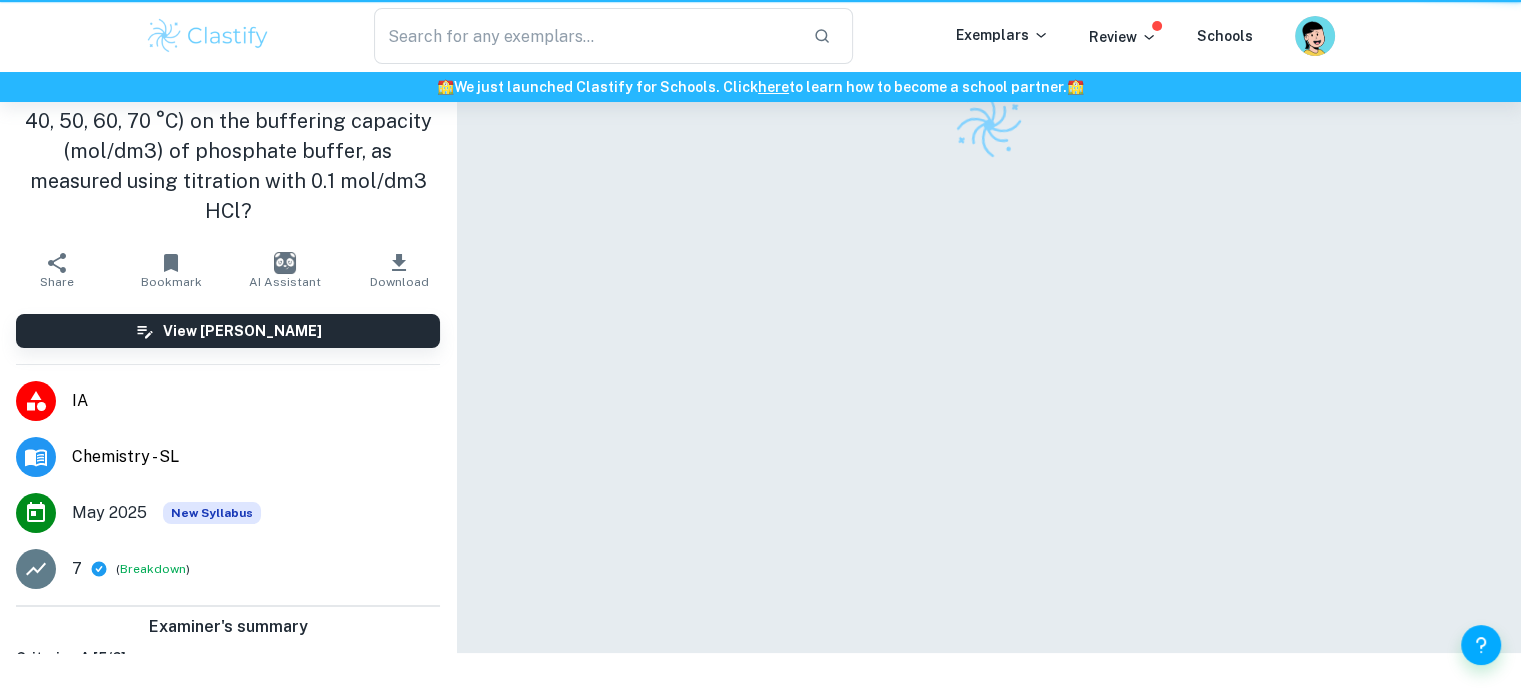 scroll, scrollTop: 0, scrollLeft: 0, axis: both 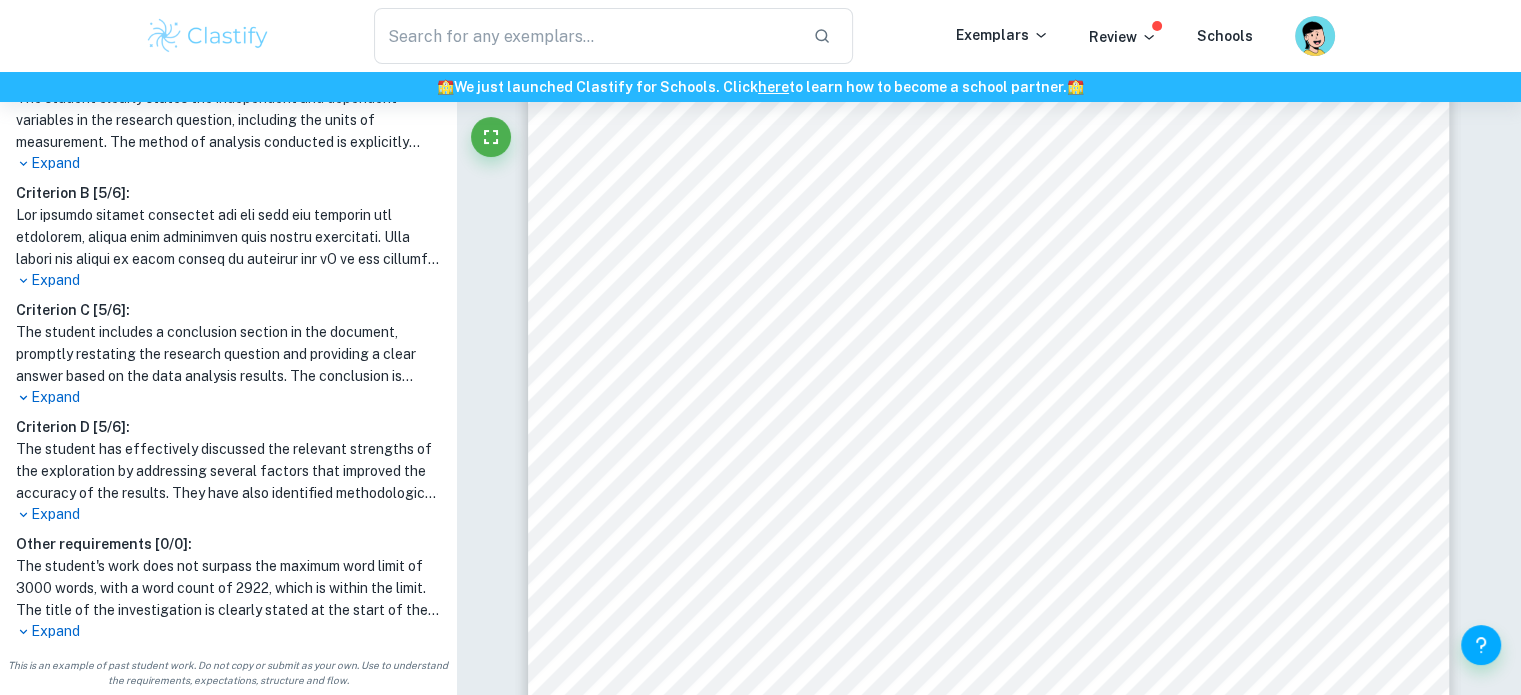 click on "Expand" at bounding box center [228, 514] 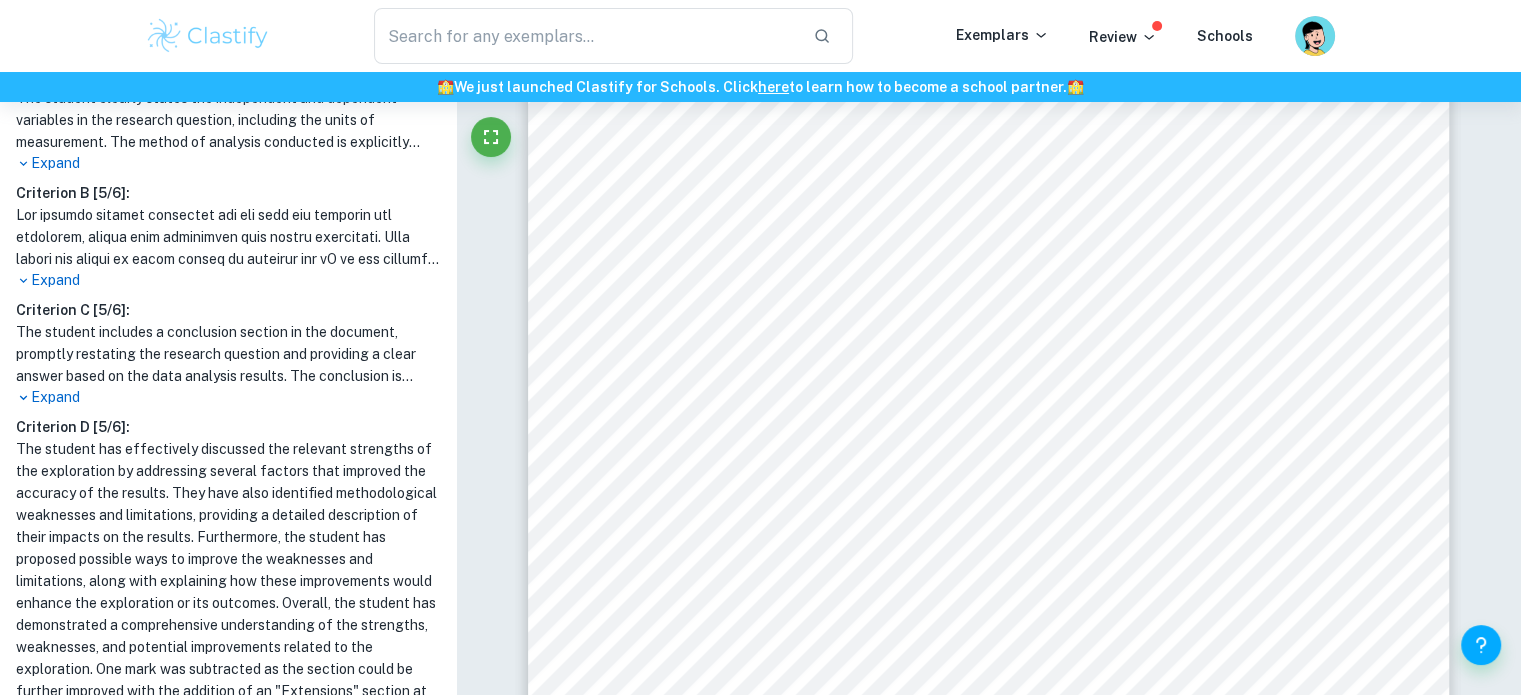 click on "The student includes a conclusion section in the document, promptly restating the research question and providing a clear answer based on the data analysis results. The conclusion is effectively supported by precise numerical values obtained during the investigation. Additionally, the student makes a clear reference to a relevant published study in the conclusion, outlining the similarities in their results and the study's findings to confirm the validity of the obtained results. However, it is noted that the student should have included a brief discussion regarding uncertainties and standard deviation in the conclusion section to present a fully detailed and thorough conclusion." at bounding box center (228, 354) 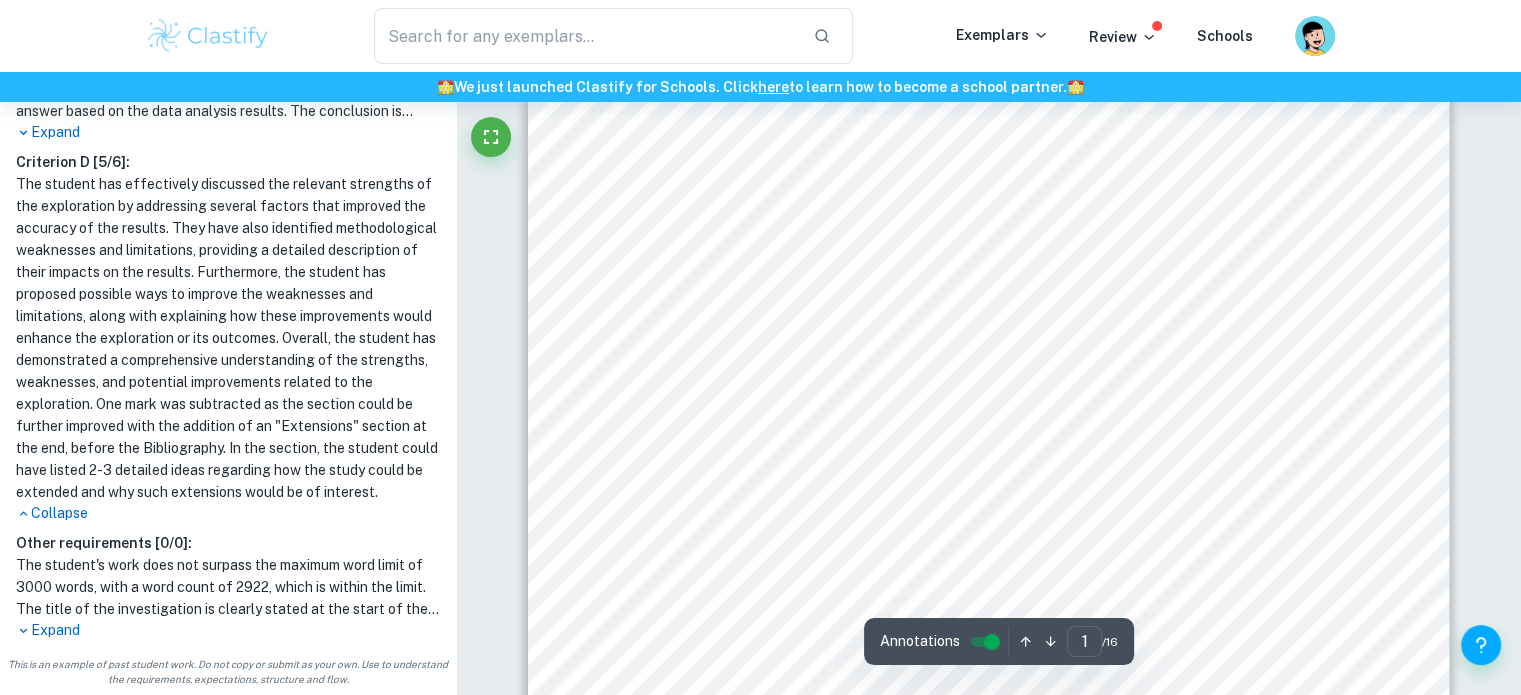 scroll, scrollTop: 751, scrollLeft: 0, axis: vertical 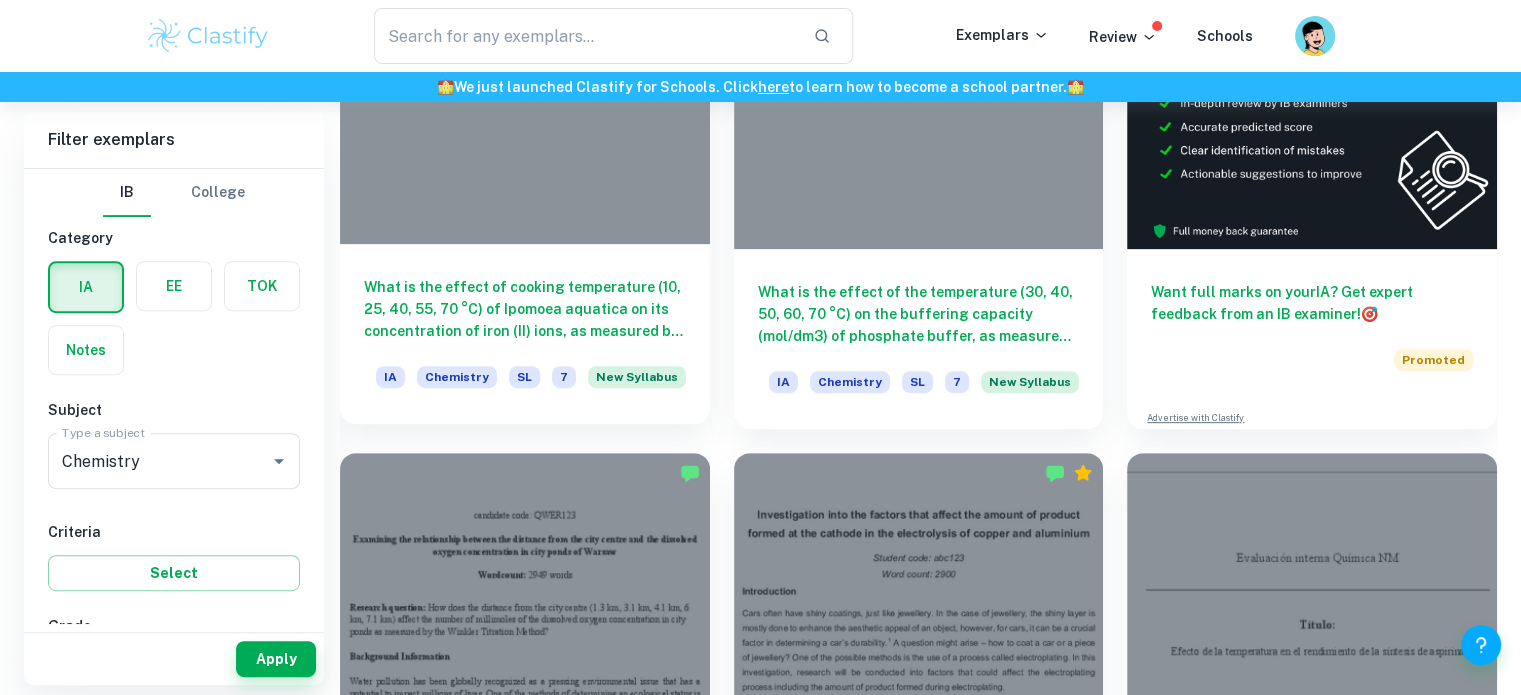 click on "What is the effect of cooking temperature (10, 25, 40, 55, 70 °C) of Ipomoea aquatica on its concentration of iron (II) ions, as measured by the titration volume of 0.002M potassium permanganate solution required to completely oxidize iron (II) ions in a solution of Ipomoea aquatica after cooking it for 10 minutes?" at bounding box center [525, 309] 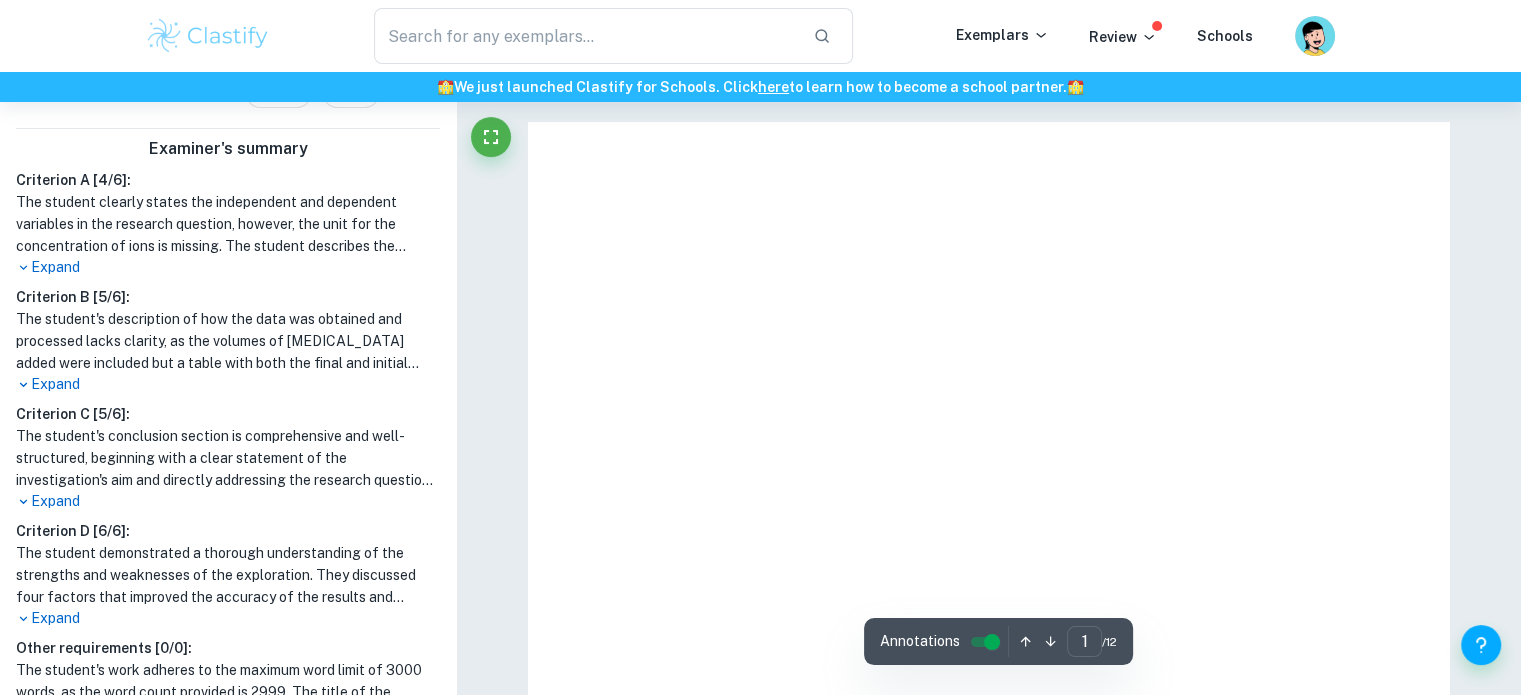 click on "The student's conclusion section is comprehensive and well-structured, beginning with a clear statement of the investigation's aim and directly addressing the research question in line with the results. The conclusion is effectively supported by specific numerical values obtained during the investigation, lending credibility to the student's findings. Additionally, the student appropriately references external sources and compares their results to published findings, demonstrating a thorough understanding of the broader context. However, it is noted that the student needs to improve the provision of references and citations for externally sourced information, as this is an essential aspect of academic integrity." at bounding box center (228, 458) 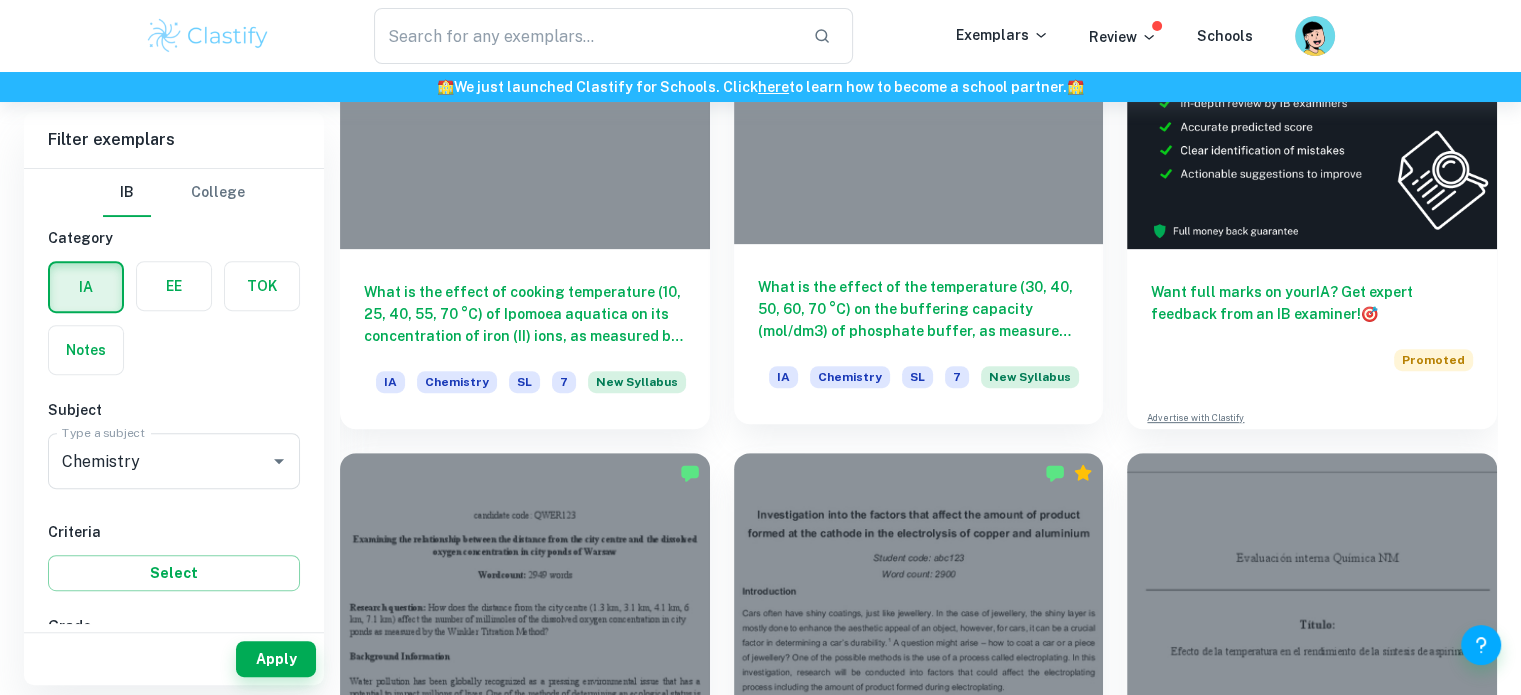 click on "What is the effect of the temperature (30, 40, 50, 60, 70 °C) on the buffering capacity (mol/dm3) of phosphate buffer, as measured using titration with 0.1 mol/dm3 HCl?" at bounding box center (919, 309) 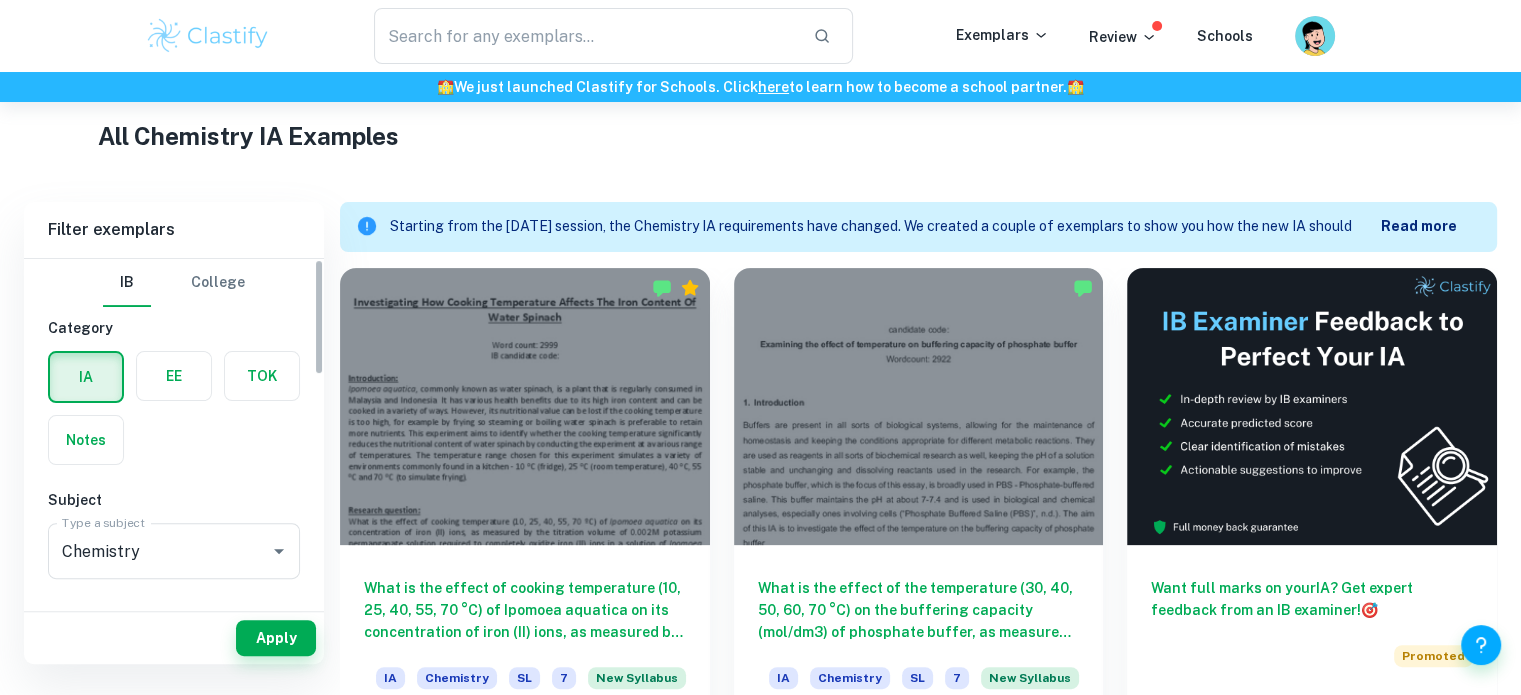 scroll, scrollTop: 451, scrollLeft: 0, axis: vertical 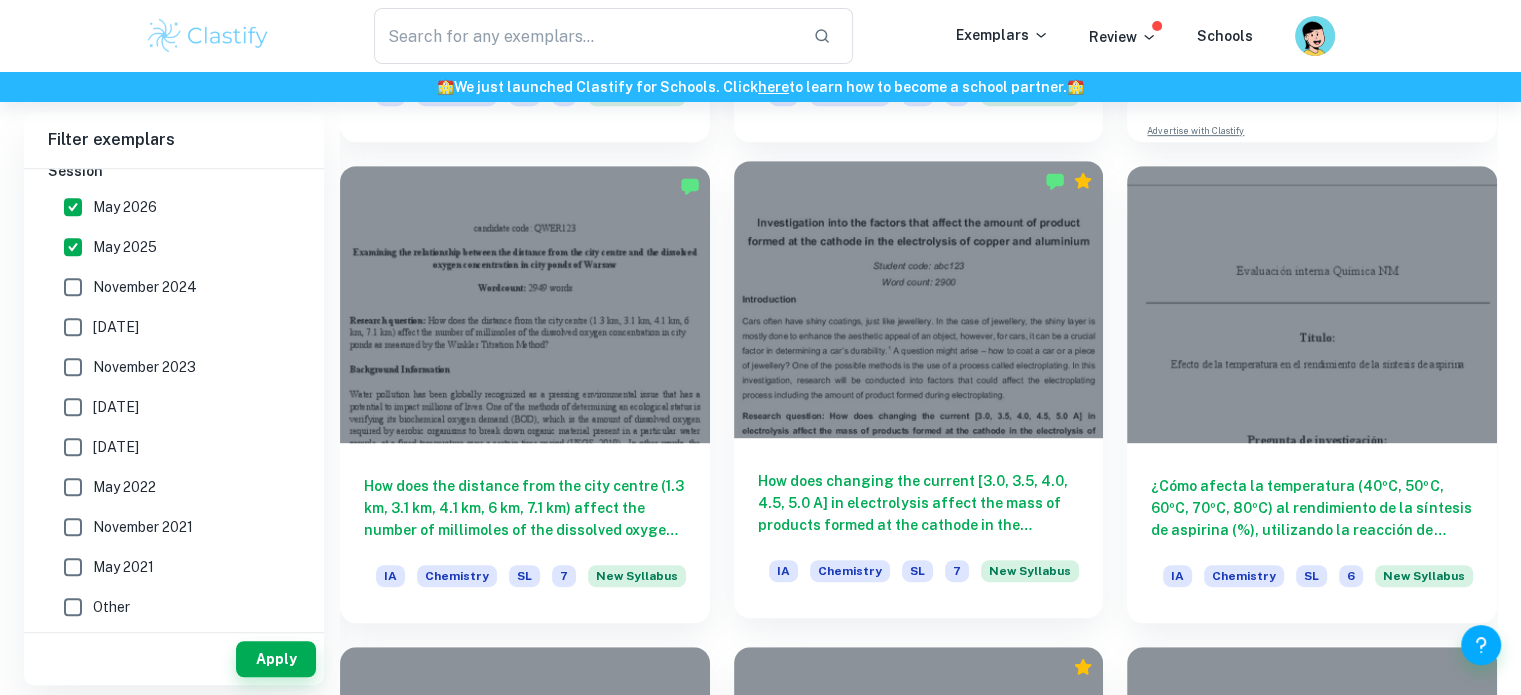 click at bounding box center (919, 299) 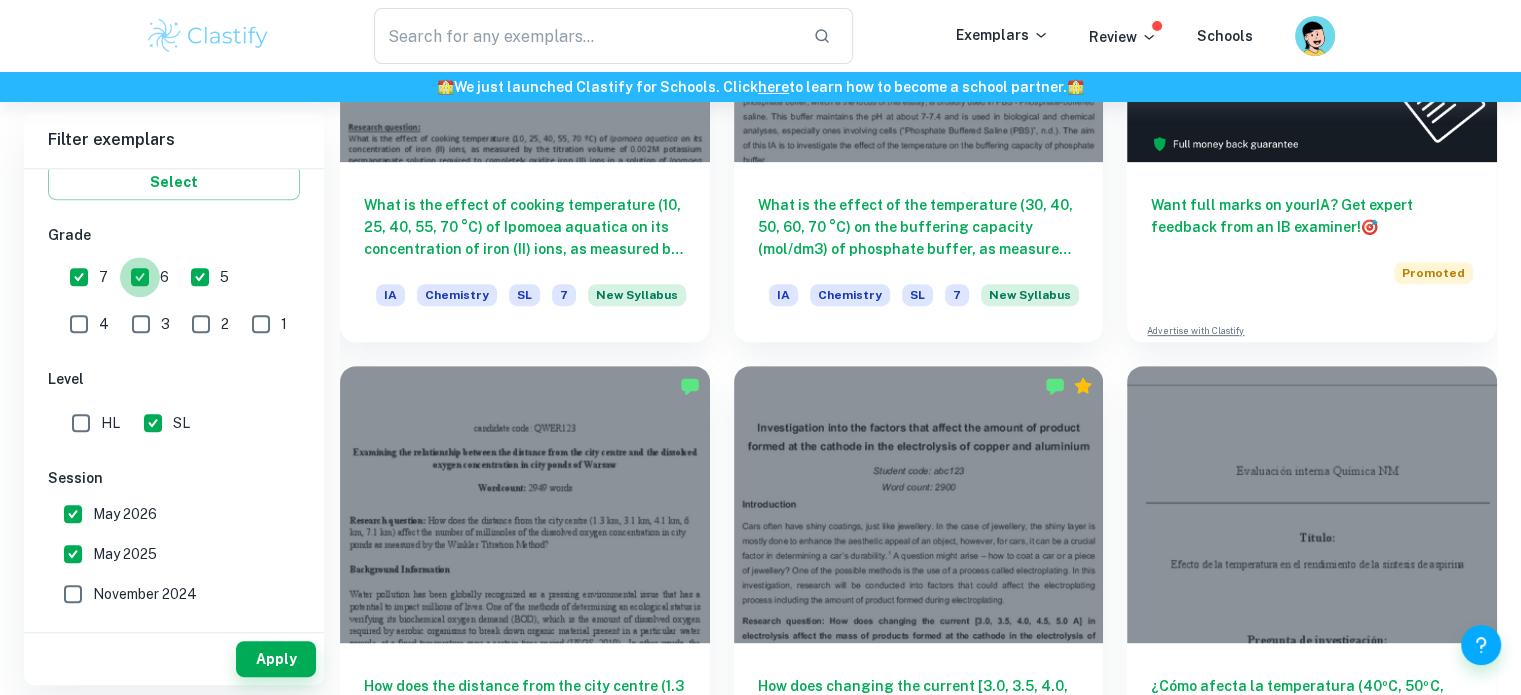 click on "6" at bounding box center (140, 277) 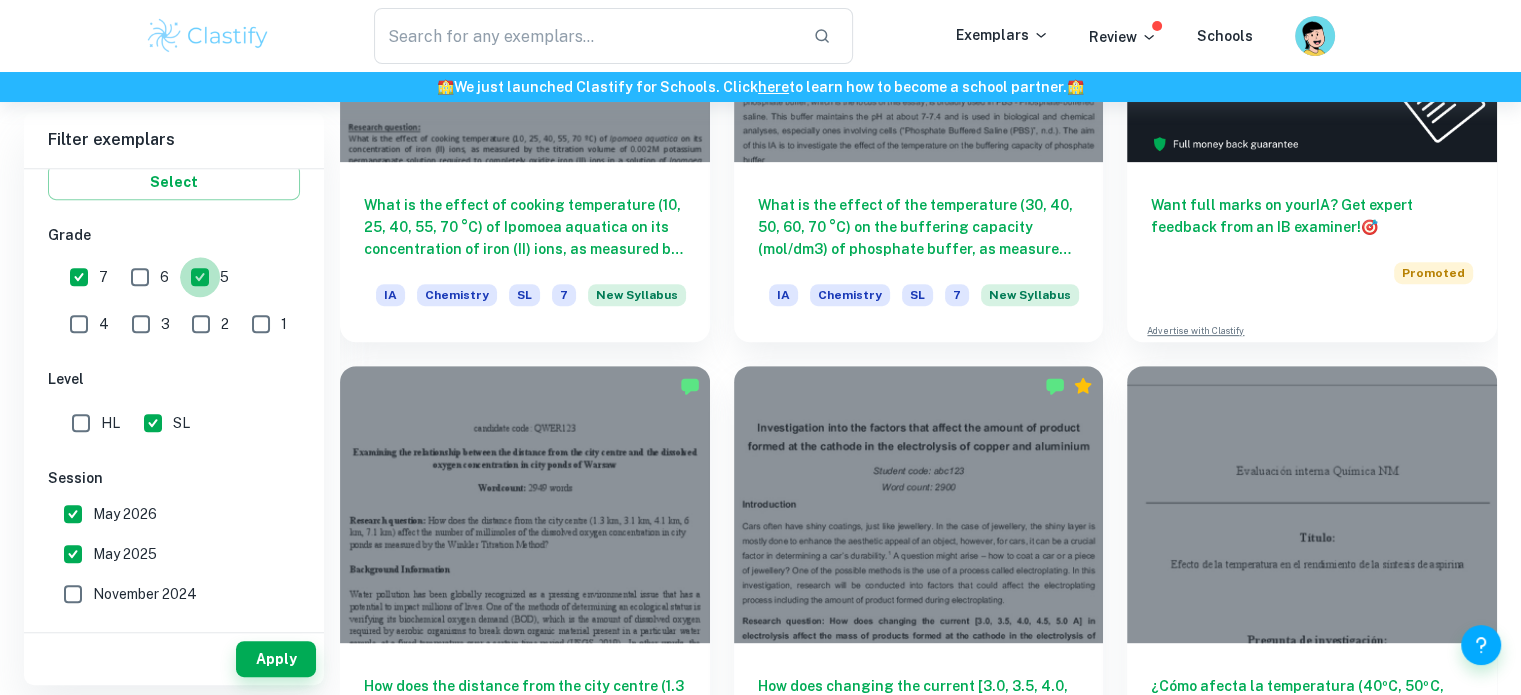 click on "5" at bounding box center (200, 277) 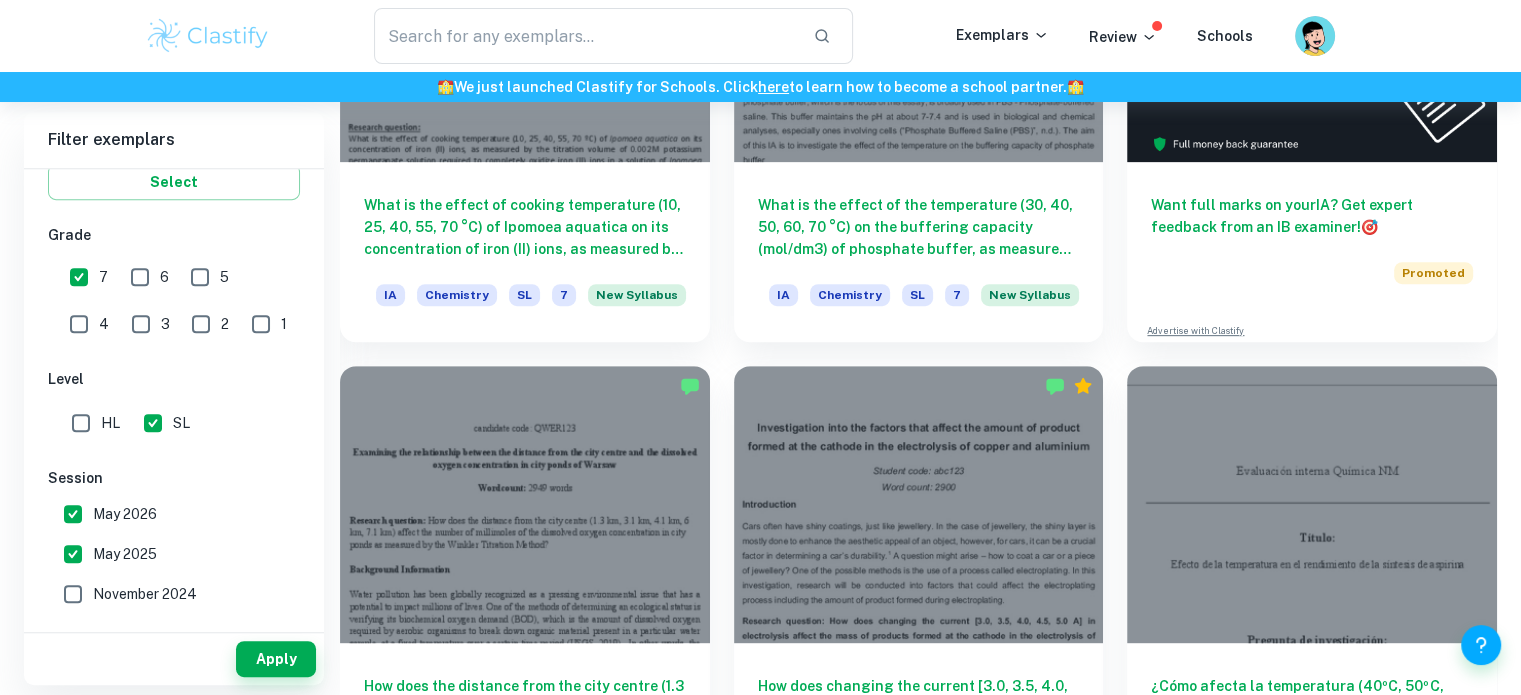 click on "7" at bounding box center [79, 277] 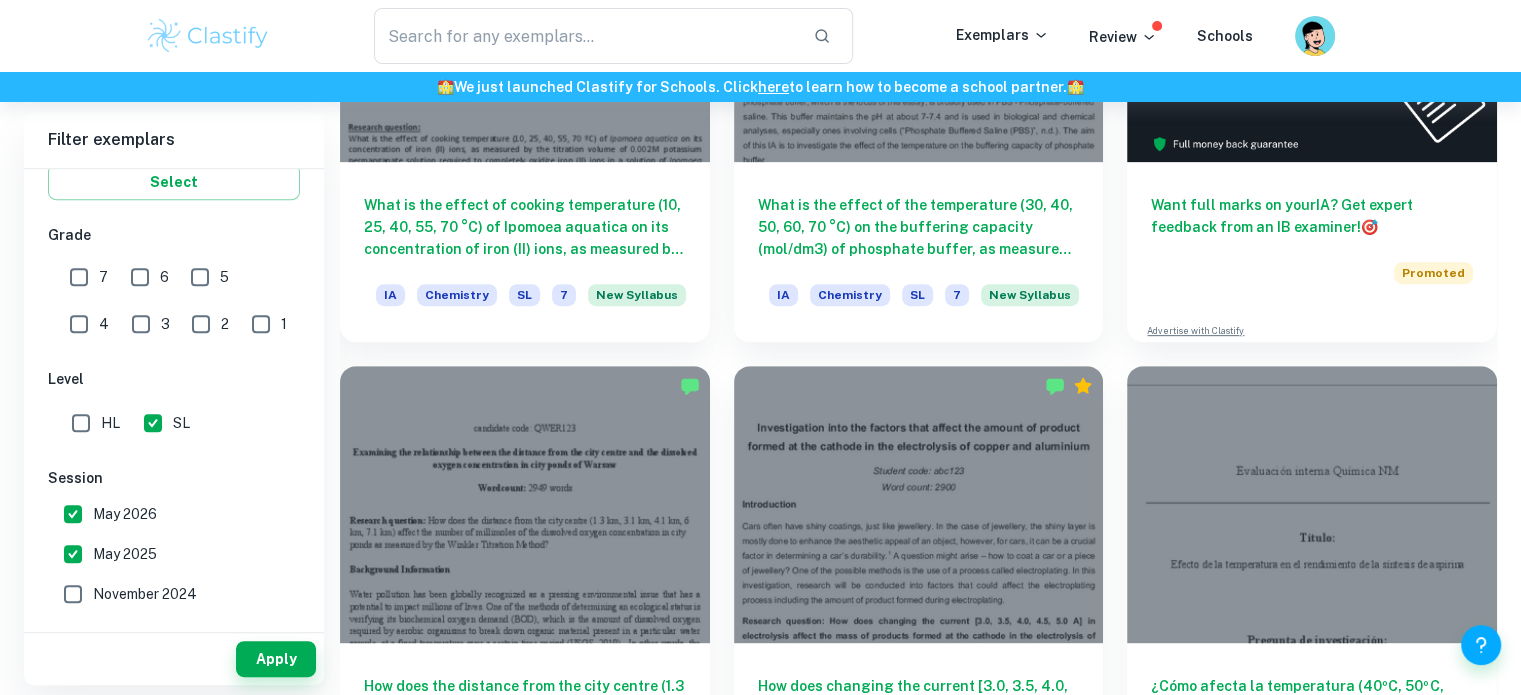 click on "3" at bounding box center (141, 324) 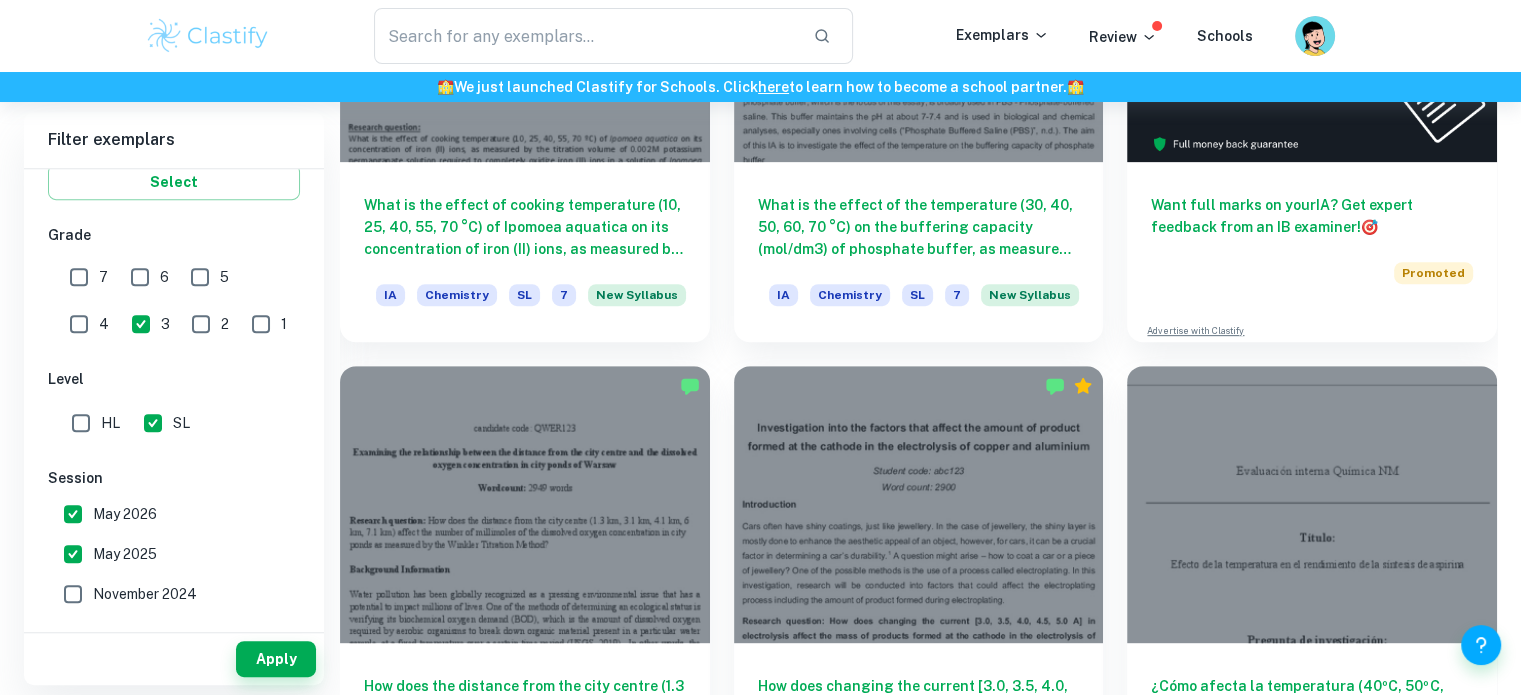 click on "2" at bounding box center (201, 324) 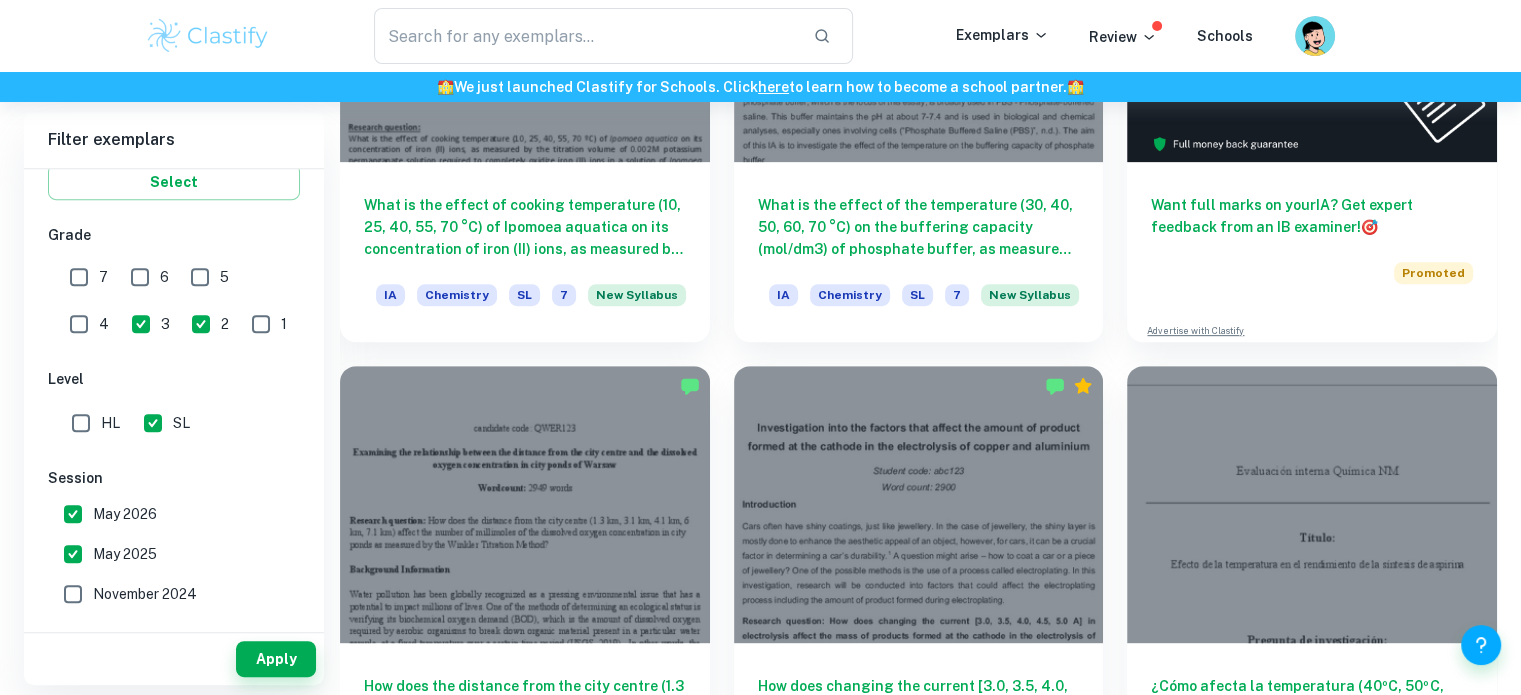 click on "1" at bounding box center (284, 324) 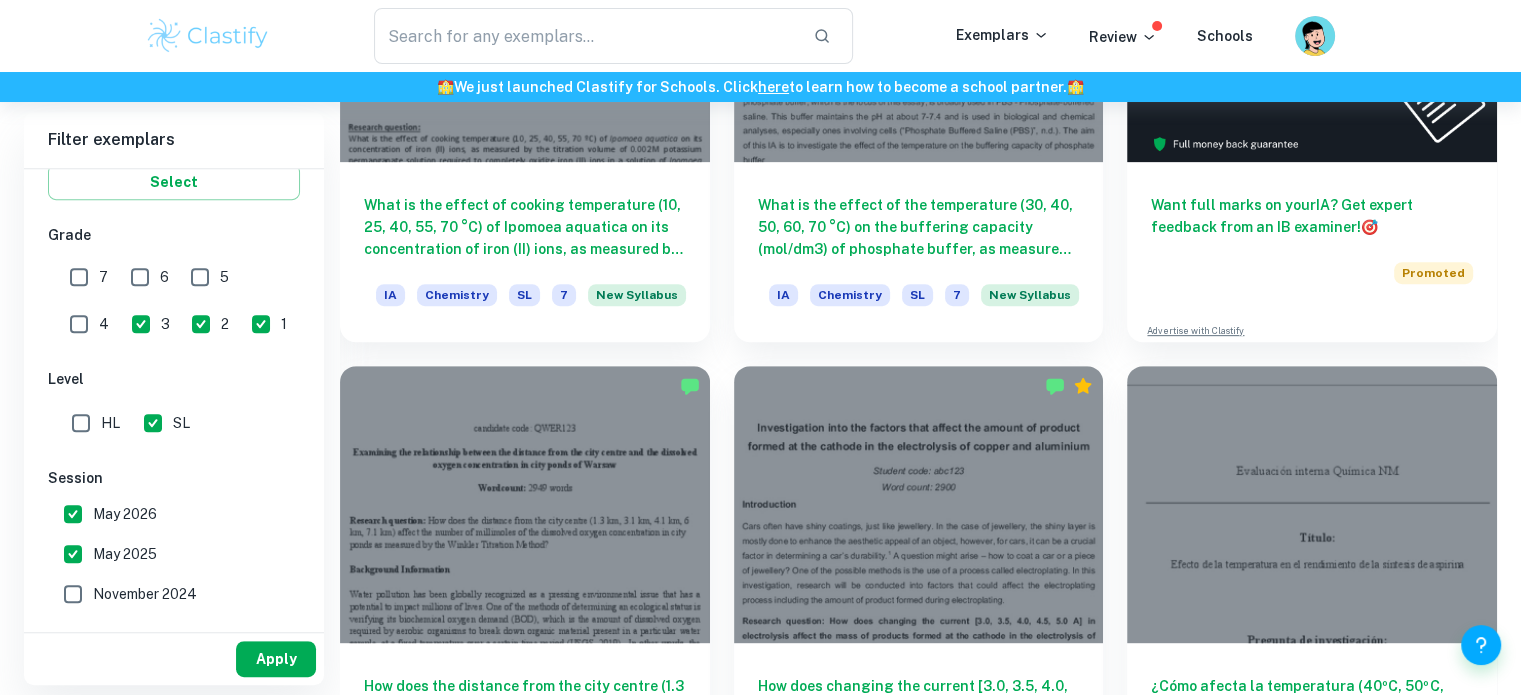 click on "Apply" at bounding box center [276, 659] 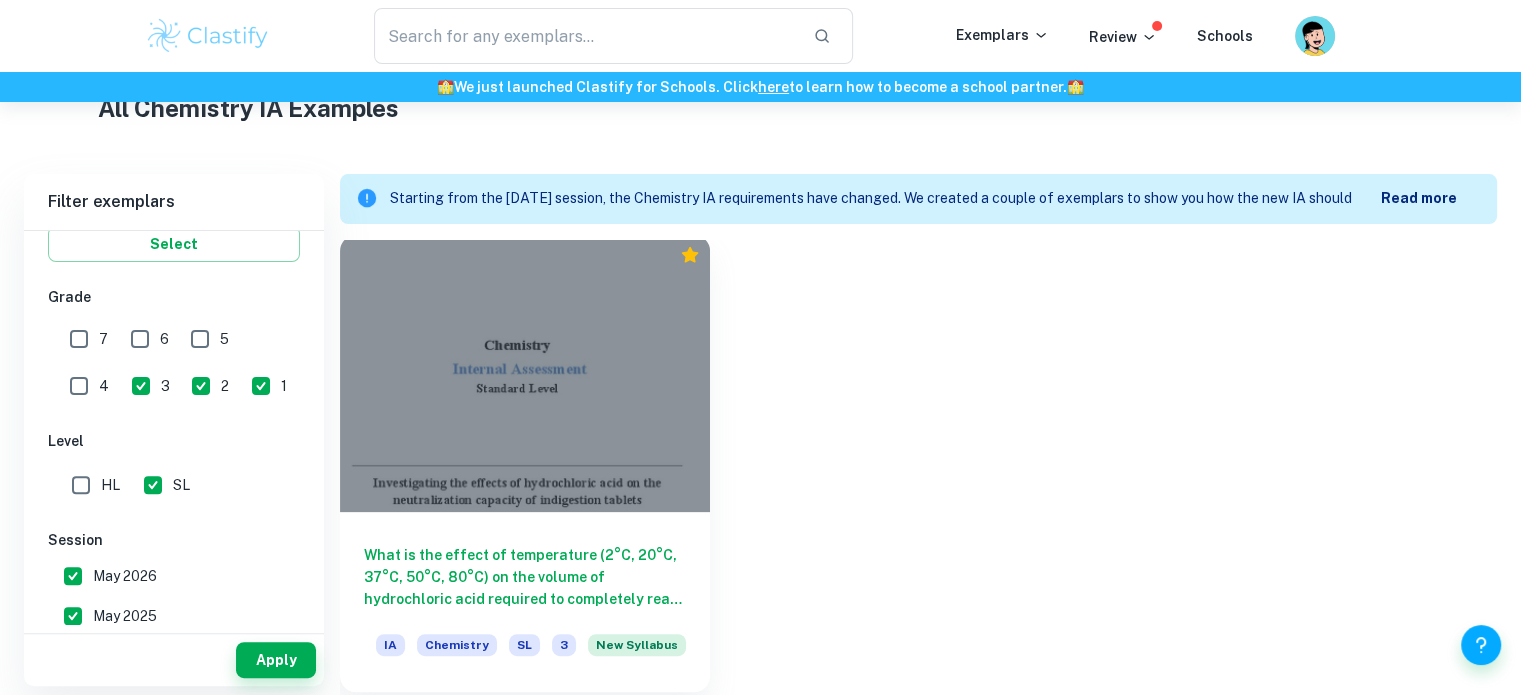 click at bounding box center (525, 373) 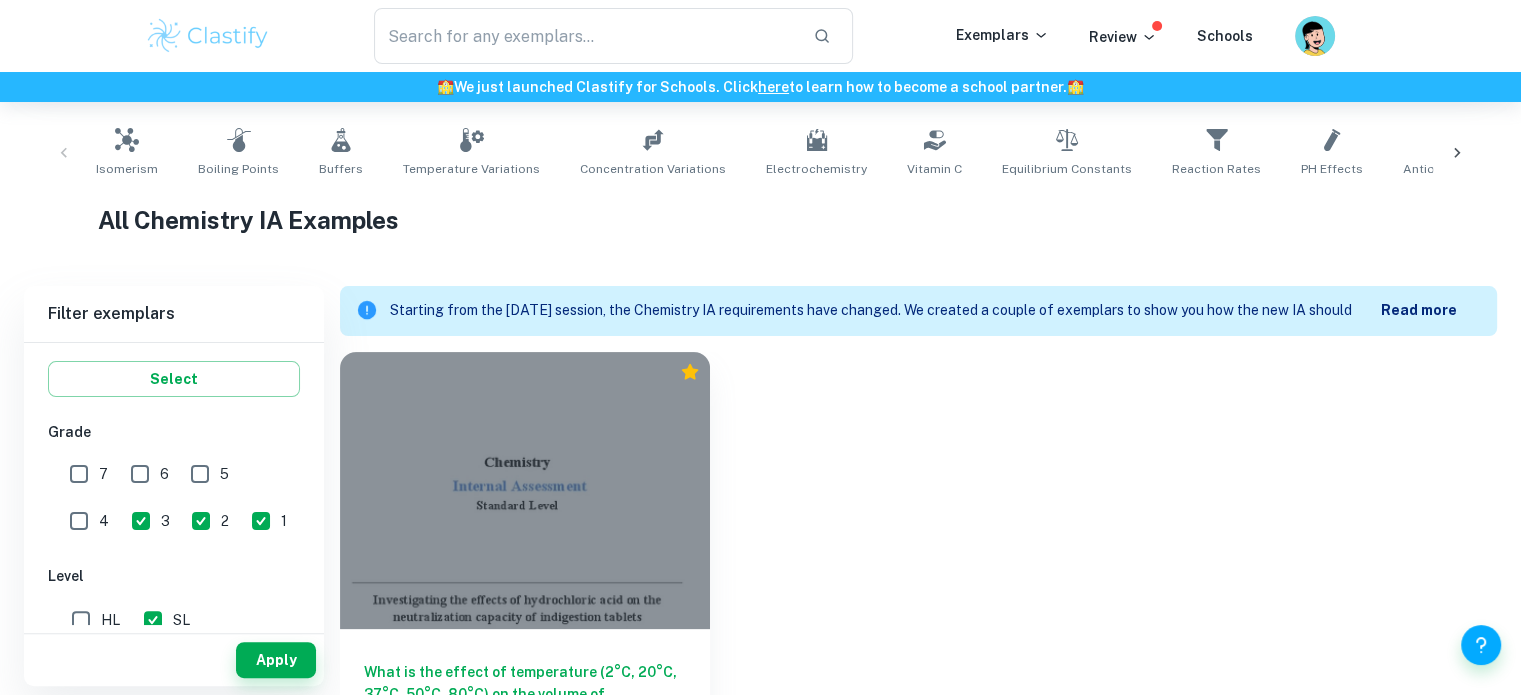 click on "3" at bounding box center (145, 521) 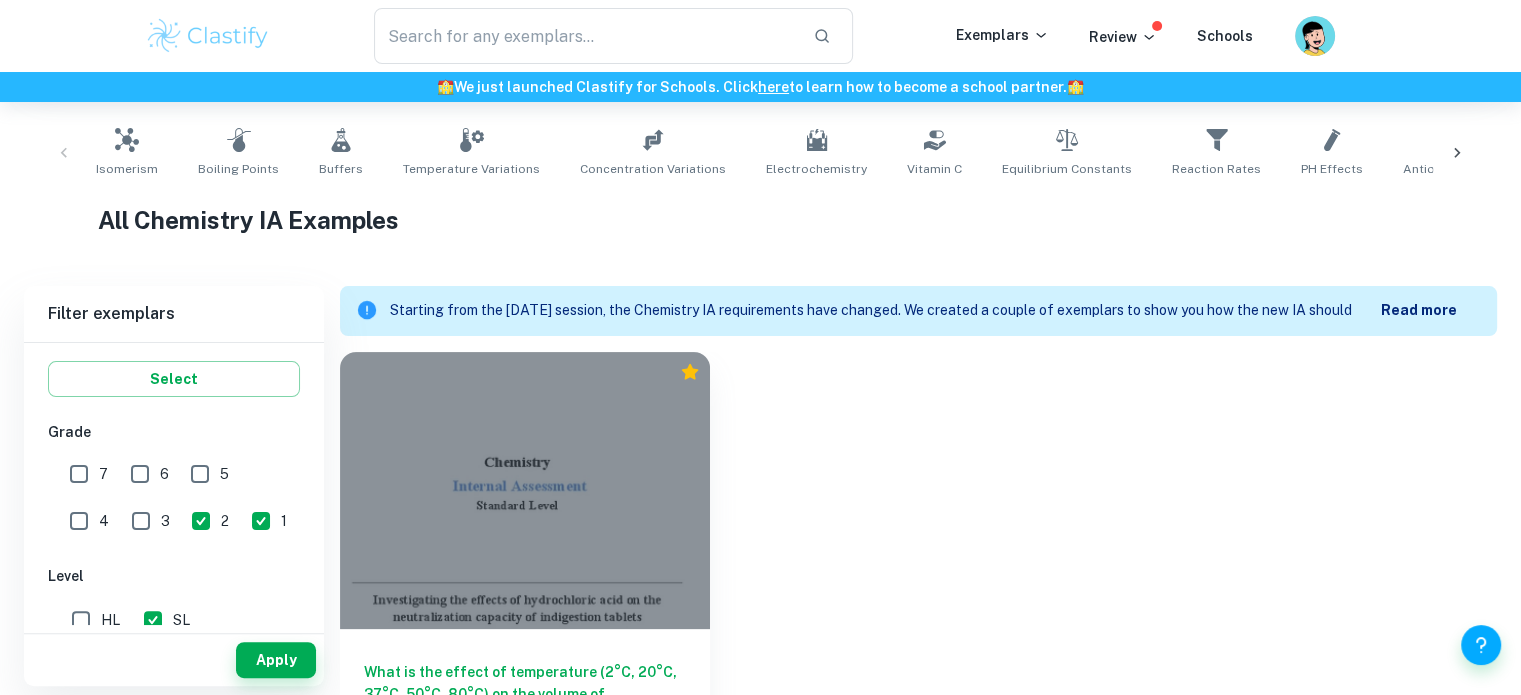 click on "2" at bounding box center (201, 521) 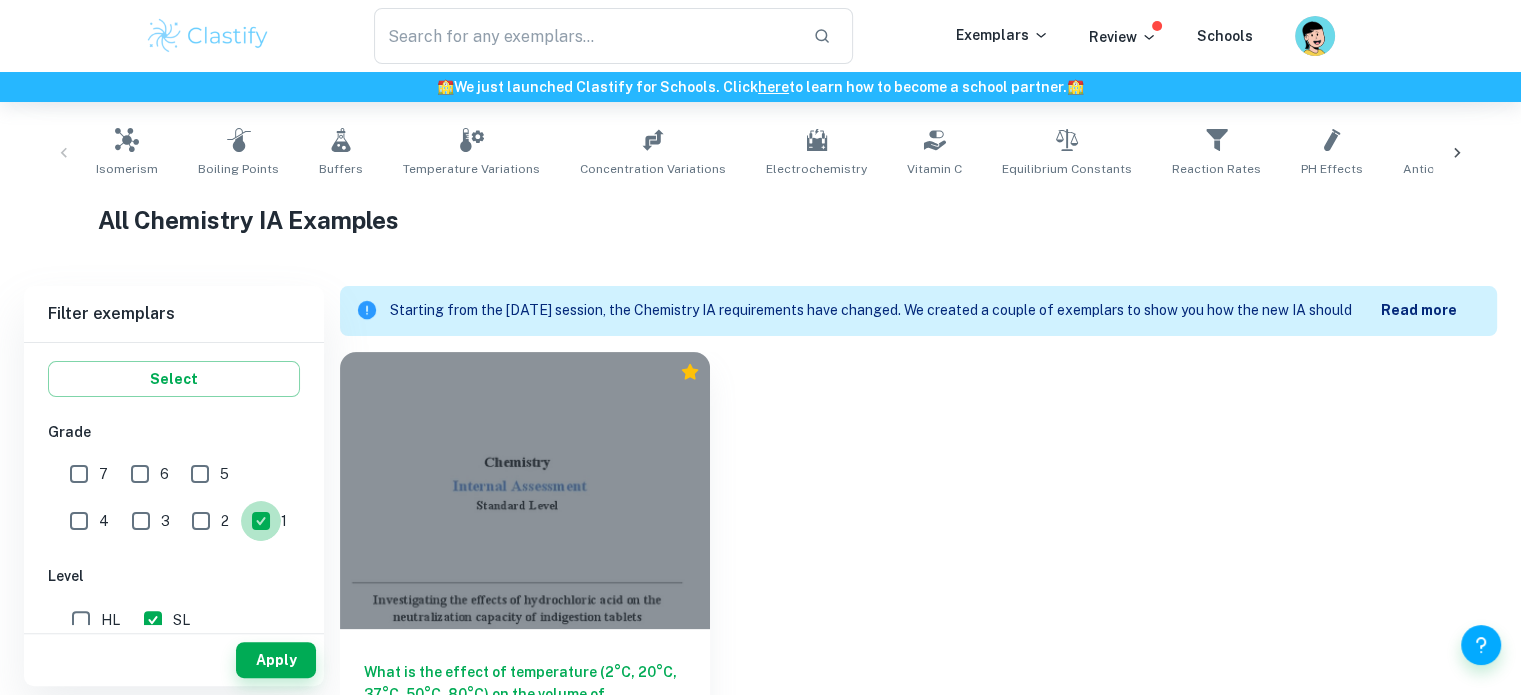 click on "1" at bounding box center [261, 521] 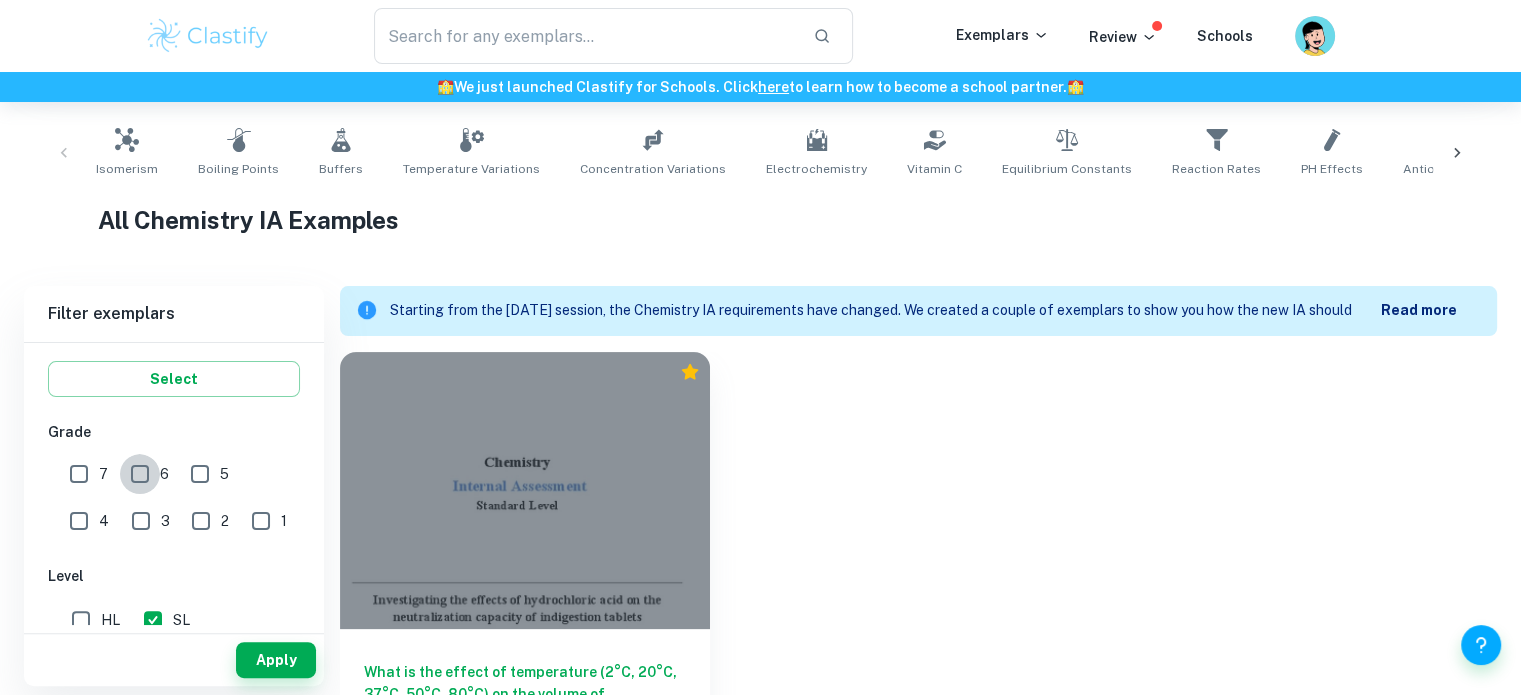 click on "6" at bounding box center [140, 474] 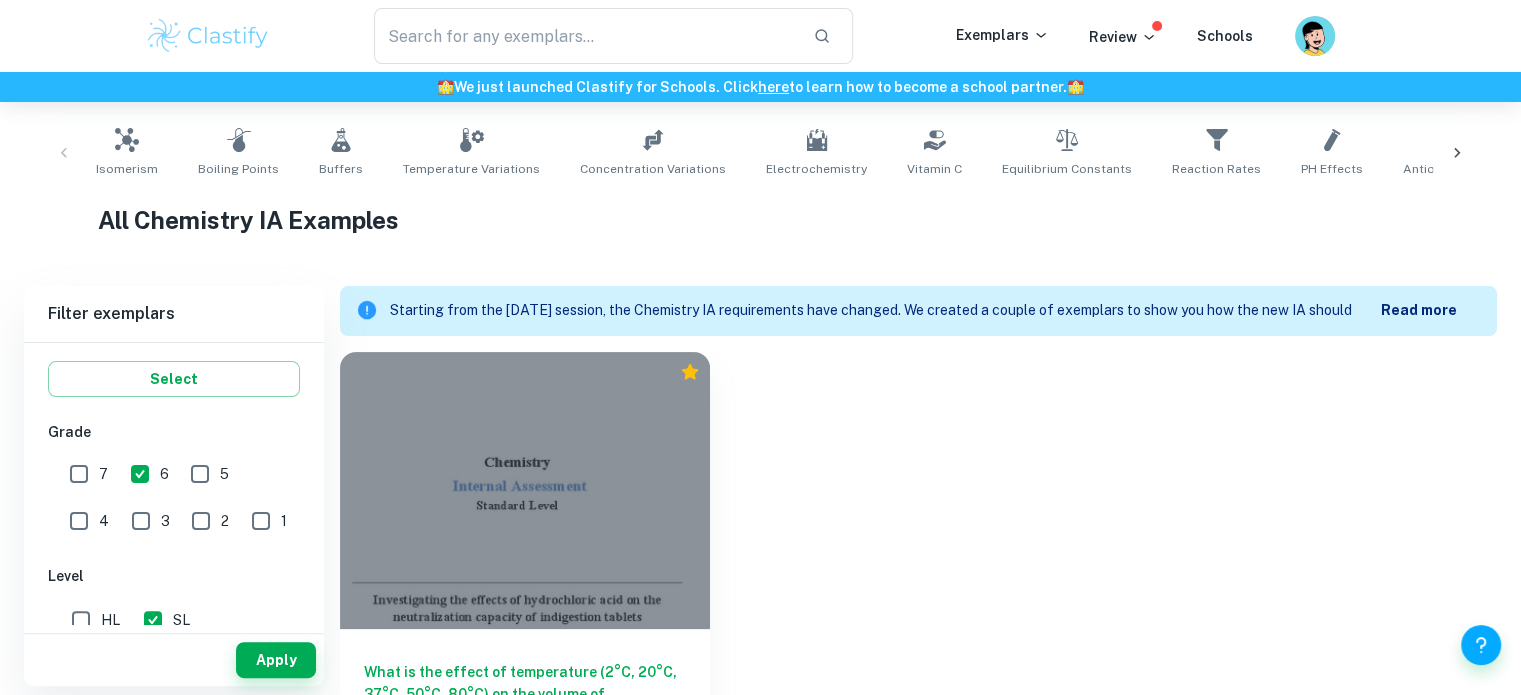 click on "7" at bounding box center [79, 474] 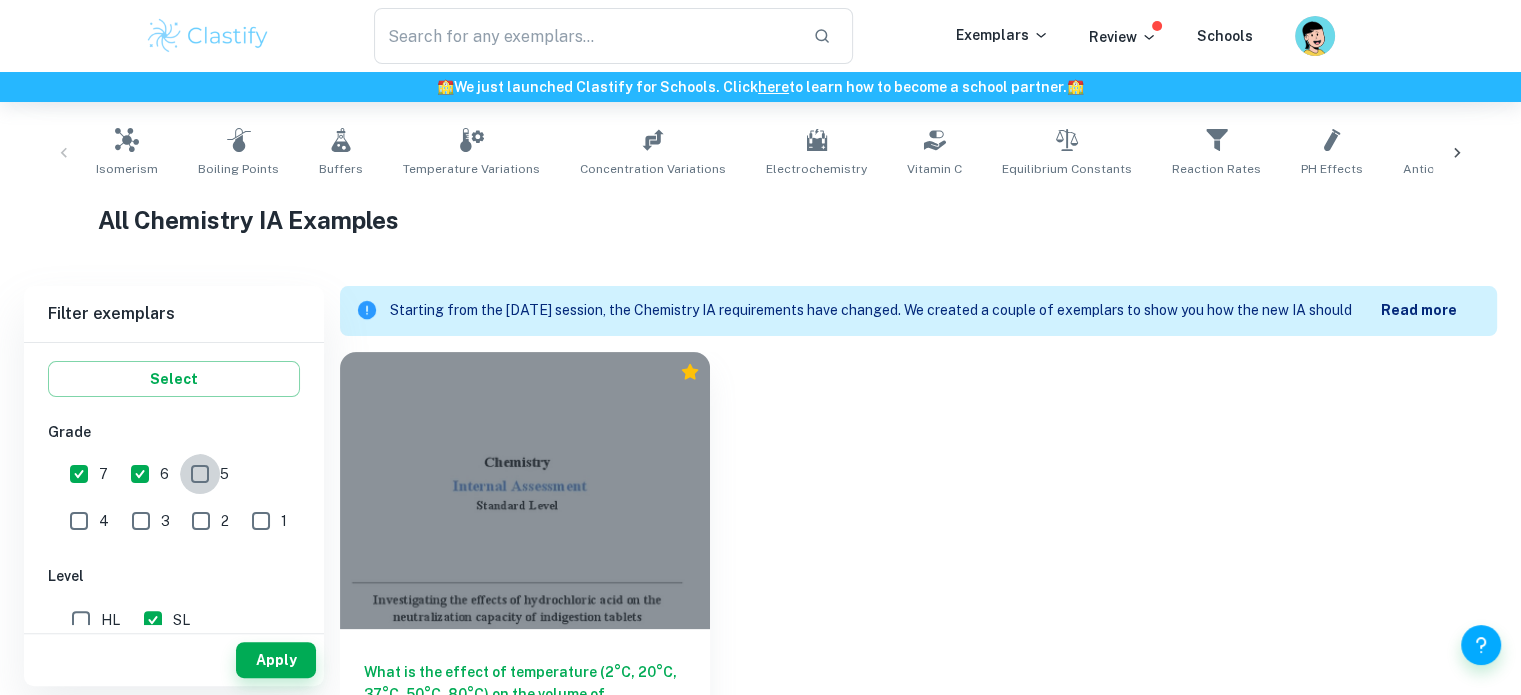 drag, startPoint x: 186, startPoint y: 483, endPoint x: 148, endPoint y: 608, distance: 130.64838 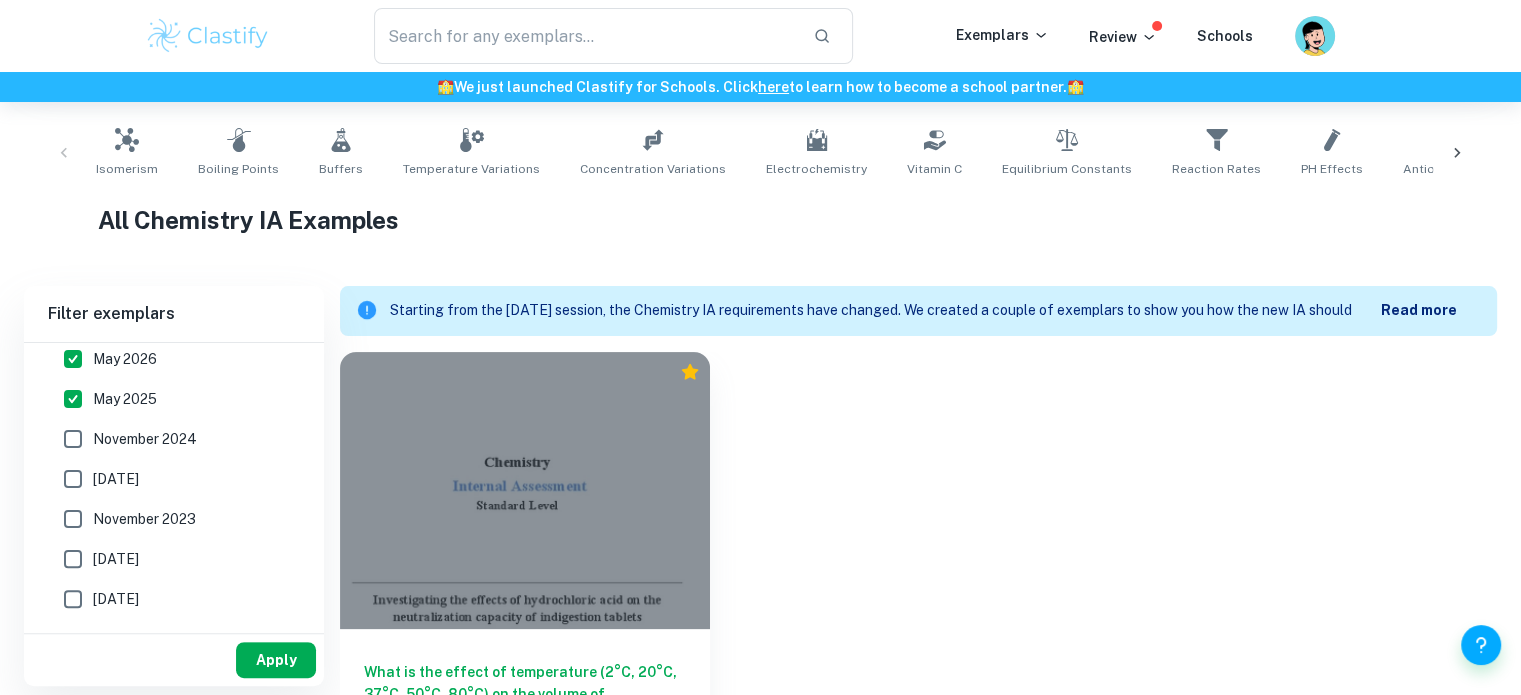 click on "Apply" at bounding box center [276, 660] 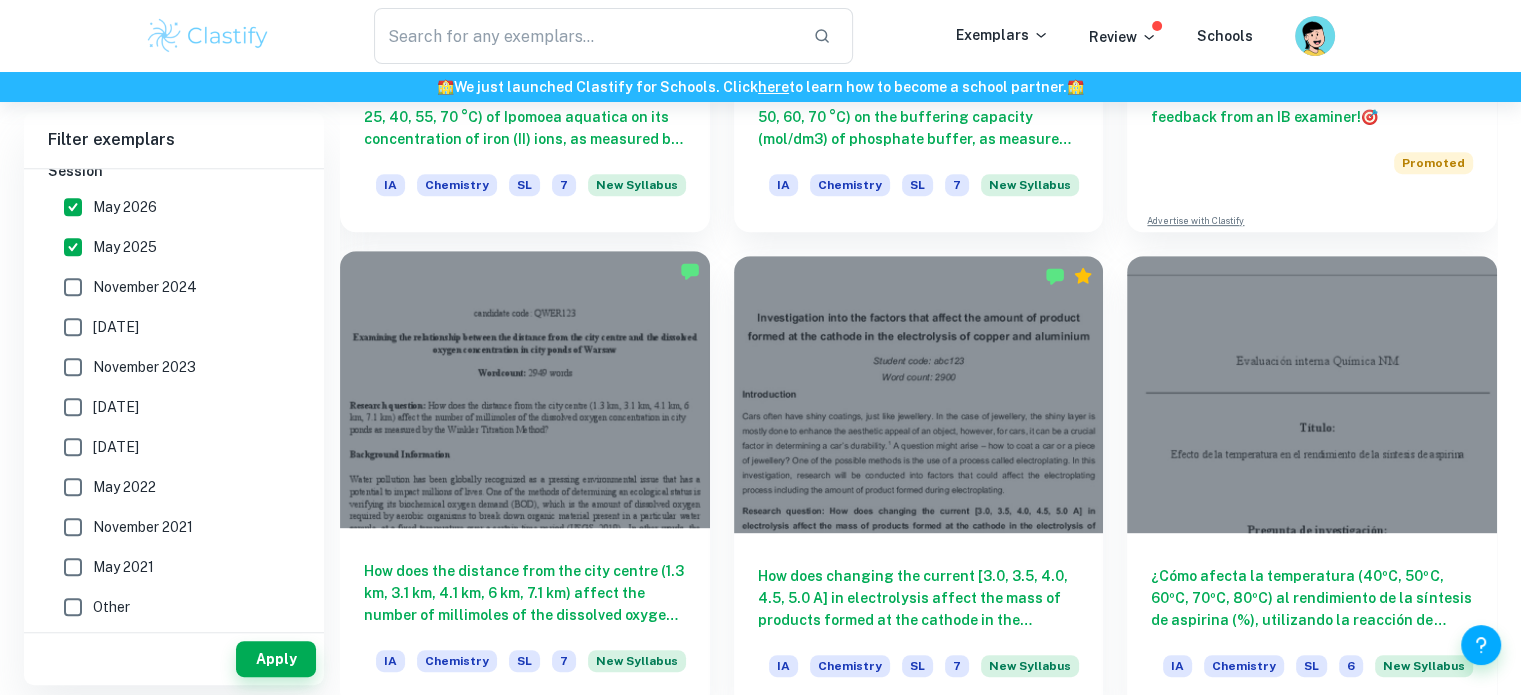 click at bounding box center (525, 389) 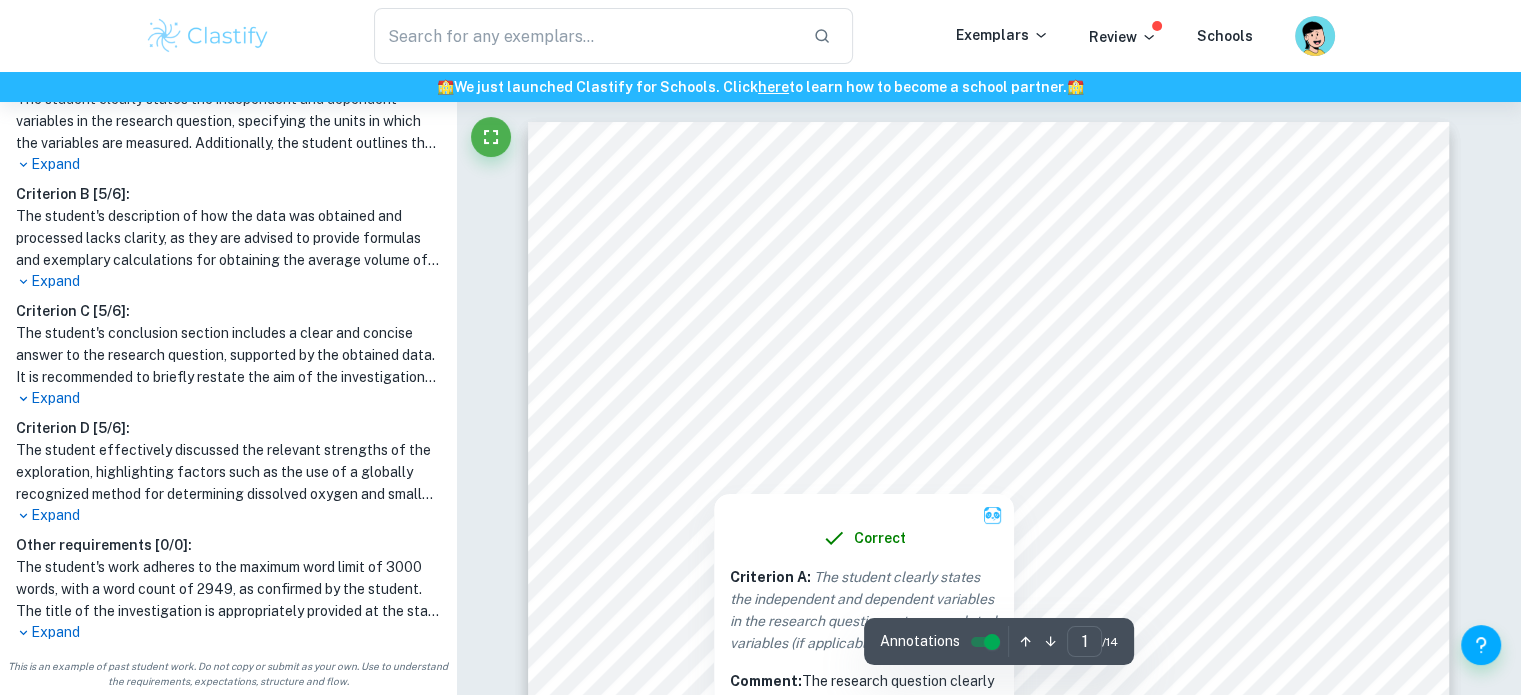 click on "Correct Criterion A :   The student clearly states the independent and dependent variables in the research question or two correlated variables (if applicable) Comment:  The research question clearly states the independent variable as the distance from the city center and the dependent variable as the millimoles of dissolved oxygen. The student also specified the units in which the variables are measured - kilometers and millimoles" at bounding box center (864, 665) 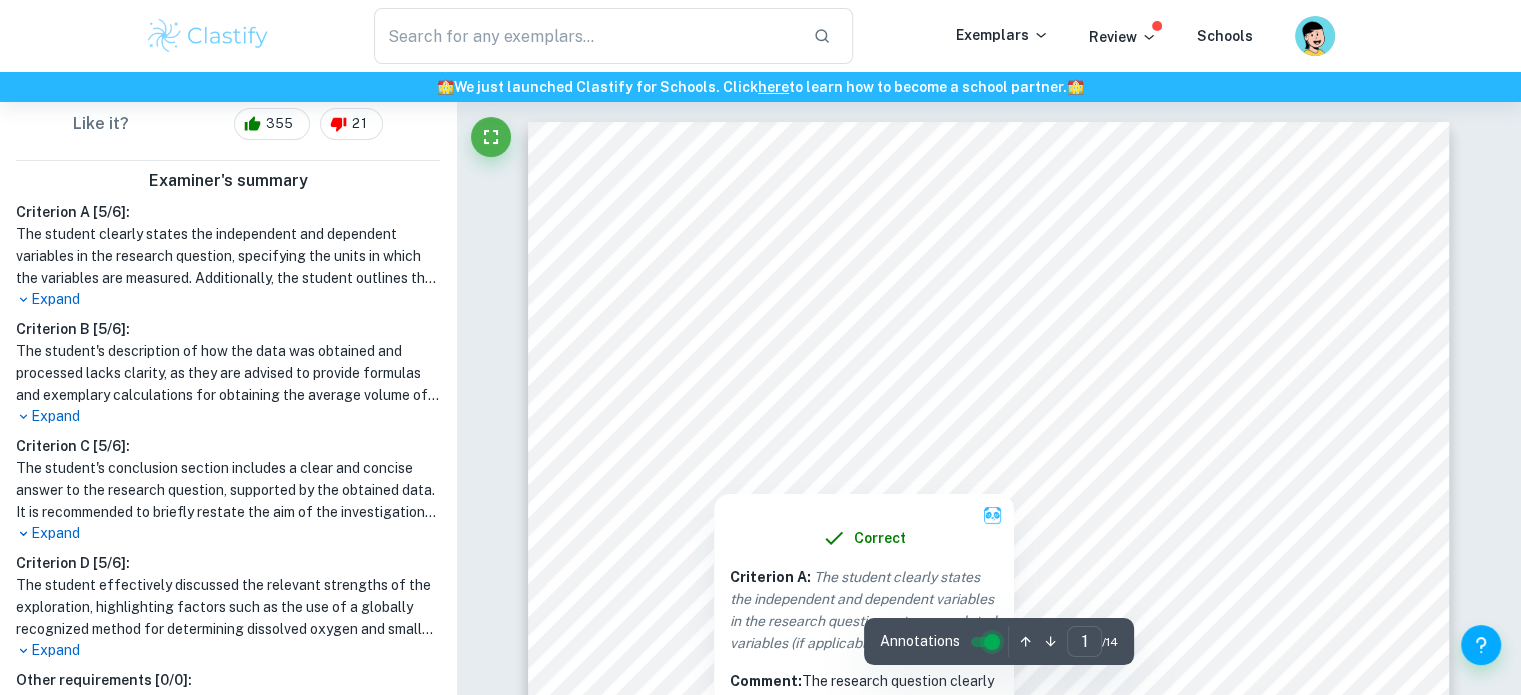 click at bounding box center [992, 642] 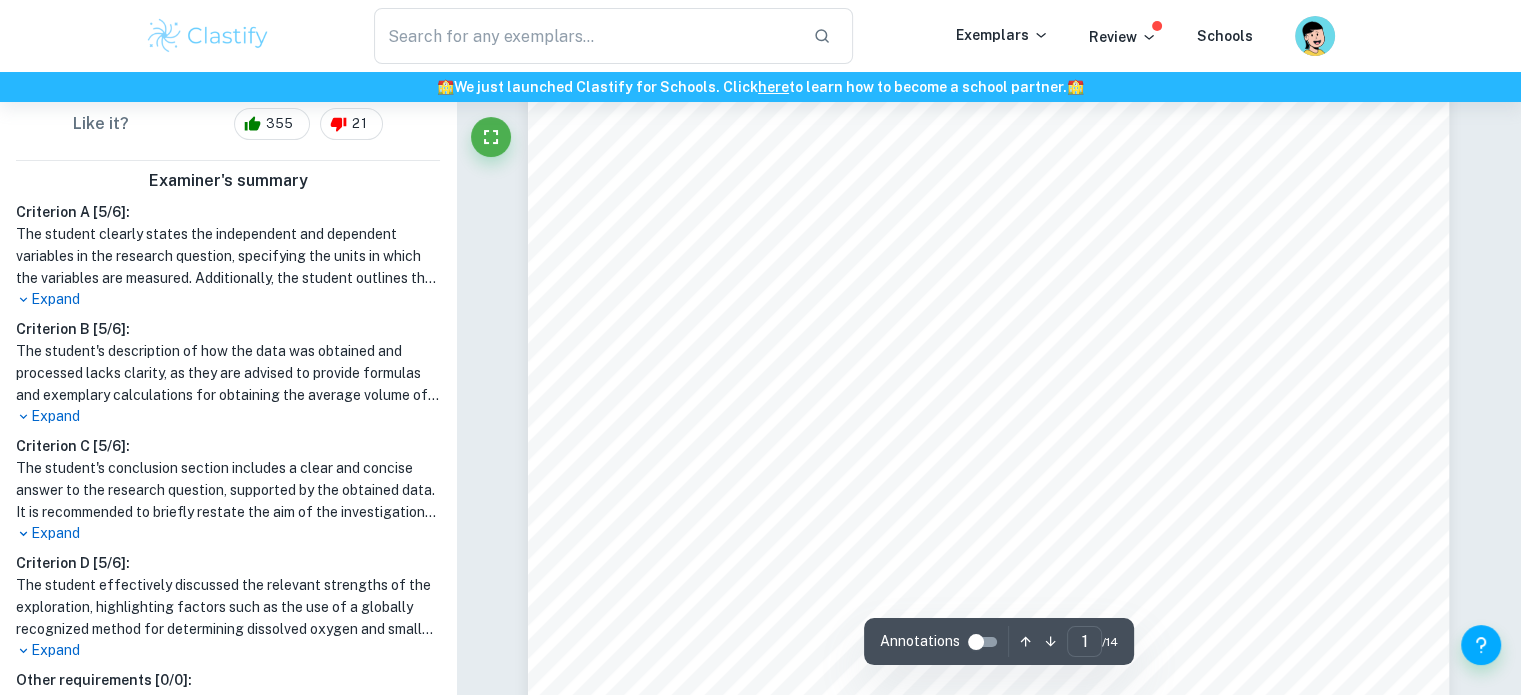 scroll, scrollTop: 0, scrollLeft: 0, axis: both 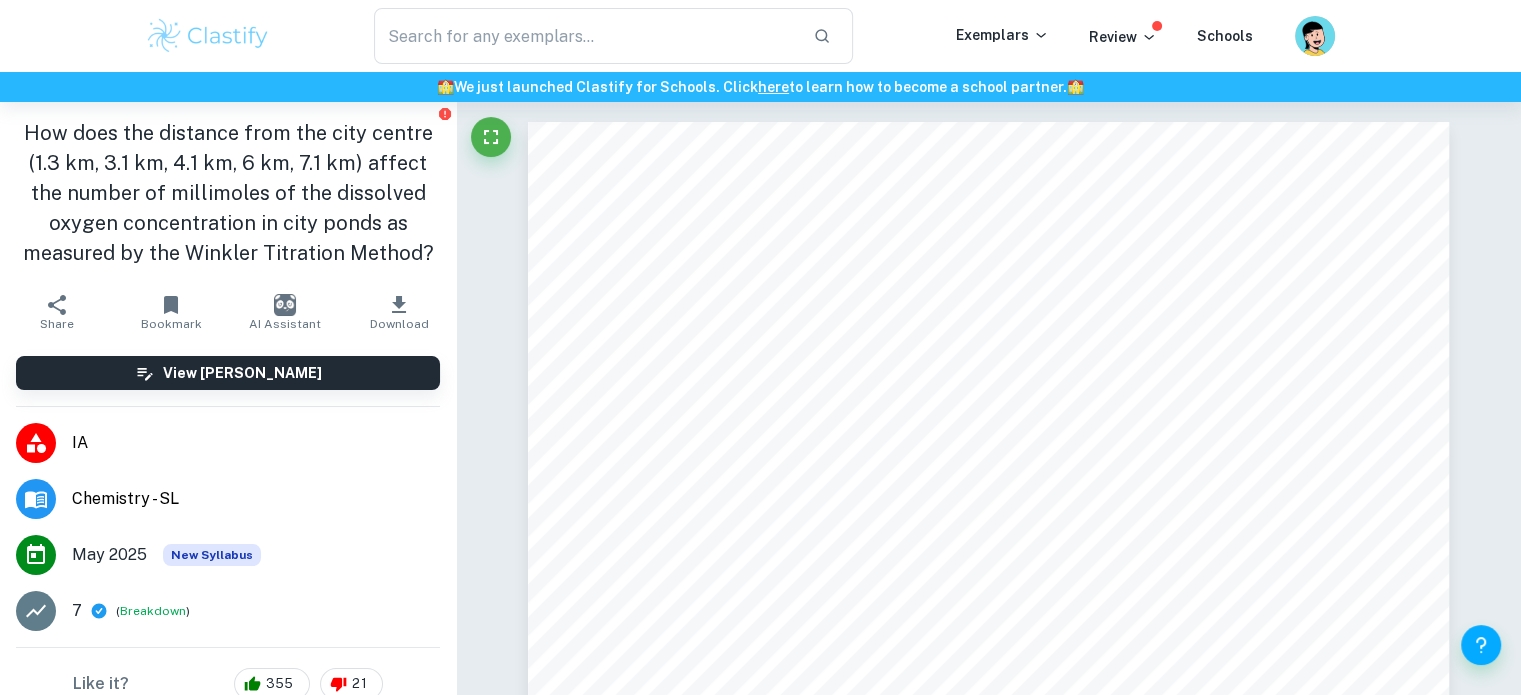 click on "Download" at bounding box center [399, 324] 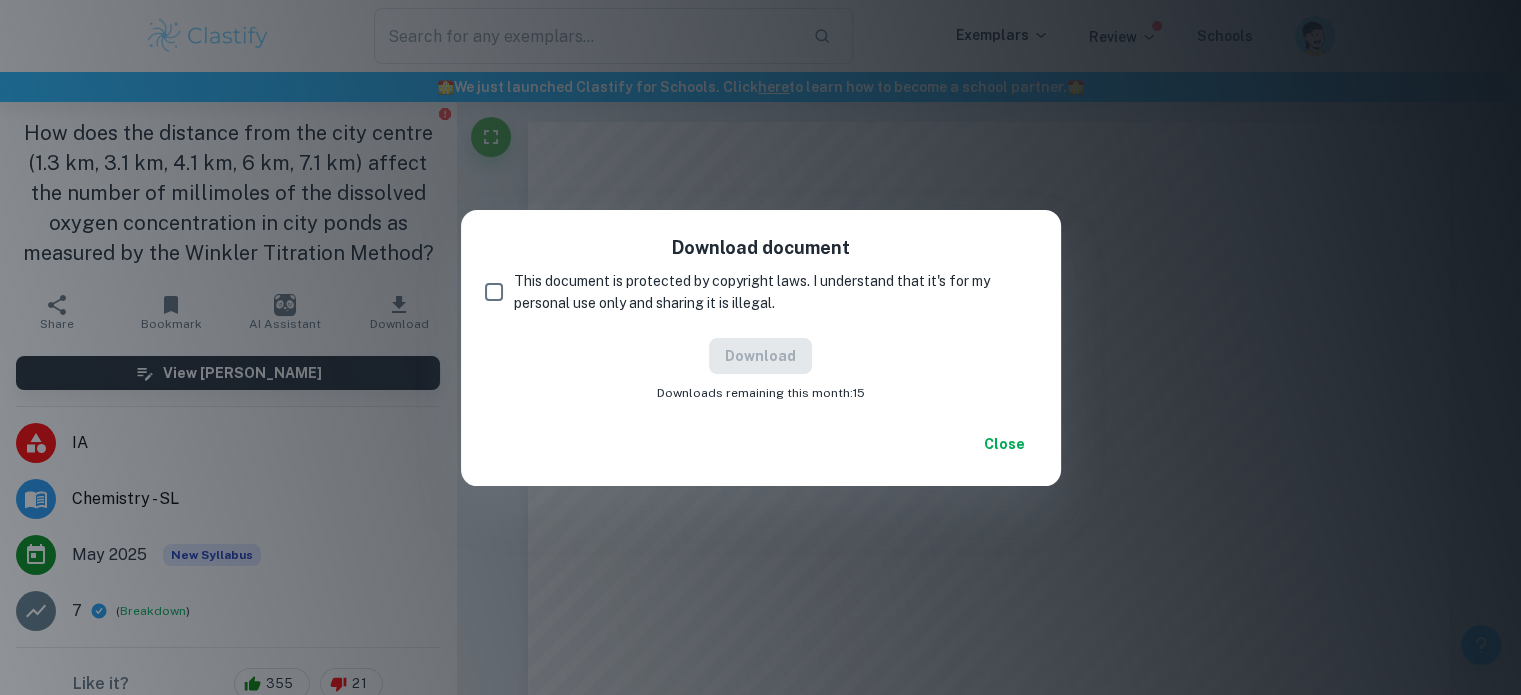 click on "This document is protected by copyright laws. I understand that it's for my personal use only and sharing it is illegal." at bounding box center (767, 292) 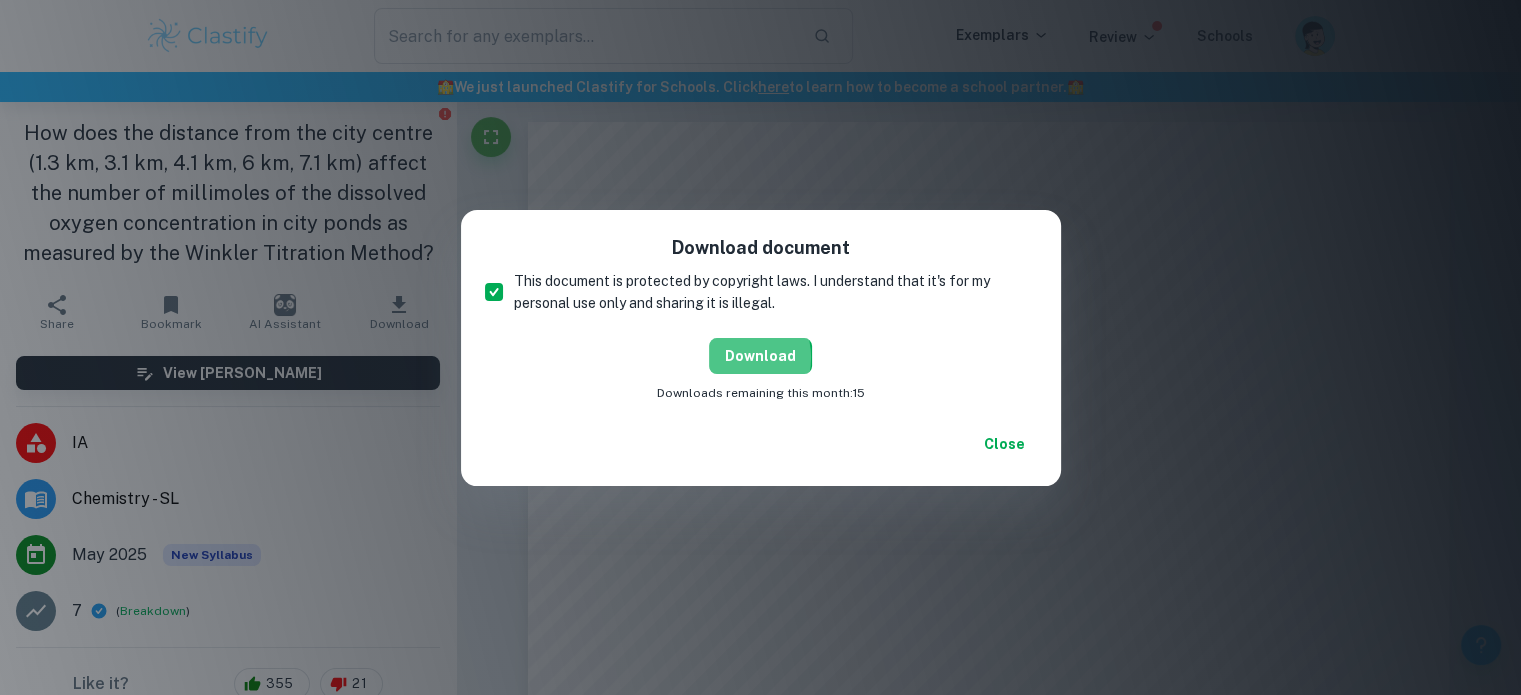 click on "Download" at bounding box center [760, 356] 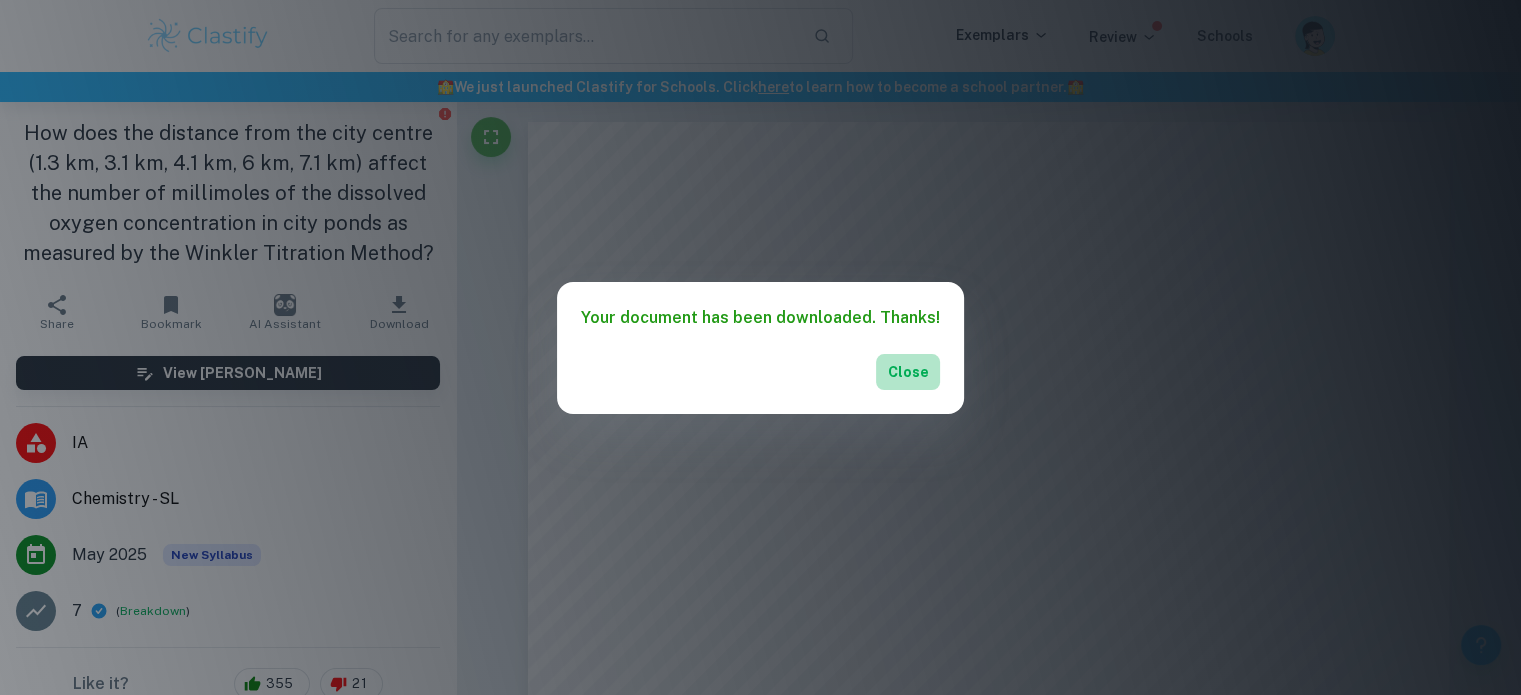 click on "Close" at bounding box center (908, 372) 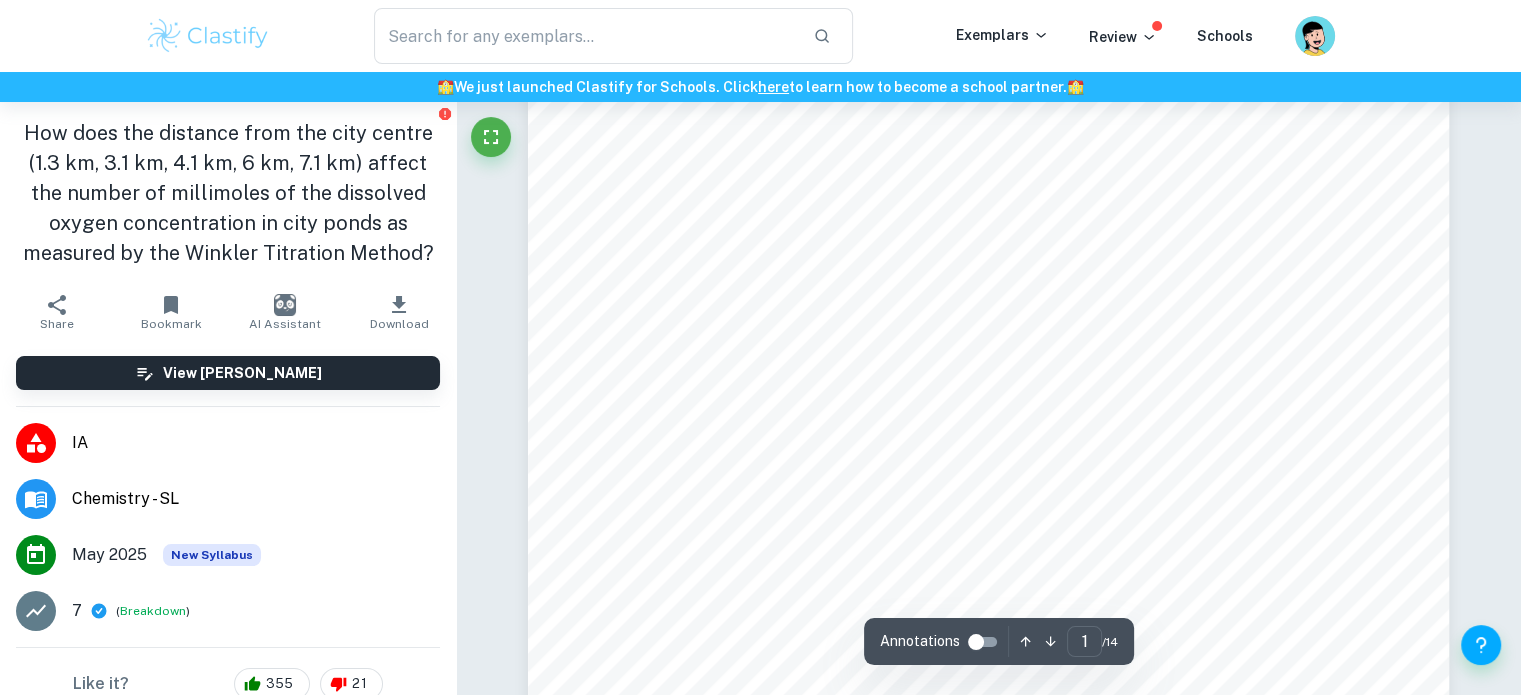 scroll, scrollTop: 896, scrollLeft: 0, axis: vertical 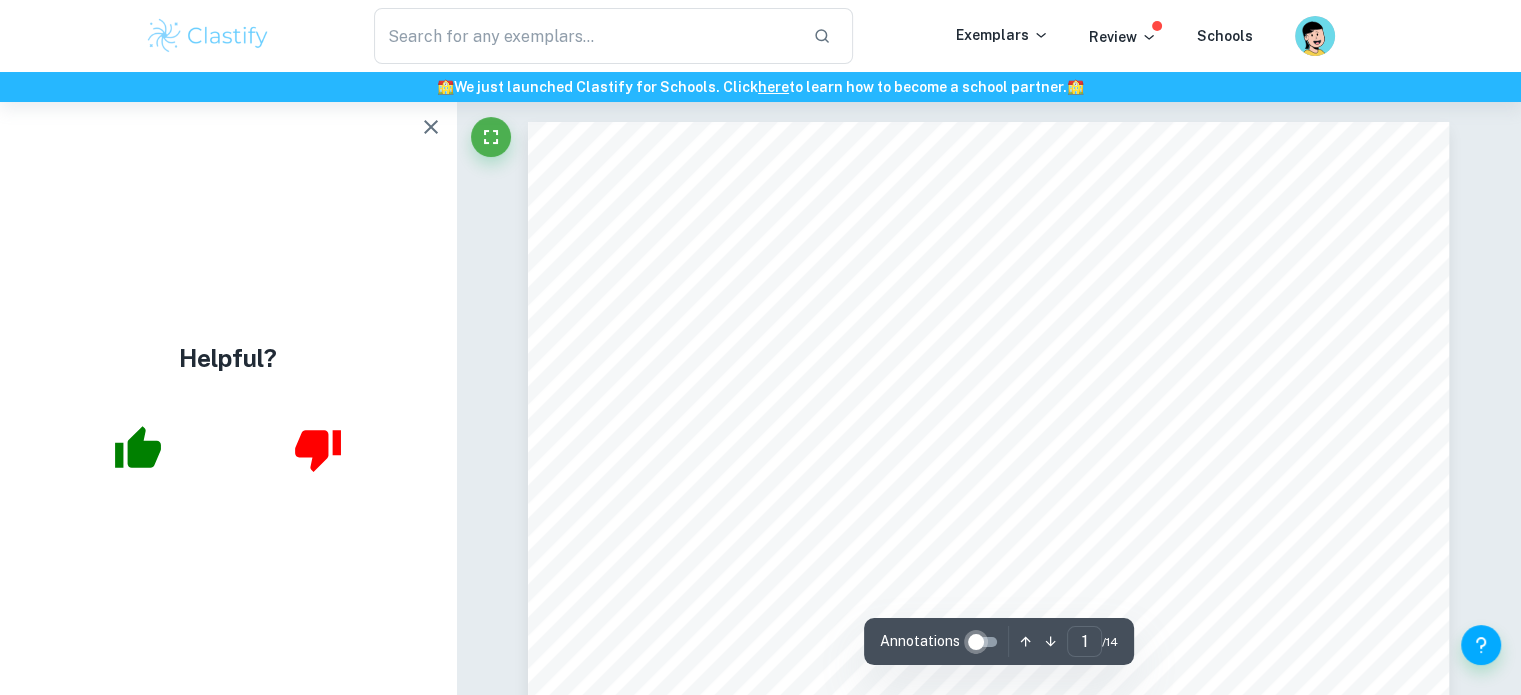 click at bounding box center (976, 642) 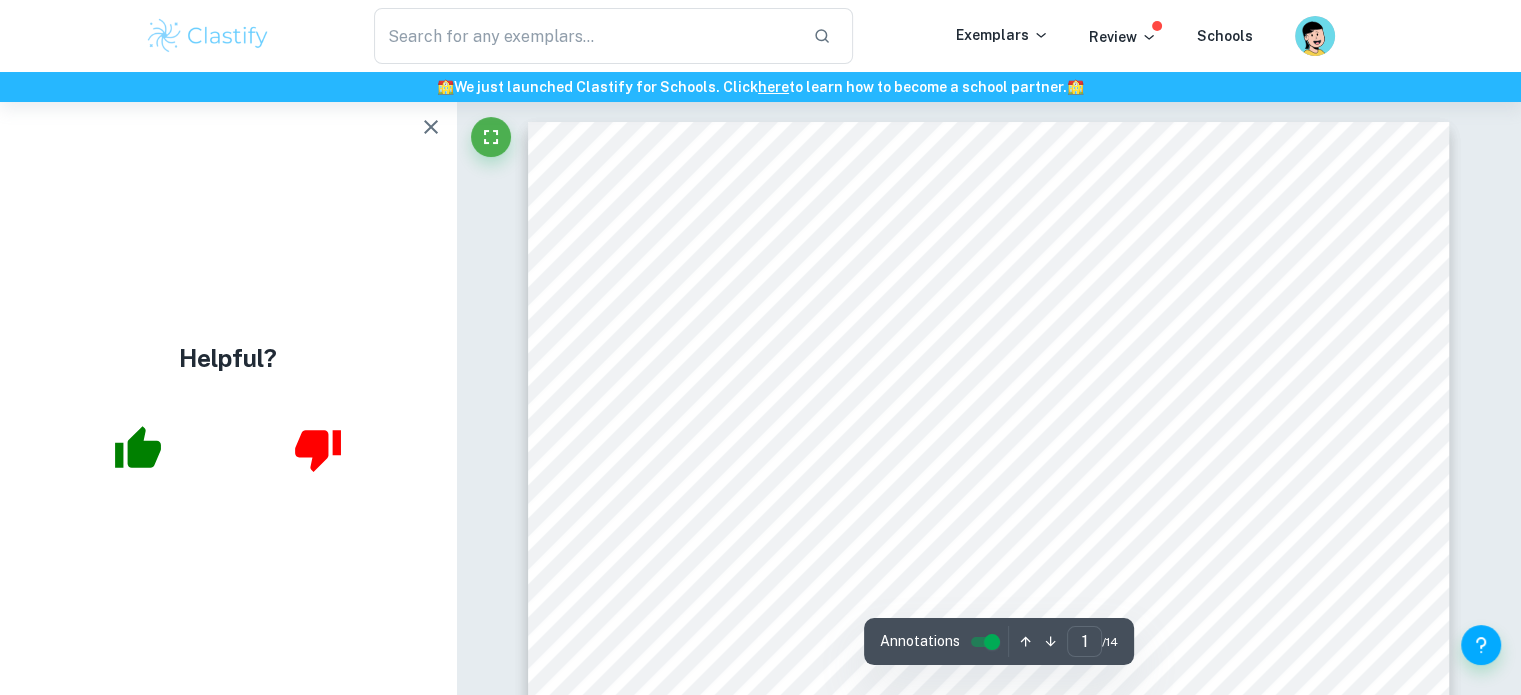 click 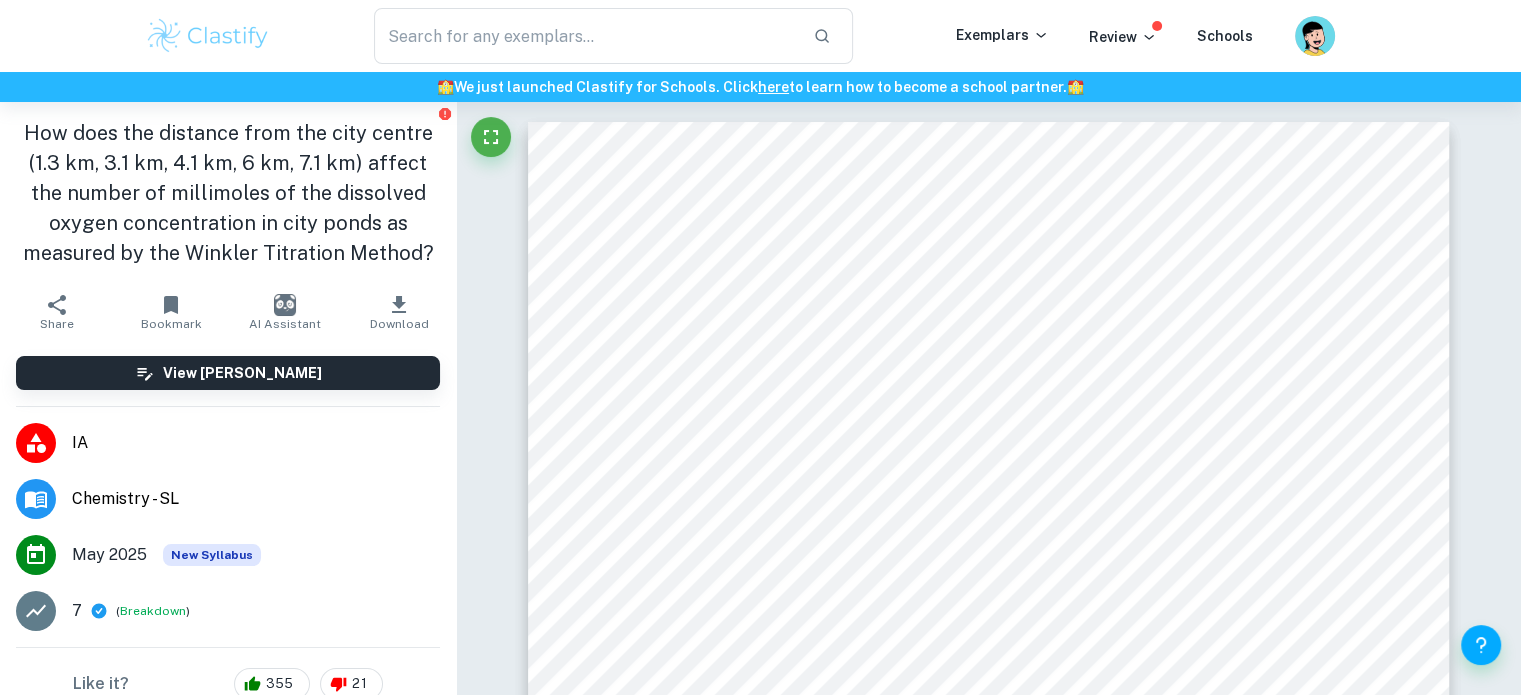 click on "Download" at bounding box center [399, 324] 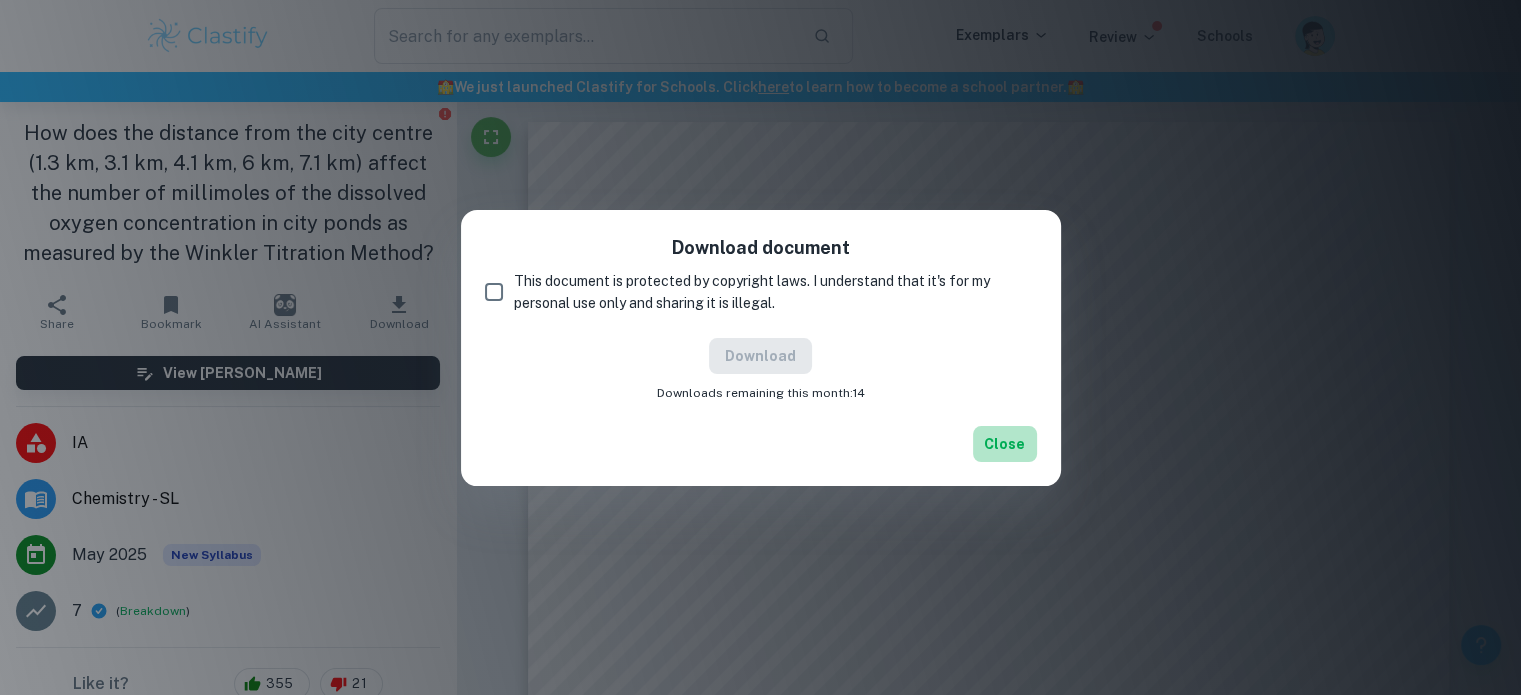click on "Close" at bounding box center (1005, 444) 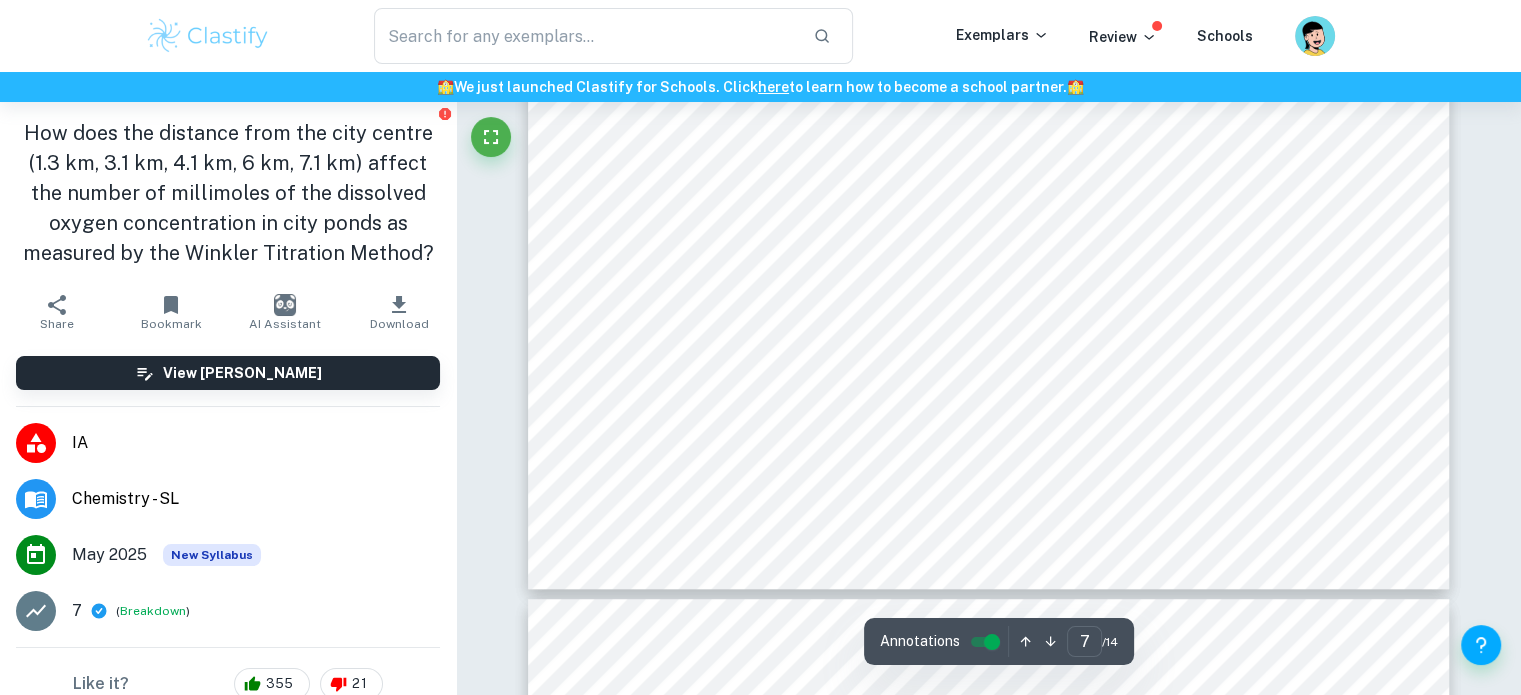 scroll, scrollTop: 8820, scrollLeft: 0, axis: vertical 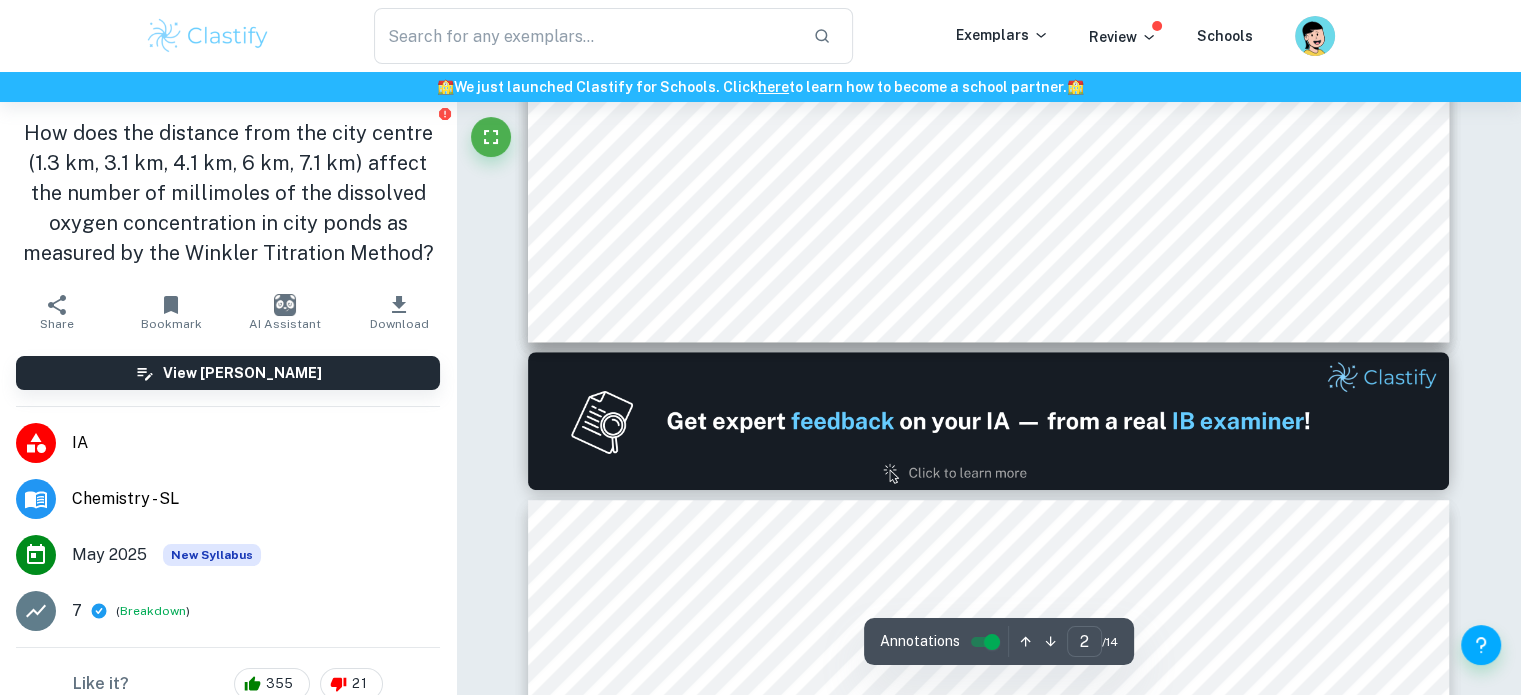 type on "1" 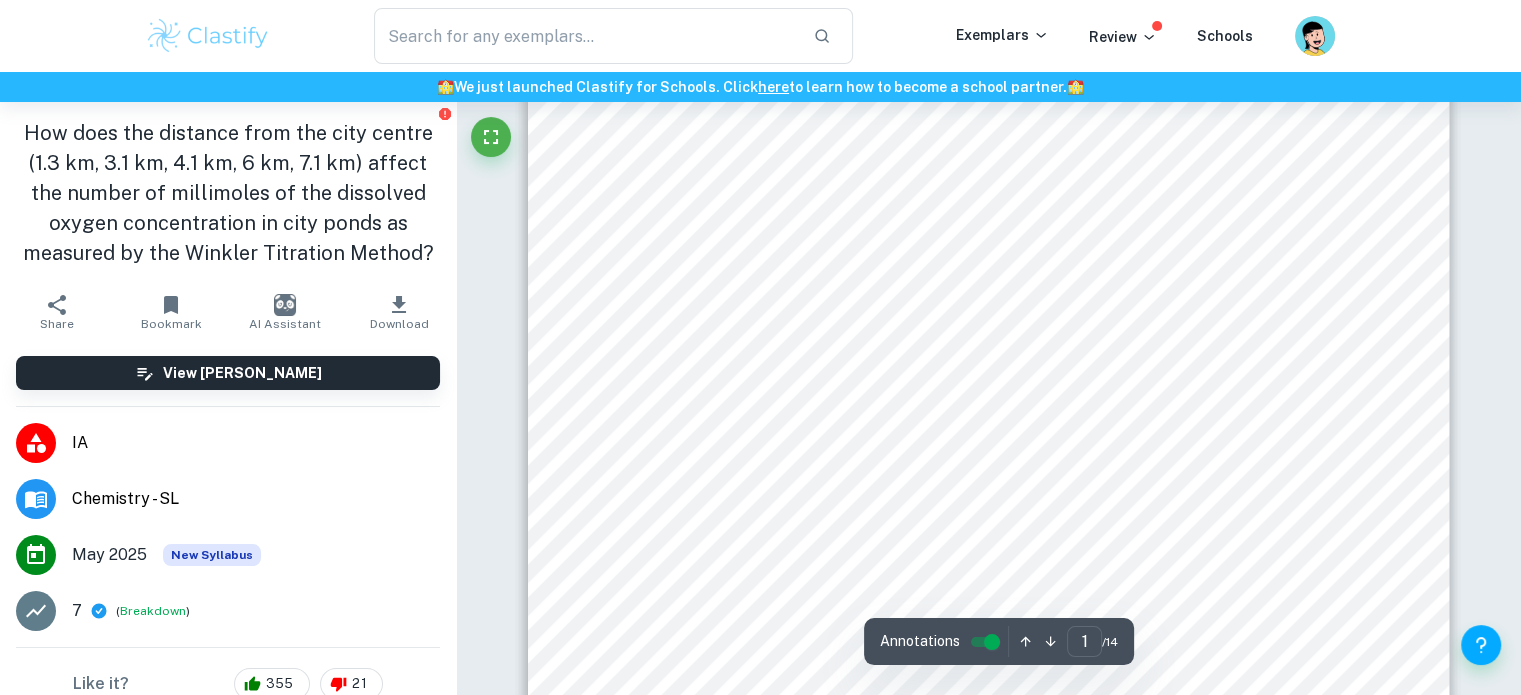 scroll, scrollTop: 384, scrollLeft: 0, axis: vertical 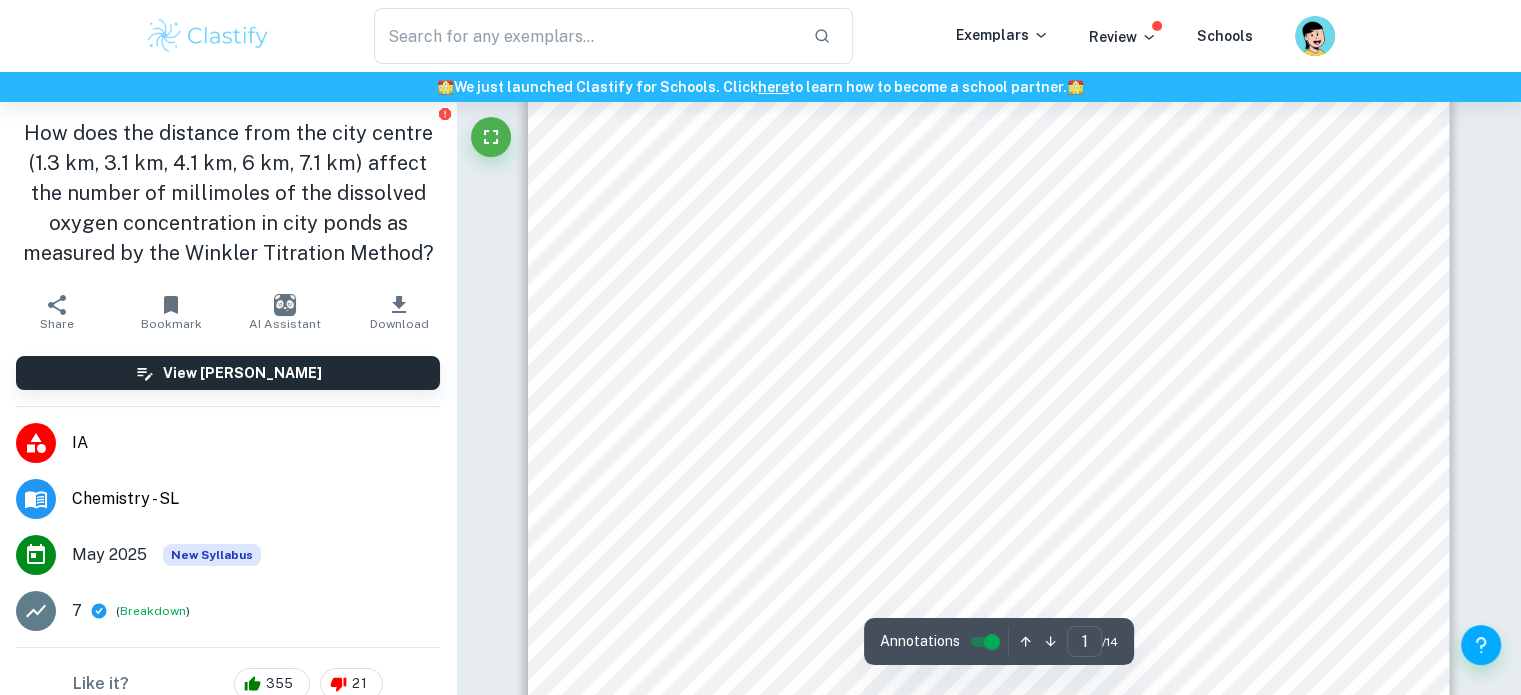 click 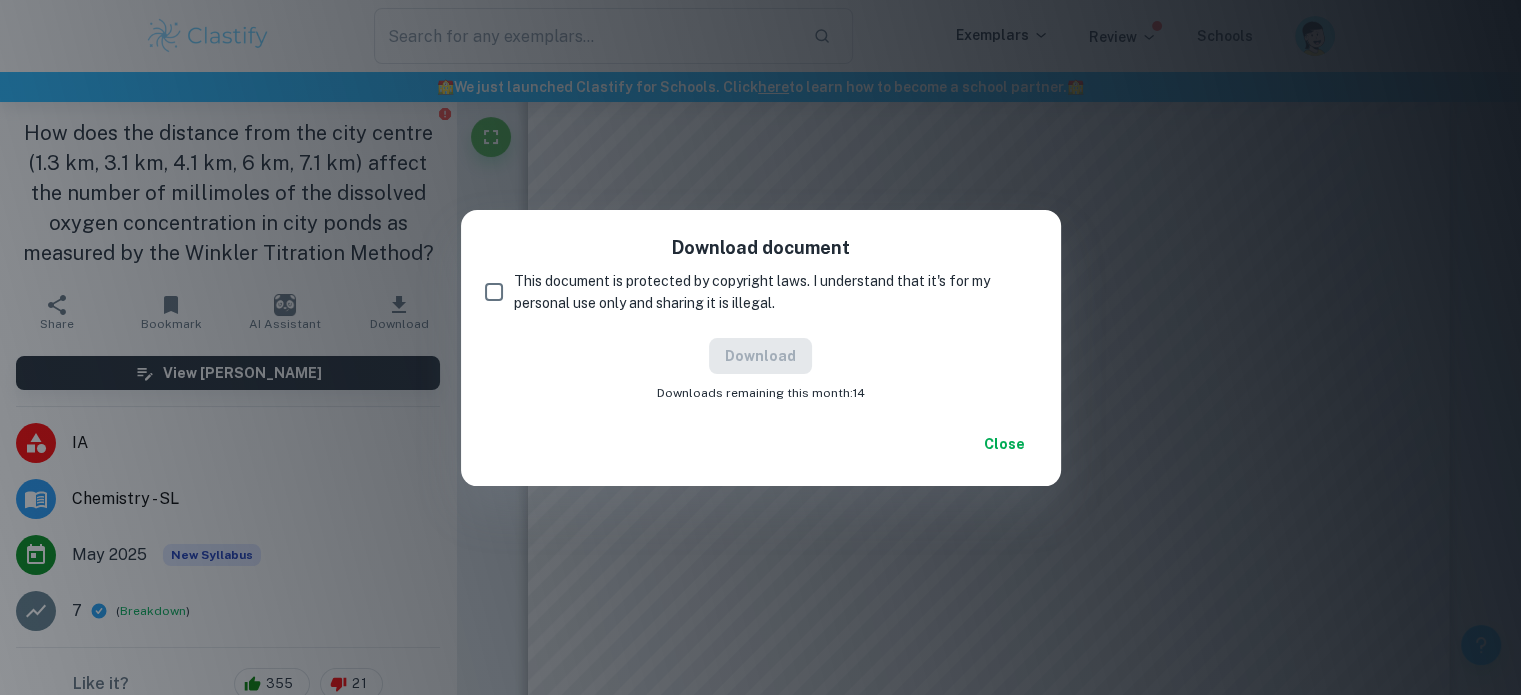 click on "This document is protected by copyright laws. I understand that it's for my personal use only and sharing it is illegal." at bounding box center [767, 292] 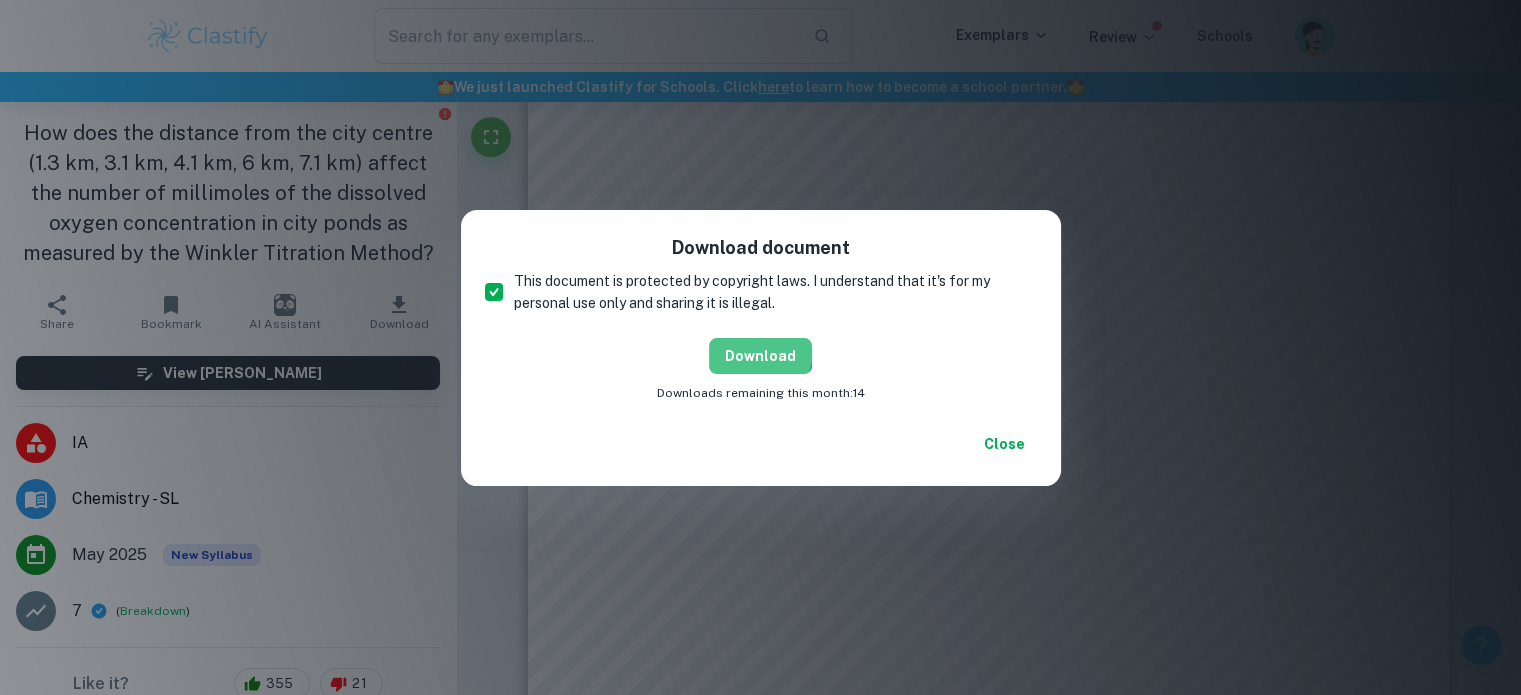 click on "Download" at bounding box center [760, 356] 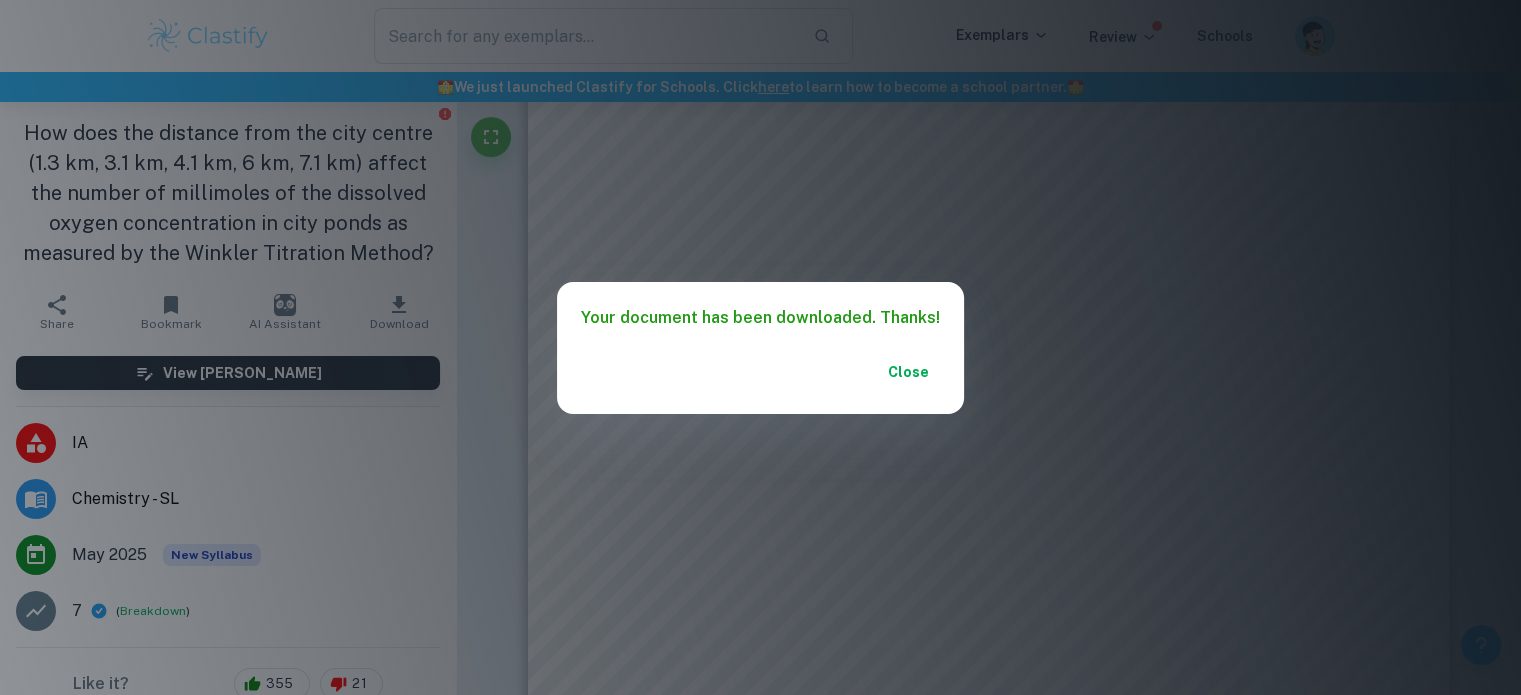 click on "Close" at bounding box center (908, 372) 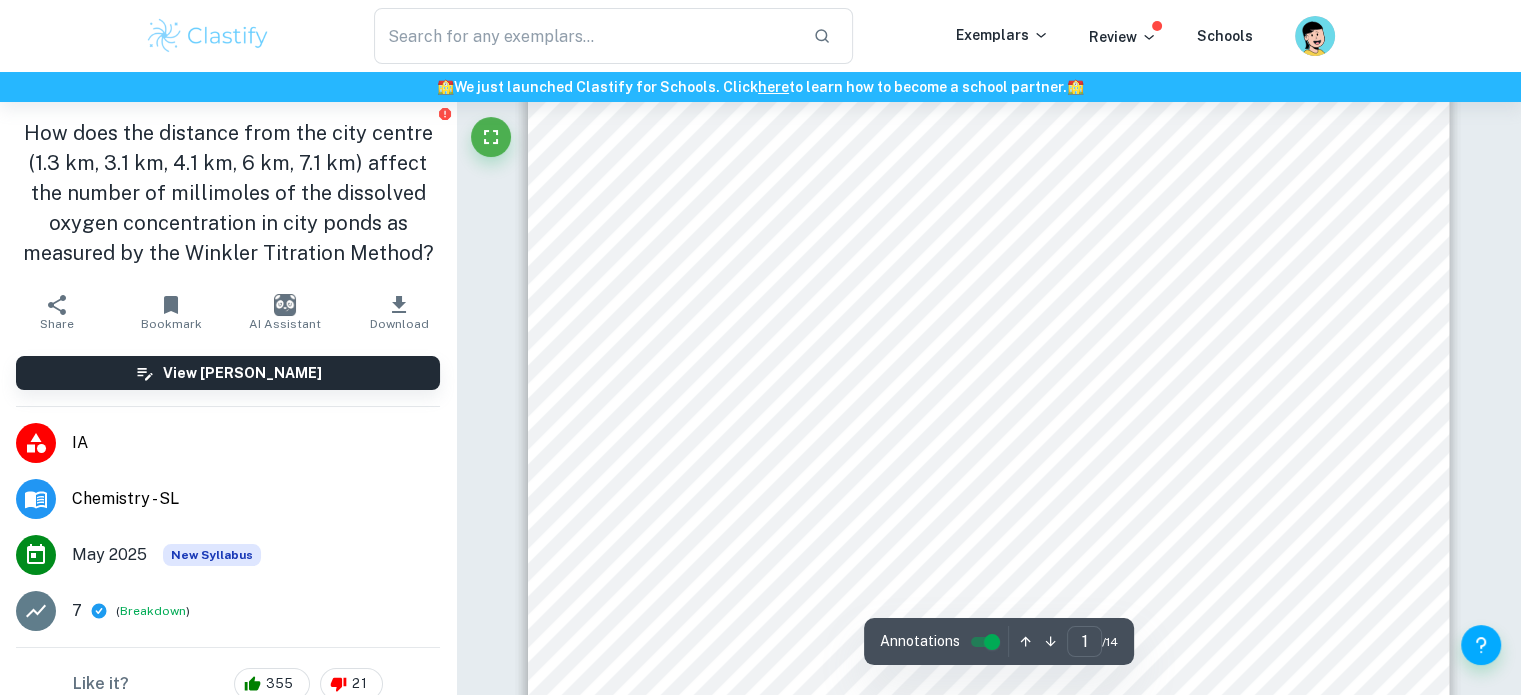 scroll, scrollTop: 0, scrollLeft: 0, axis: both 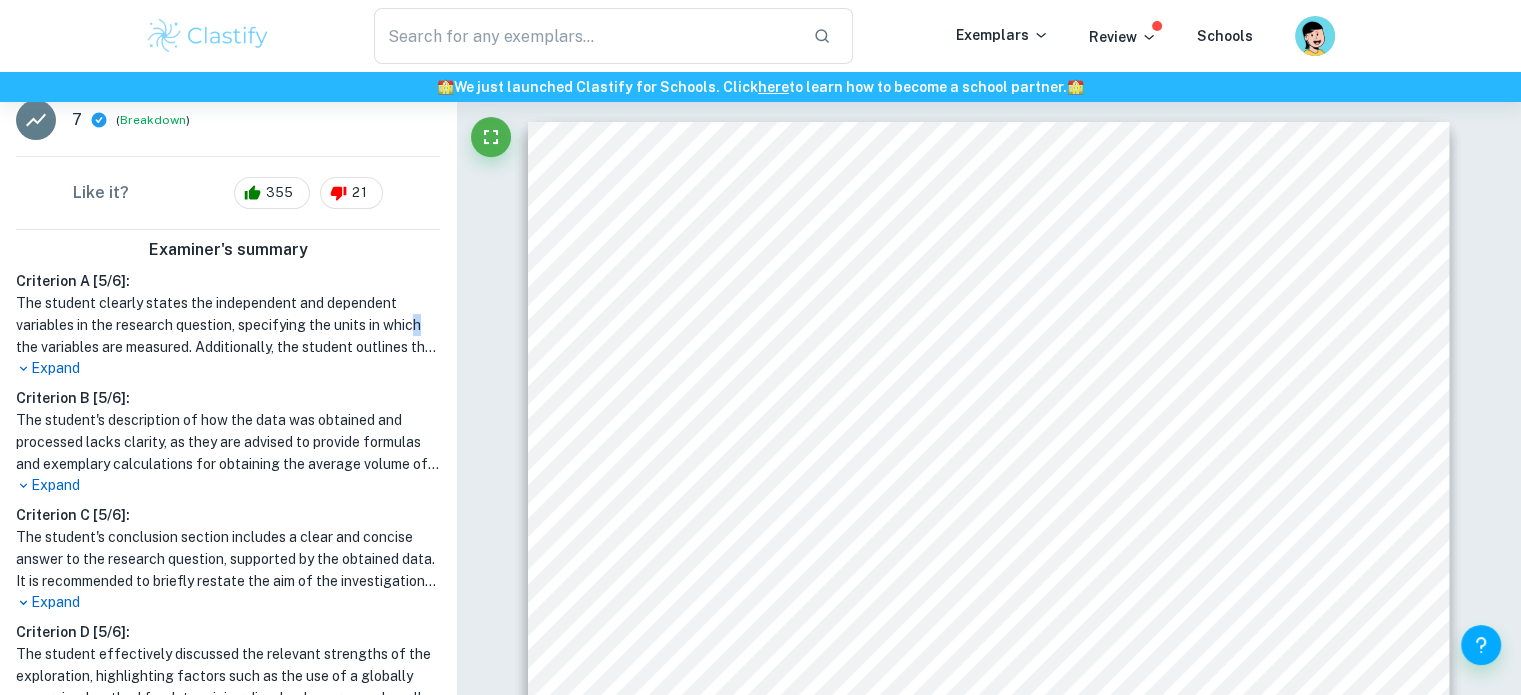 click on "The student clearly states the independent and dependent variables in the research question, specifying the units in which the variables are measured. Additionally, the student outlines the method of analysis conducted, which will be the [PERSON_NAME] titration method. The document includes a well-structured background theory section, relevant to the research question, and explains the choice of techniques used for measuring the variables. The student also provides a clear explanation of the choice of the sampling technique applied and addresses safety, ethical, and environmental considerations associated with the investigation. The methodology is sufficiently described, including detailed steps of the procedure and materials, allowing for the investigation to be reproduced without including irrelevant or repetitive information." at bounding box center (228, 325) 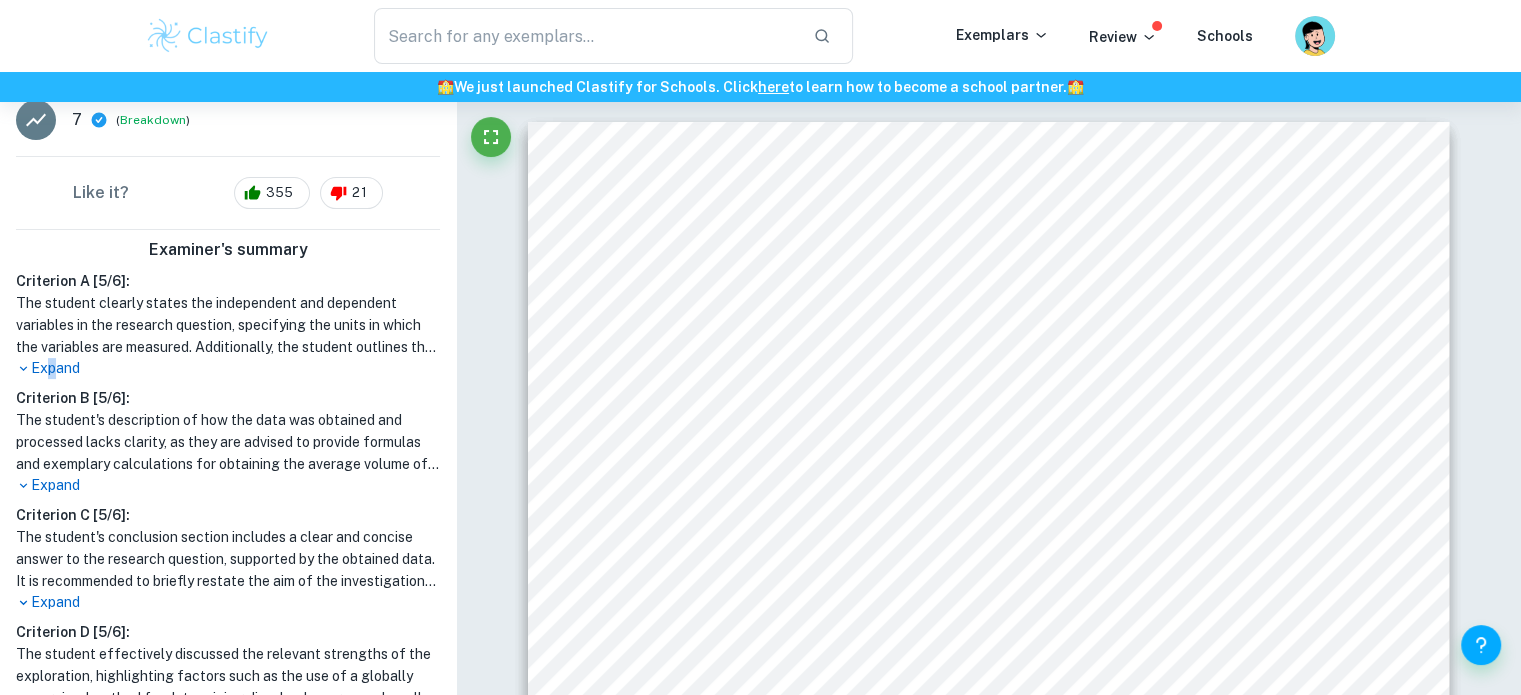 click on "Expand" at bounding box center (228, 368) 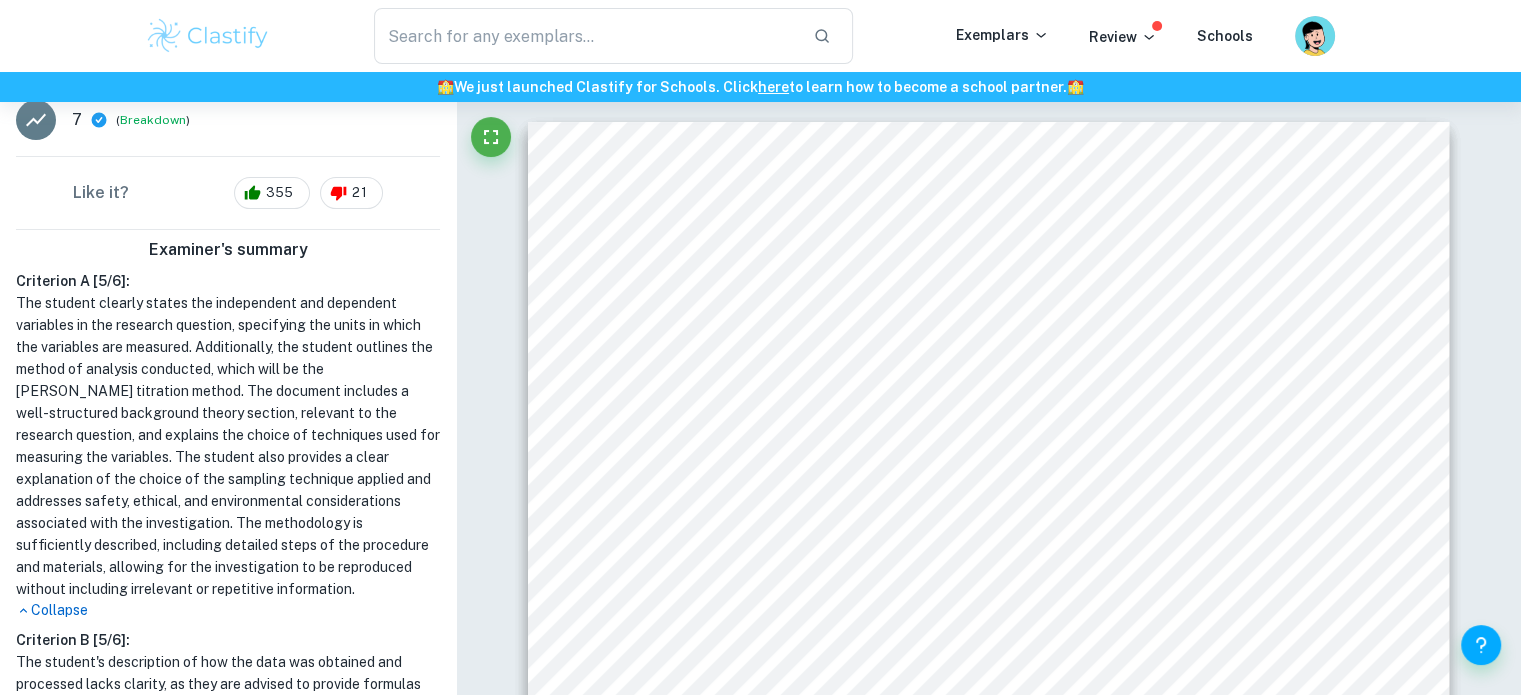 scroll, scrollTop: 960, scrollLeft: 0, axis: vertical 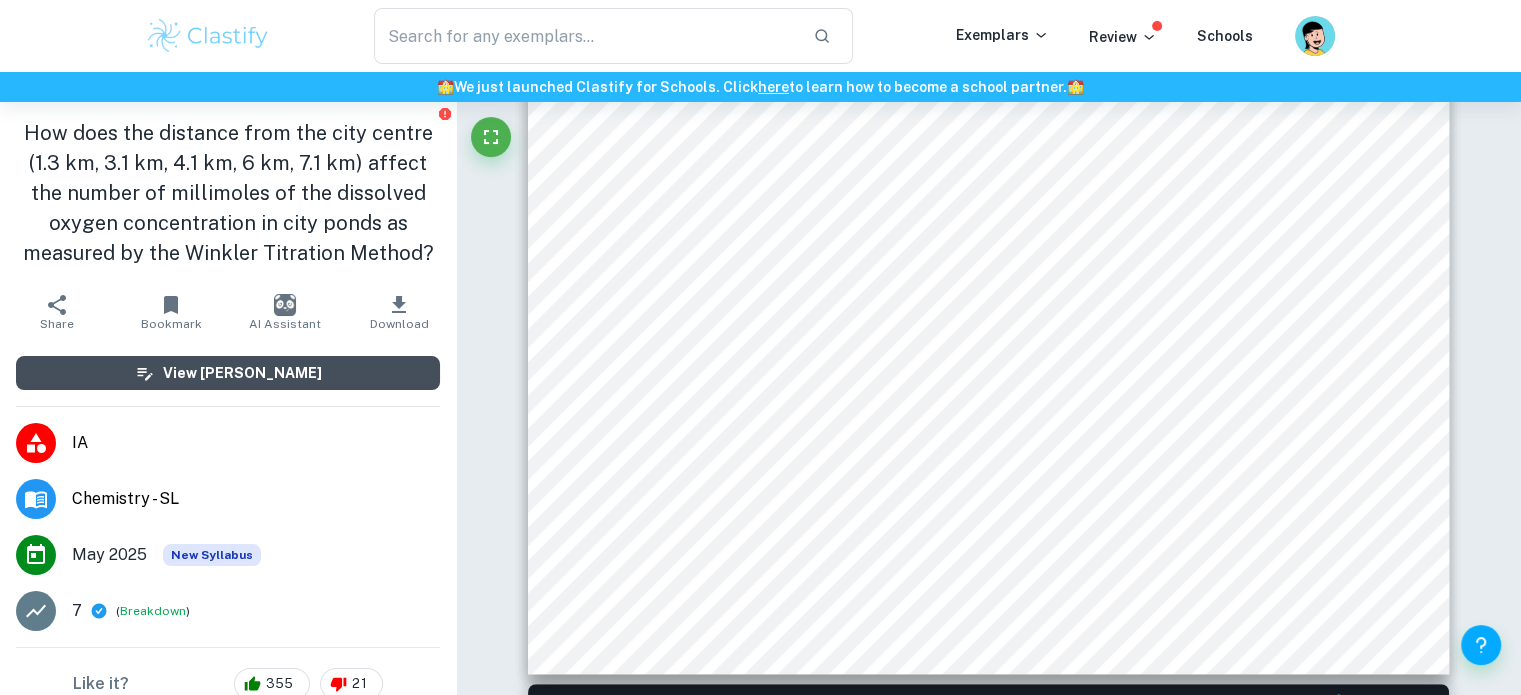 click on "View [PERSON_NAME]" at bounding box center [242, 373] 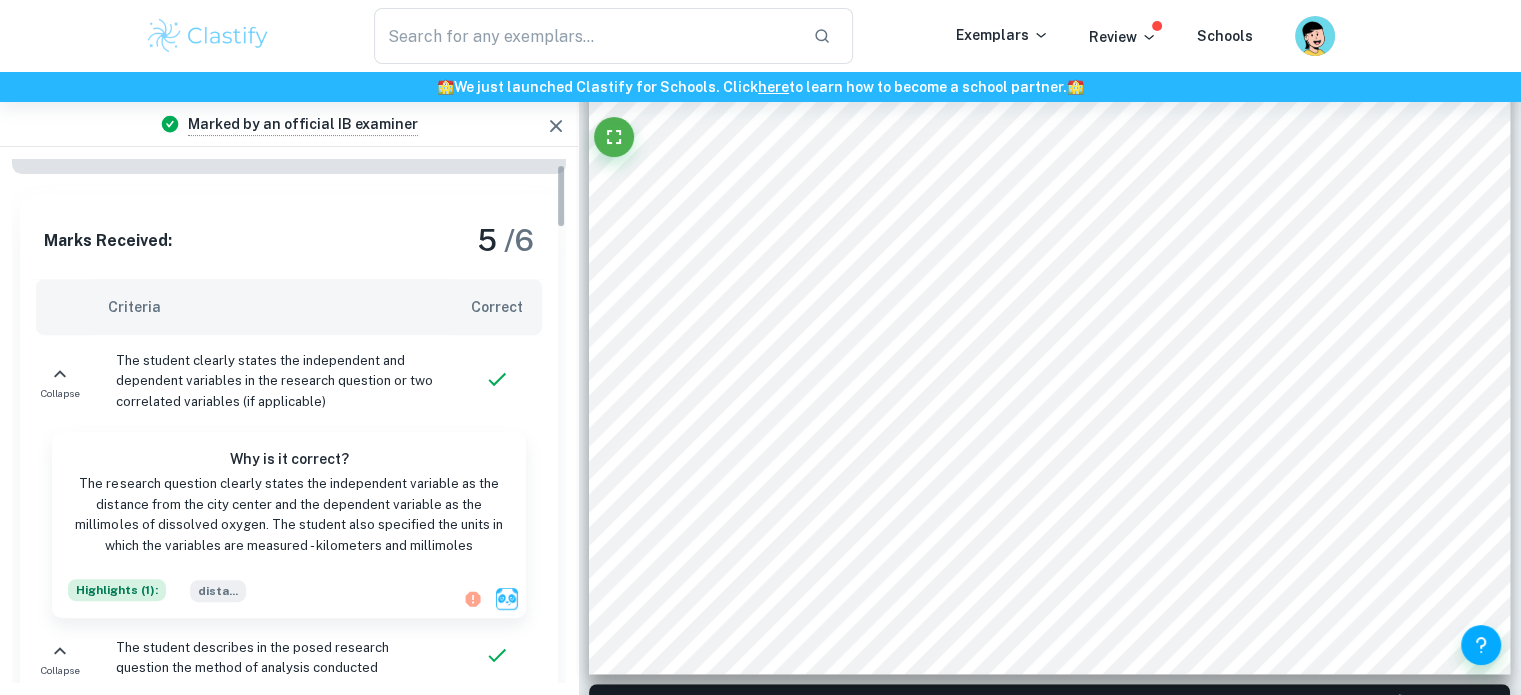 scroll, scrollTop: 47, scrollLeft: 0, axis: vertical 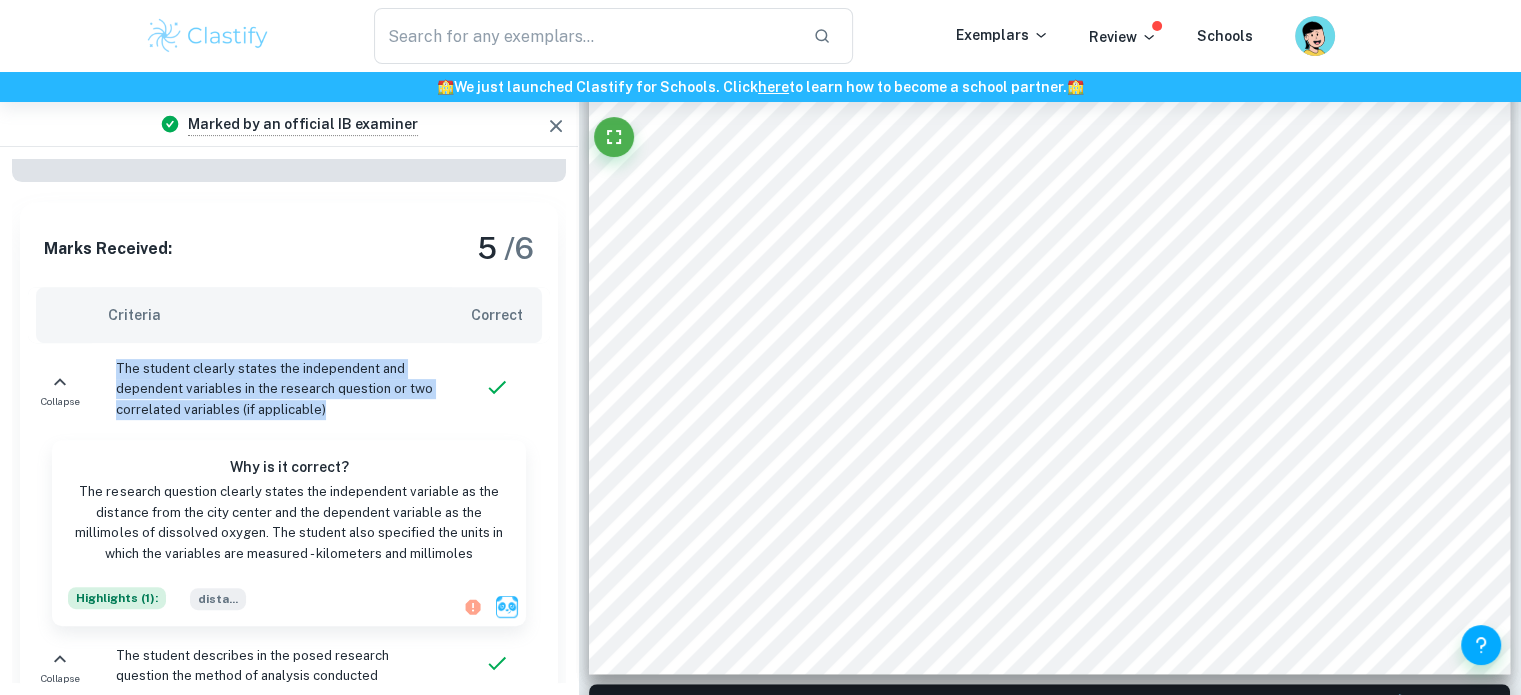 drag, startPoint x: 115, startPoint y: 368, endPoint x: 328, endPoint y: 410, distance: 217.10136 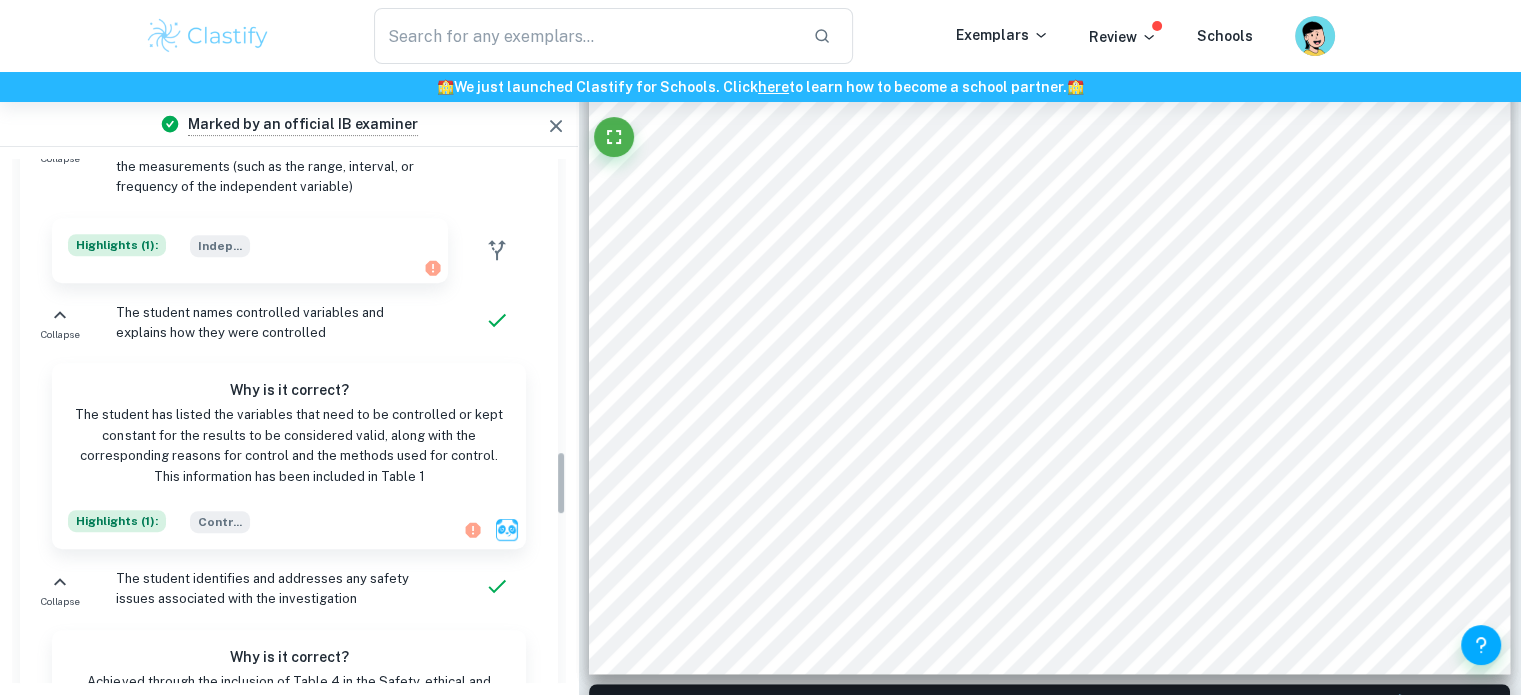 scroll, scrollTop: 2391, scrollLeft: 0, axis: vertical 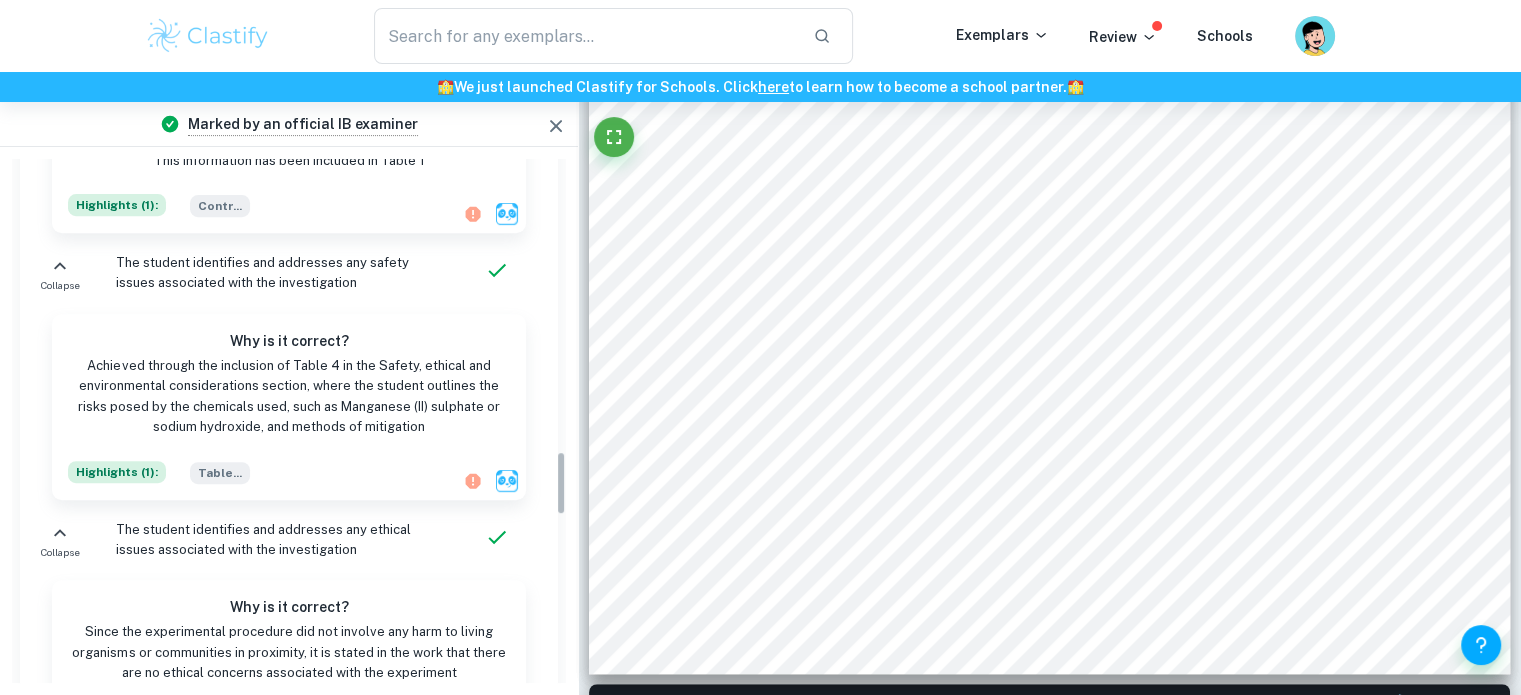 click on "Criterion A: Research Design Marks Received:  5   / 6 Criteria Correct Collapse   The student clearly states the independent and dependent variables in the research question or two correlated variables (if applicable) Why is it correct?   The research question clearly states the independent variable as the distance from the city center and the dependent variable as the millimoles of dissolved oxygen. The student also specified the units in which the variables are measured - kilometers and millimoles Highlights ( 1 ):      dista ... Collapse   The student describes in the posed research question the method of analysis conducted Why is it correct?   The student clearly outlines in the research question that  the Winkler titration method will be used as the means of investigation Highlights ( 1 ):      Winkl ... Collapse   The document includes a background theory section, and concepts directly relevant to the research question are described Why is it correct?   Highlights ( 1 ):      Backg ... Collapse     2" at bounding box center [289, 421] 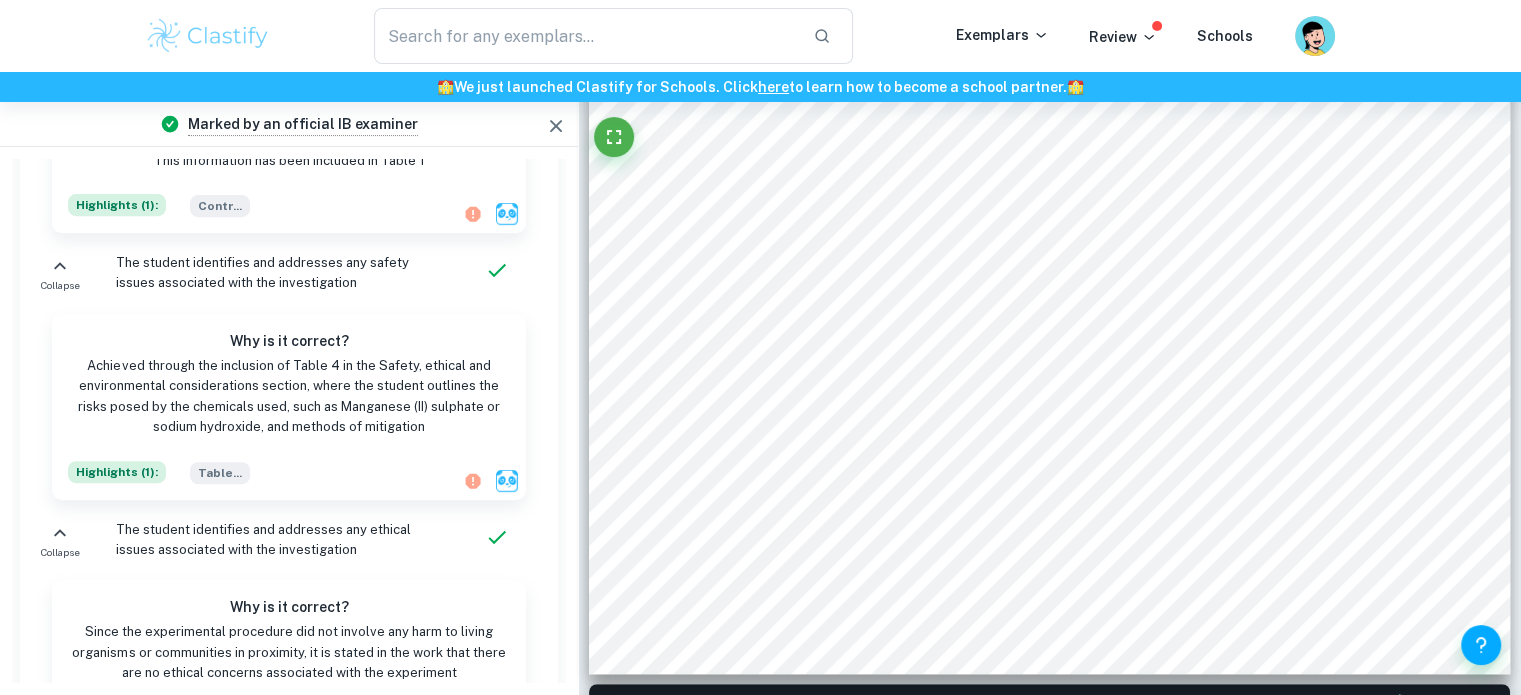 scroll, scrollTop: 0, scrollLeft: 0, axis: both 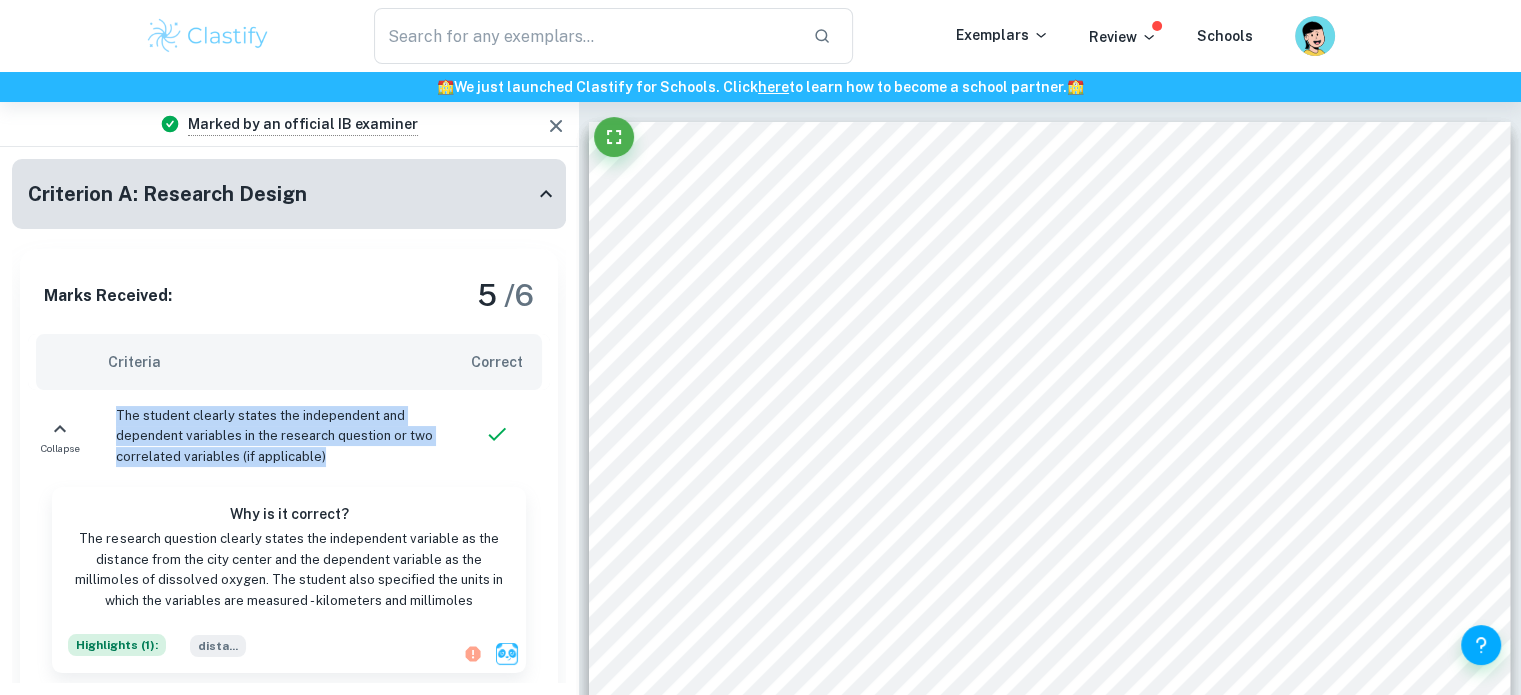 drag, startPoint x: 113, startPoint y: 410, endPoint x: 378, endPoint y: 463, distance: 270.24805 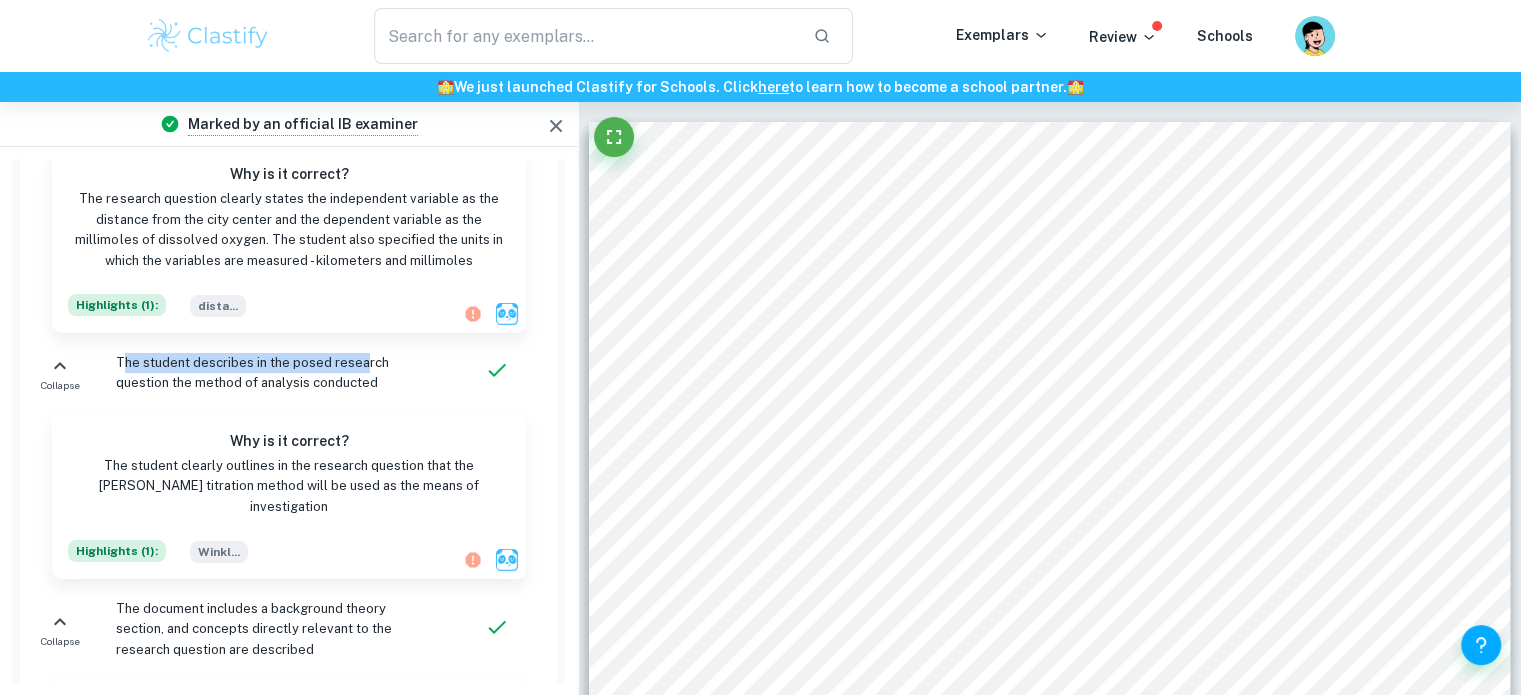 drag, startPoint x: 121, startPoint y: 357, endPoint x: 360, endPoint y: 366, distance: 239.1694 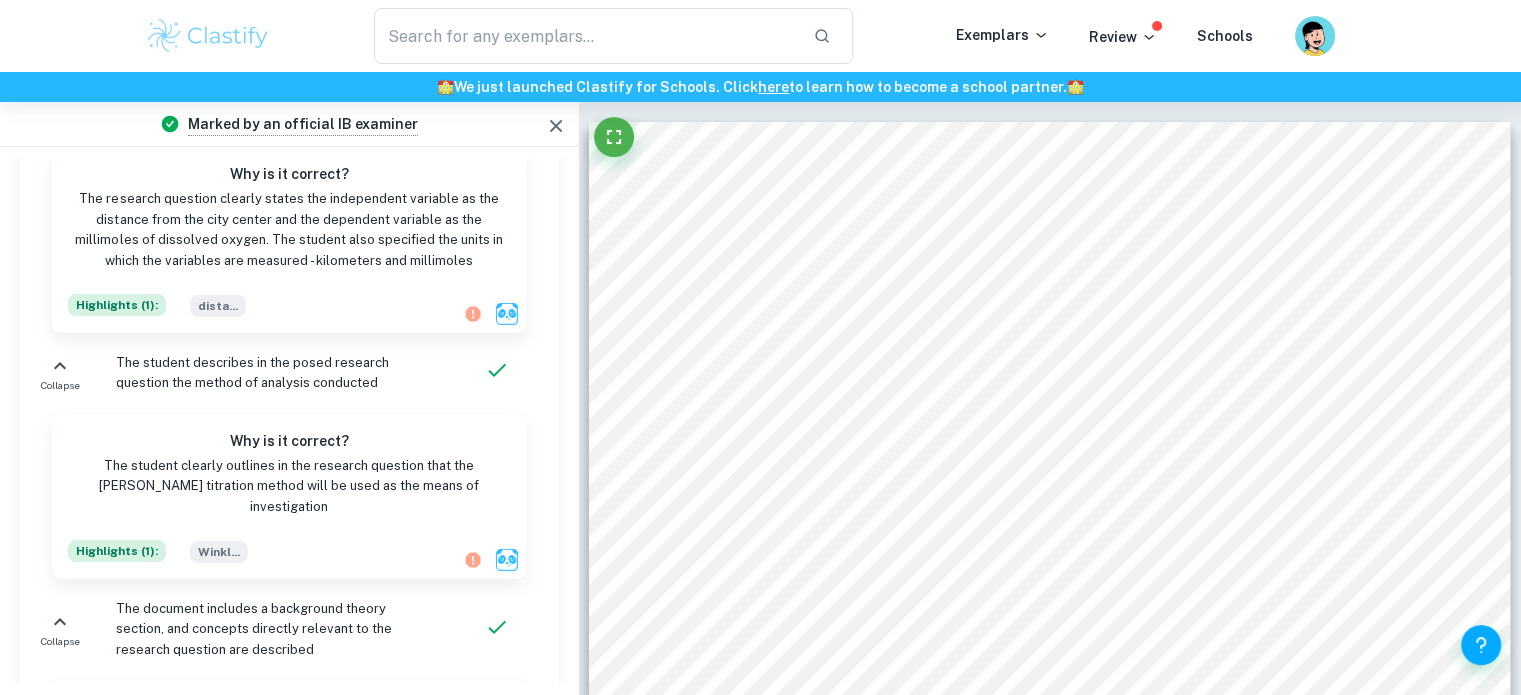 click on "The student describes in the posed research question the method of analysis conducted" at bounding box center (276, 373) 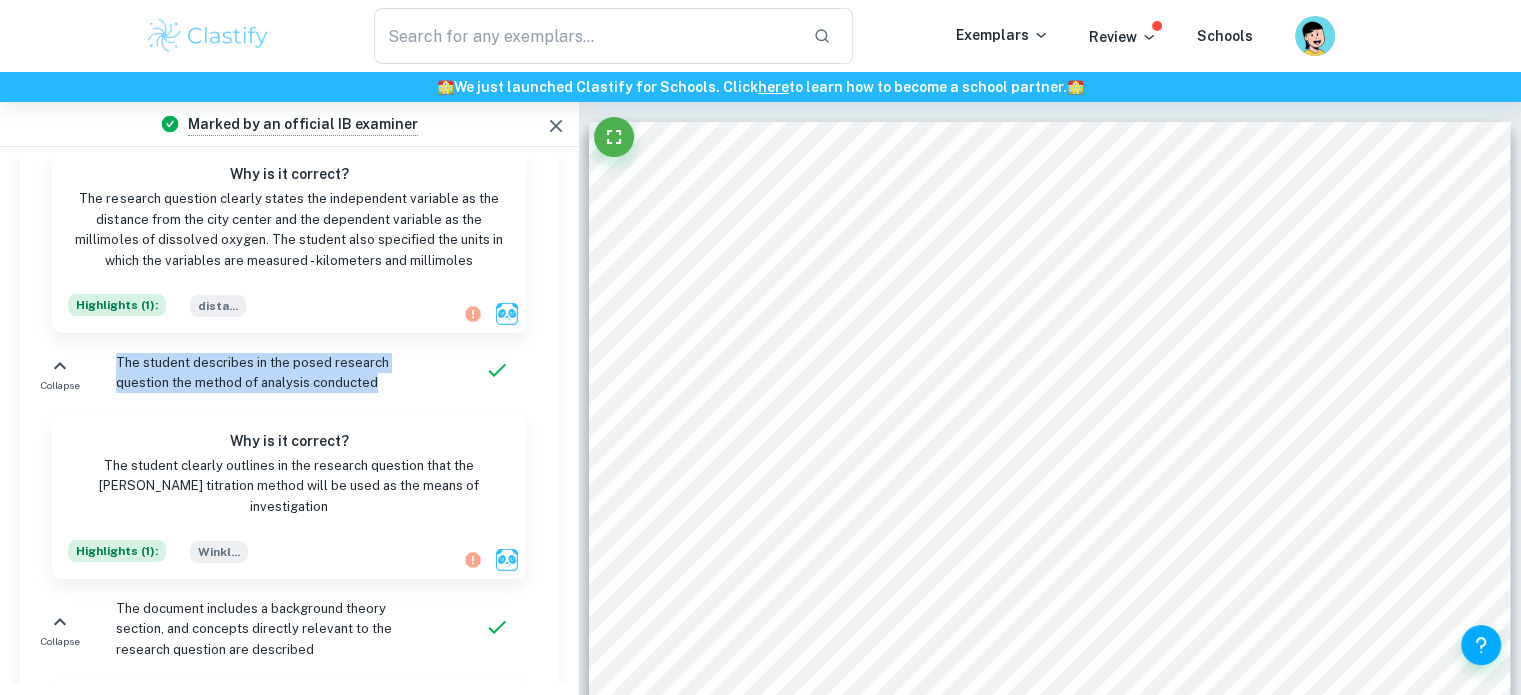 drag, startPoint x: 343, startPoint y: 376, endPoint x: 118, endPoint y: 349, distance: 226.61421 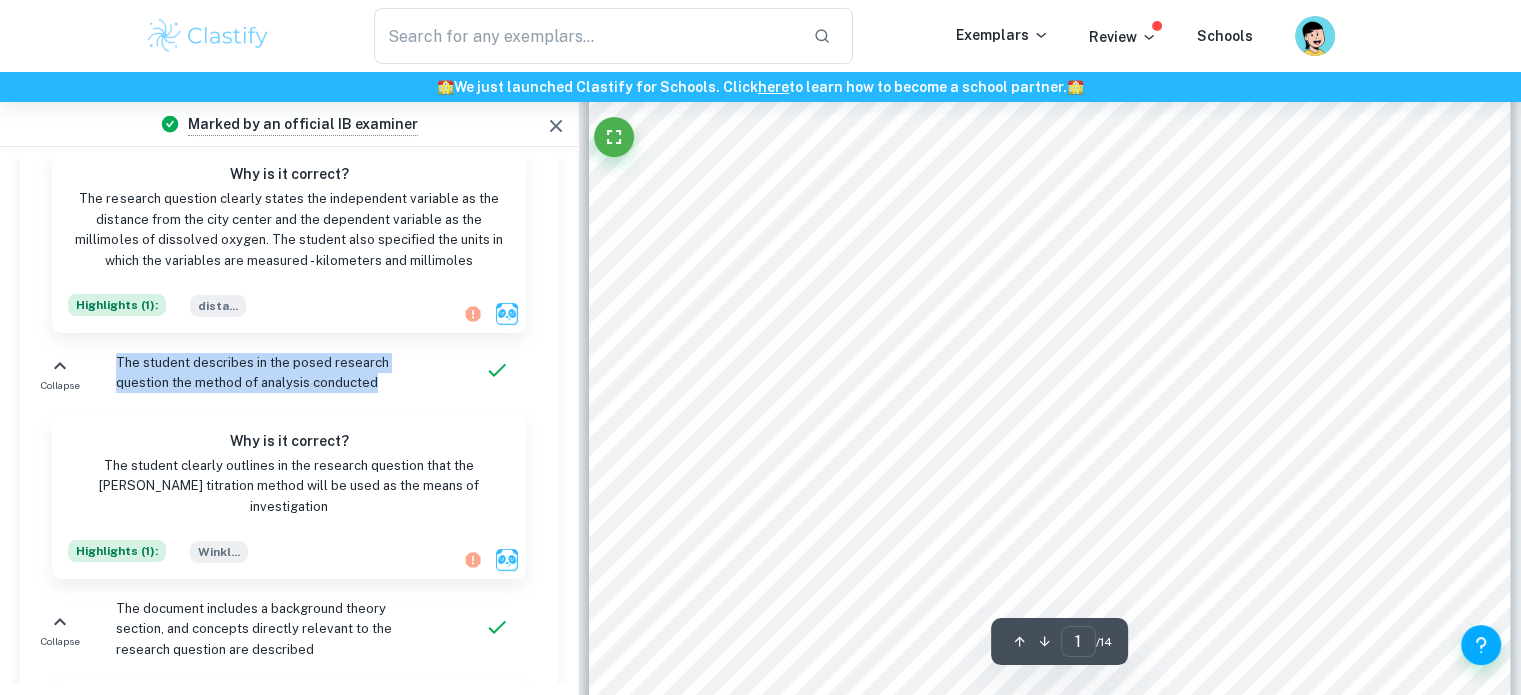 scroll, scrollTop: 228, scrollLeft: 0, axis: vertical 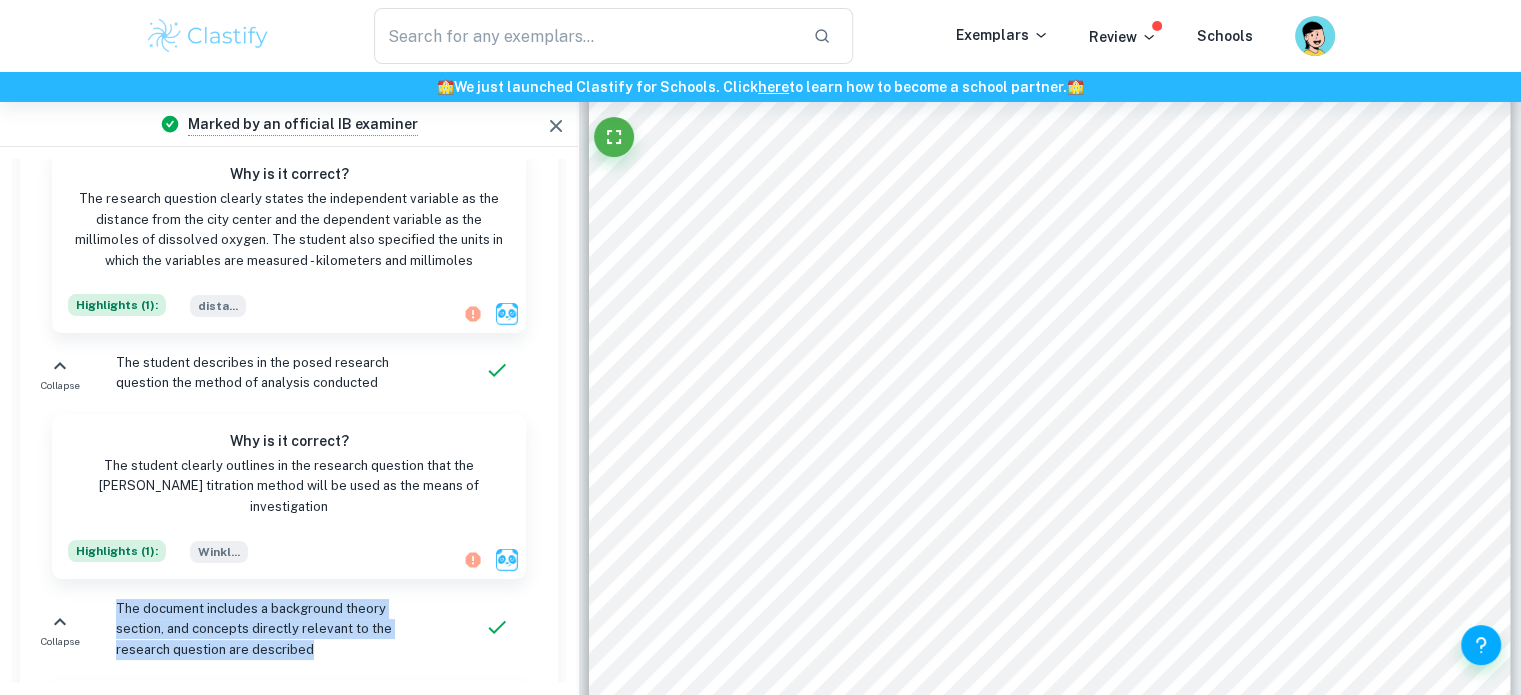 drag, startPoint x: 234, startPoint y: 620, endPoint x: 111, endPoint y: 581, distance: 129.03488 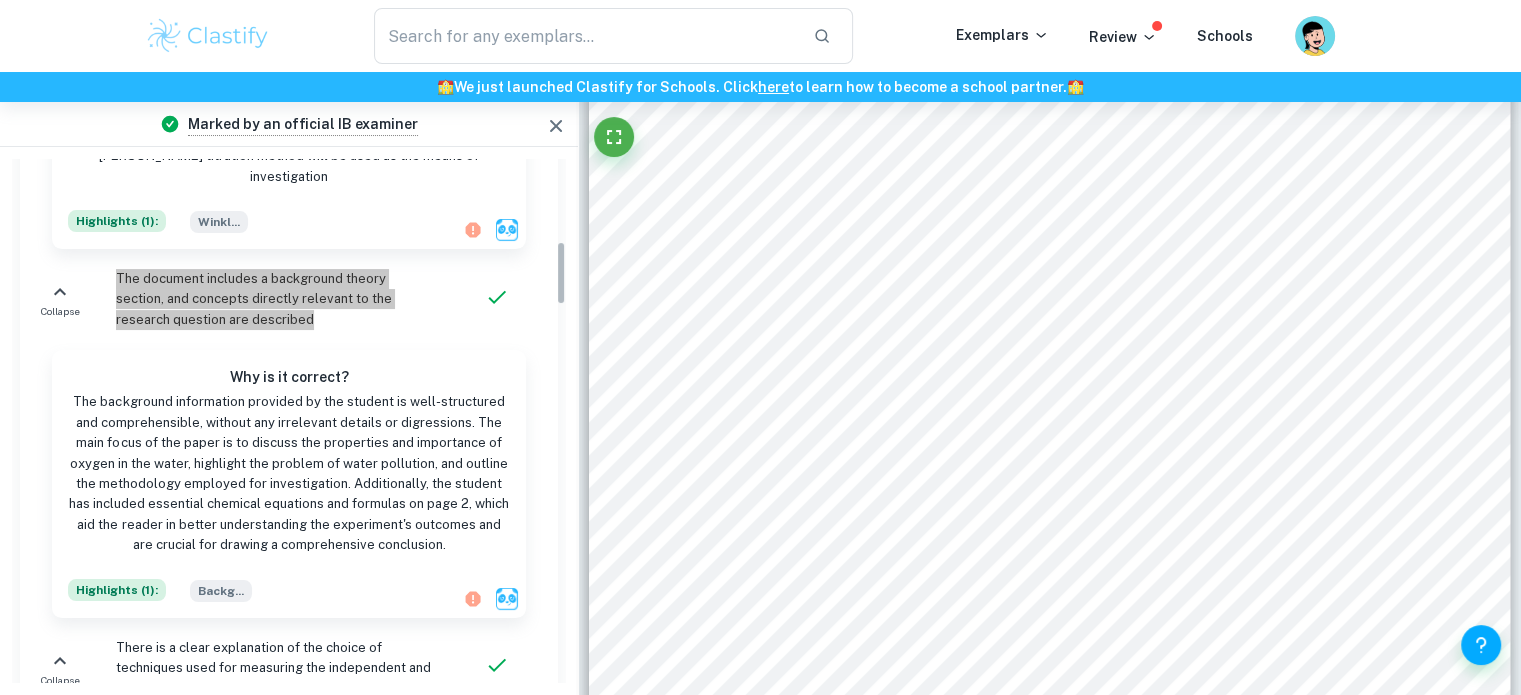 scroll, scrollTop: 672, scrollLeft: 0, axis: vertical 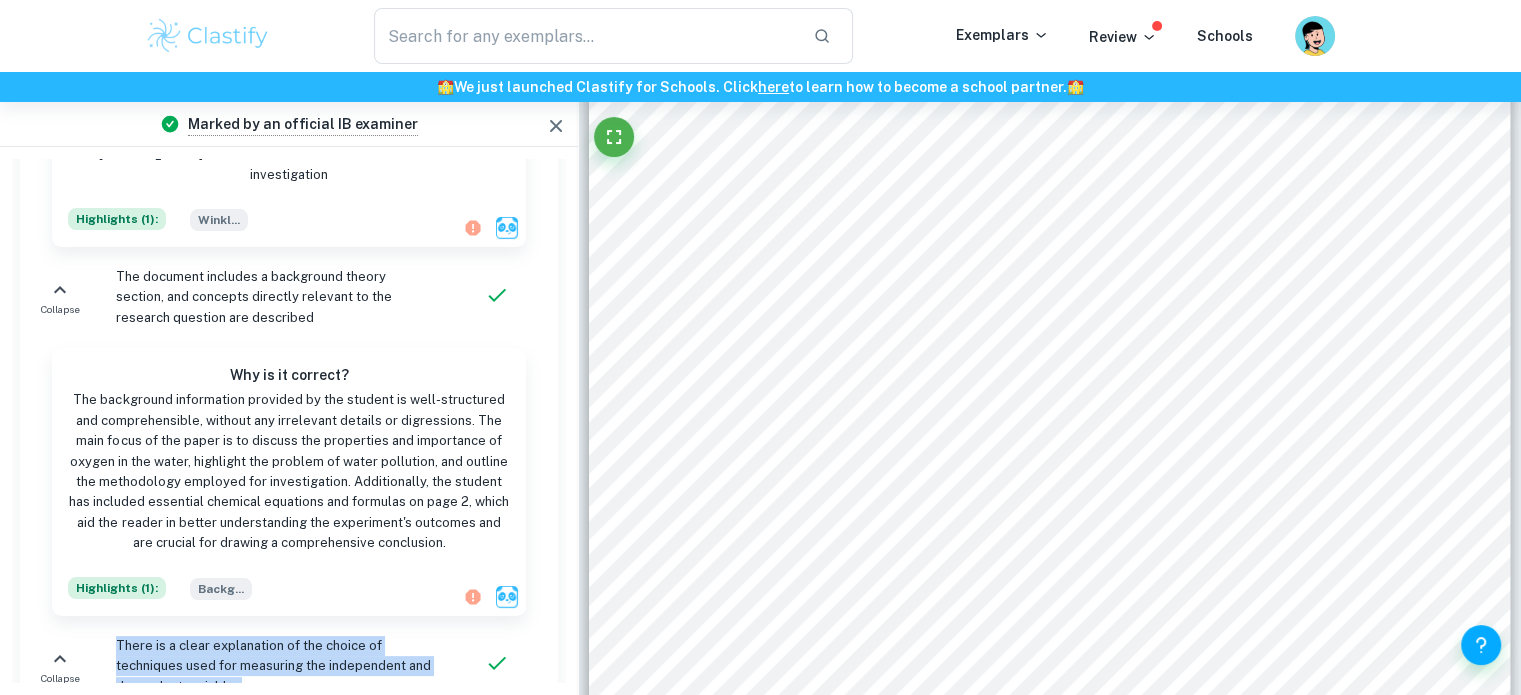 drag, startPoint x: 114, startPoint y: 610, endPoint x: 318, endPoint y: 664, distance: 211.02606 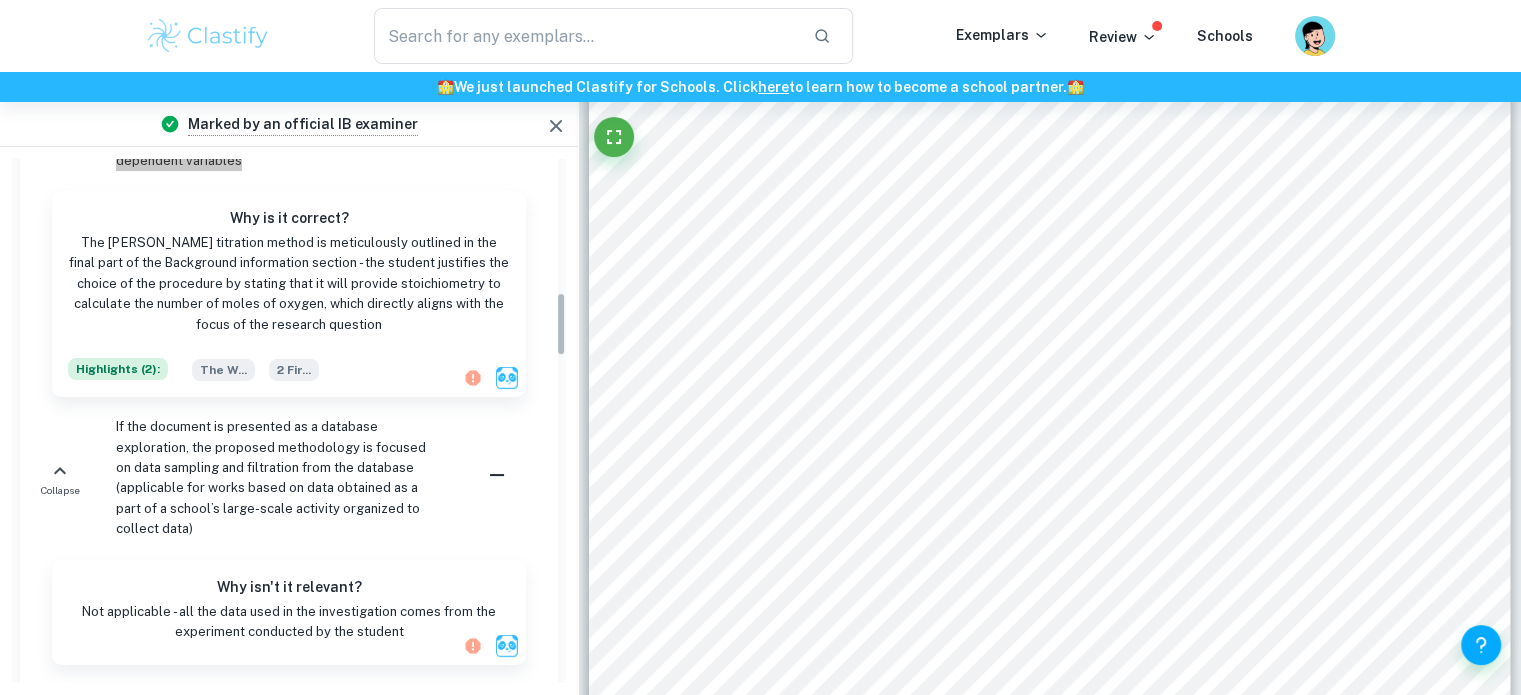 scroll, scrollTop: 1196, scrollLeft: 0, axis: vertical 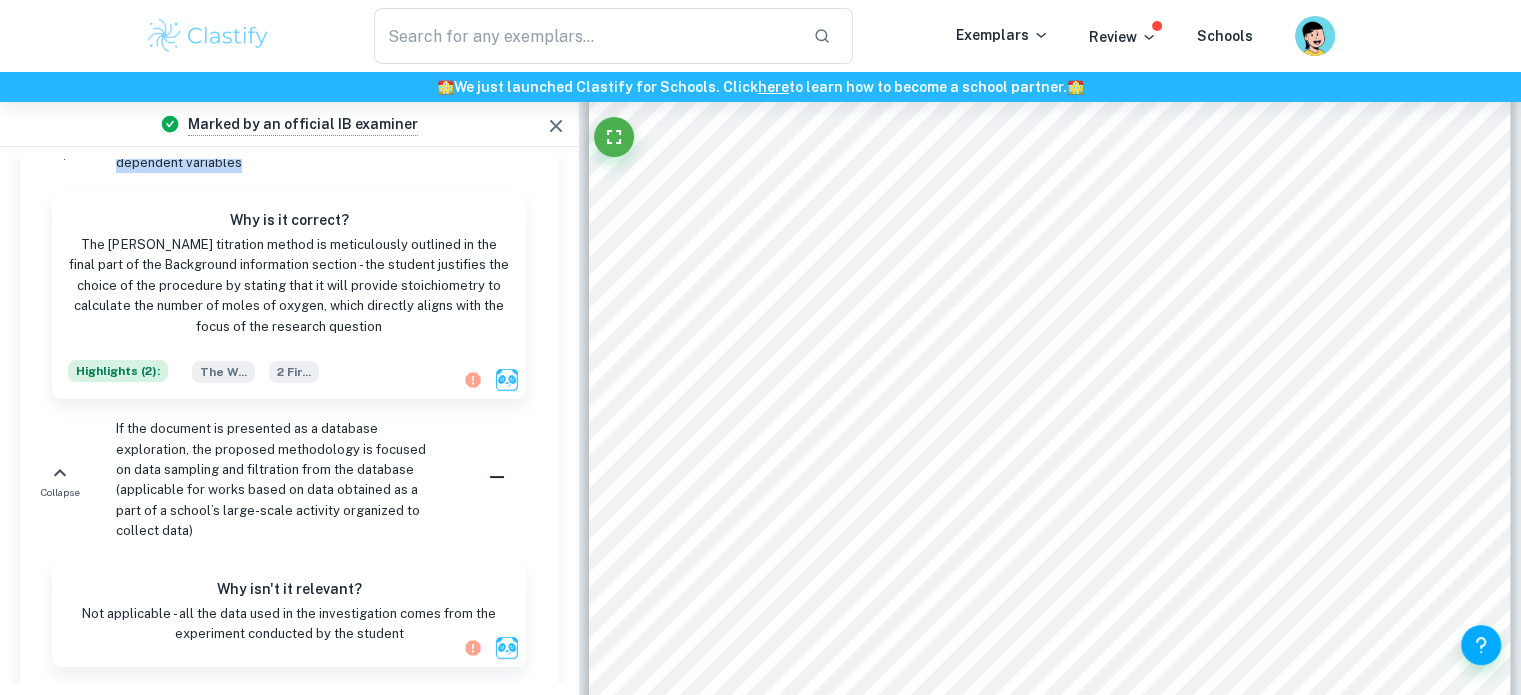 click on "If the document is presented as a database exploration, the proposed methodology is focused on data sampling and filtration from the database (applicable for works based on data obtained as a part of a school’s large-scale activity organized to collect data)" at bounding box center (276, 480) 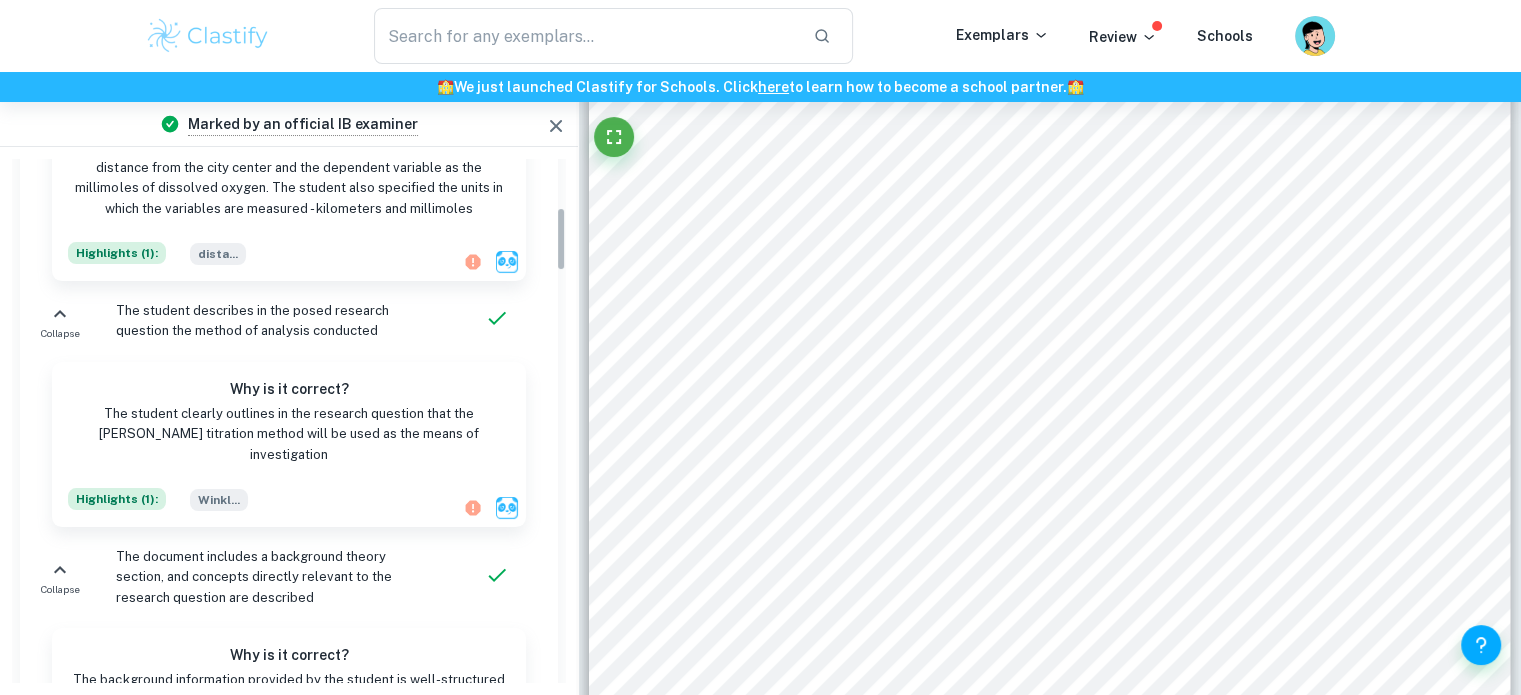 scroll, scrollTop: 396, scrollLeft: 0, axis: vertical 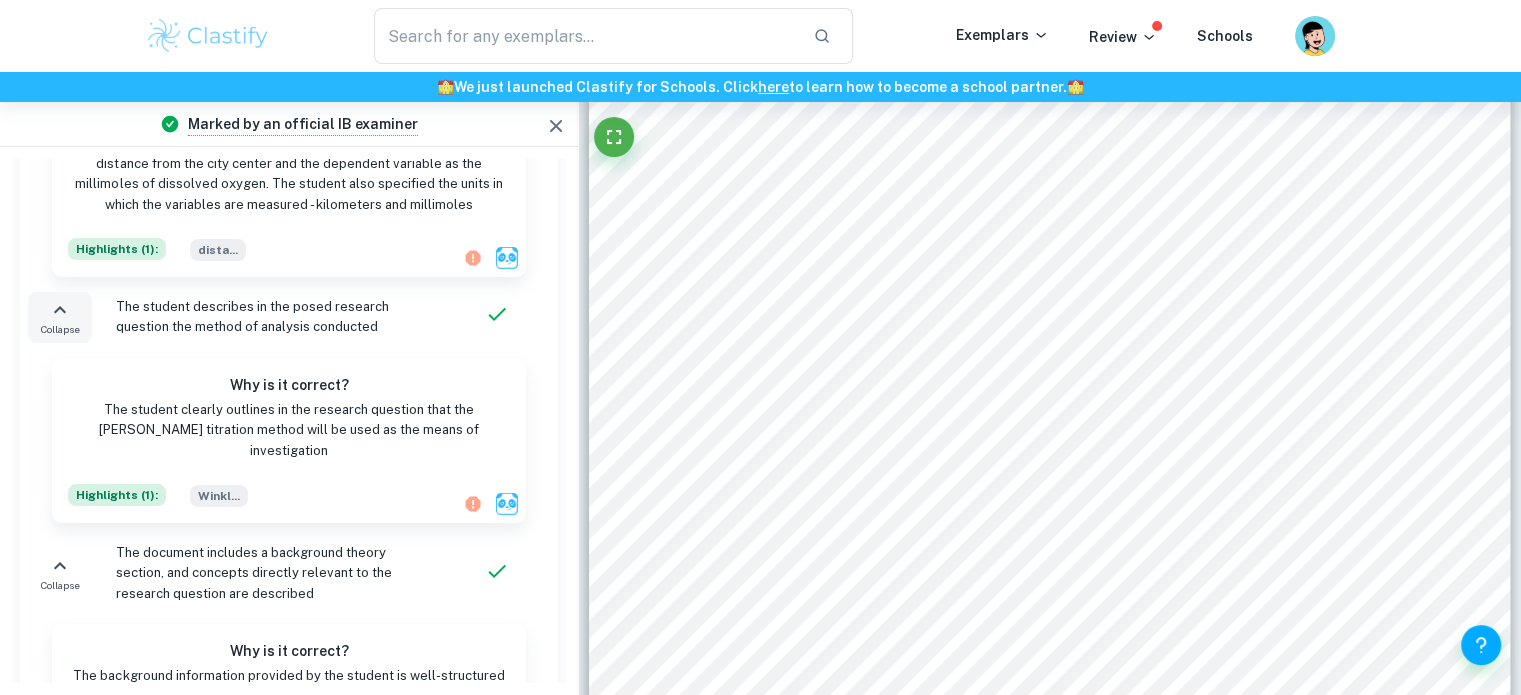 click on "Collapse" at bounding box center [60, 329] 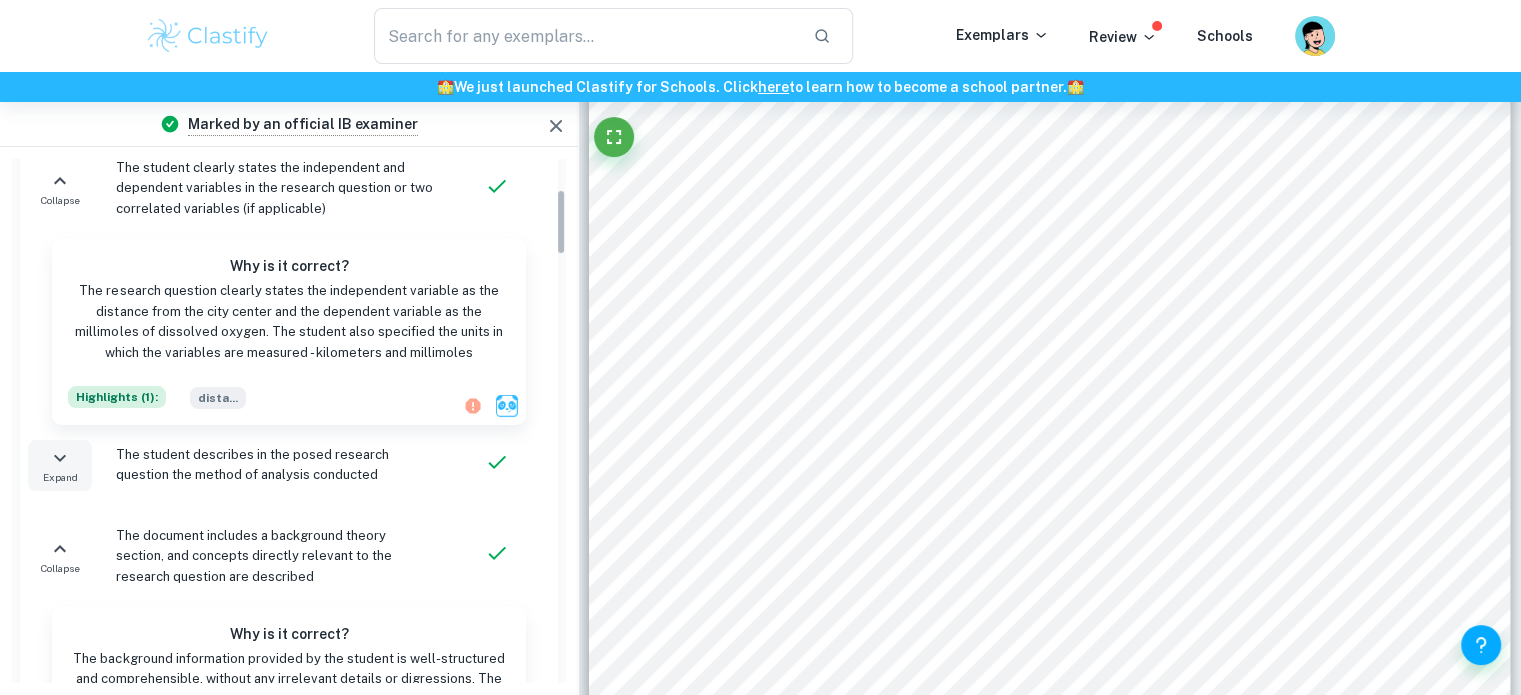 scroll, scrollTop: 244, scrollLeft: 0, axis: vertical 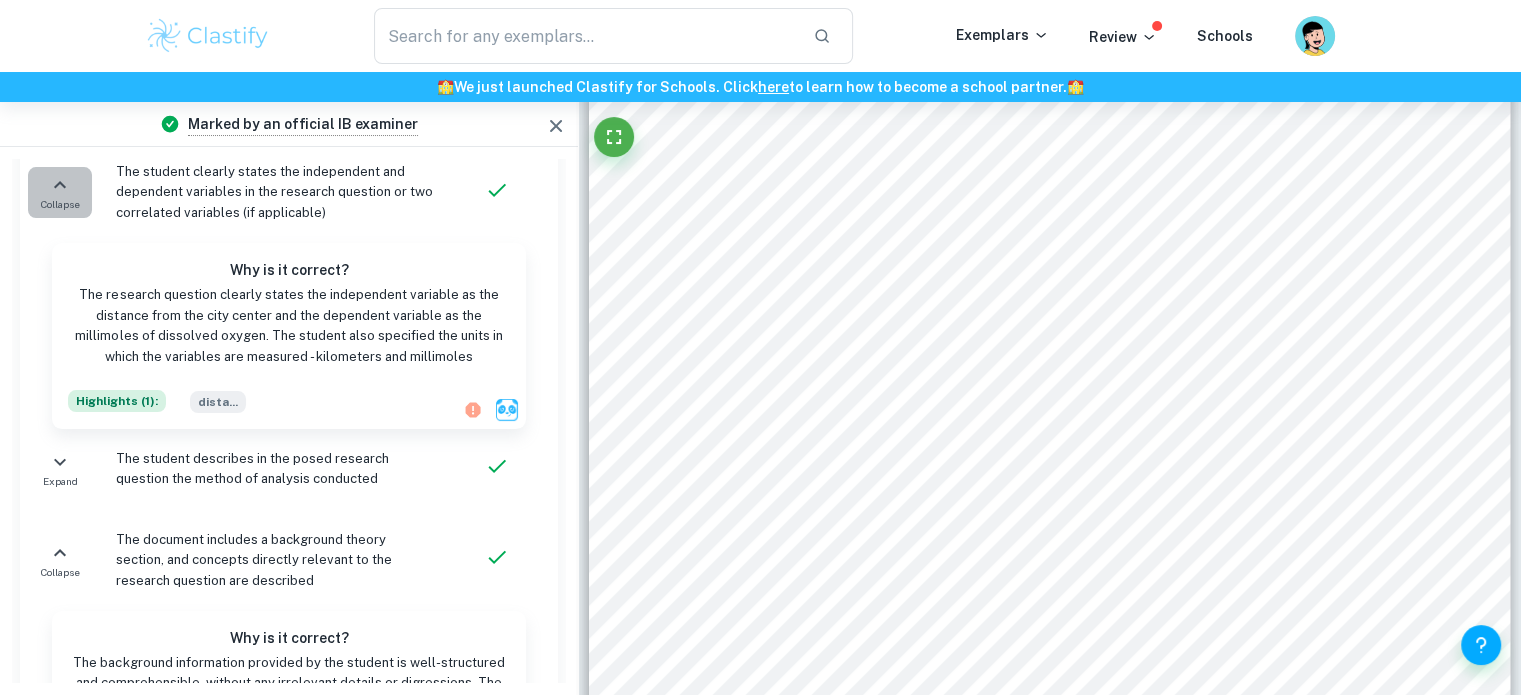 click on "Collapse" at bounding box center (60, 192) 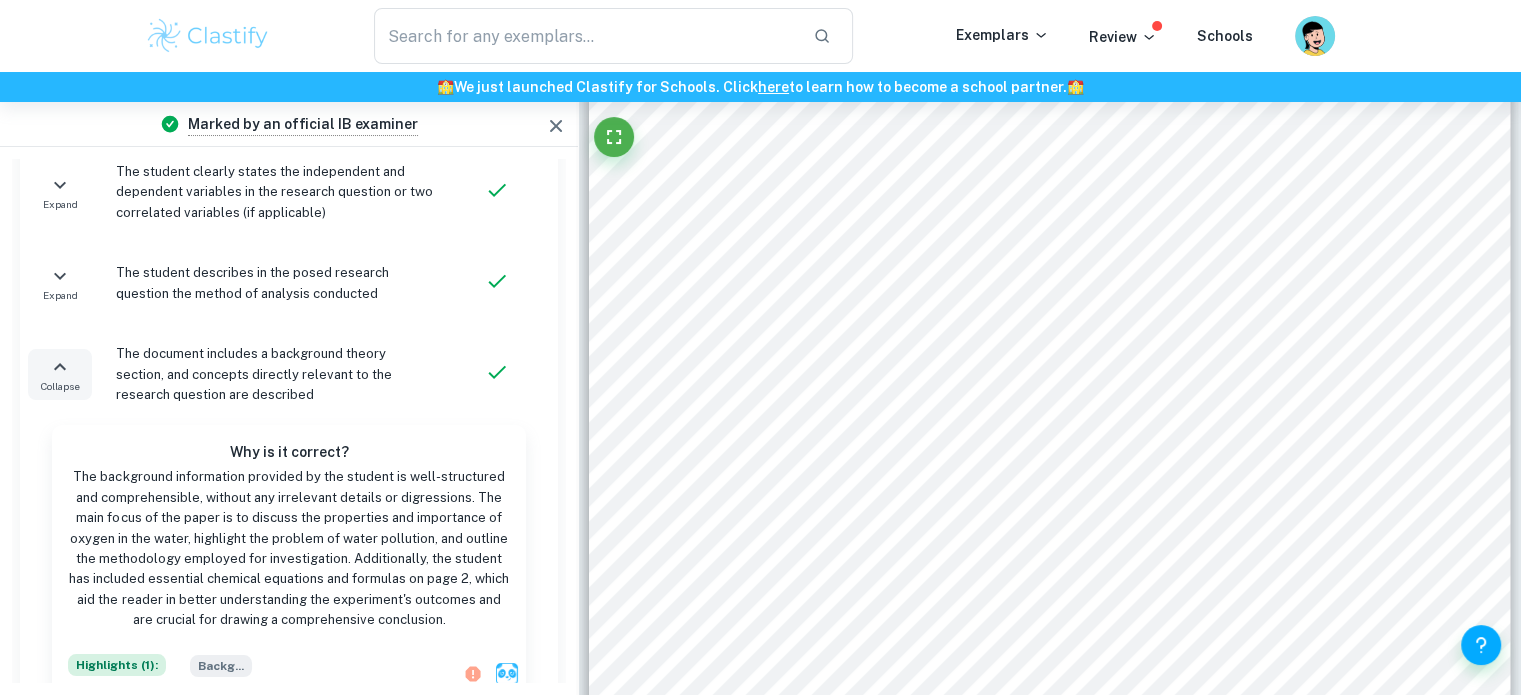 click 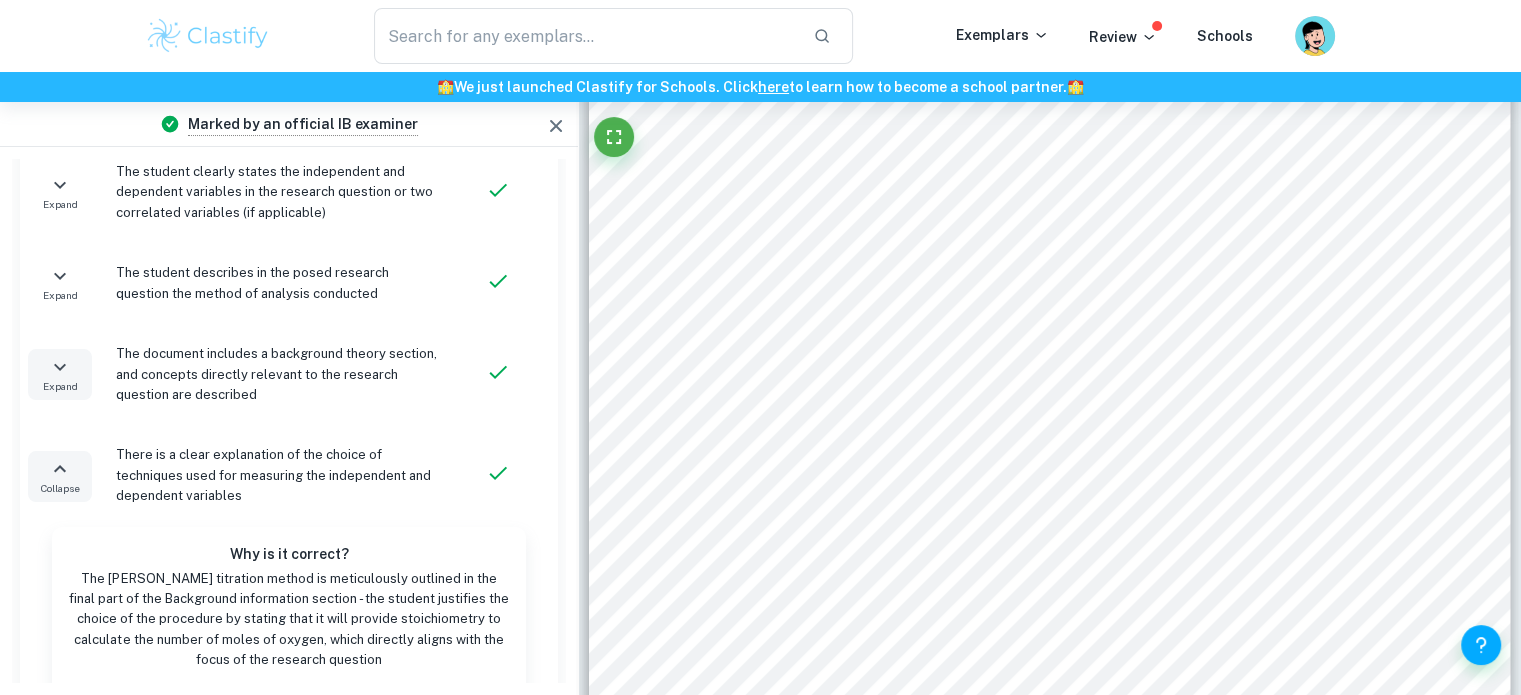 click 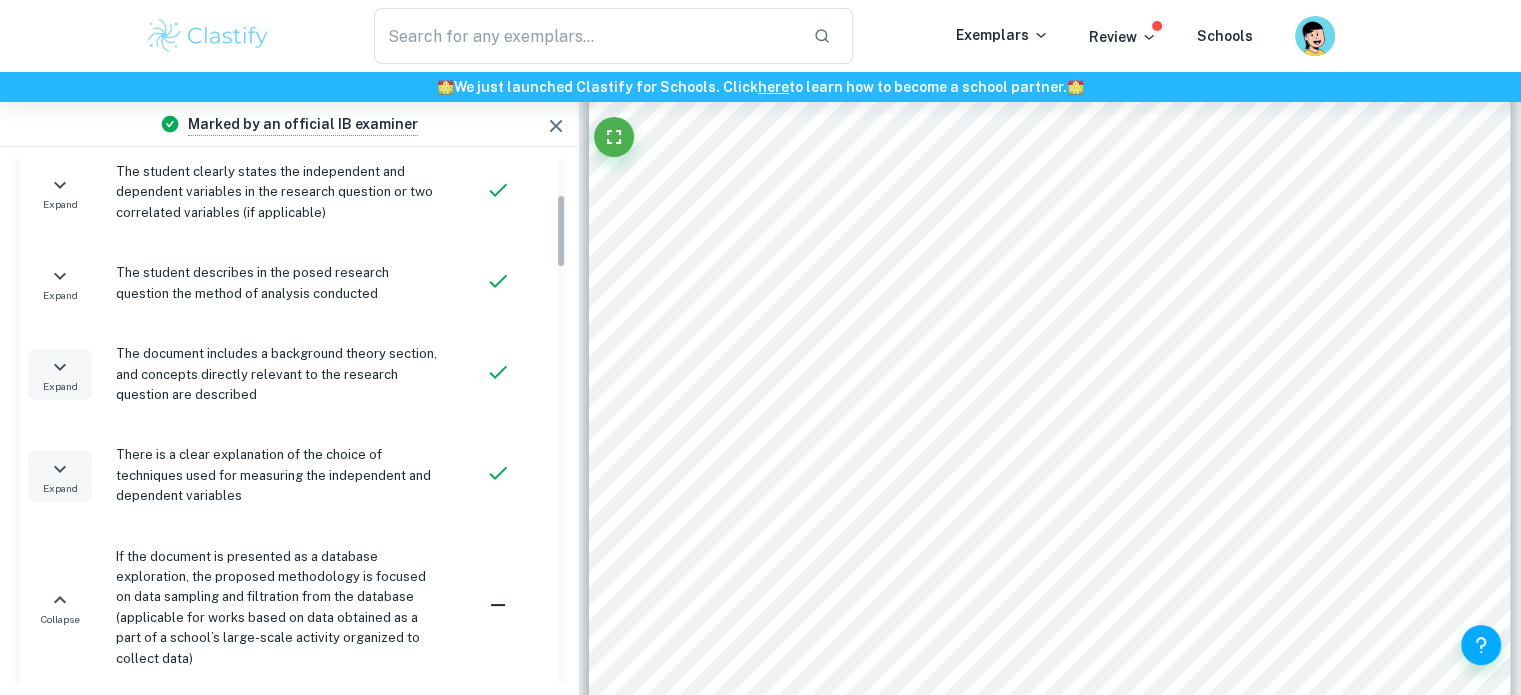 type 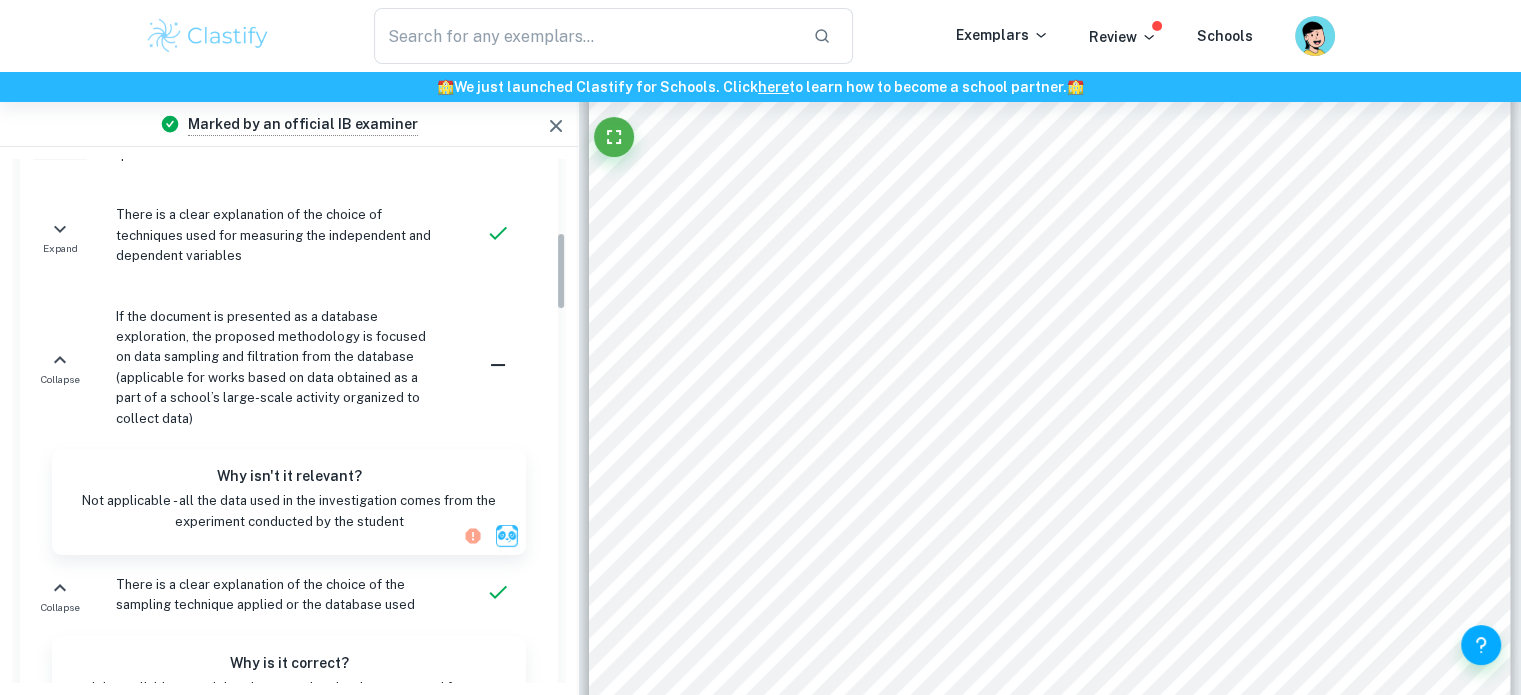 scroll, scrollTop: 487, scrollLeft: 0, axis: vertical 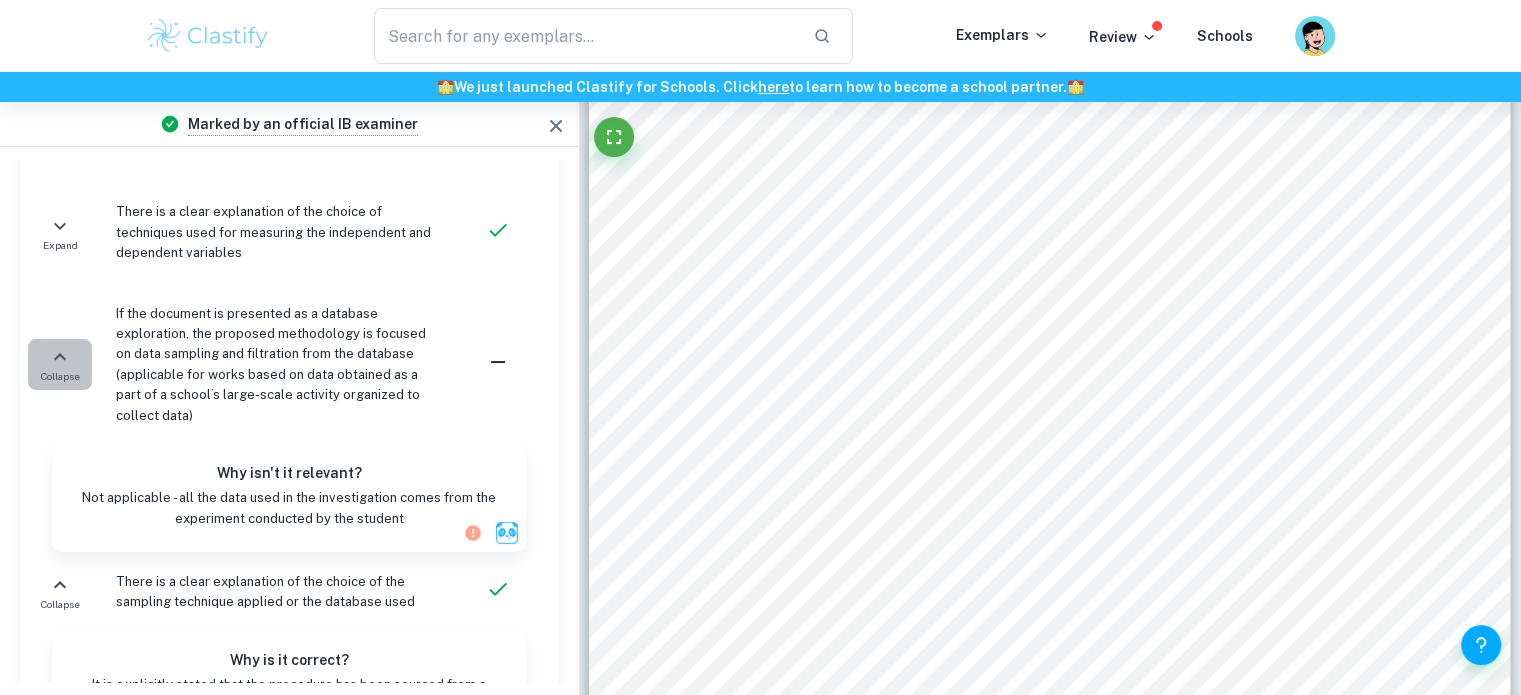 click on "Collapse" at bounding box center (60, 376) 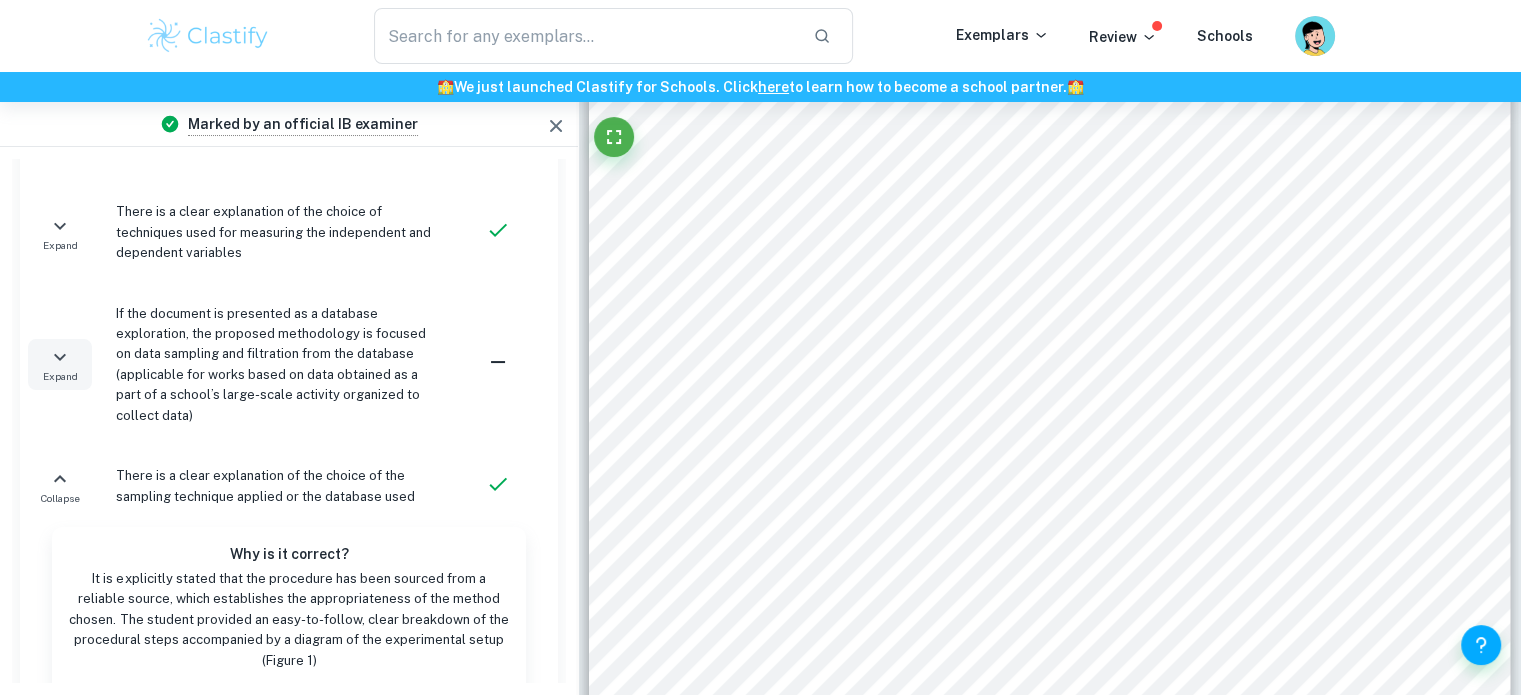 click on "Expand" at bounding box center [60, 376] 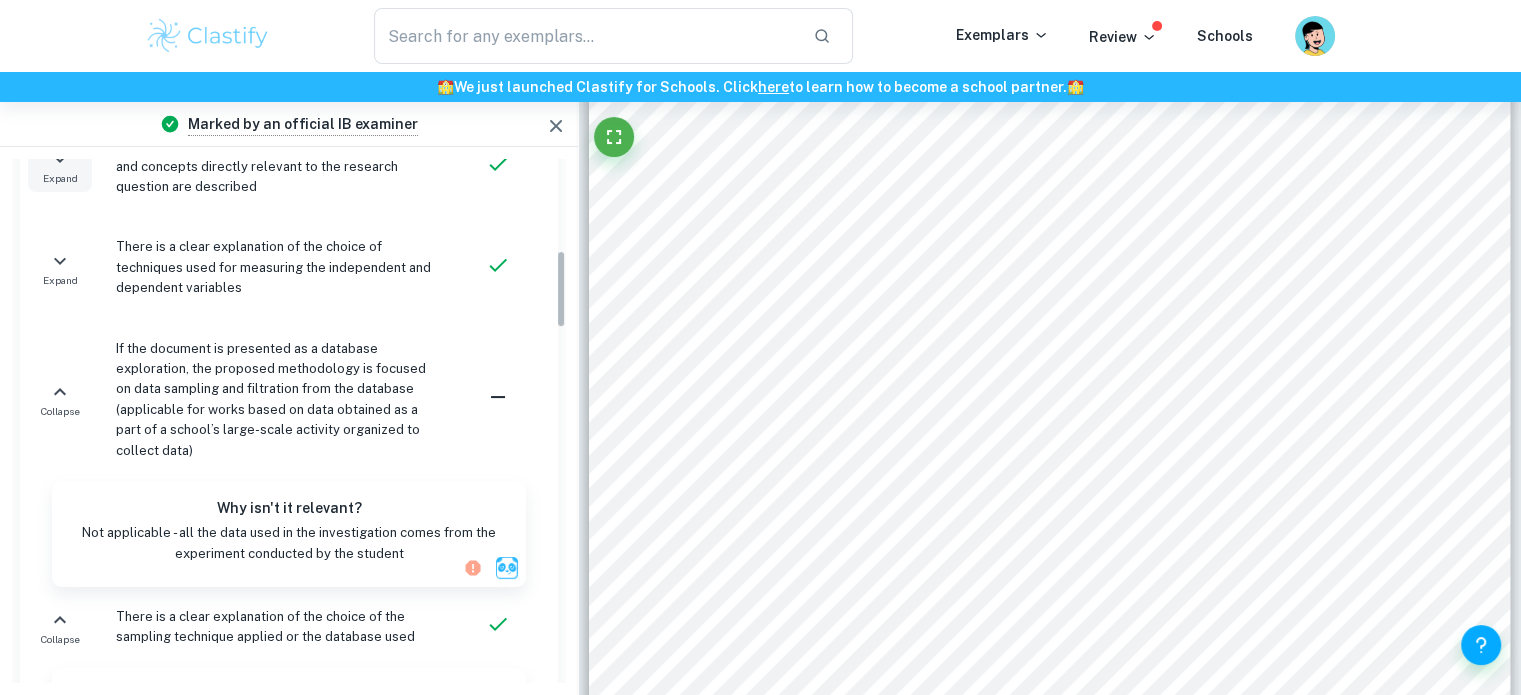 scroll, scrollTop: 450, scrollLeft: 0, axis: vertical 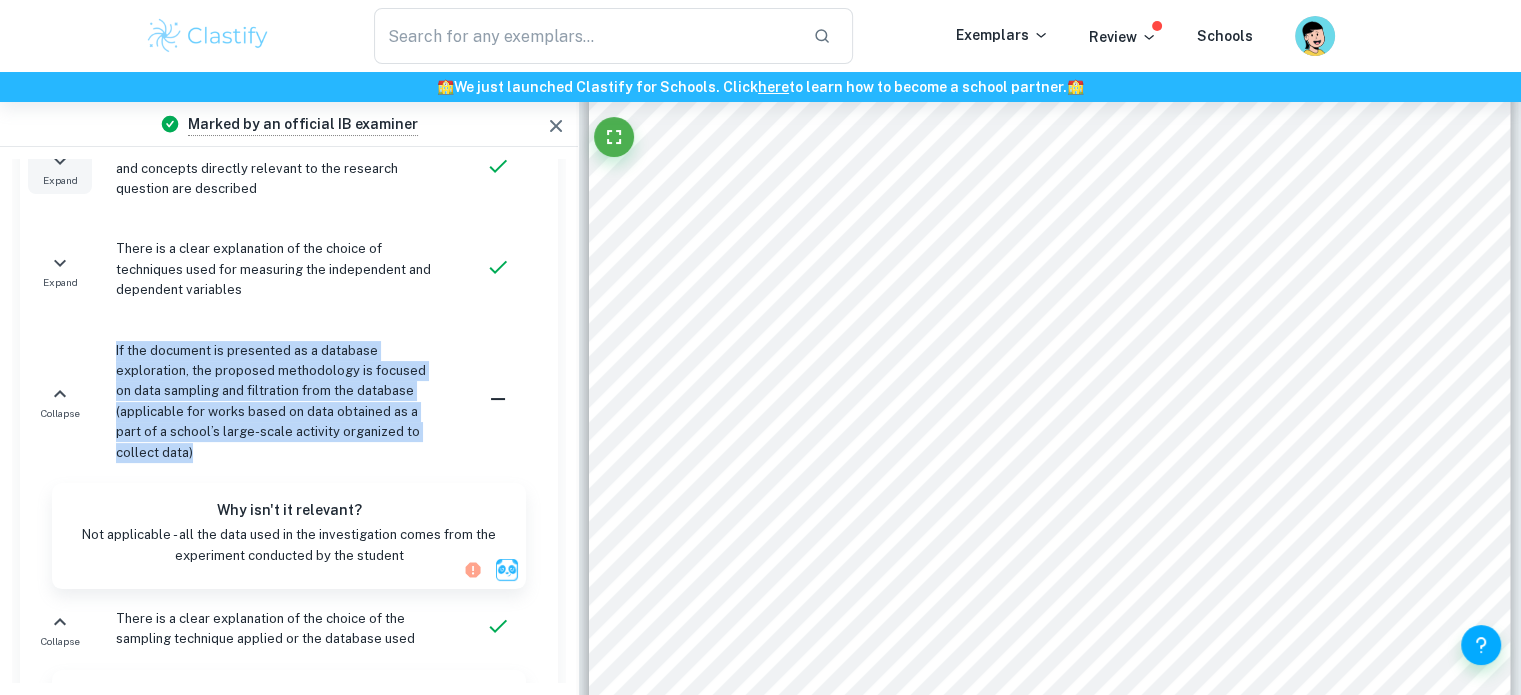 drag, startPoint x: 245, startPoint y: 446, endPoint x: 76, endPoint y: 328, distance: 206.1189 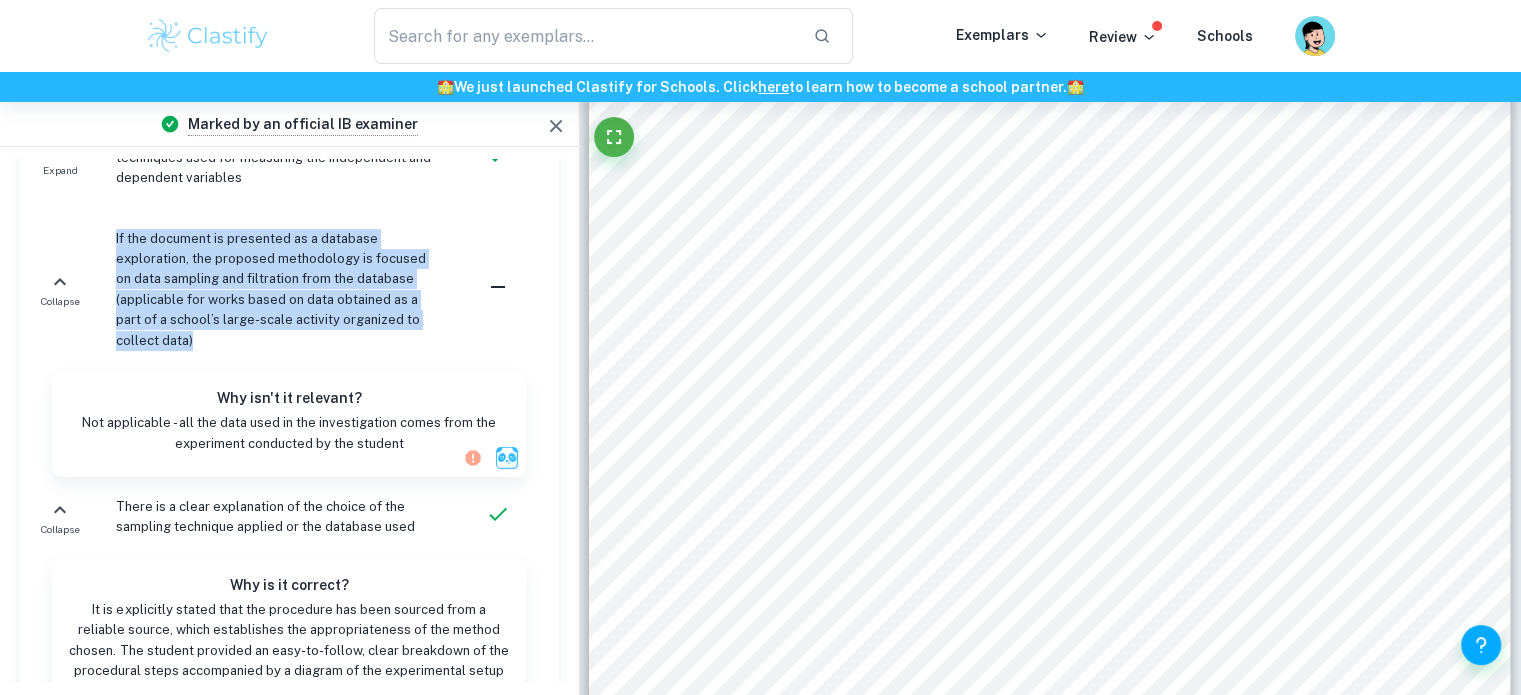 click on "There is a clear explanation of the choice of the sampling technique applied or the database used" at bounding box center (277, 517) 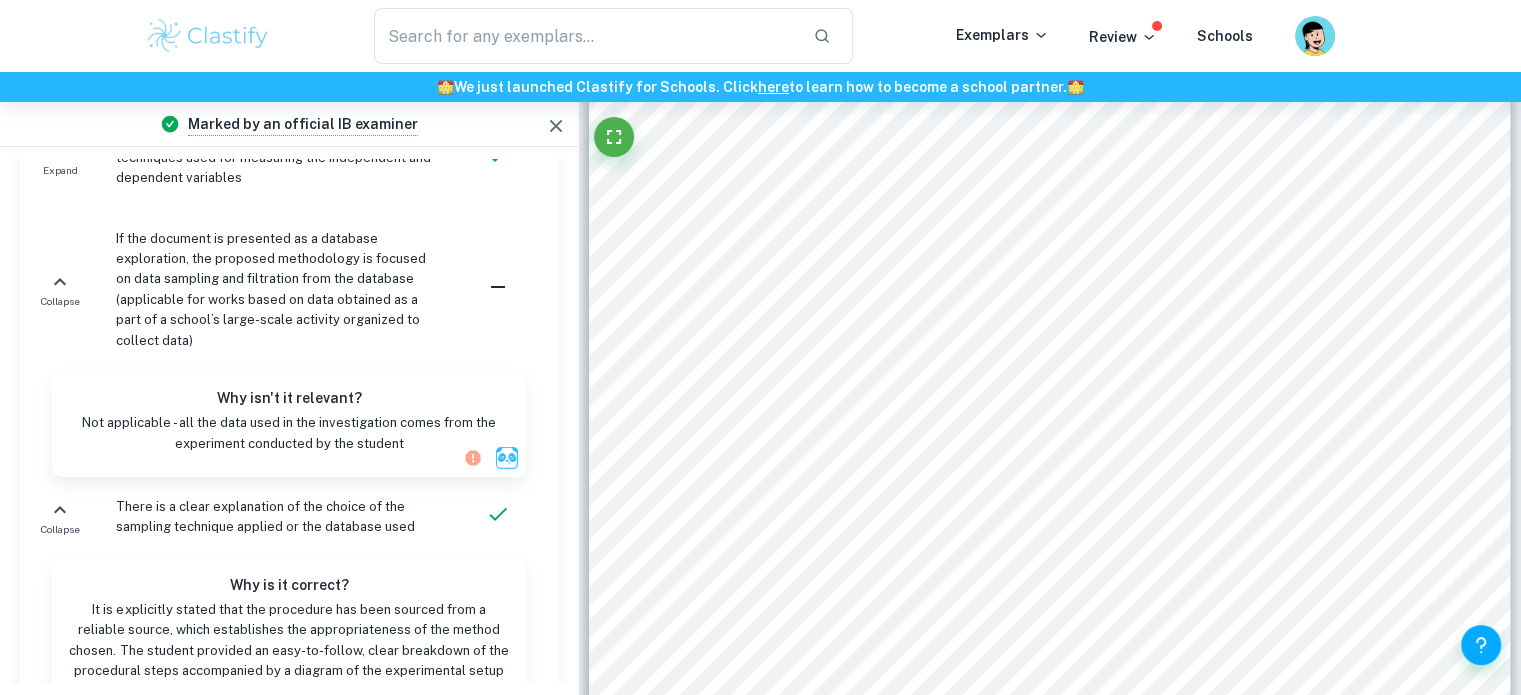 click on "There is a clear explanation of the choice of the sampling technique applied or the database used" at bounding box center (277, 517) 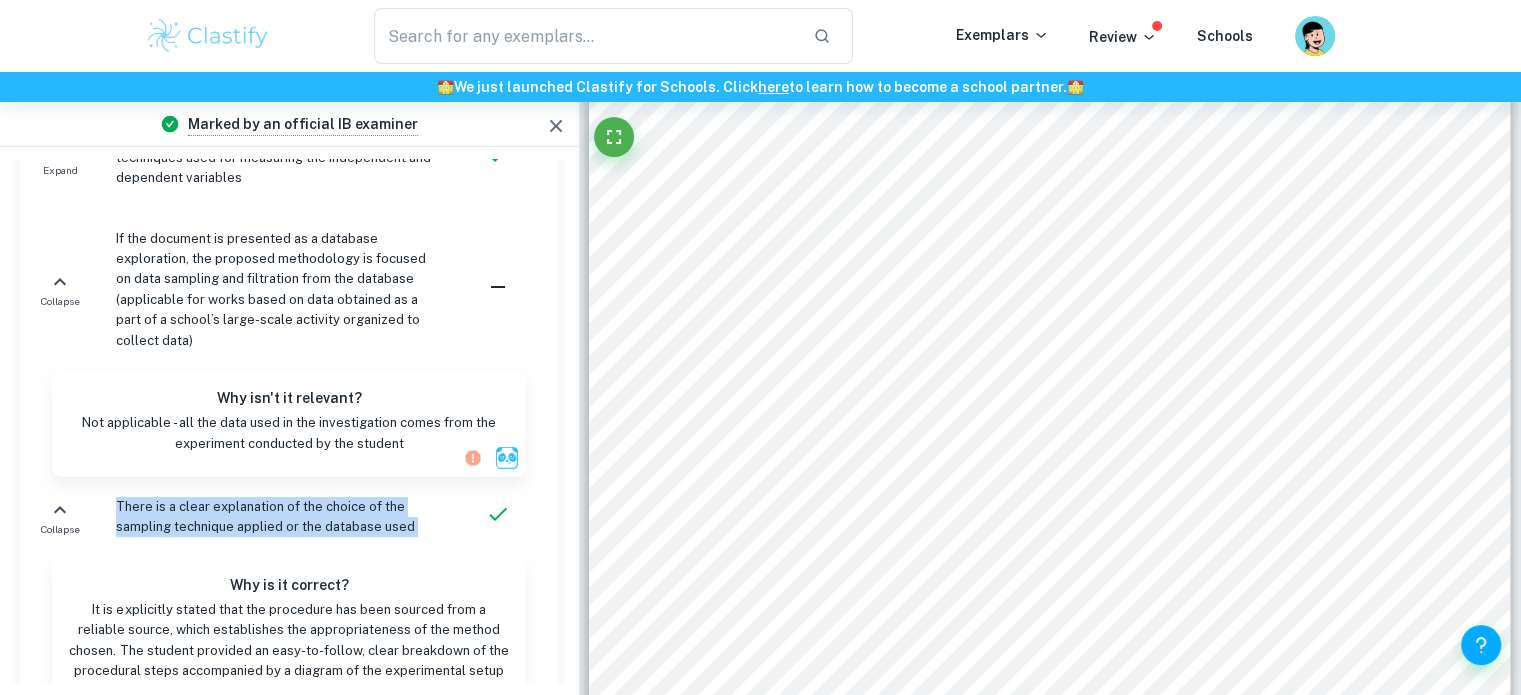 click on "There is a clear explanation of the choice of the sampling technique applied or the database used" at bounding box center (277, 517) 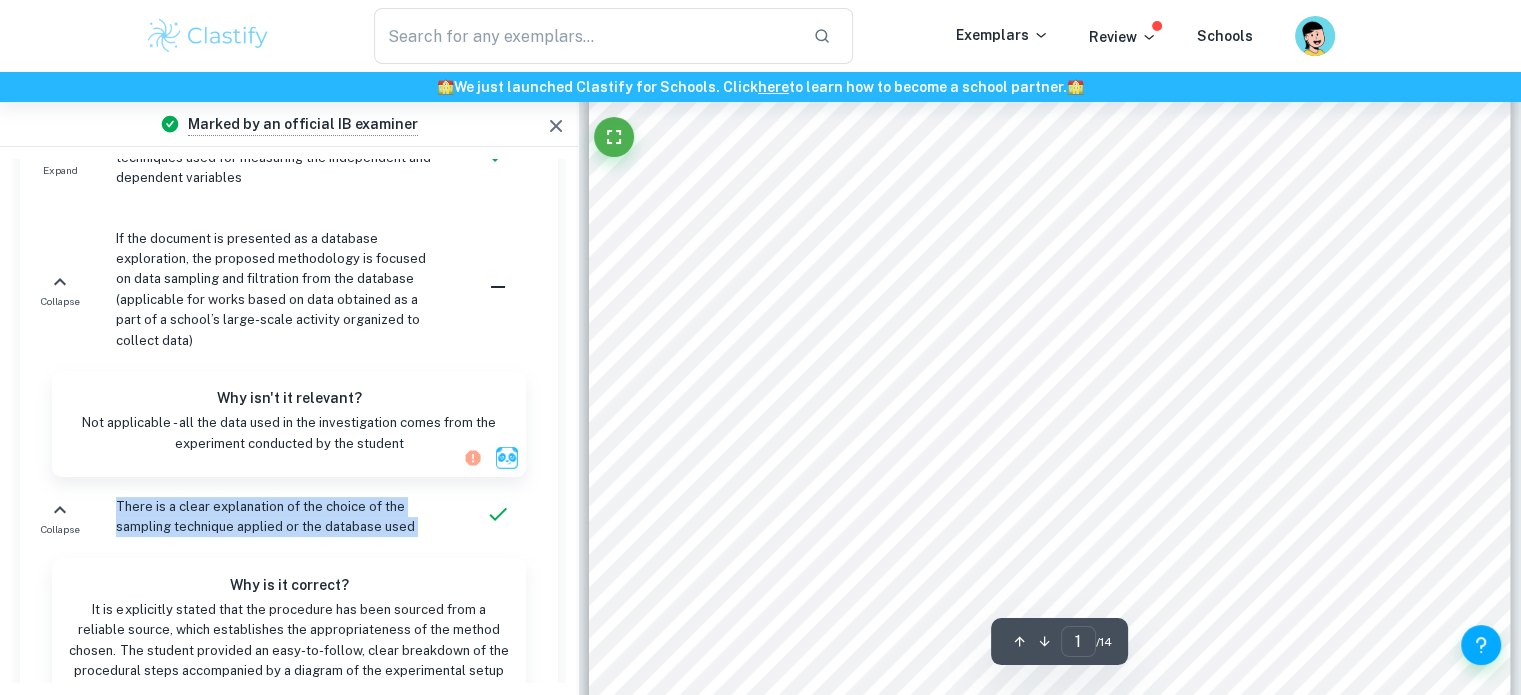 scroll, scrollTop: 0, scrollLeft: 0, axis: both 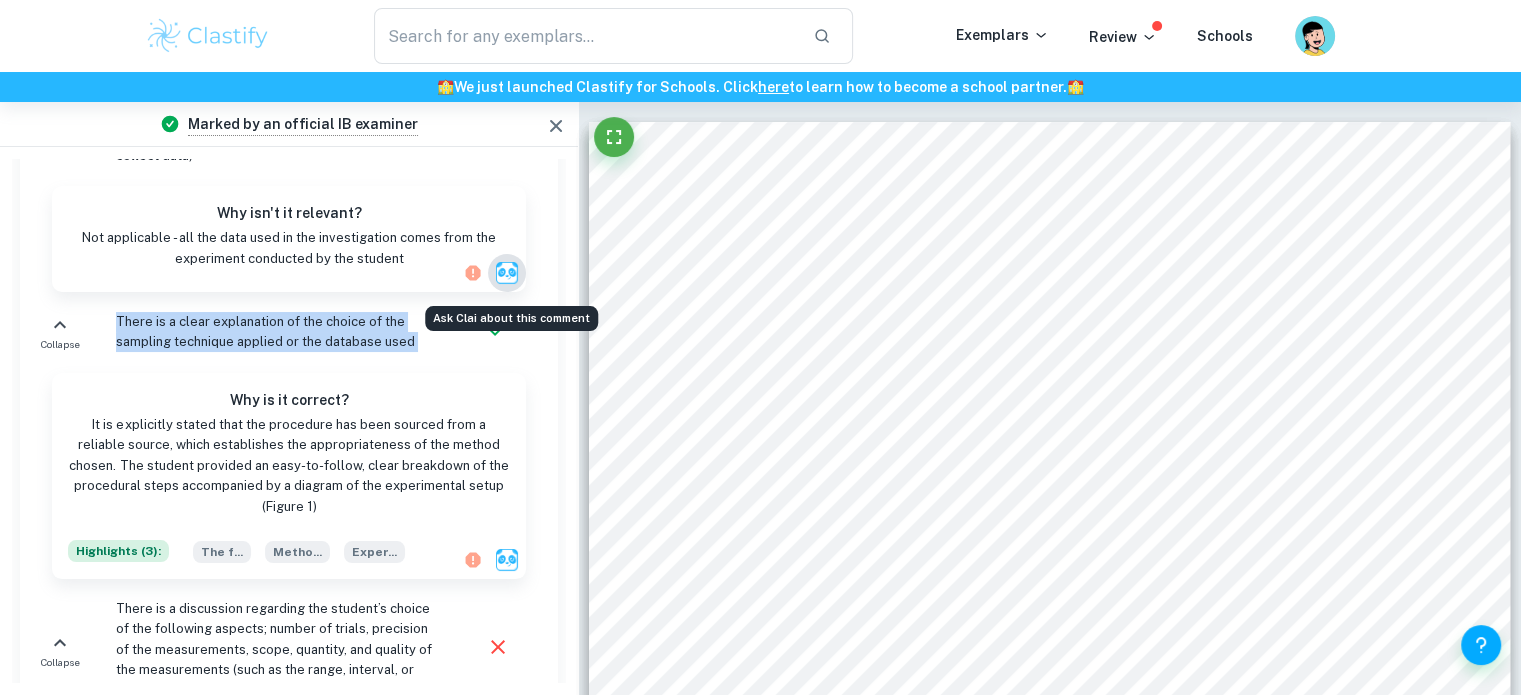 click at bounding box center (507, 273) 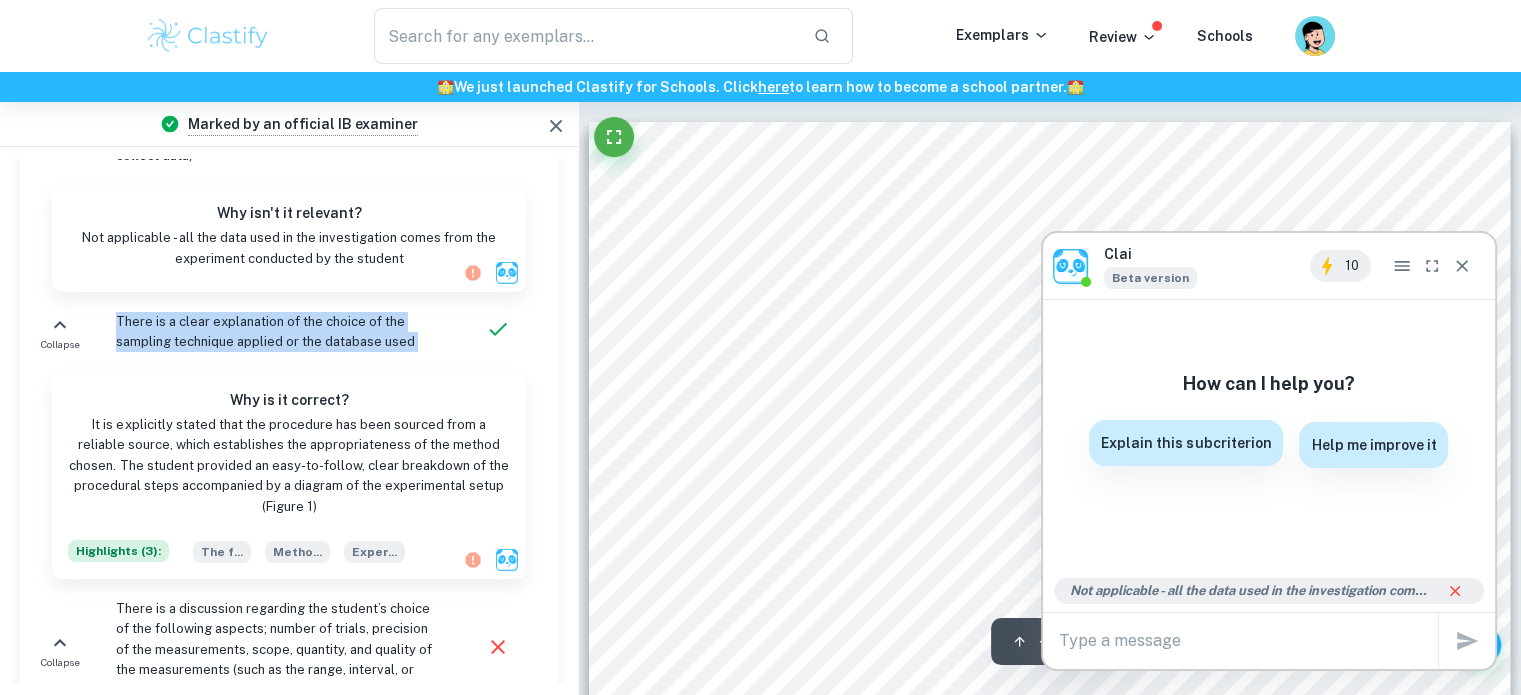 click on "Explain this subcriterion" at bounding box center (1186, 443) 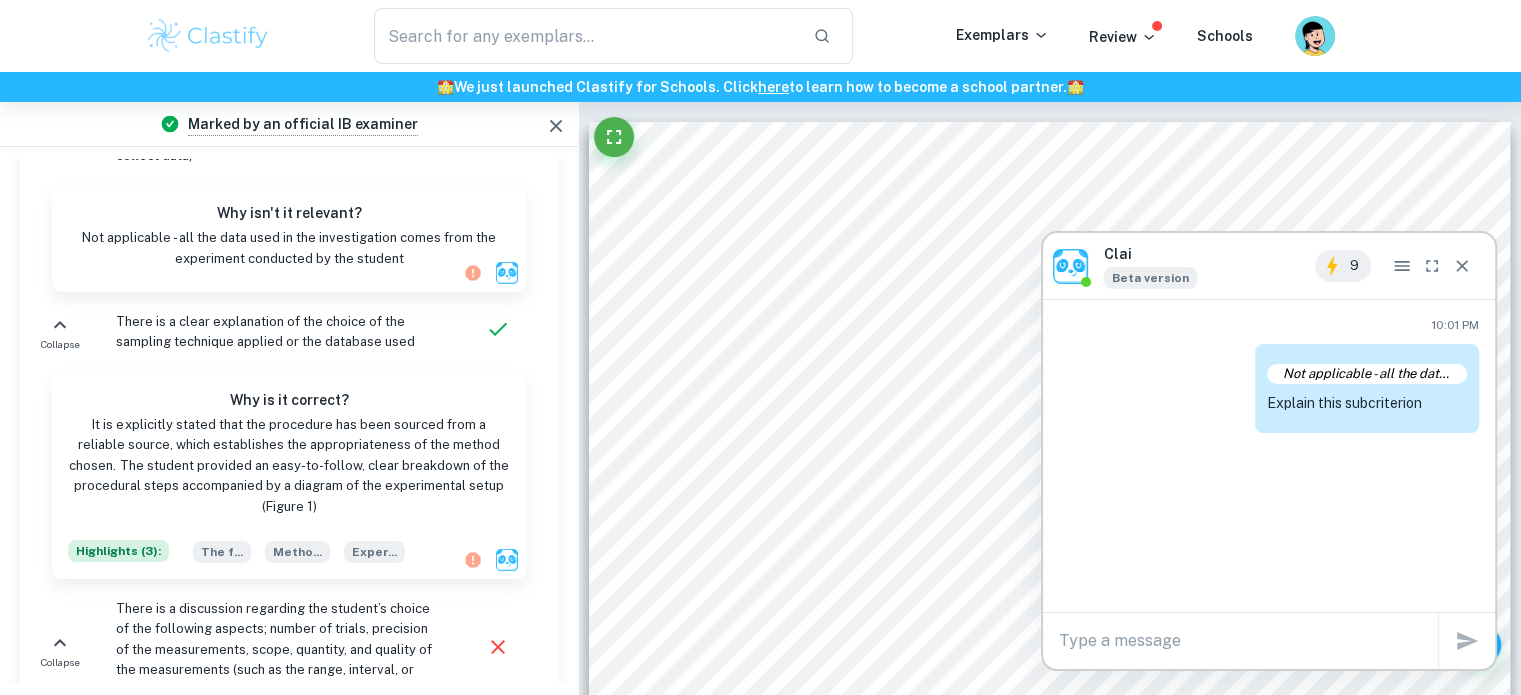 scroll, scrollTop: 0, scrollLeft: 0, axis: both 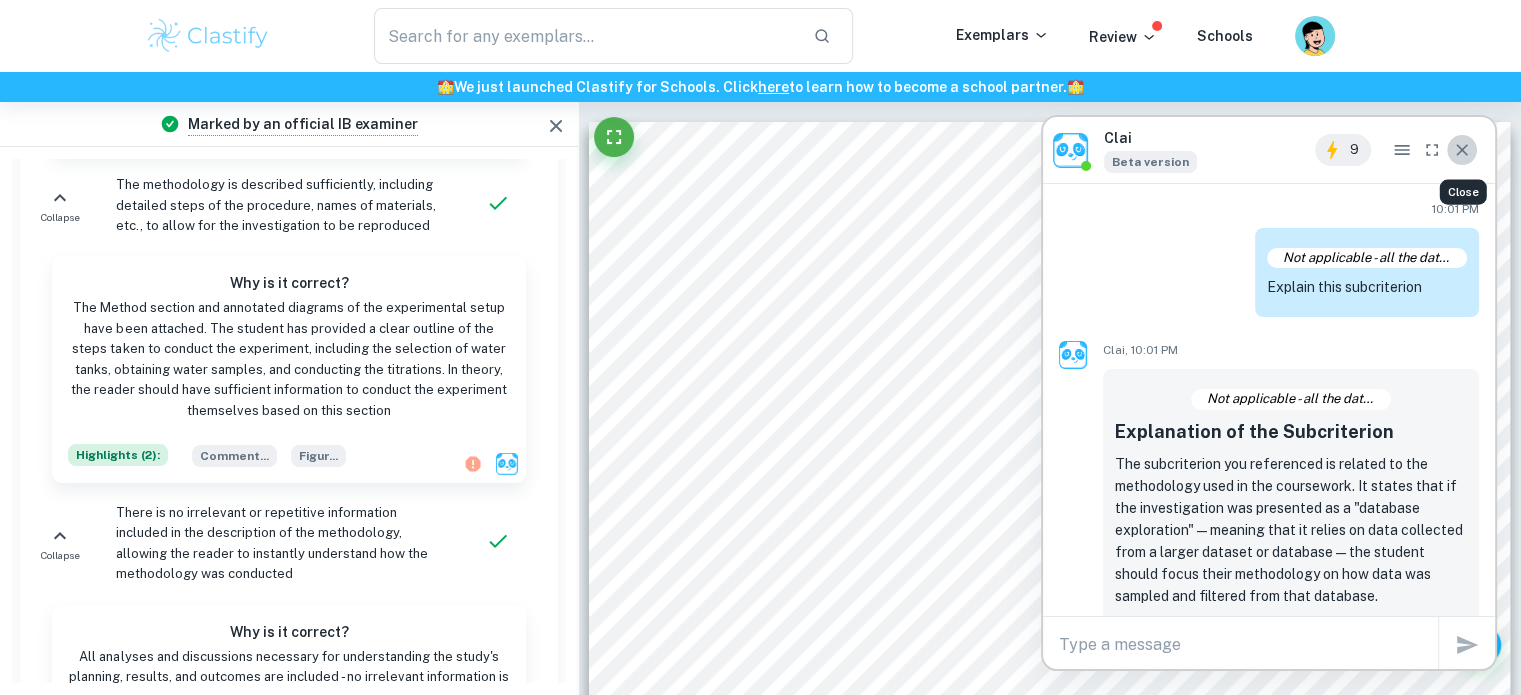 click 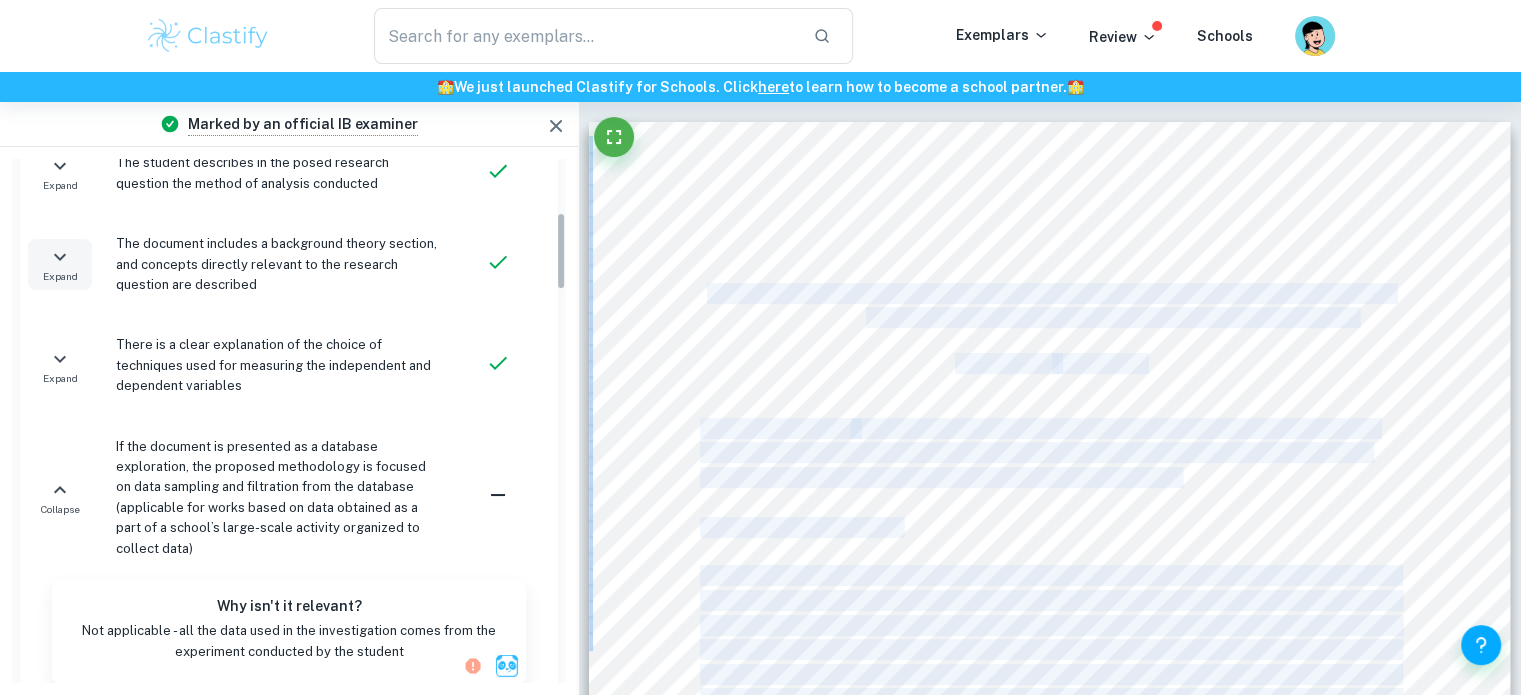 scroll, scrollTop: 352, scrollLeft: 0, axis: vertical 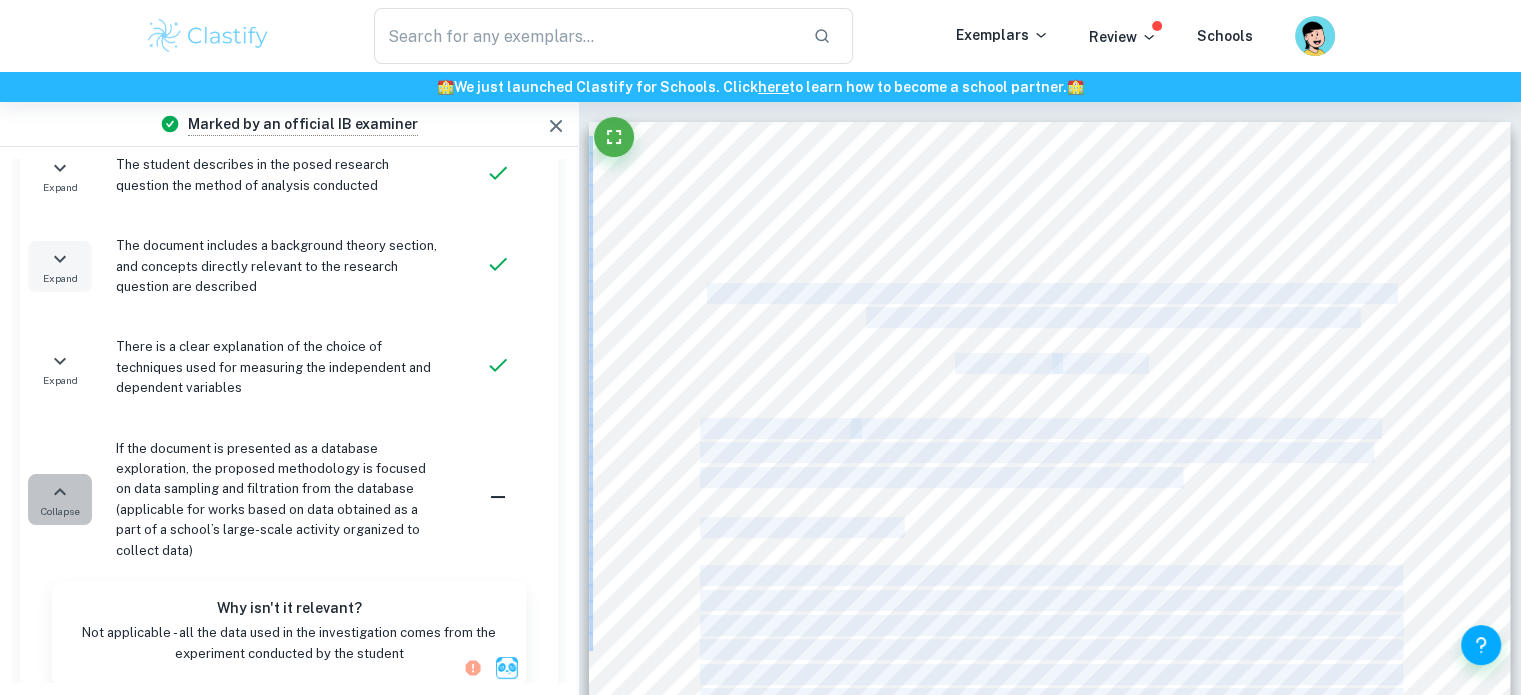 click 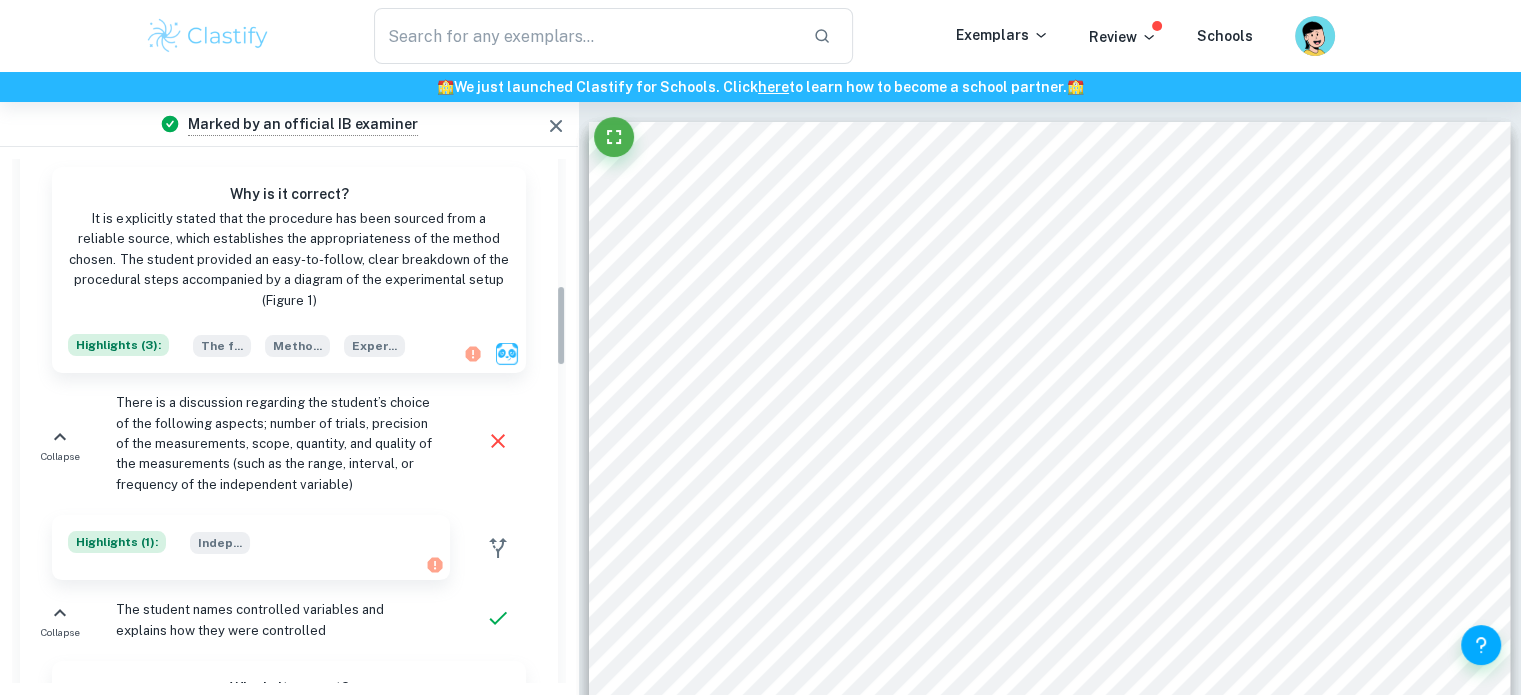 scroll, scrollTop: 815, scrollLeft: 0, axis: vertical 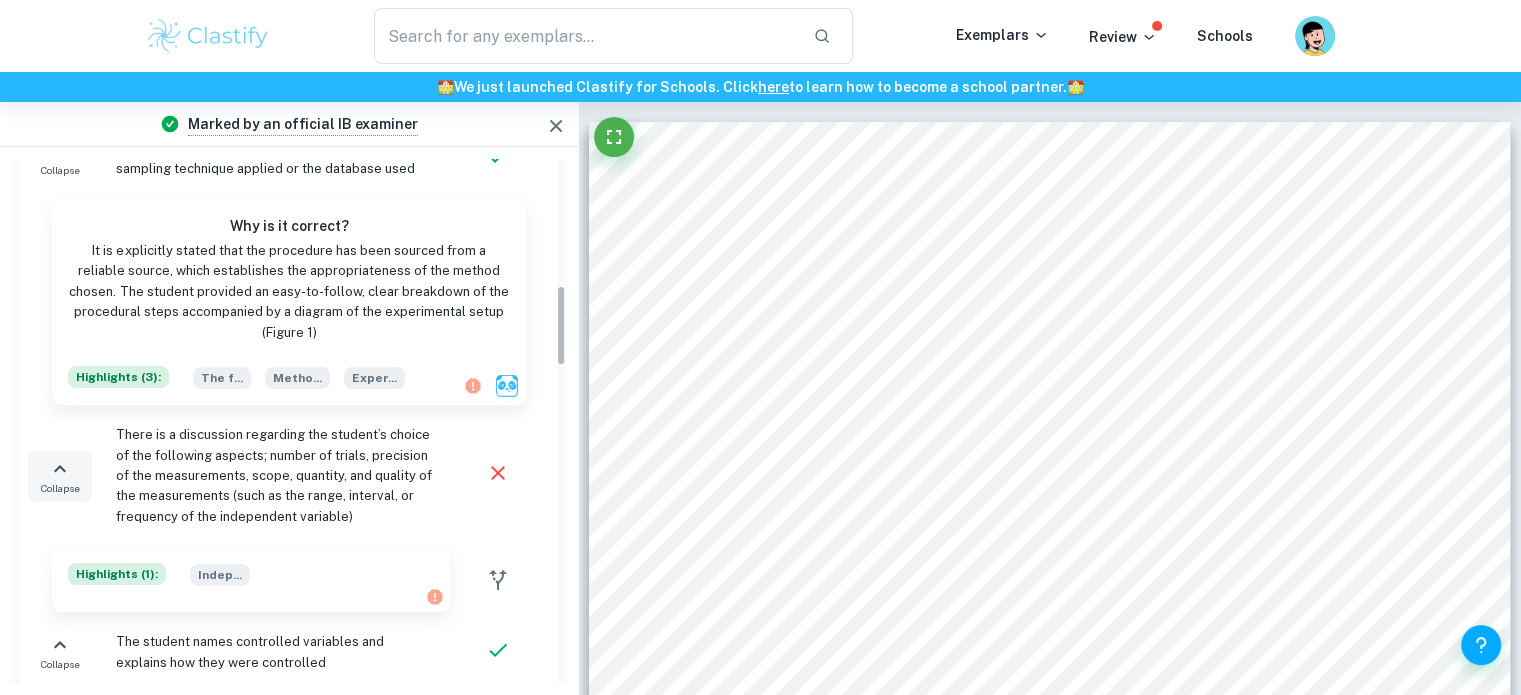 click 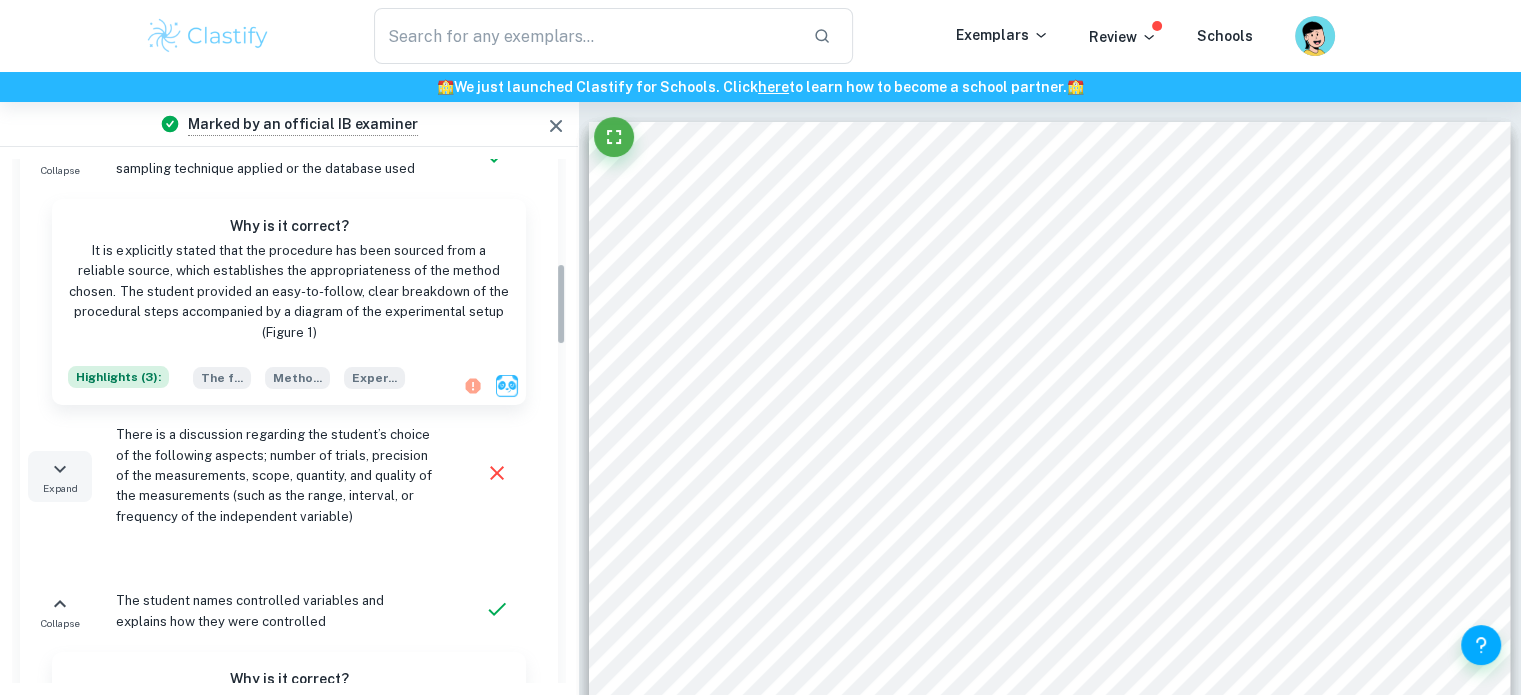 scroll, scrollTop: 664, scrollLeft: 0, axis: vertical 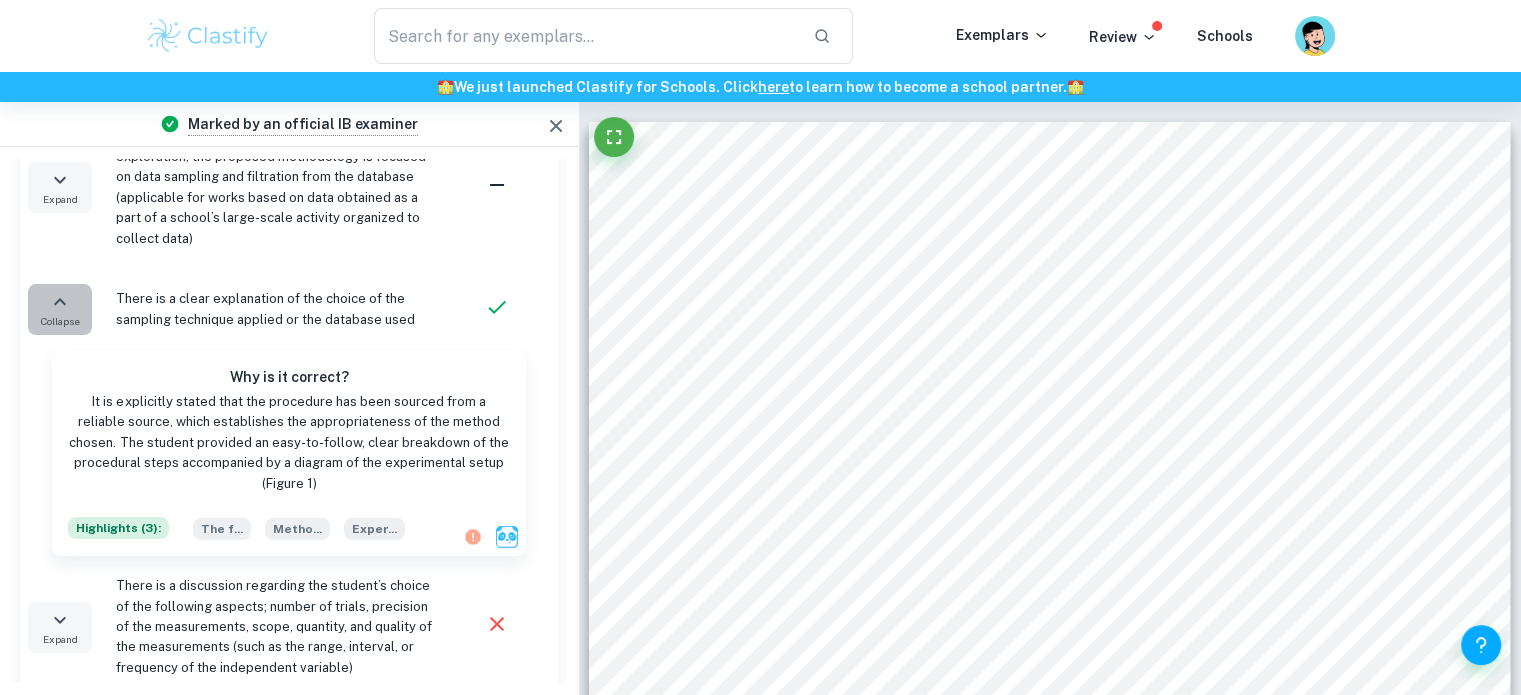click 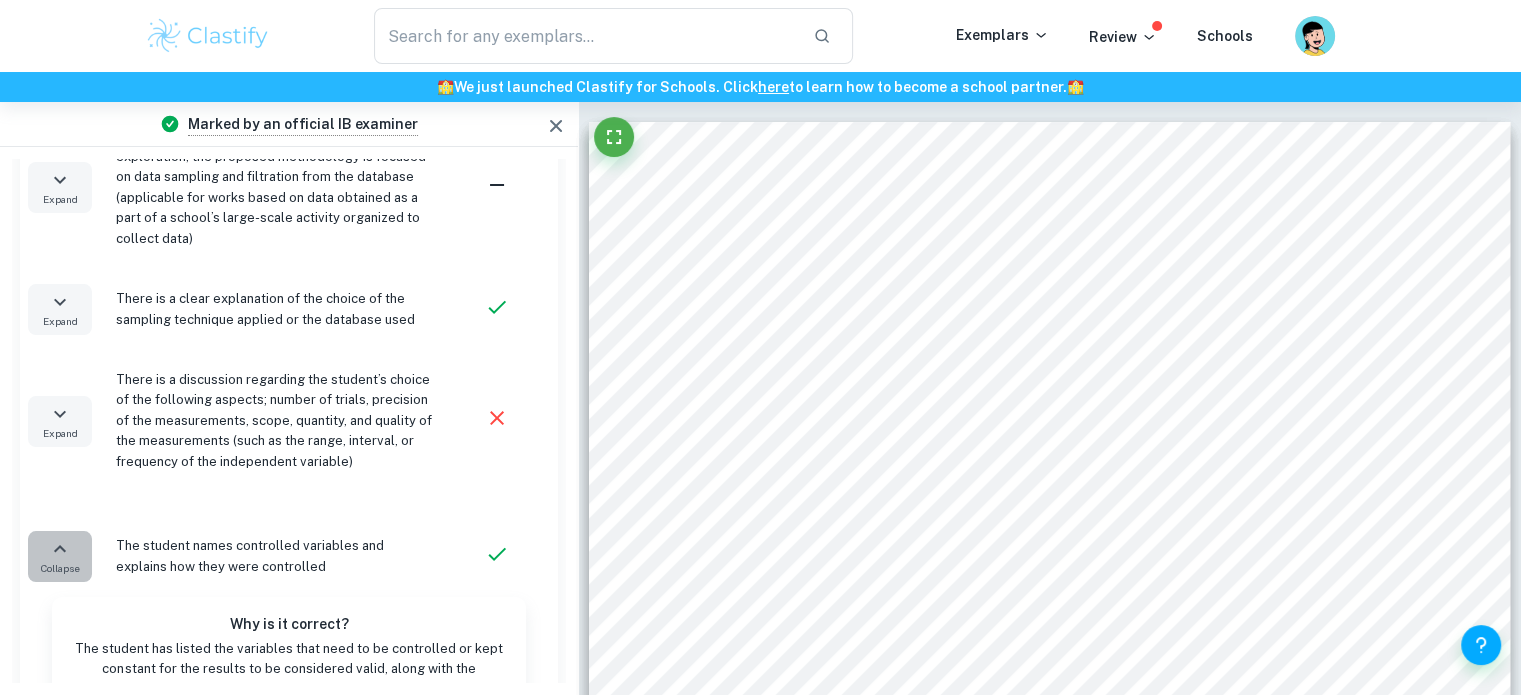 click on "Collapse" at bounding box center [60, 568] 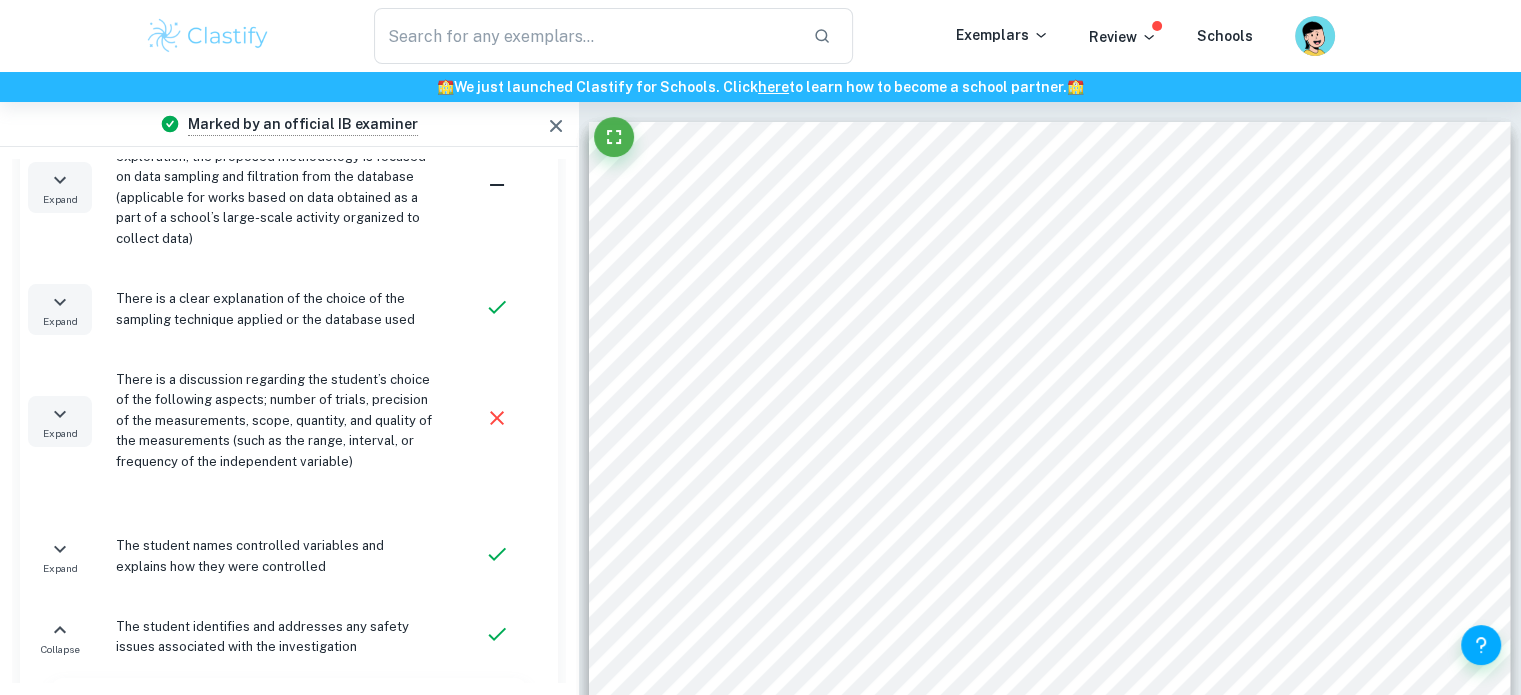 type 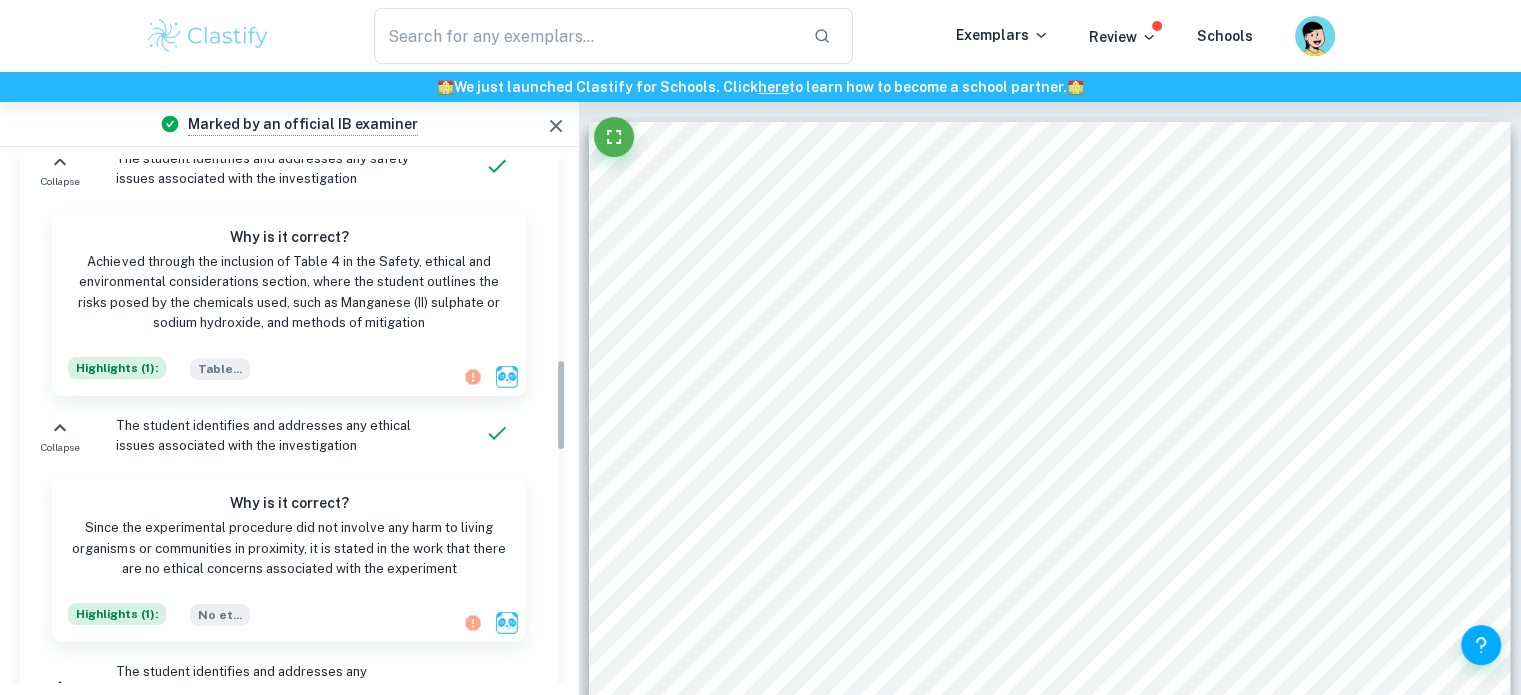 scroll, scrollTop: 1132, scrollLeft: 0, axis: vertical 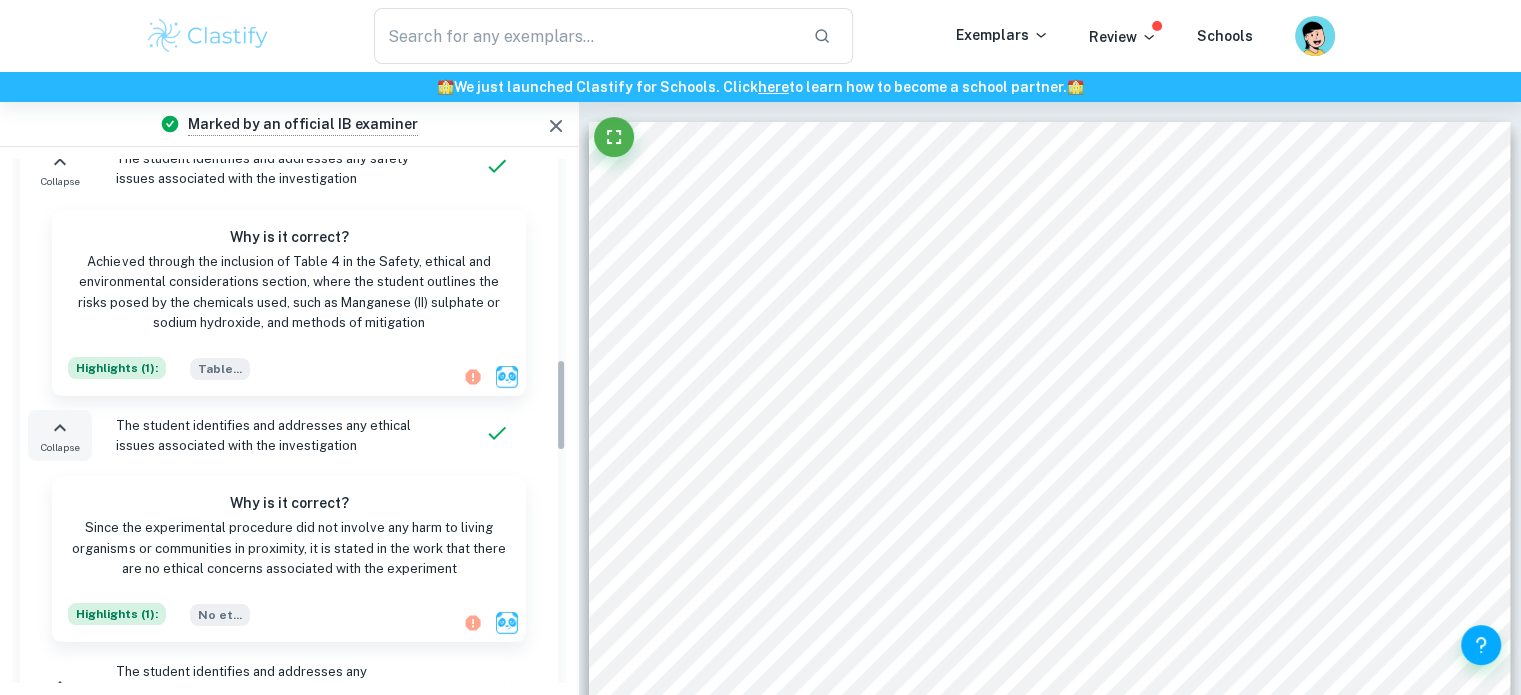 click 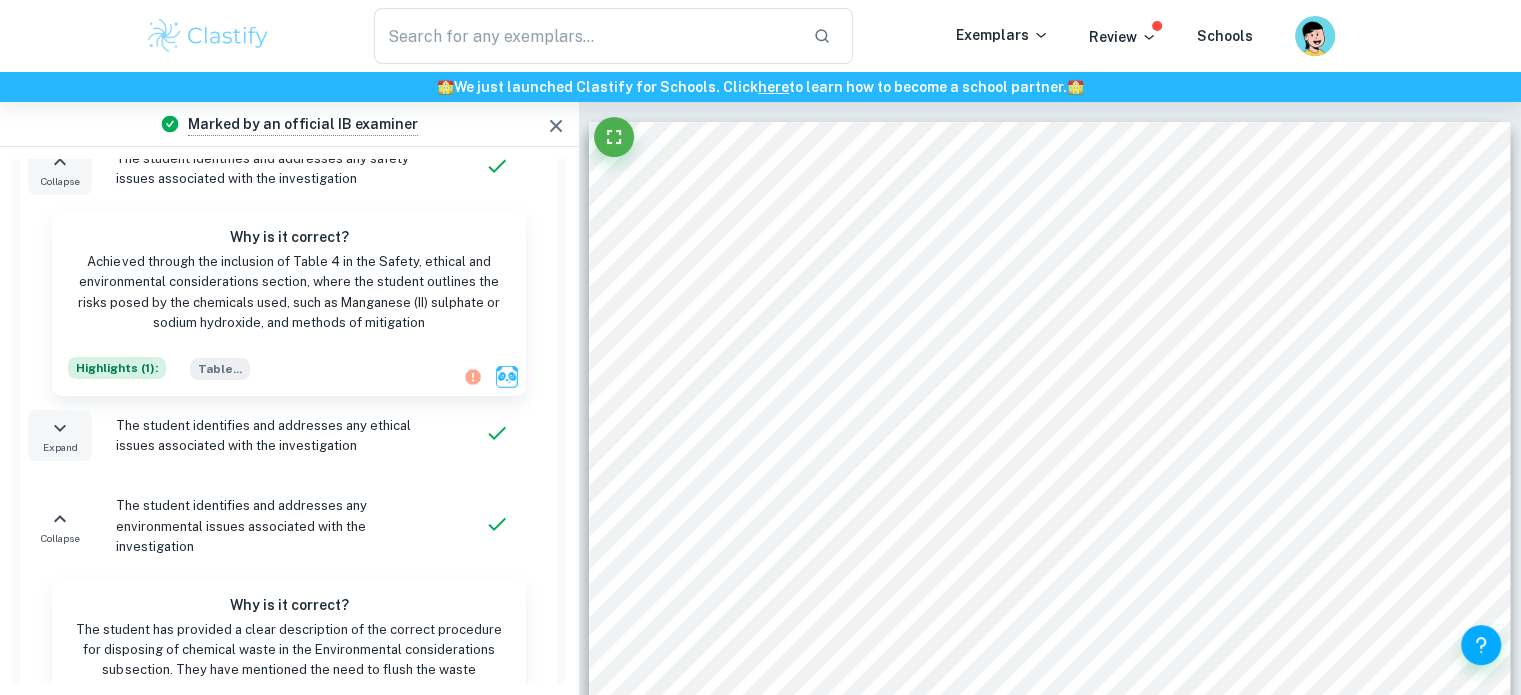 click on "Collapse" at bounding box center [60, 169] 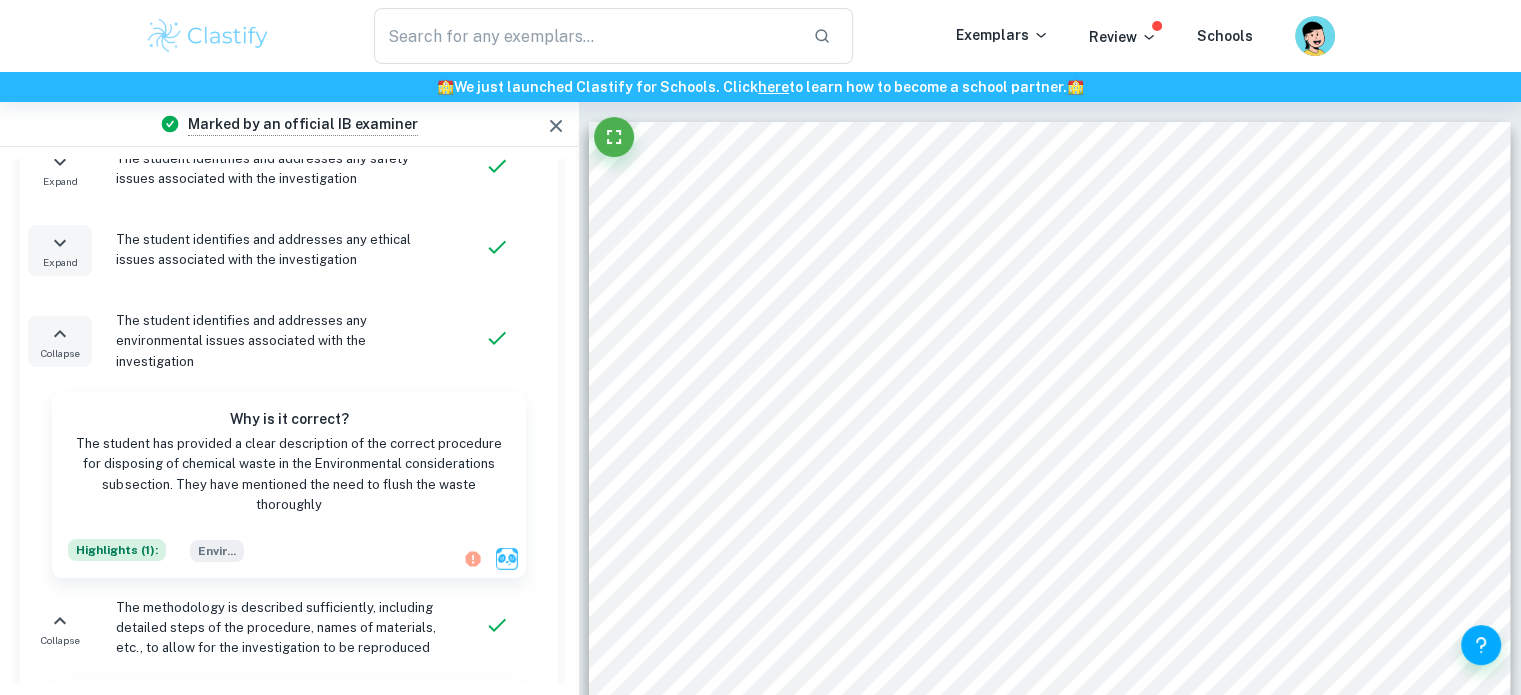 click on "Collapse" at bounding box center [60, 341] 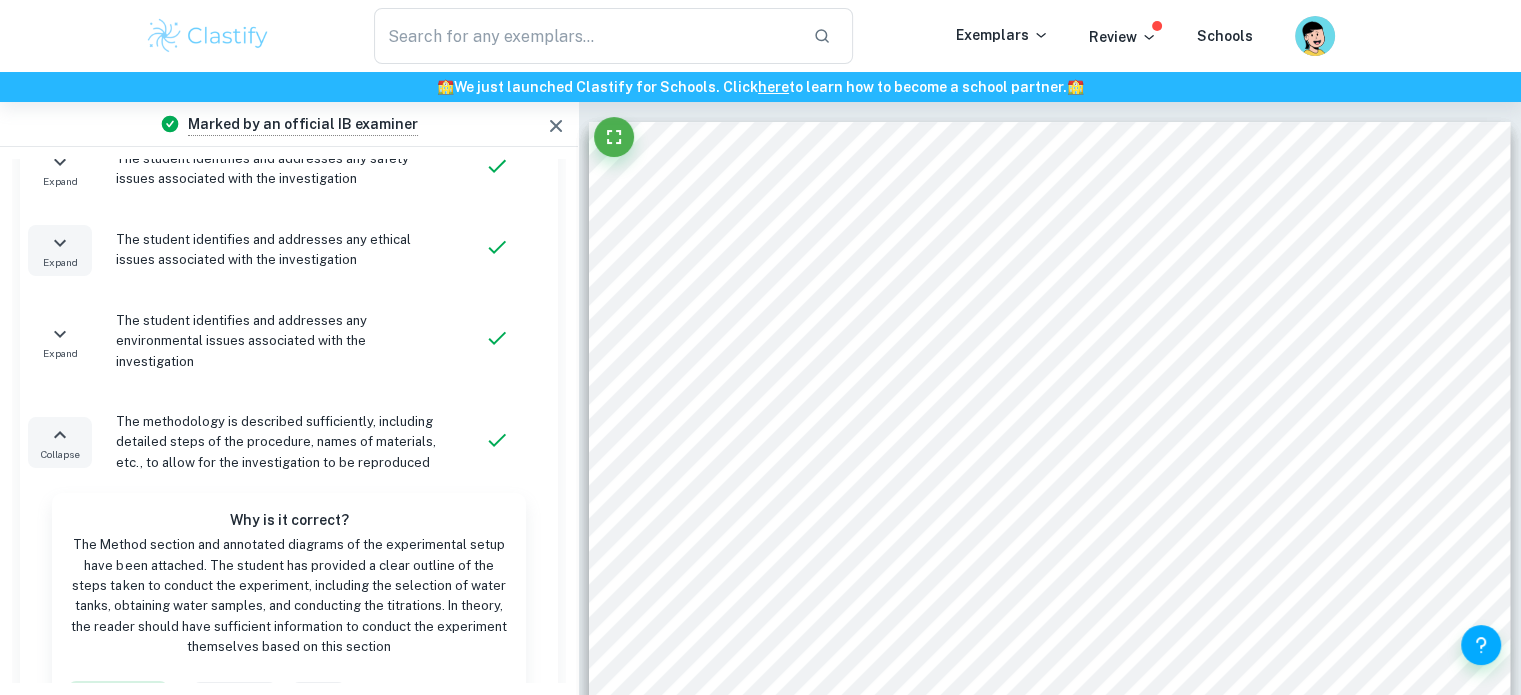 click on "Collapse" at bounding box center [60, 442] 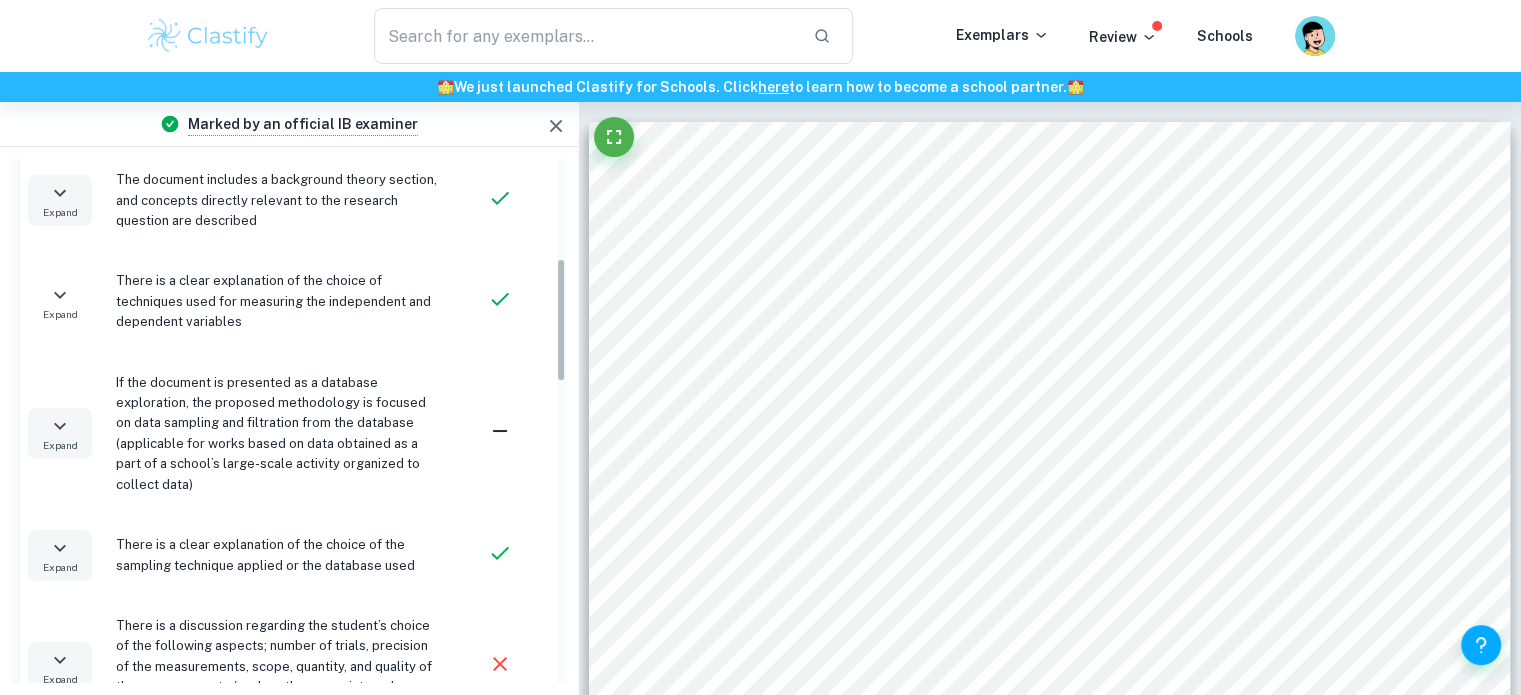 scroll, scrollTop: 0, scrollLeft: 0, axis: both 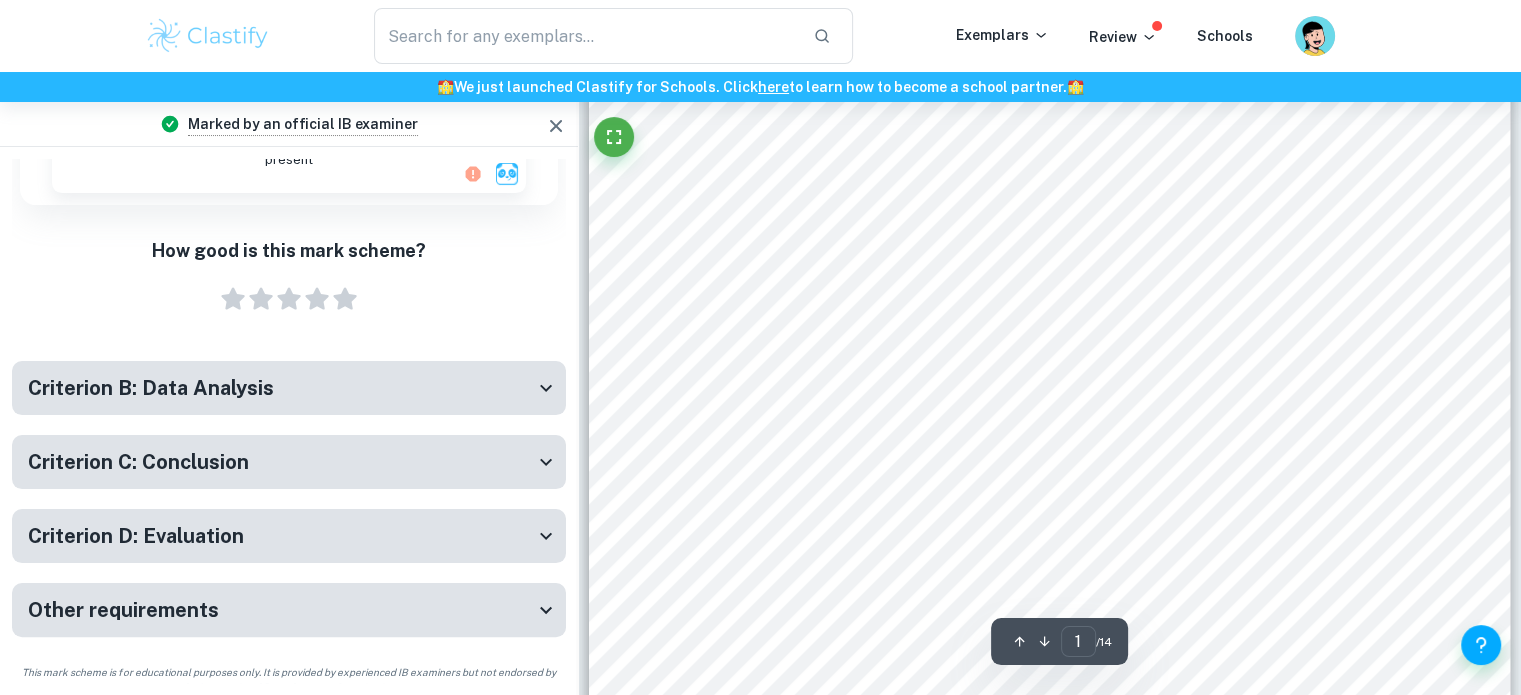 click on "Criterion B: Data Analysis" at bounding box center (289, 388) 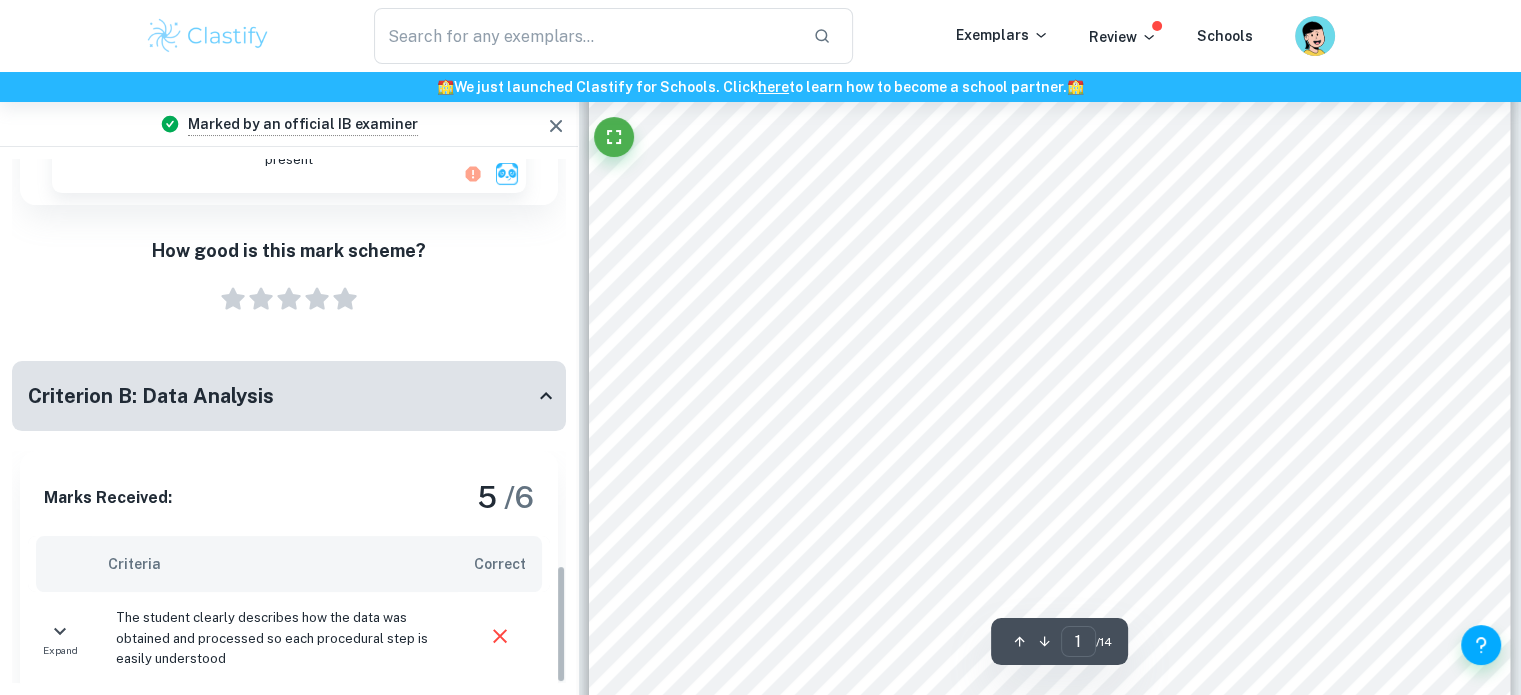 scroll, scrollTop: 2523, scrollLeft: 0, axis: vertical 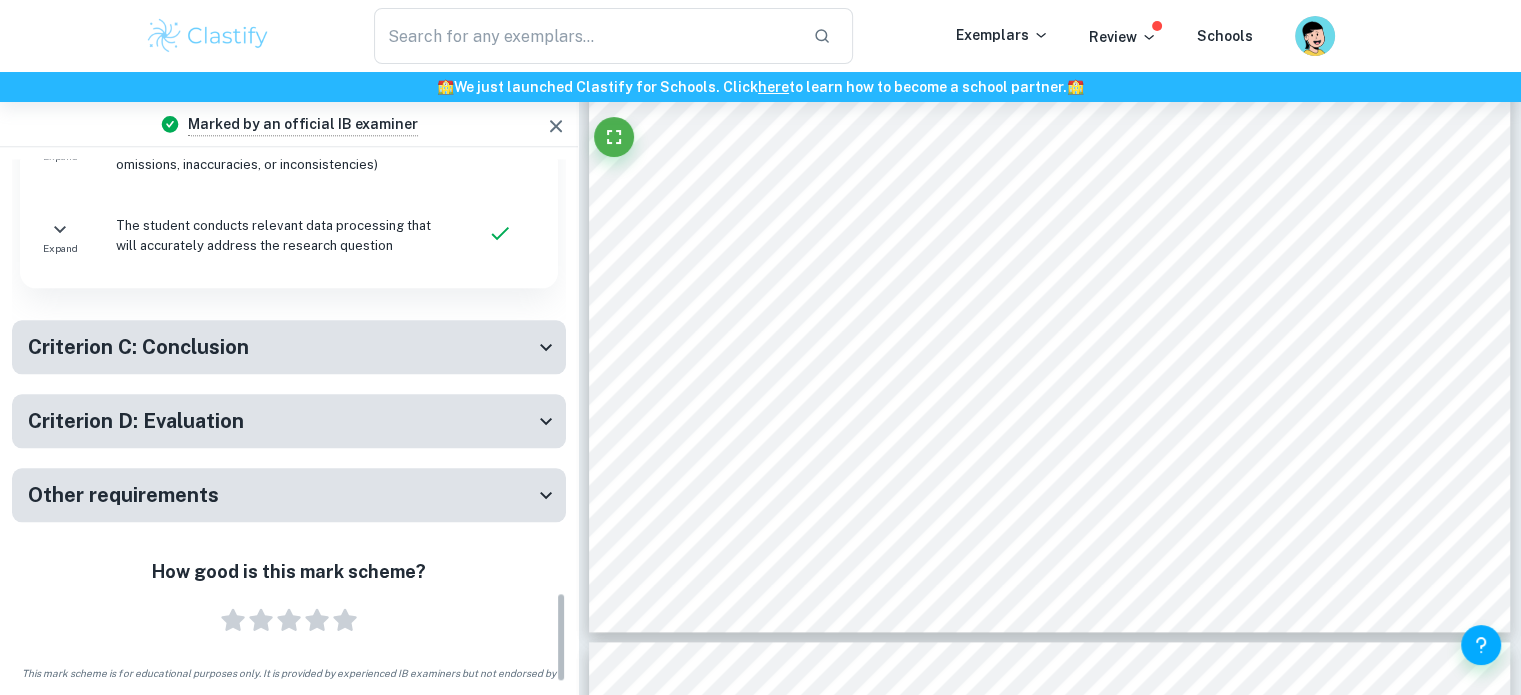 click on "Criterion C: Conclusion" at bounding box center (281, 347) 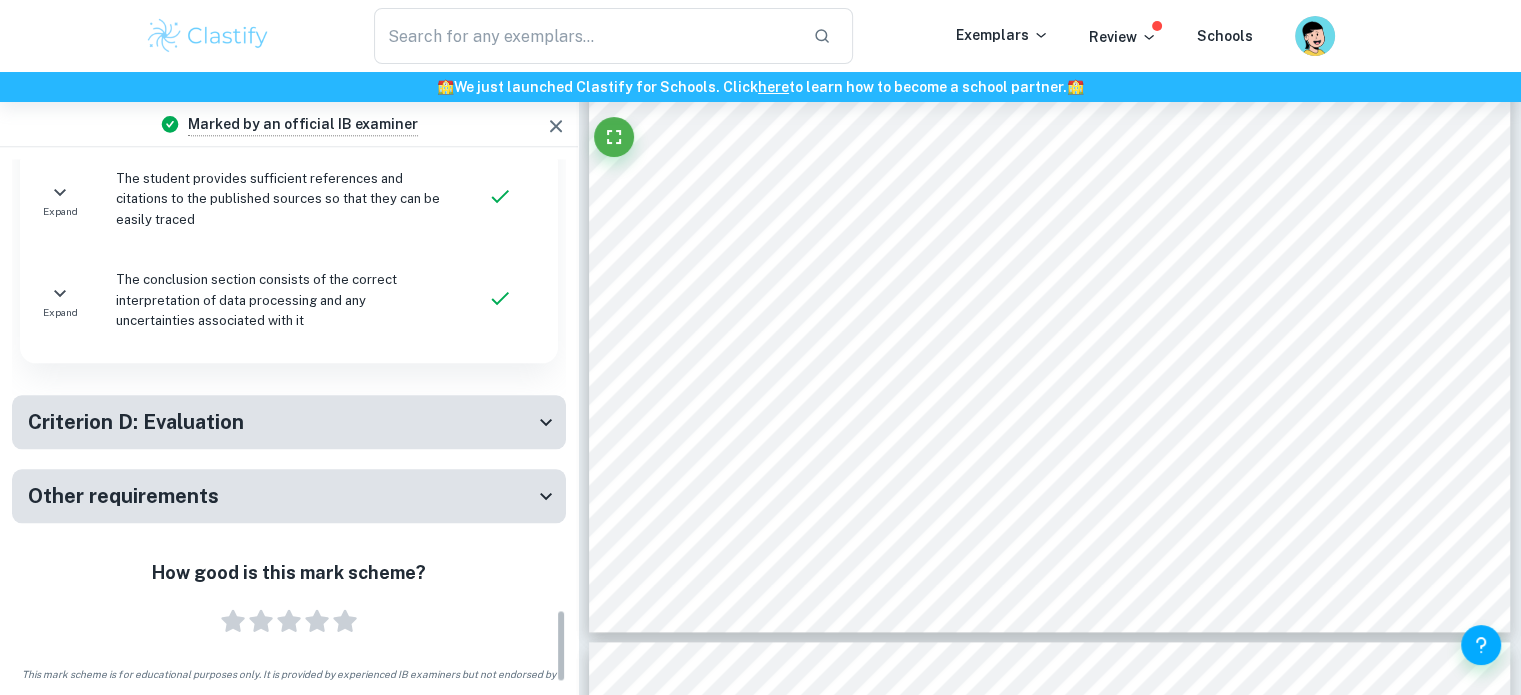 click on "Criterion D: Evaluation" at bounding box center (289, 422) 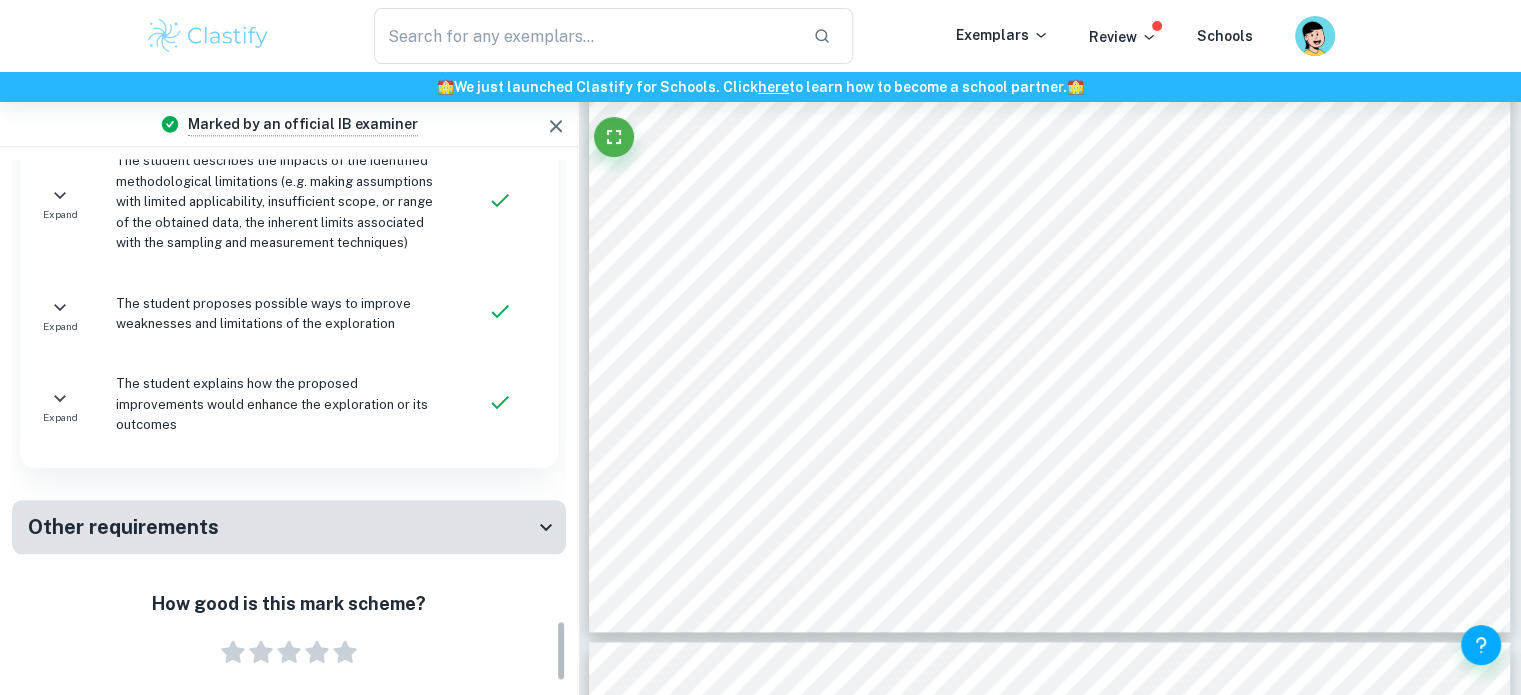 click on "Other requirements" at bounding box center (281, 527) 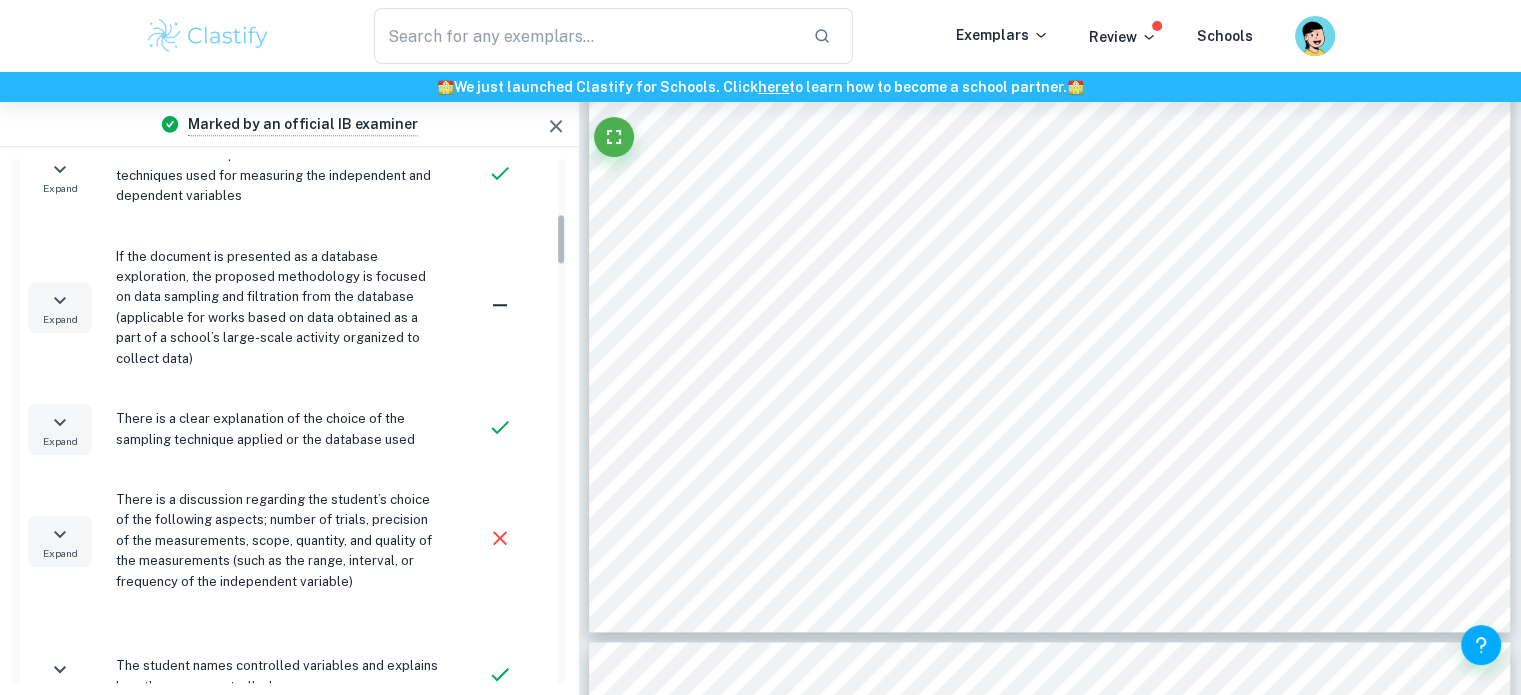 scroll, scrollTop: 544, scrollLeft: 0, axis: vertical 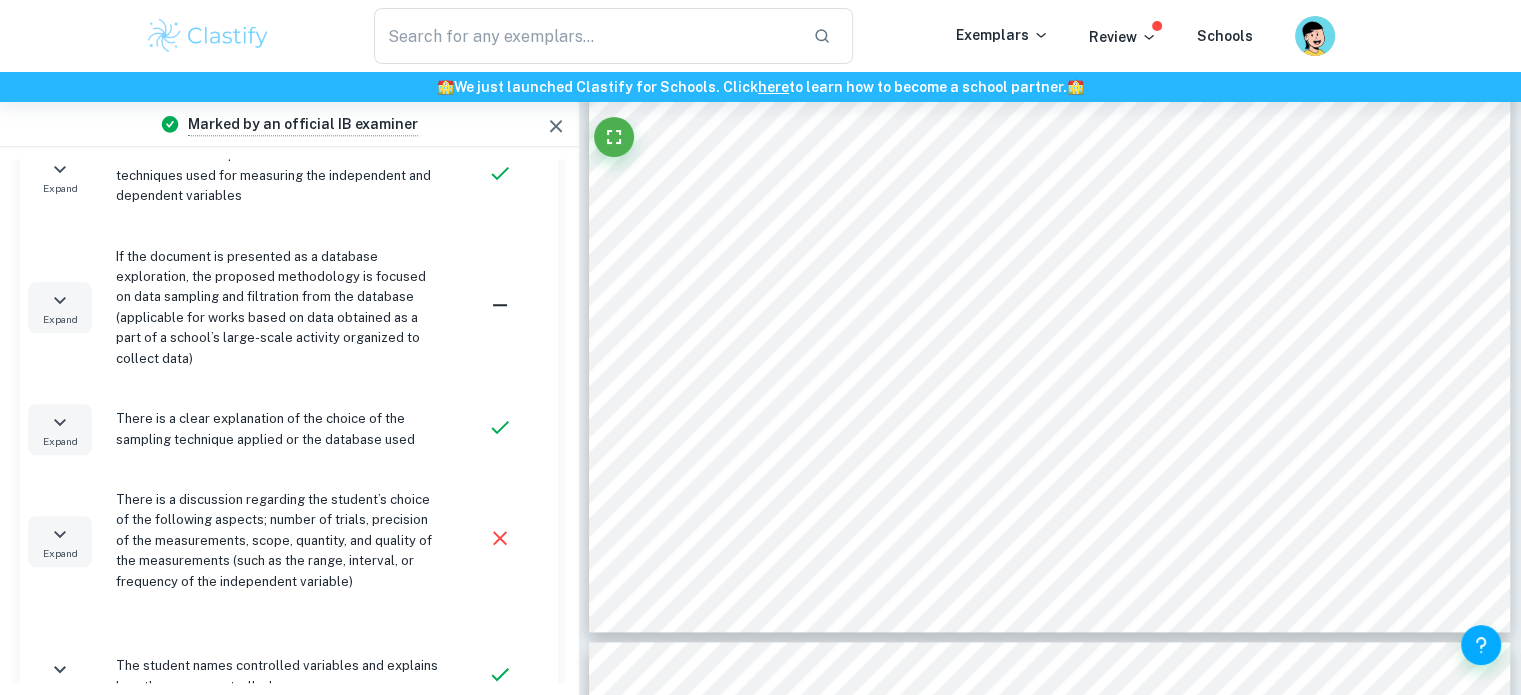 click on "There is a clear explanation of the choice of the sampling technique applied or the database used" at bounding box center (279, 429) 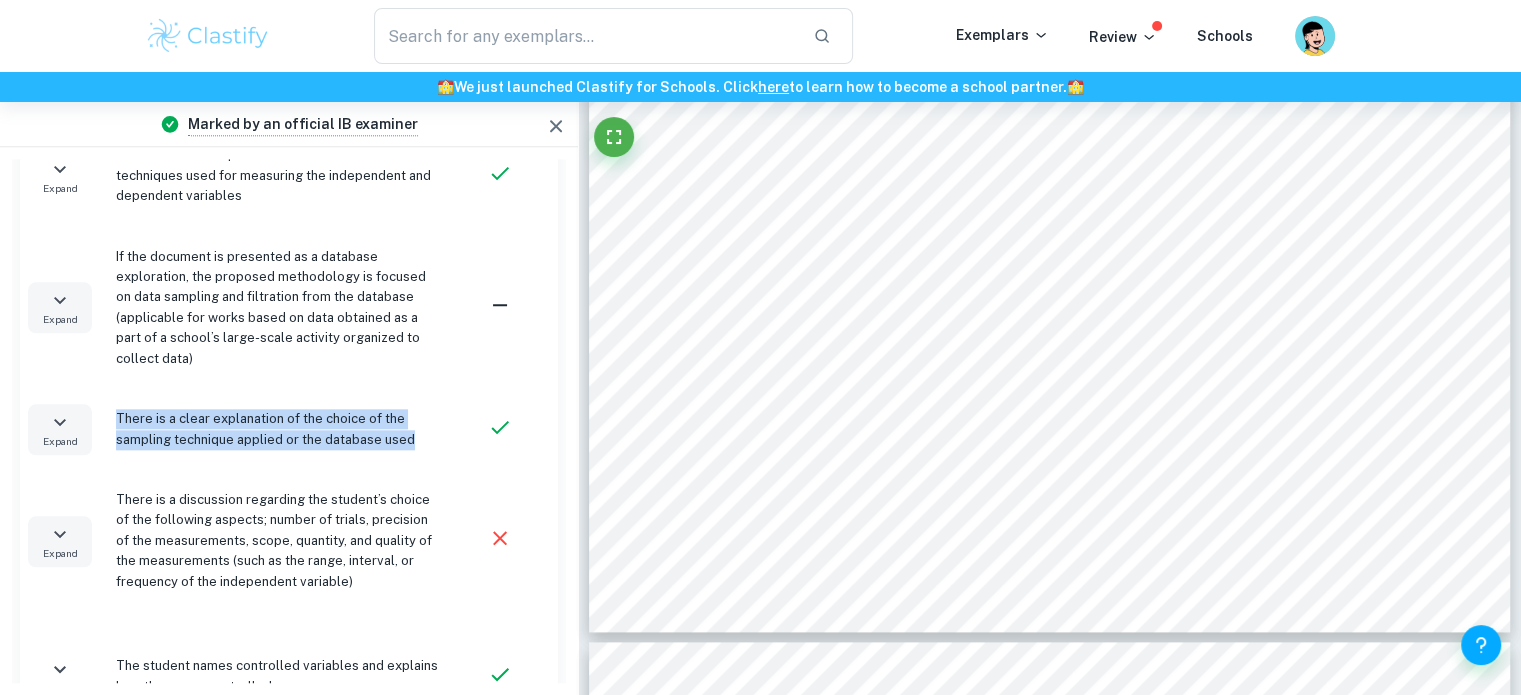 click on "There is a clear explanation of the choice of the sampling technique applied or the database used" at bounding box center [279, 429] 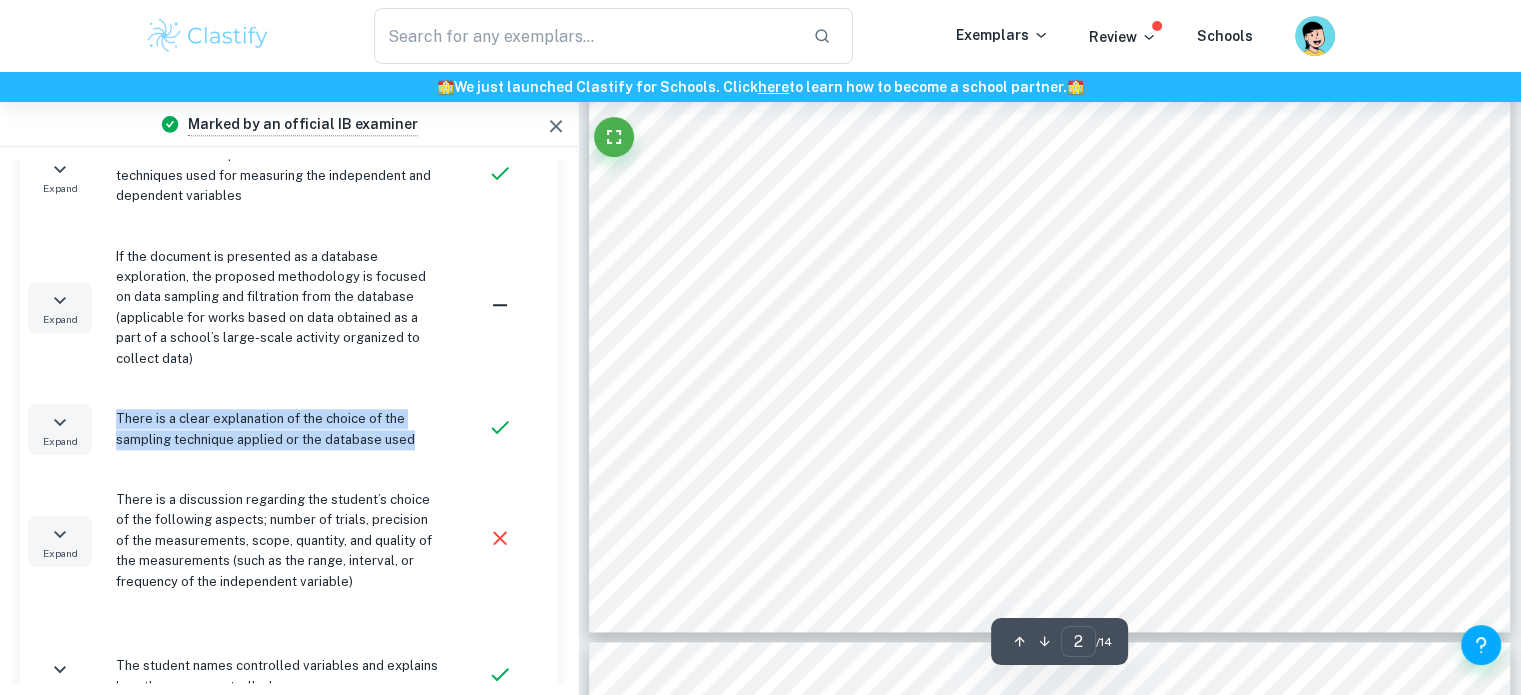 click on "There is a clear explanation of the choice of the sampling technique applied or the database used" at bounding box center (279, 429) 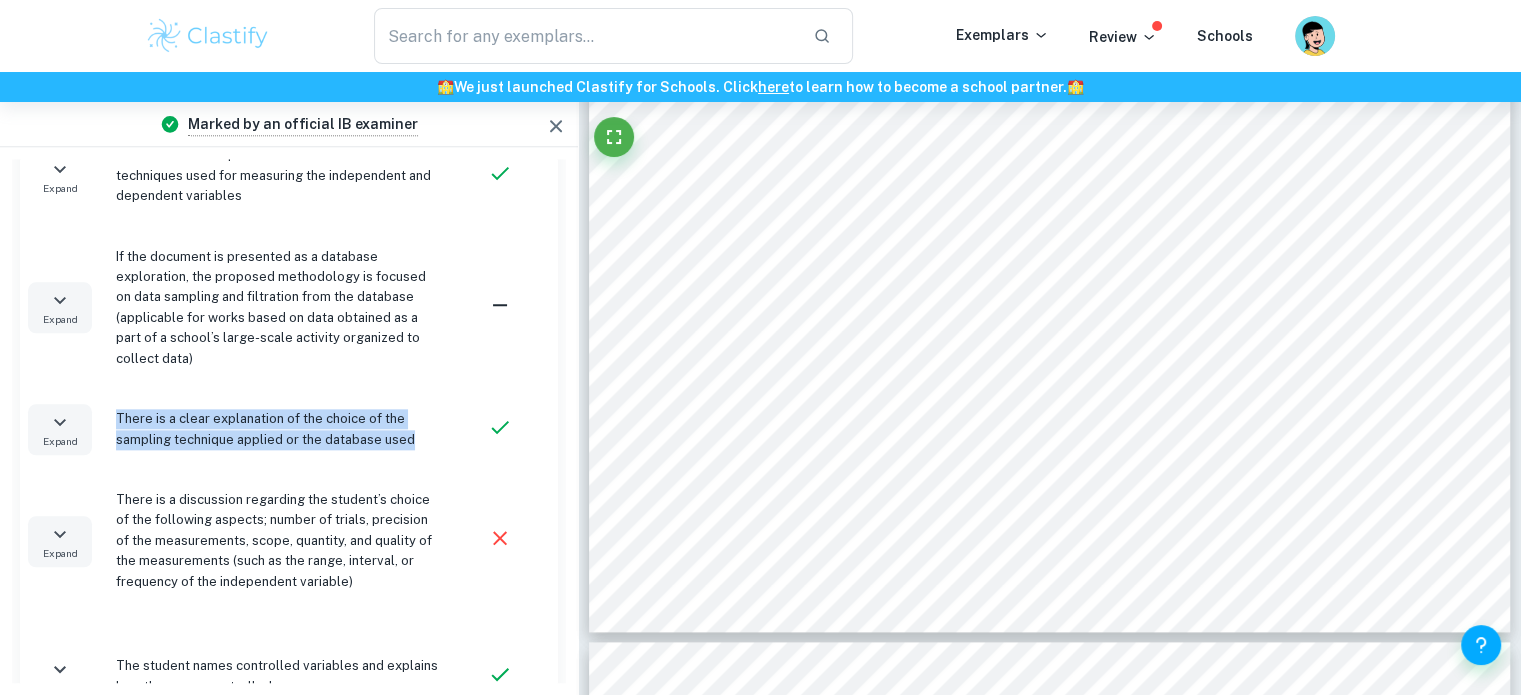 click on "There is a clear explanation of the choice of the sampling technique applied or the database used" at bounding box center [279, 429] 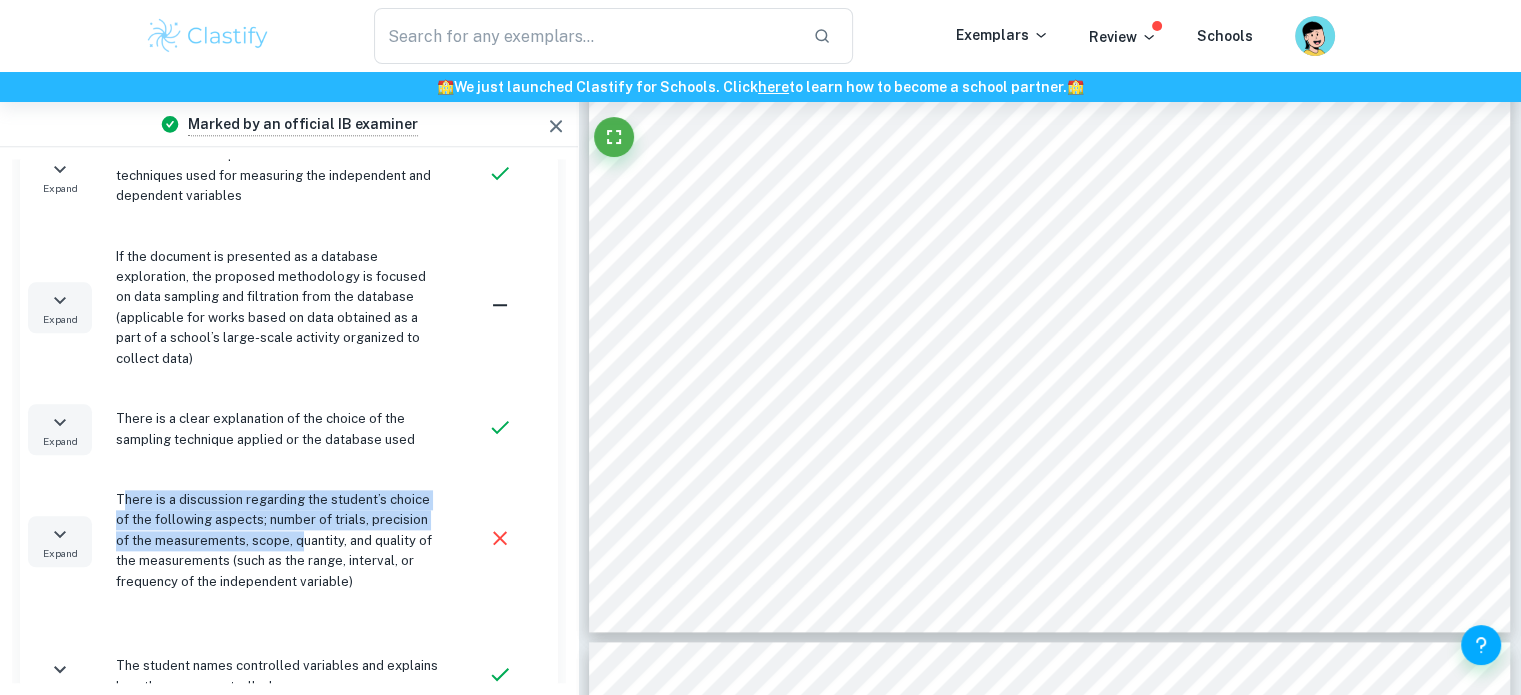 drag, startPoint x: 120, startPoint y: 500, endPoint x: 316, endPoint y: 555, distance: 203.57063 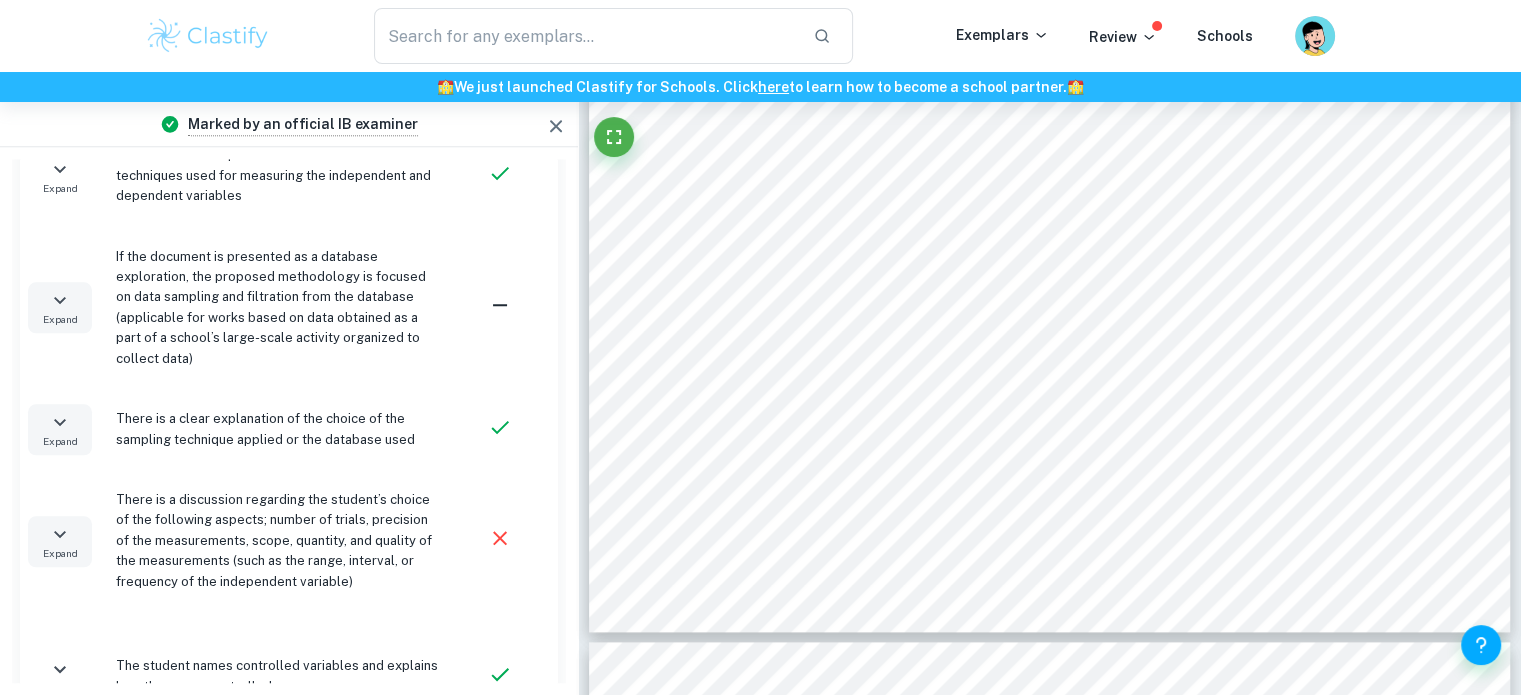 click on "There is a discussion regarding the student’s choice of the following aspects; number of trials, precision of the measurements, scope, quantity, and quality of the measurements (such as the range, interval, or frequency of the independent variable)" at bounding box center [279, 541] 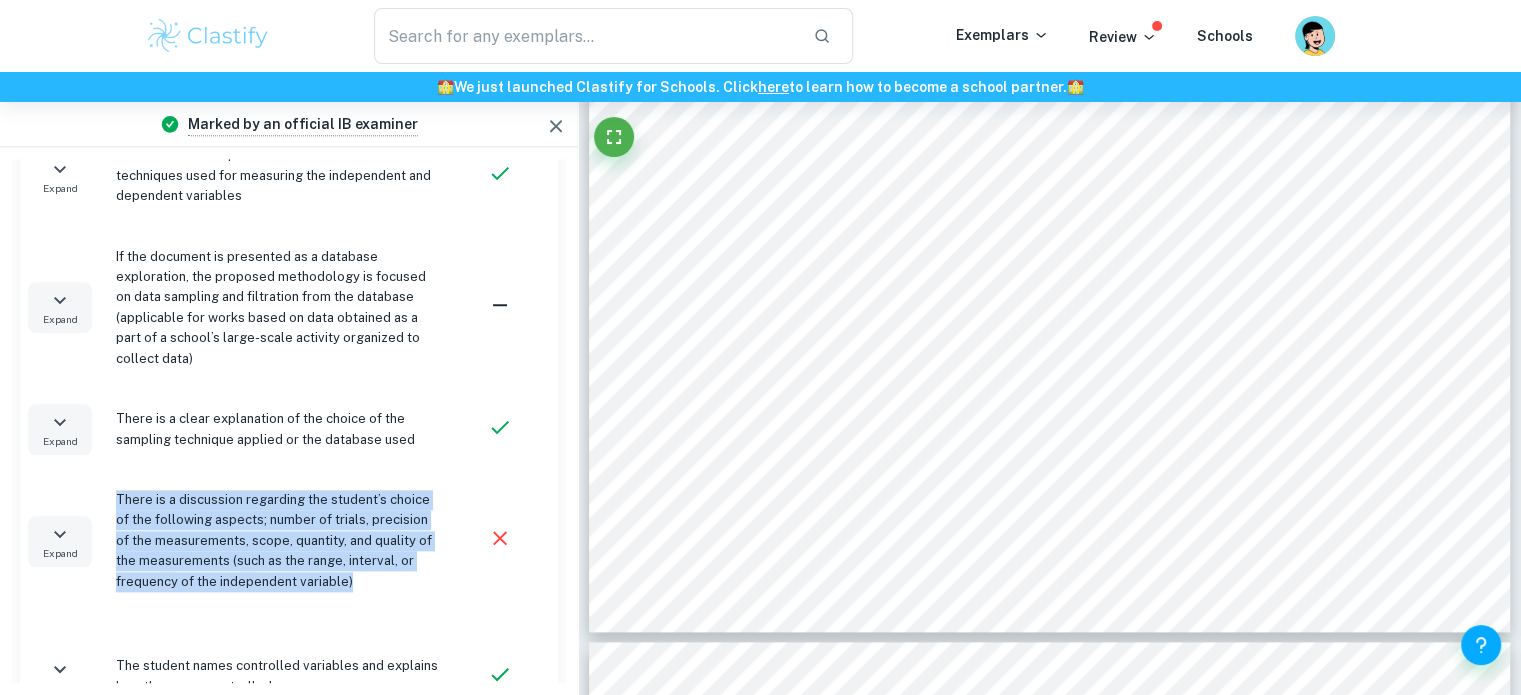 drag, startPoint x: 352, startPoint y: 584, endPoint x: 114, endPoint y: 507, distance: 250.14595 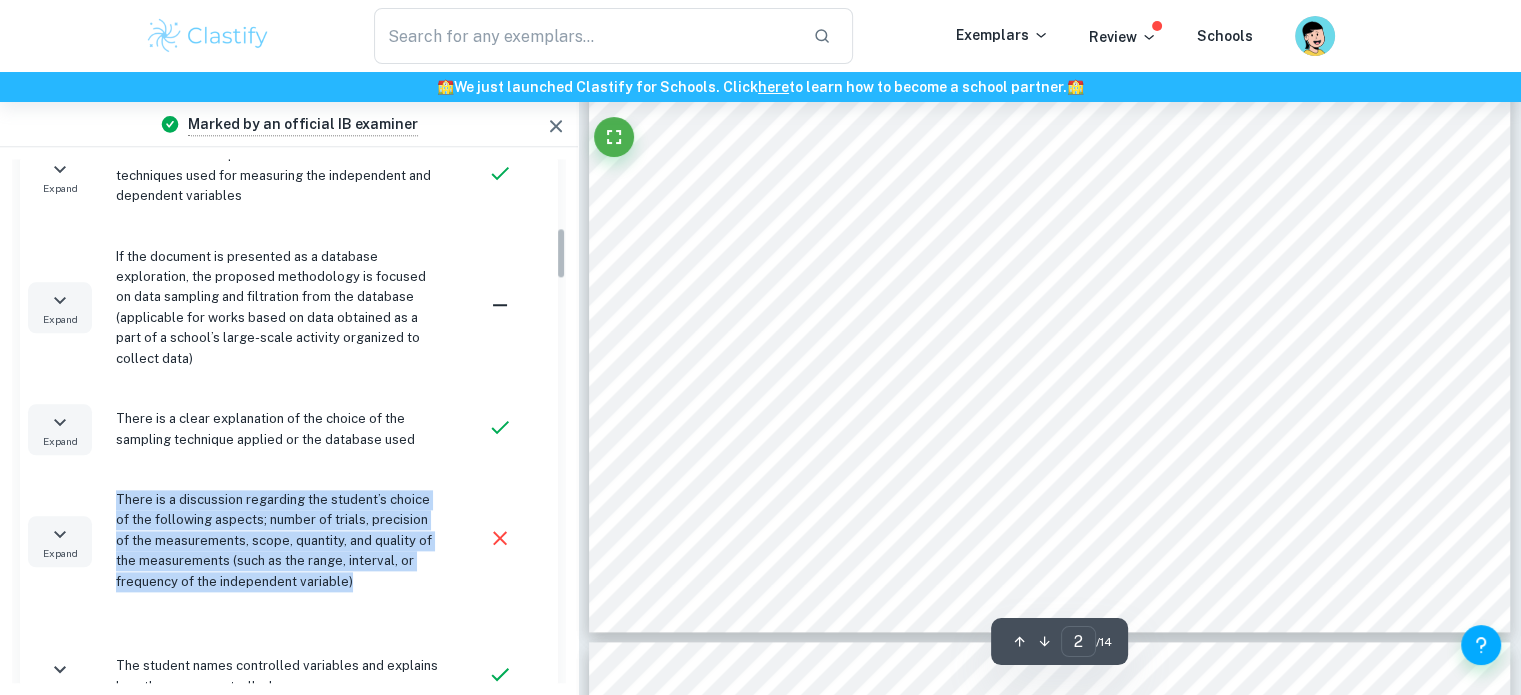 scroll, scrollTop: 771, scrollLeft: 0, axis: vertical 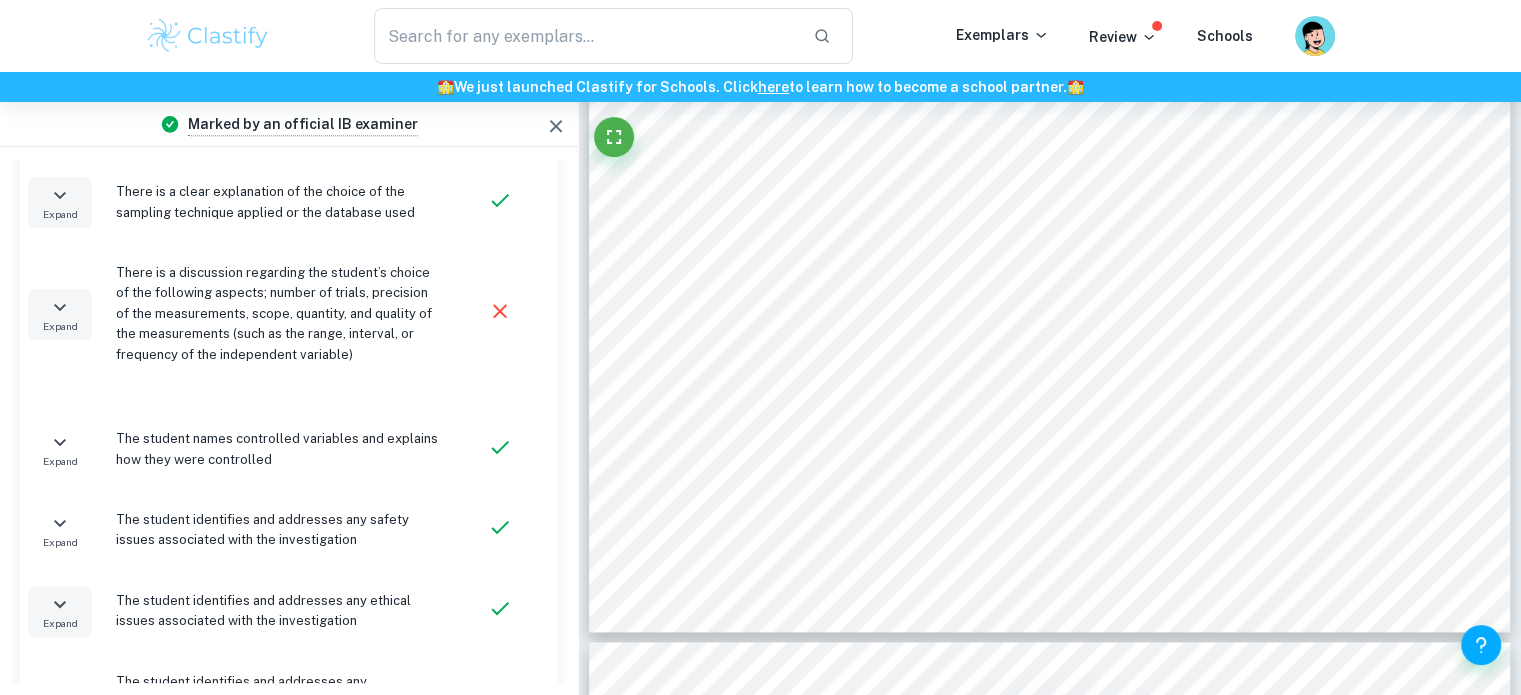 click on "The student names controlled variables and explains how they were controlled" at bounding box center [279, 449] 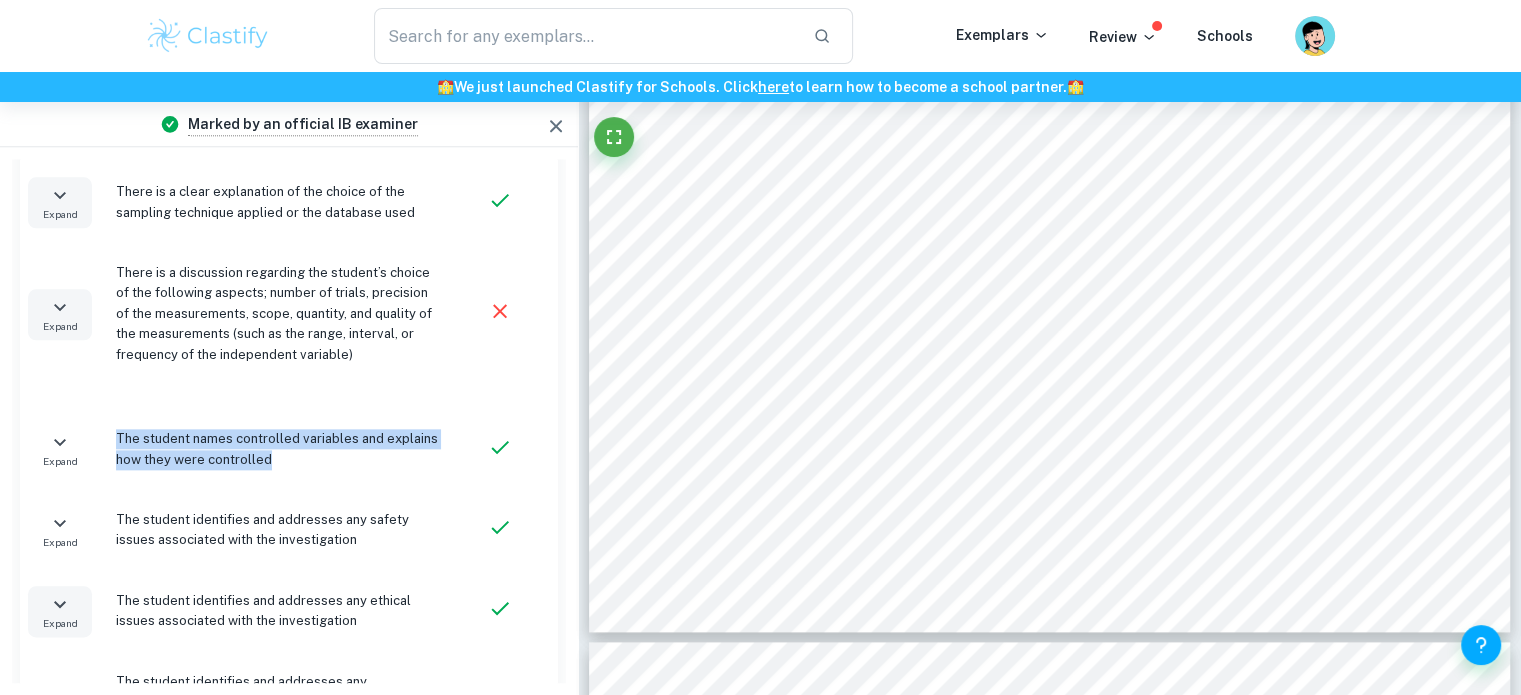 drag, startPoint x: 264, startPoint y: 456, endPoint x: 113, endPoint y: 439, distance: 151.95393 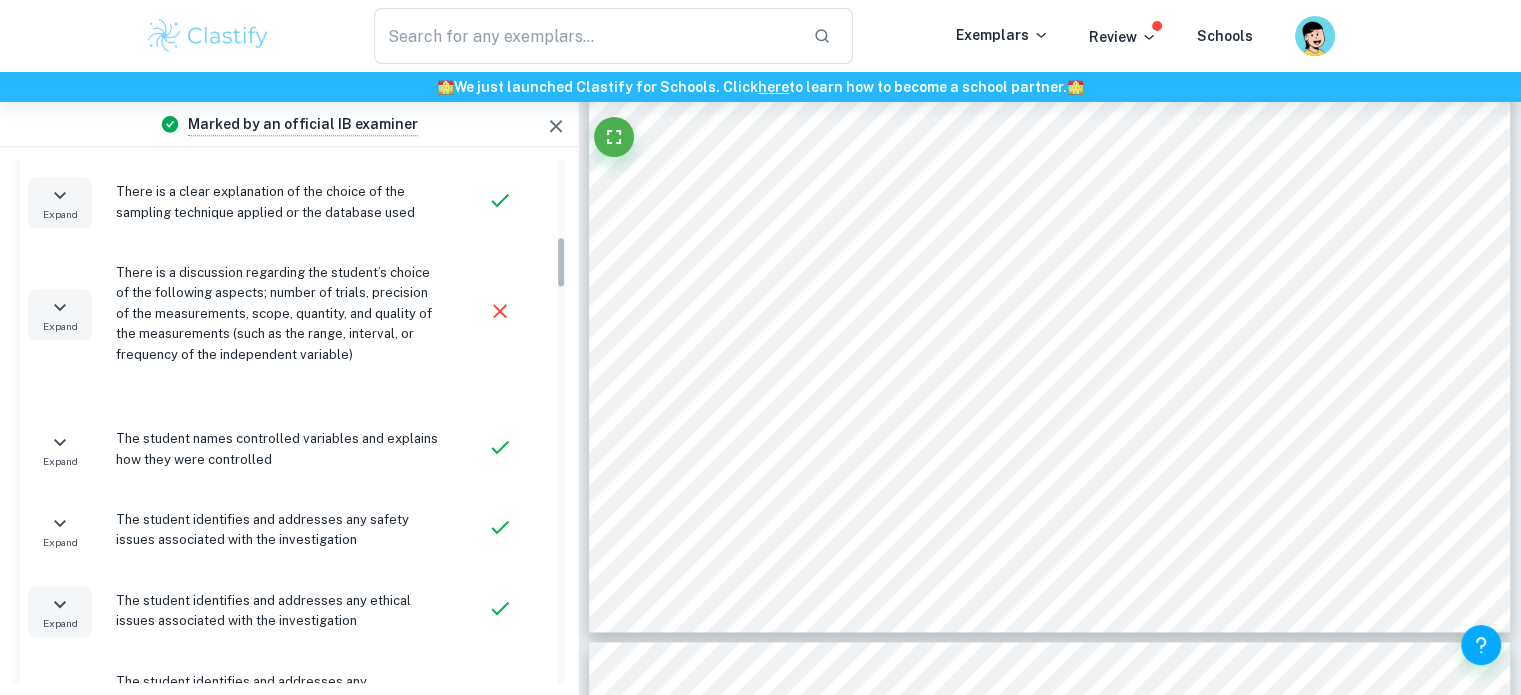 click on "The student identifies and addresses any safety issues associated with the investigation" at bounding box center (279, 530) 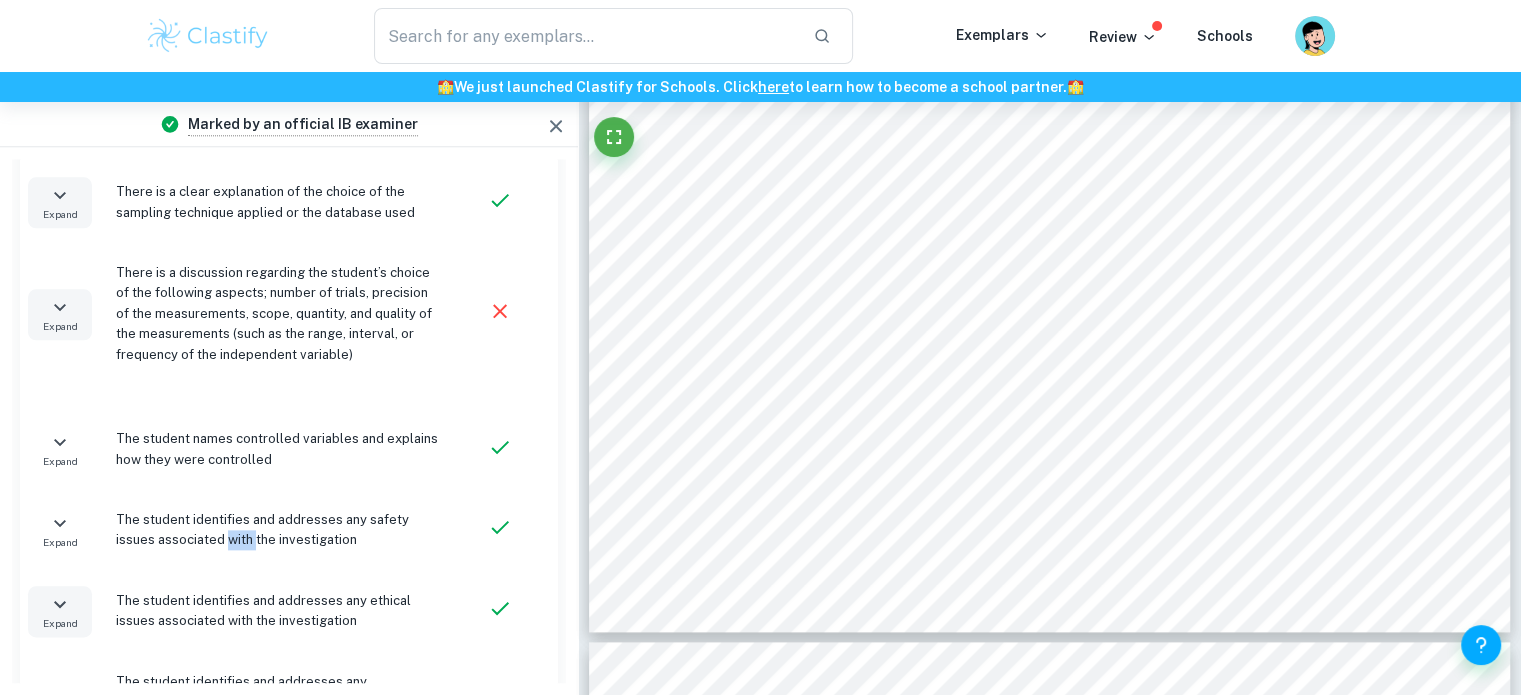 click on "The student identifies and addresses any safety issues associated with the investigation" at bounding box center (279, 530) 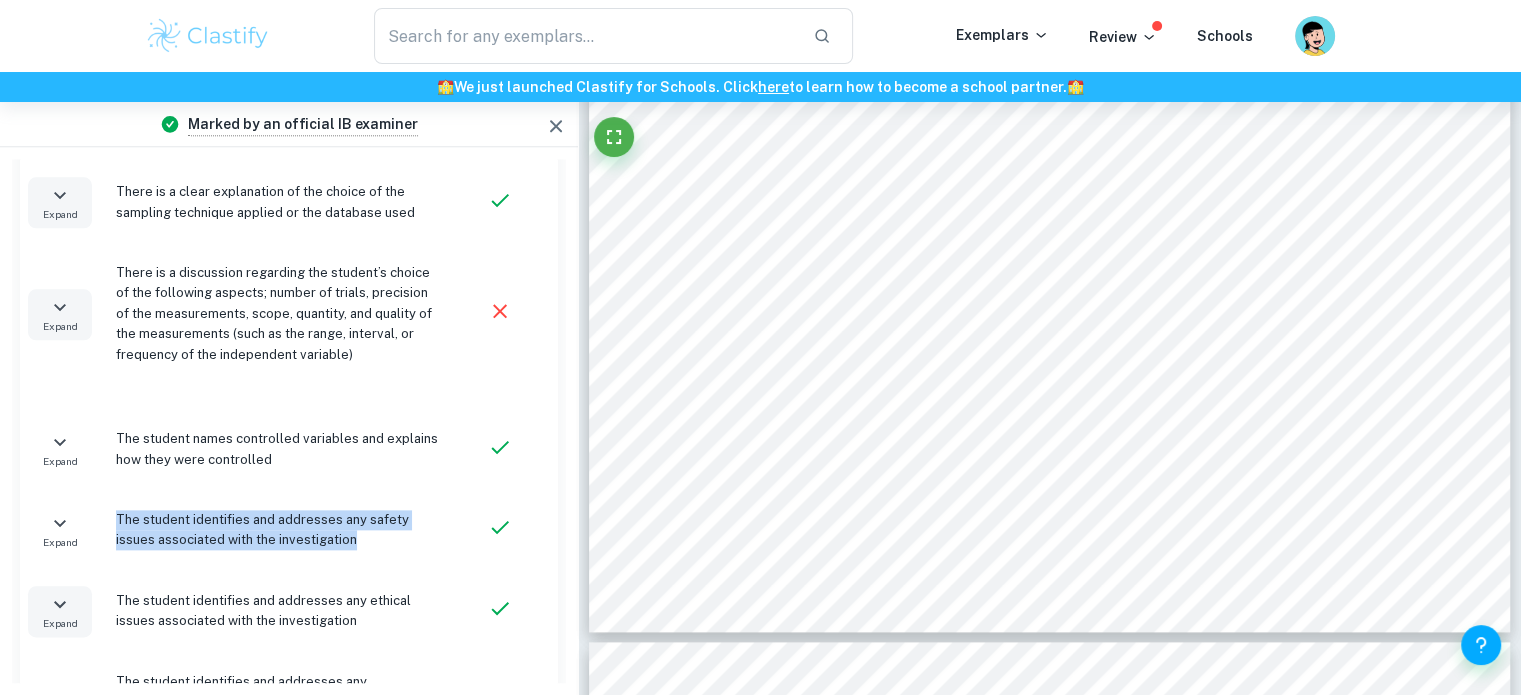 click on "The student identifies and addresses any safety issues associated with the investigation" at bounding box center [279, 530] 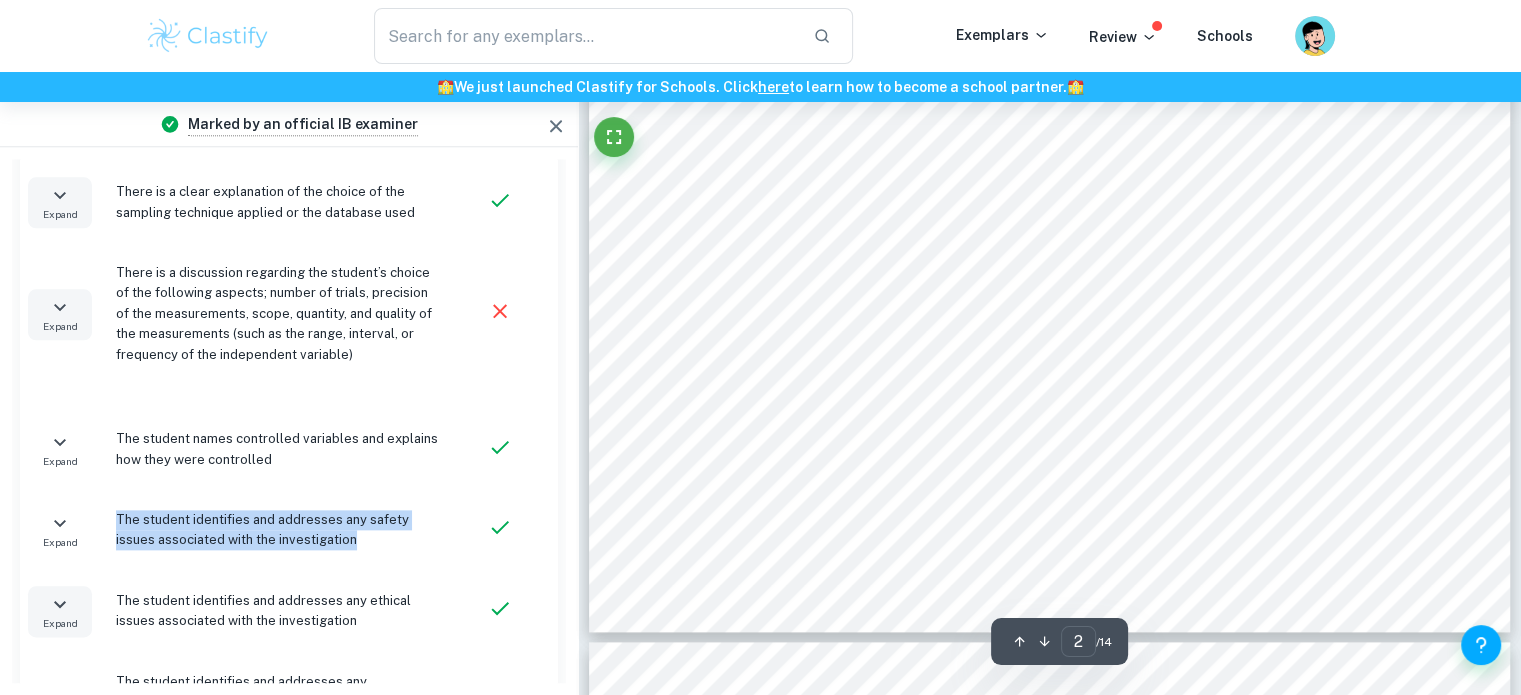 click on "The student identifies and addresses any safety issues associated with the investigation" at bounding box center [279, 530] 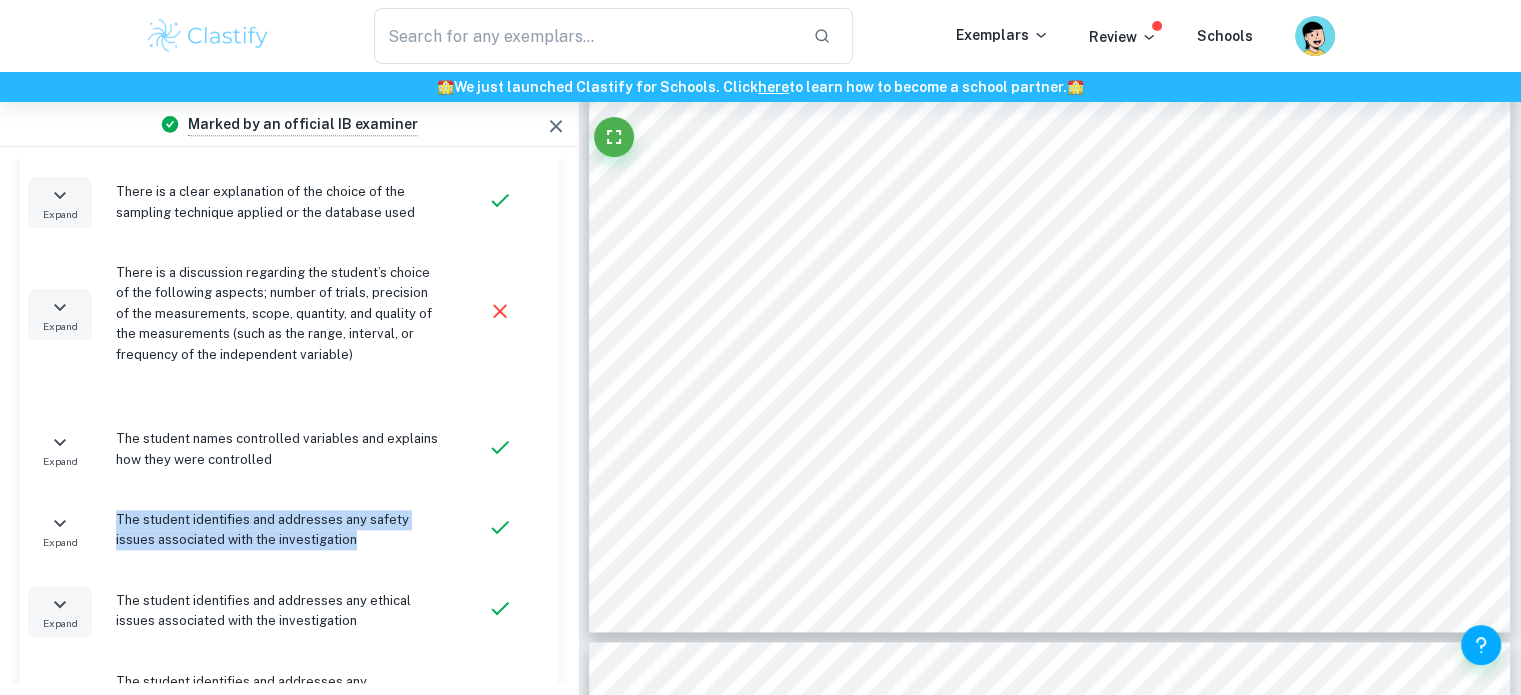 click on "The student identifies and addresses any safety issues associated with the investigation" at bounding box center (279, 530) 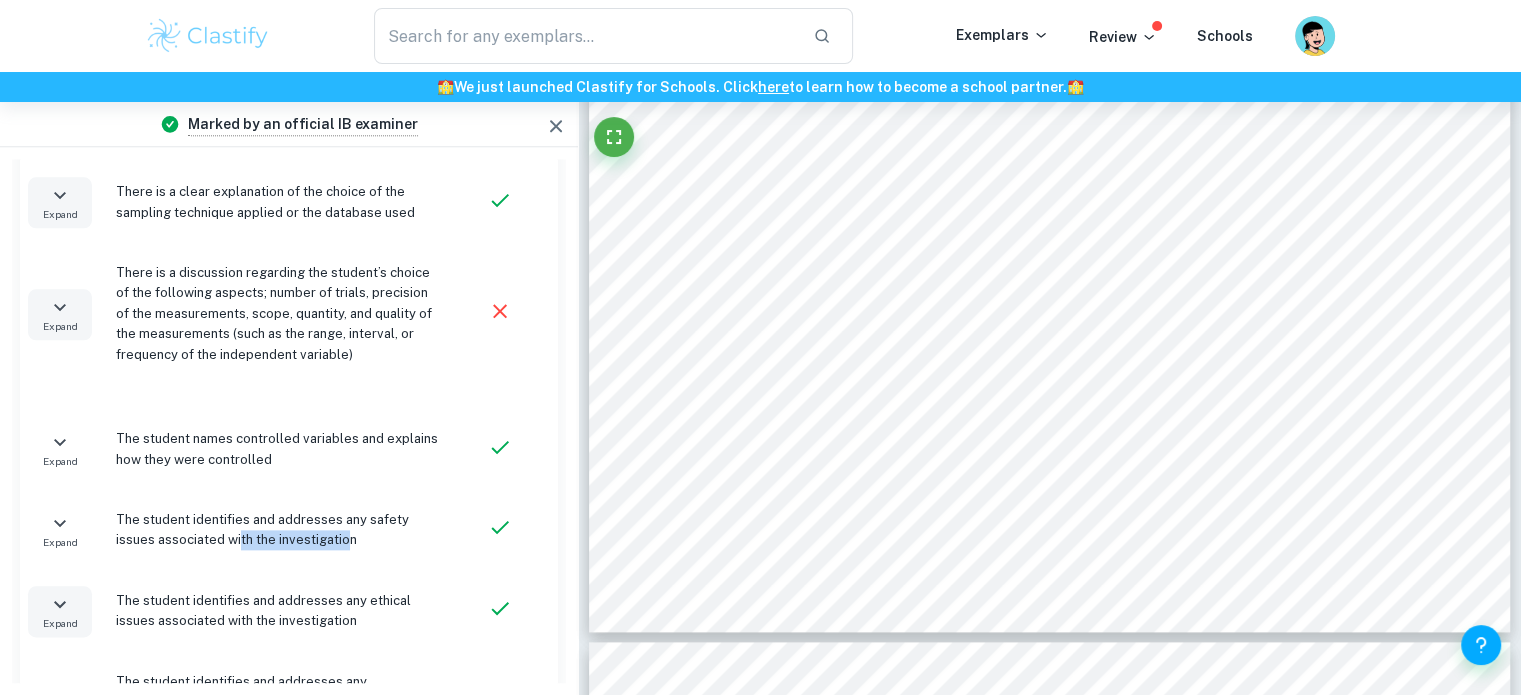 drag, startPoint x: 349, startPoint y: 542, endPoint x: 228, endPoint y: 535, distance: 121.20231 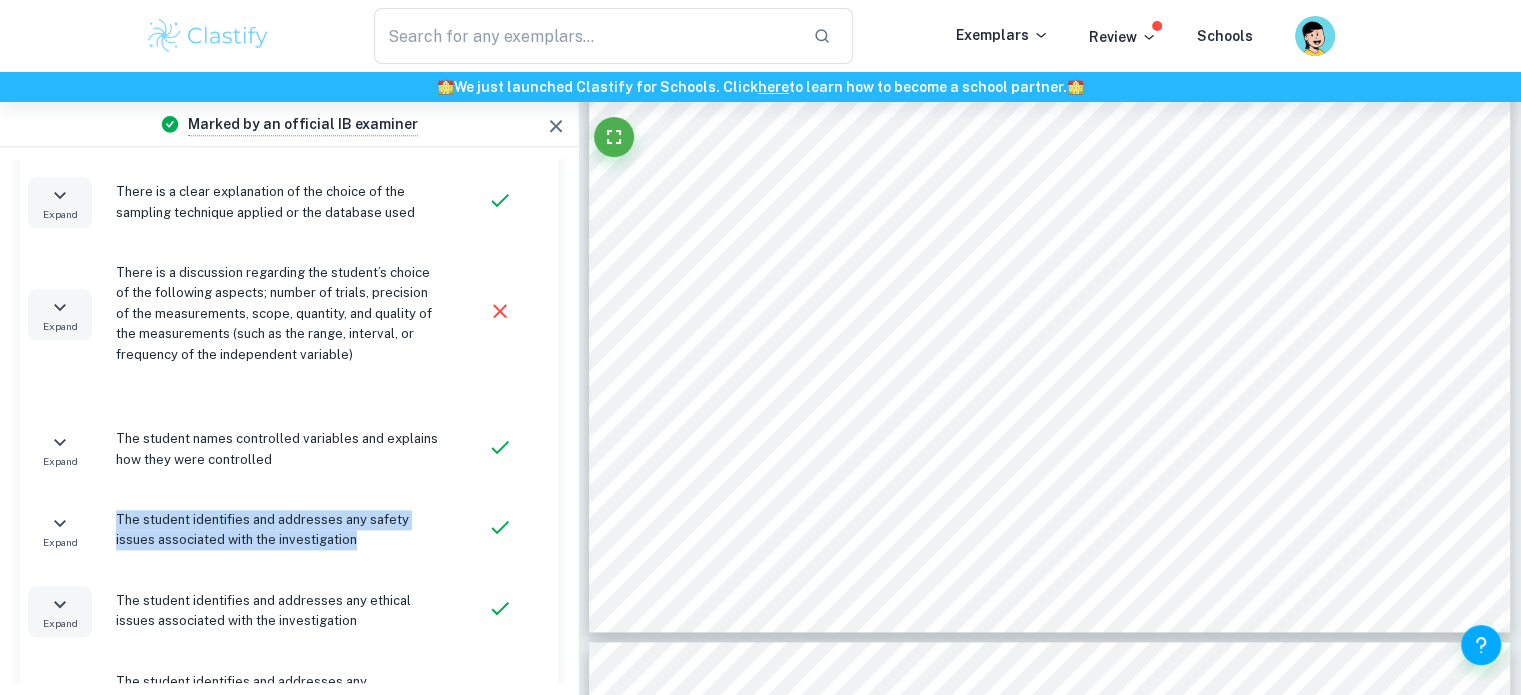 drag, startPoint x: 350, startPoint y: 543, endPoint x: 111, endPoint y: 515, distance: 240.63458 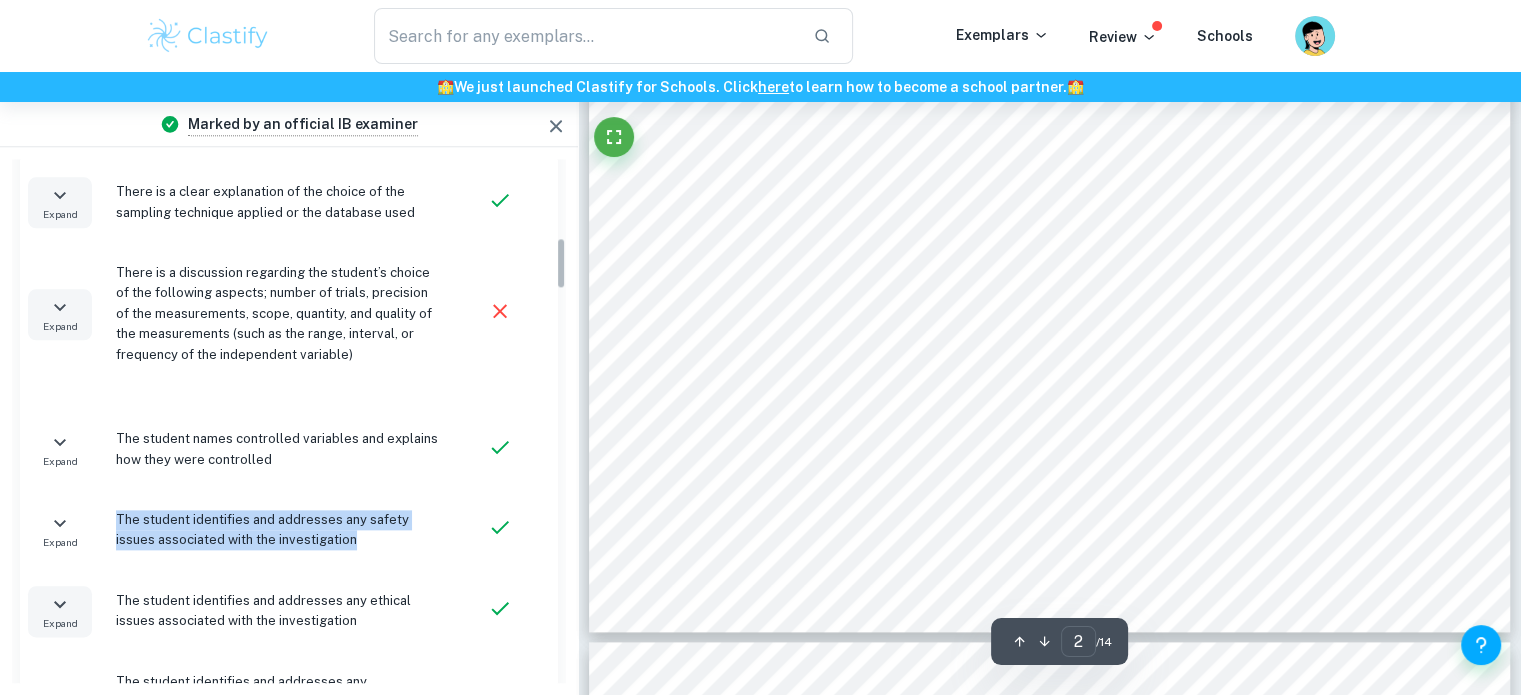 scroll, scrollTop: 968, scrollLeft: 0, axis: vertical 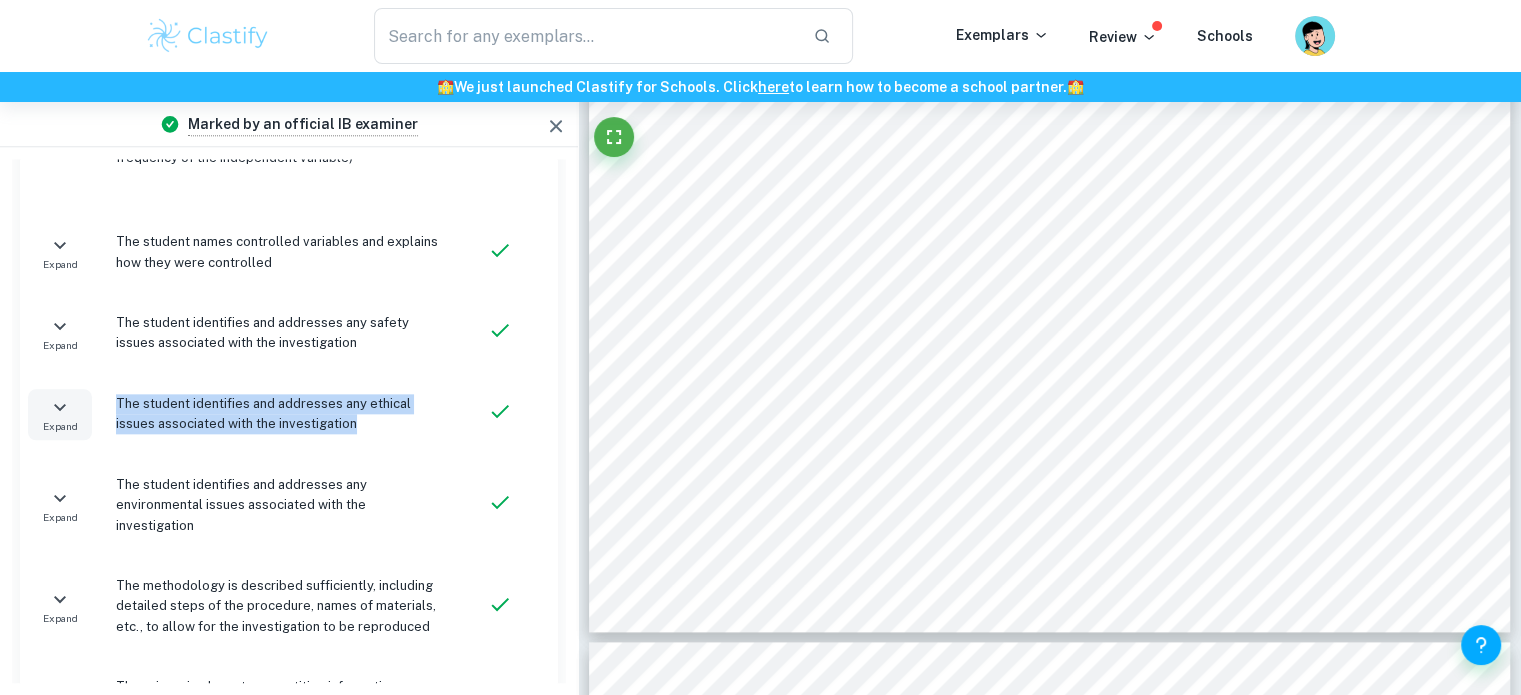 drag, startPoint x: 352, startPoint y: 427, endPoint x: 116, endPoint y: 411, distance: 236.54175 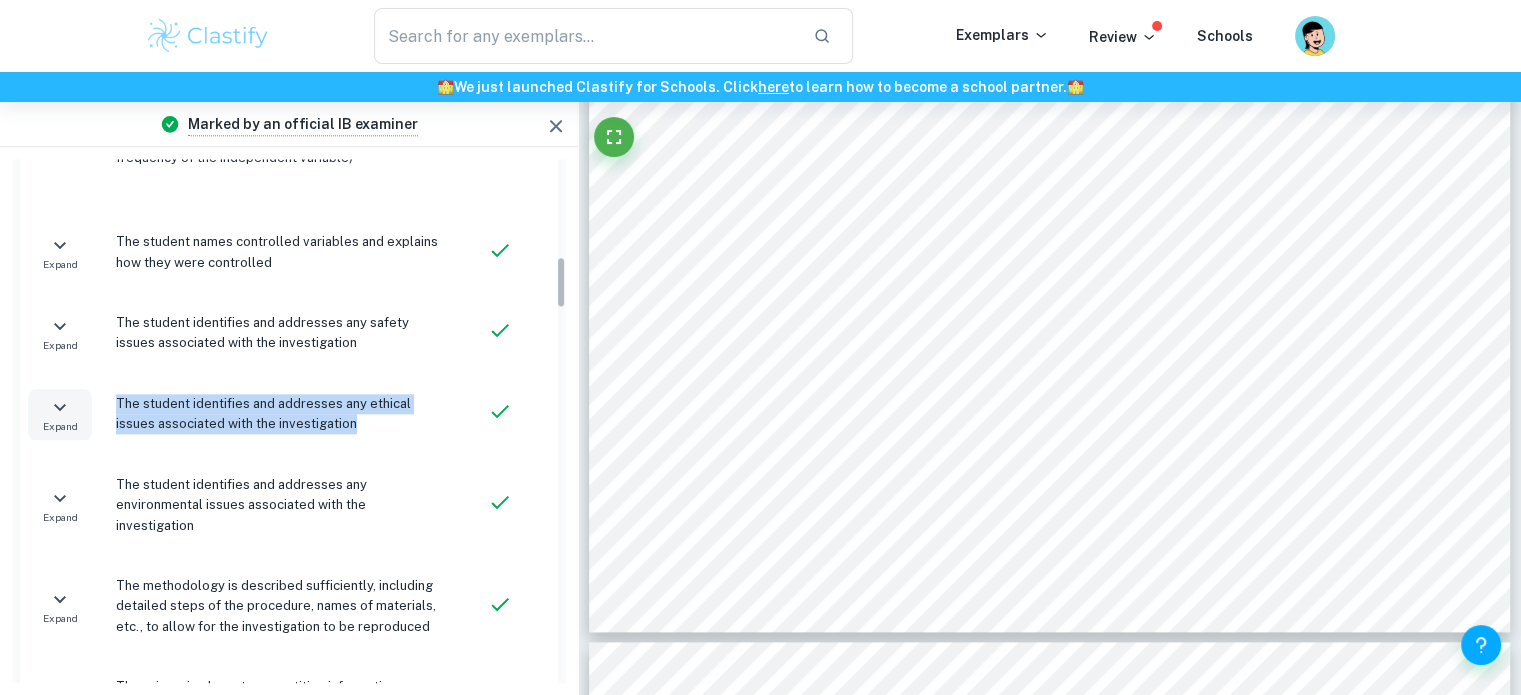 click on "The student identifies and addresses any environmental issues associated with the investigation" at bounding box center (279, 505) 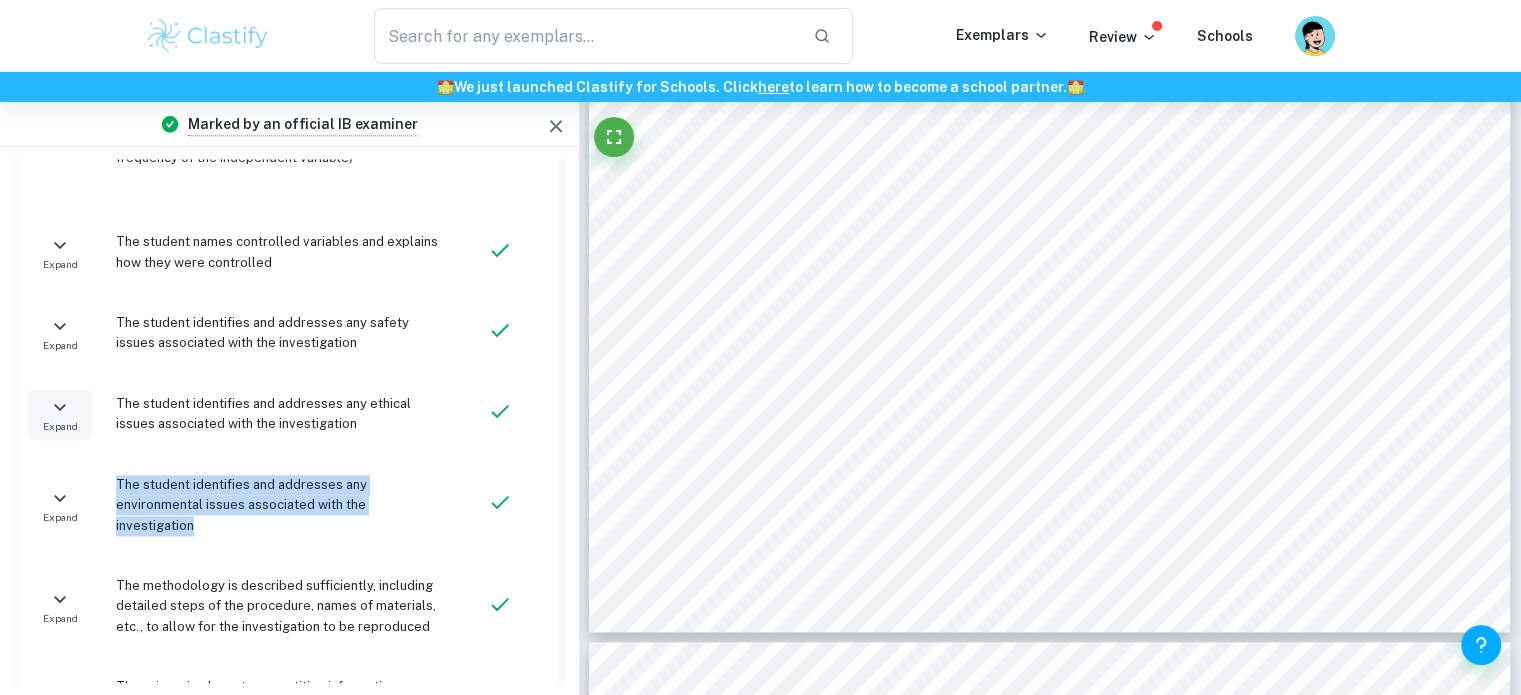 drag, startPoint x: 441, startPoint y: 511, endPoint x: 117, endPoint y: 475, distance: 325.99387 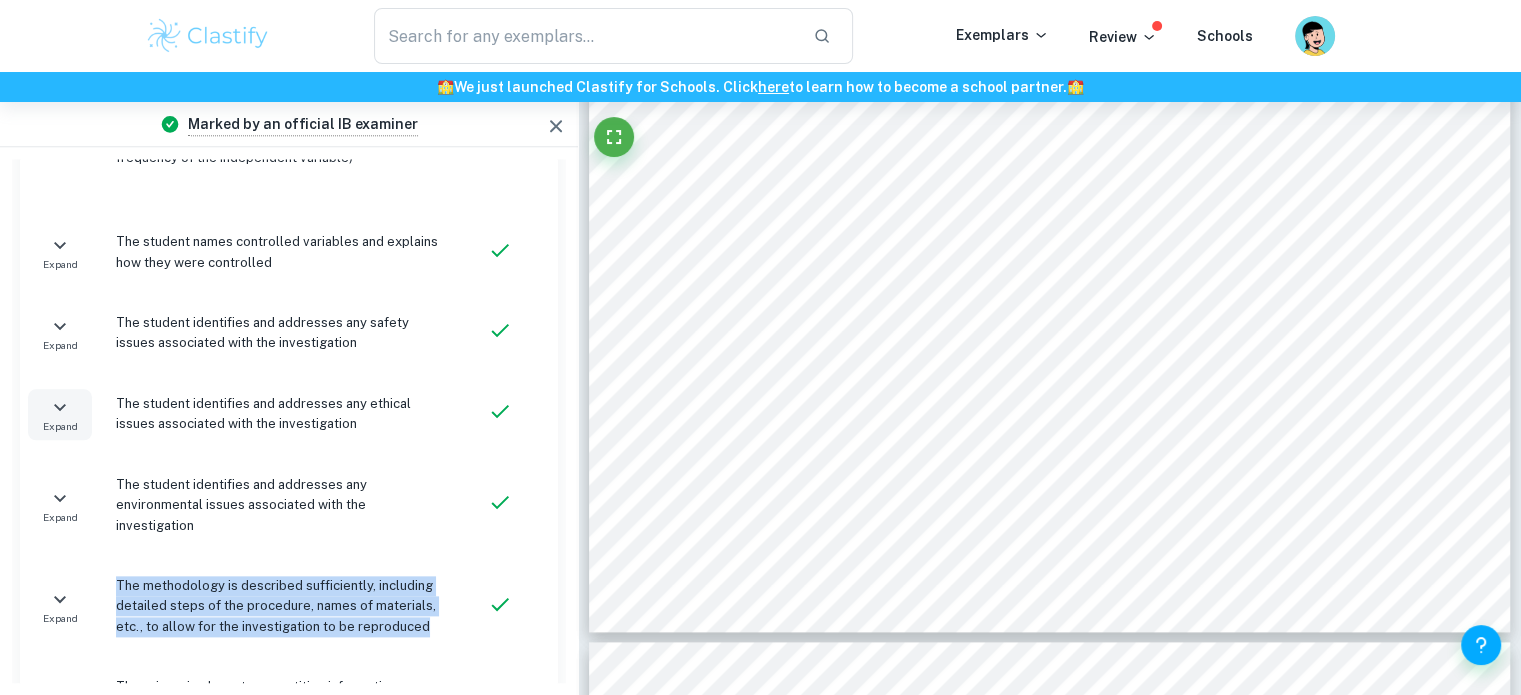 drag, startPoint x: 419, startPoint y: 606, endPoint x: 97, endPoint y: 557, distance: 325.7069 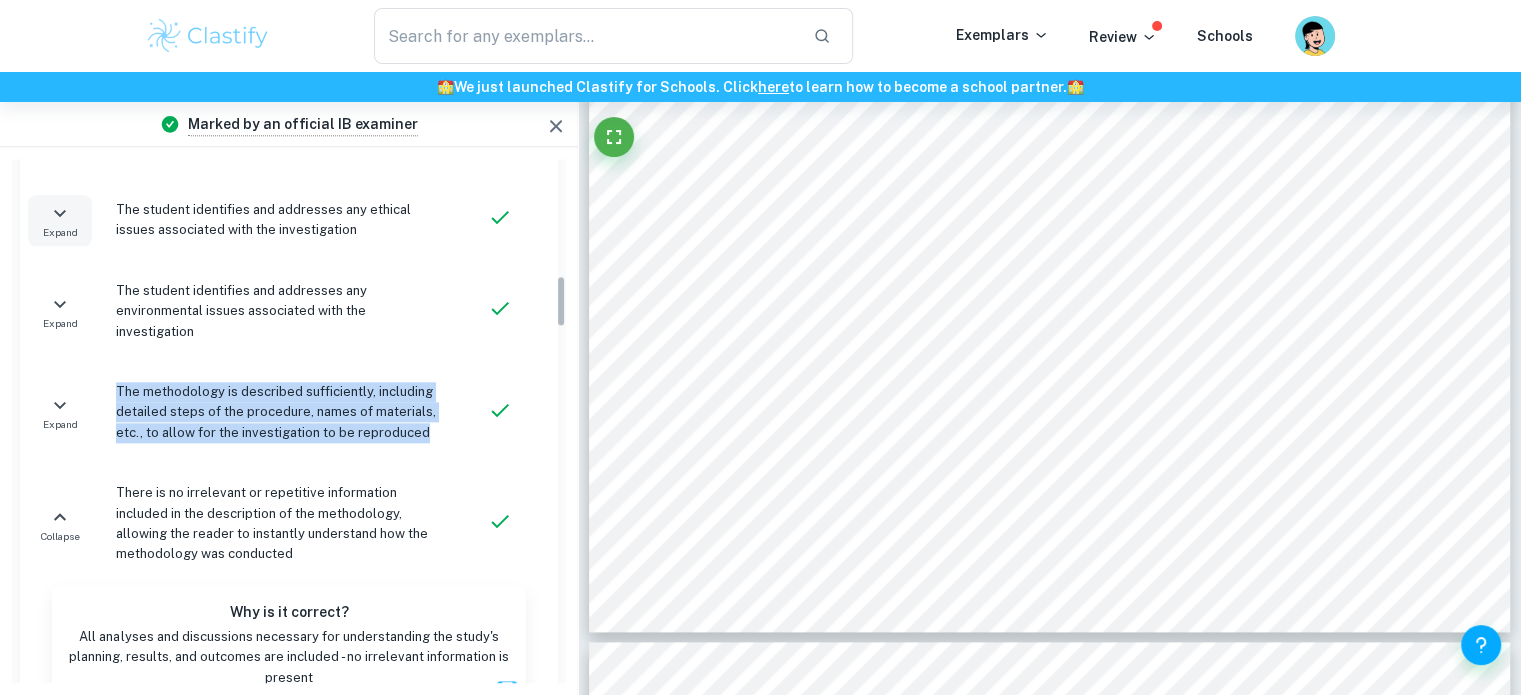 scroll, scrollTop: 1154, scrollLeft: 0, axis: vertical 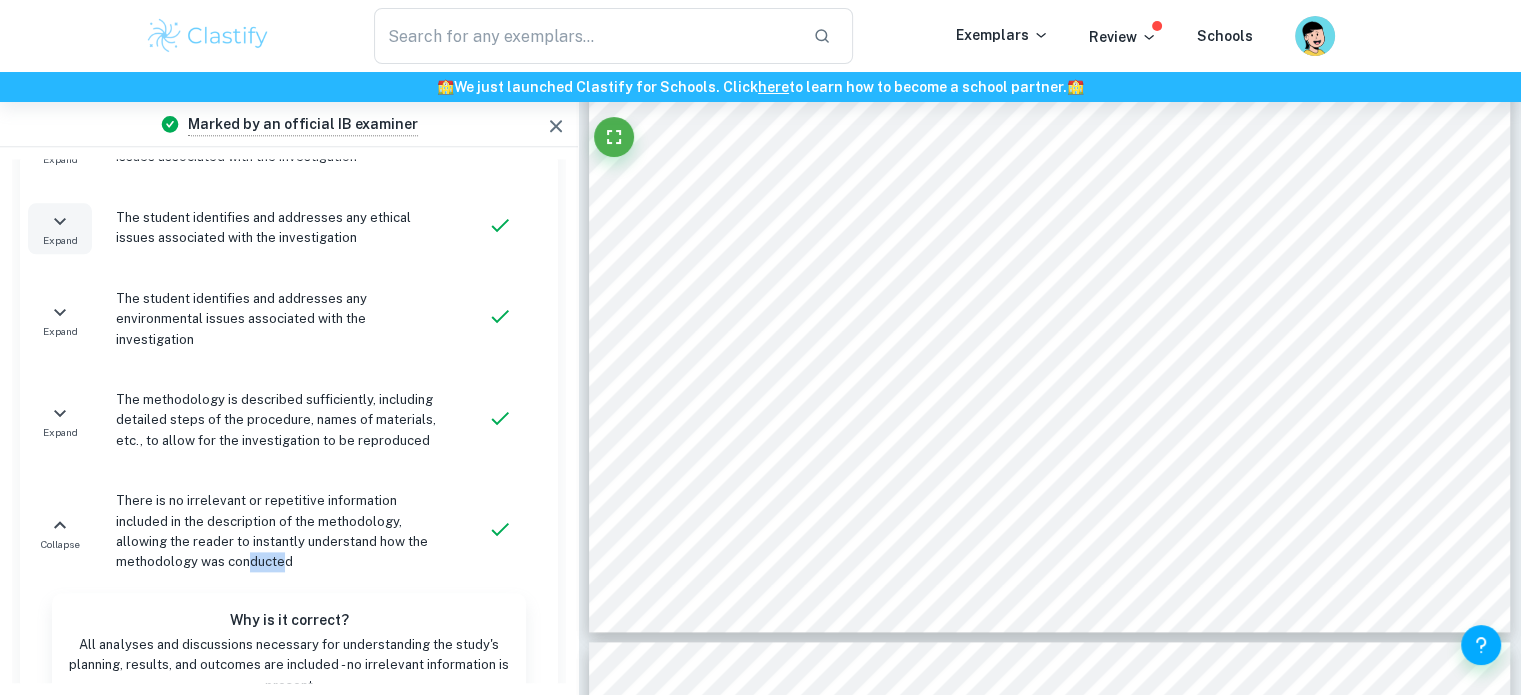 drag, startPoint x: 283, startPoint y: 543, endPoint x: 245, endPoint y: 536, distance: 38.63936 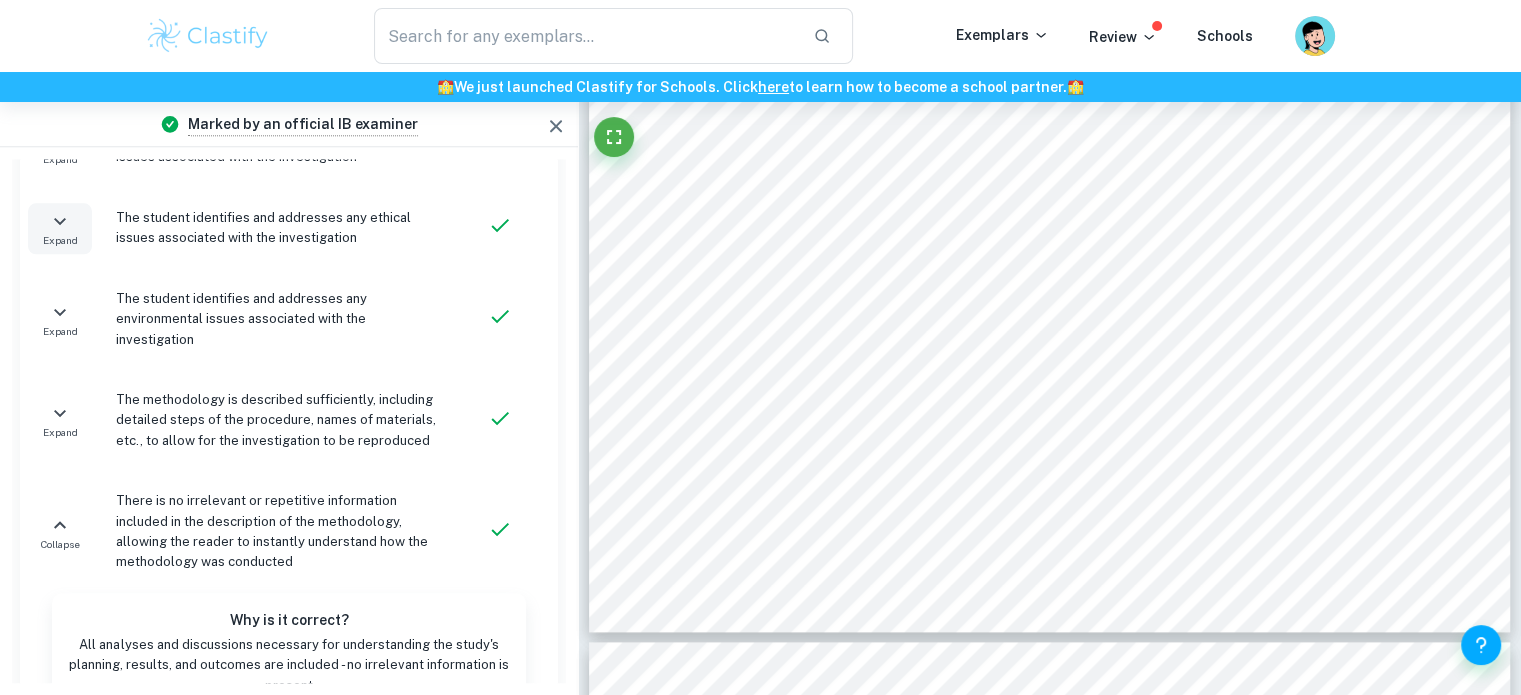 click on "There is no irrelevant or repetitive information included in the description of the methodology, allowing the reader to instantly understand how the methodology was conducted" at bounding box center (279, 532) 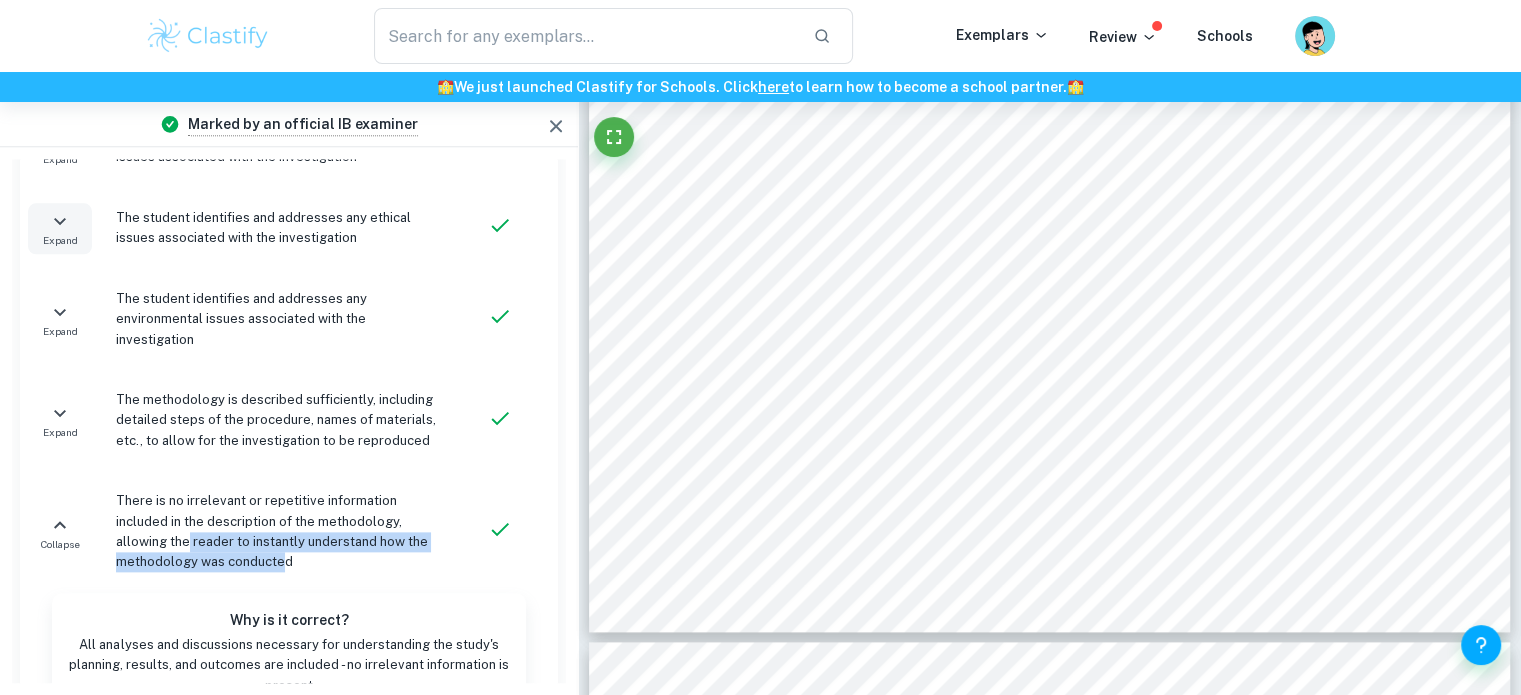 drag, startPoint x: 284, startPoint y: 544, endPoint x: 190, endPoint y: 519, distance: 97.26767 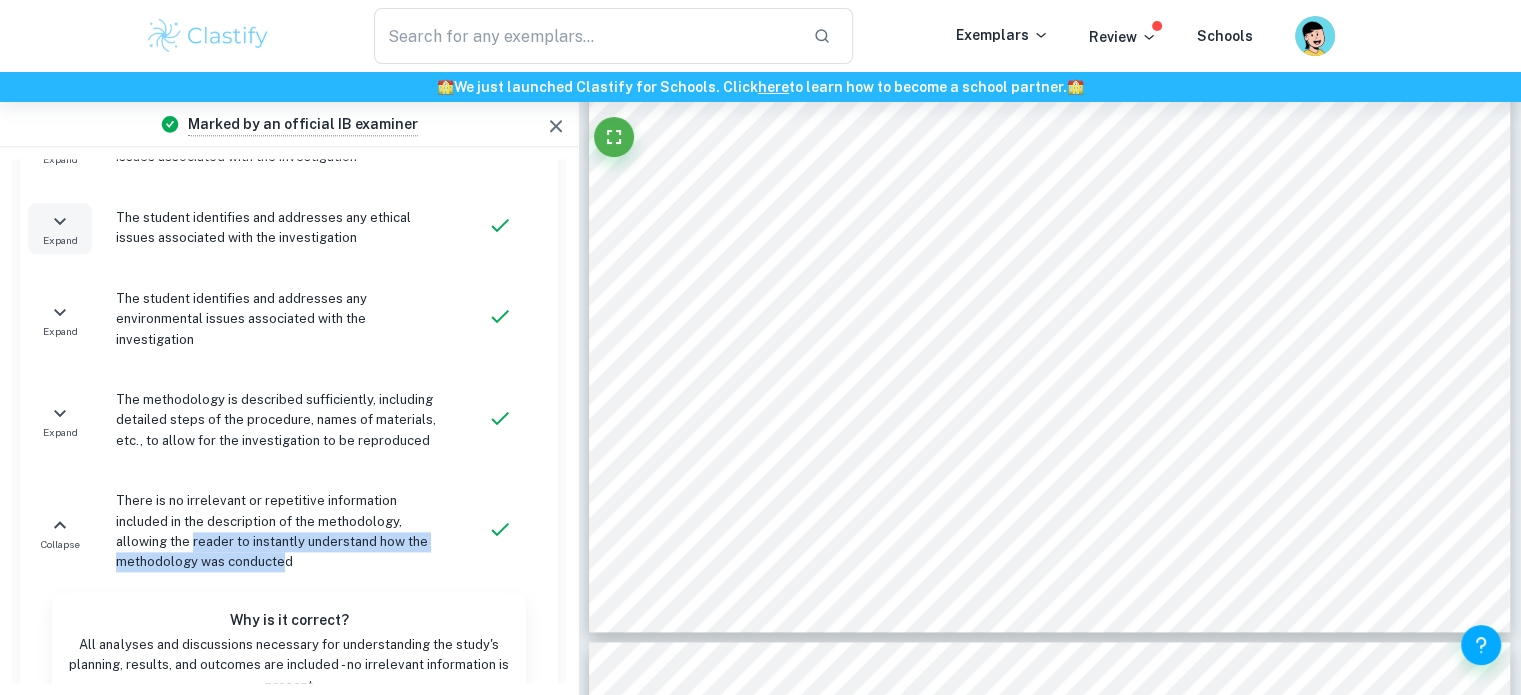 drag, startPoint x: 284, startPoint y: 542, endPoint x: 195, endPoint y: 523, distance: 91.00549 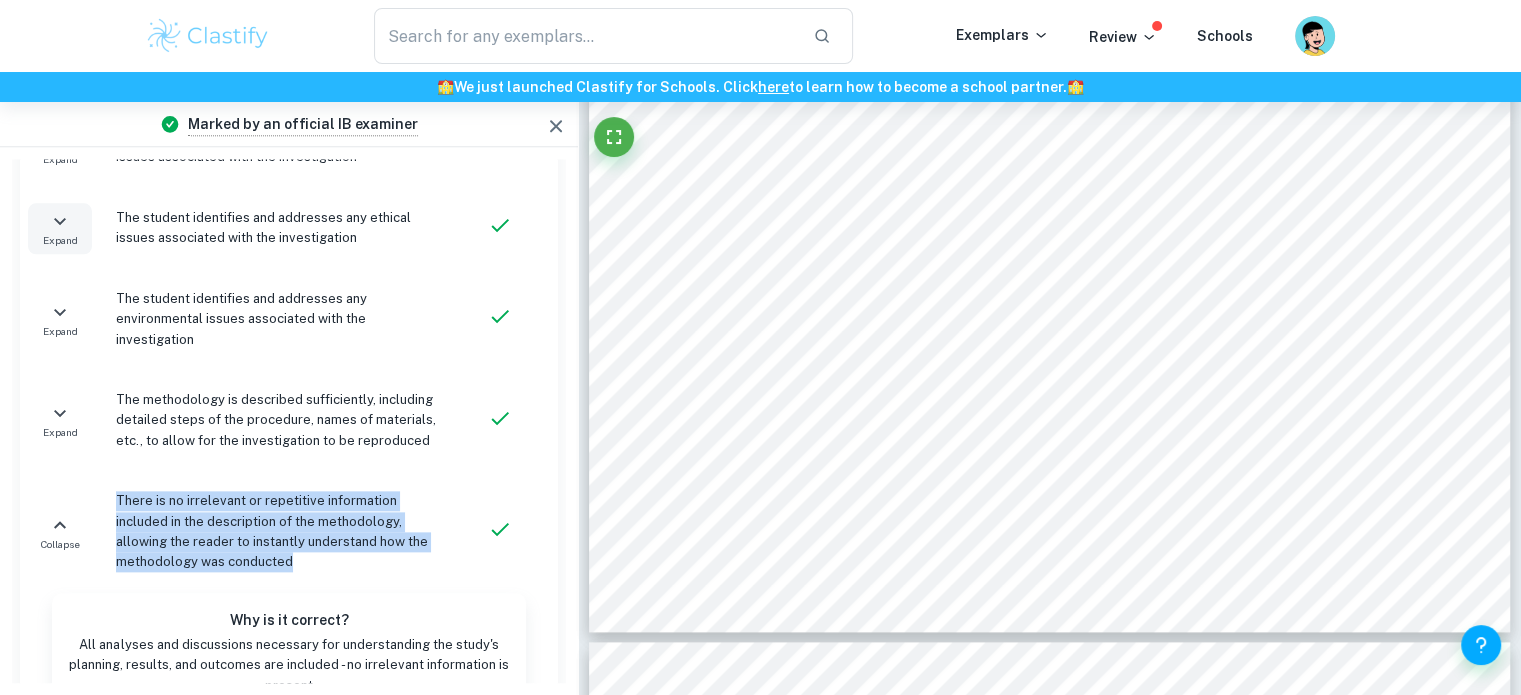 drag, startPoint x: 287, startPoint y: 545, endPoint x: 107, endPoint y: 481, distance: 191.03926 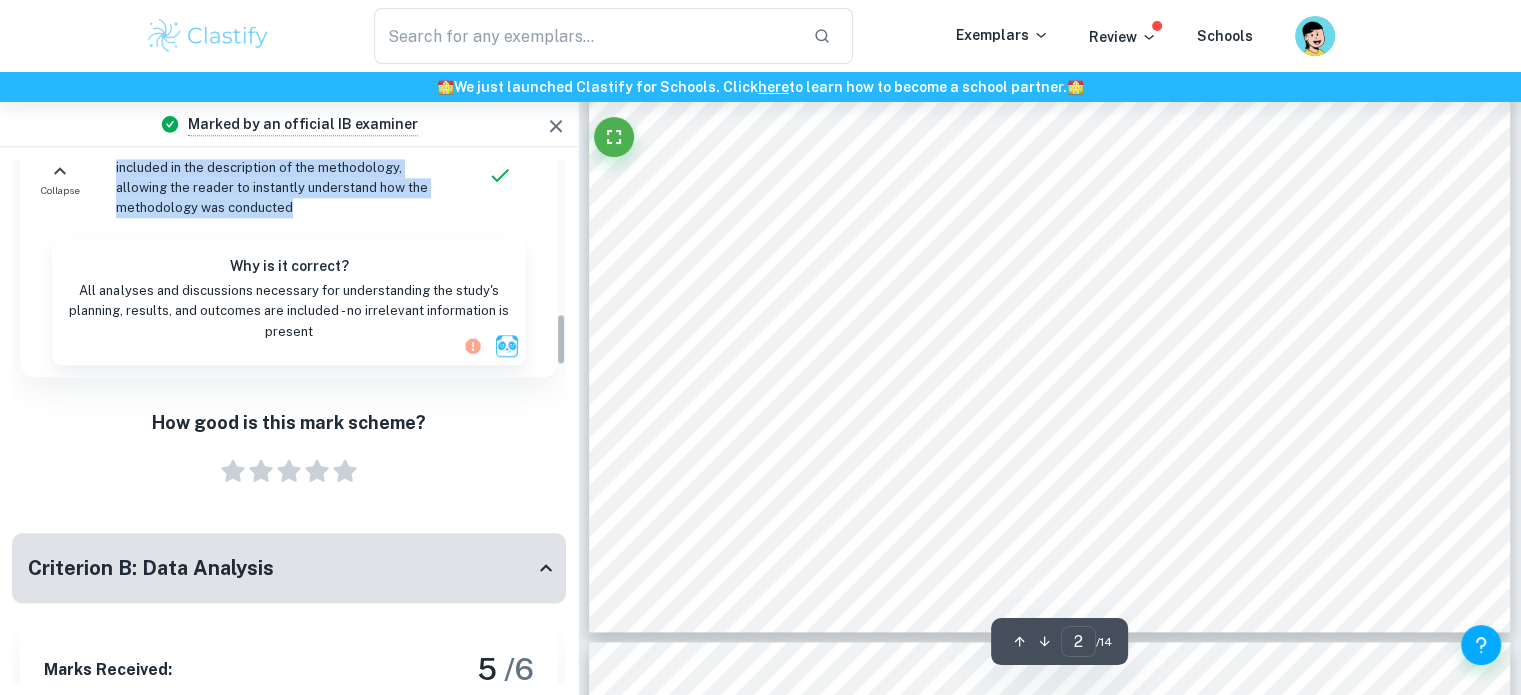 scroll, scrollTop: 1538, scrollLeft: 0, axis: vertical 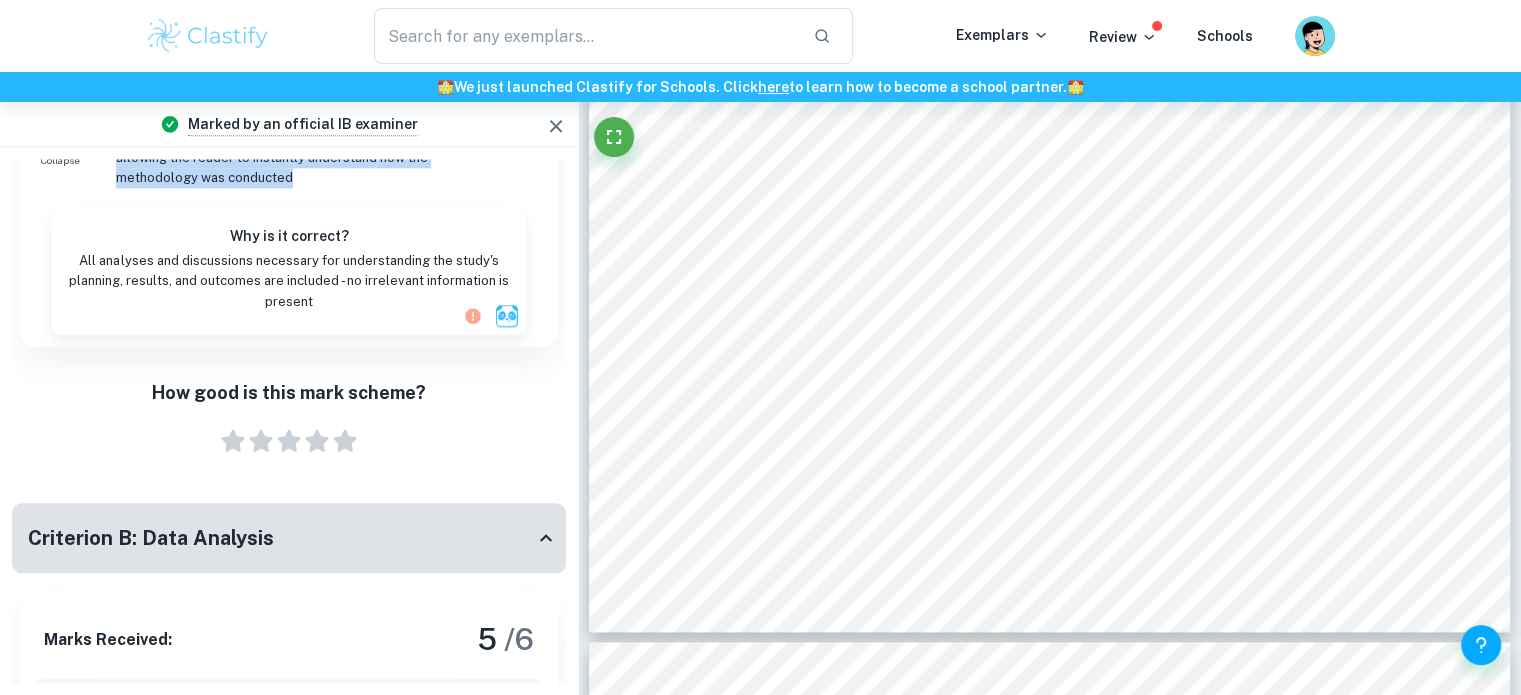 click on "Criterion B: Data Analysis" at bounding box center (151, 538) 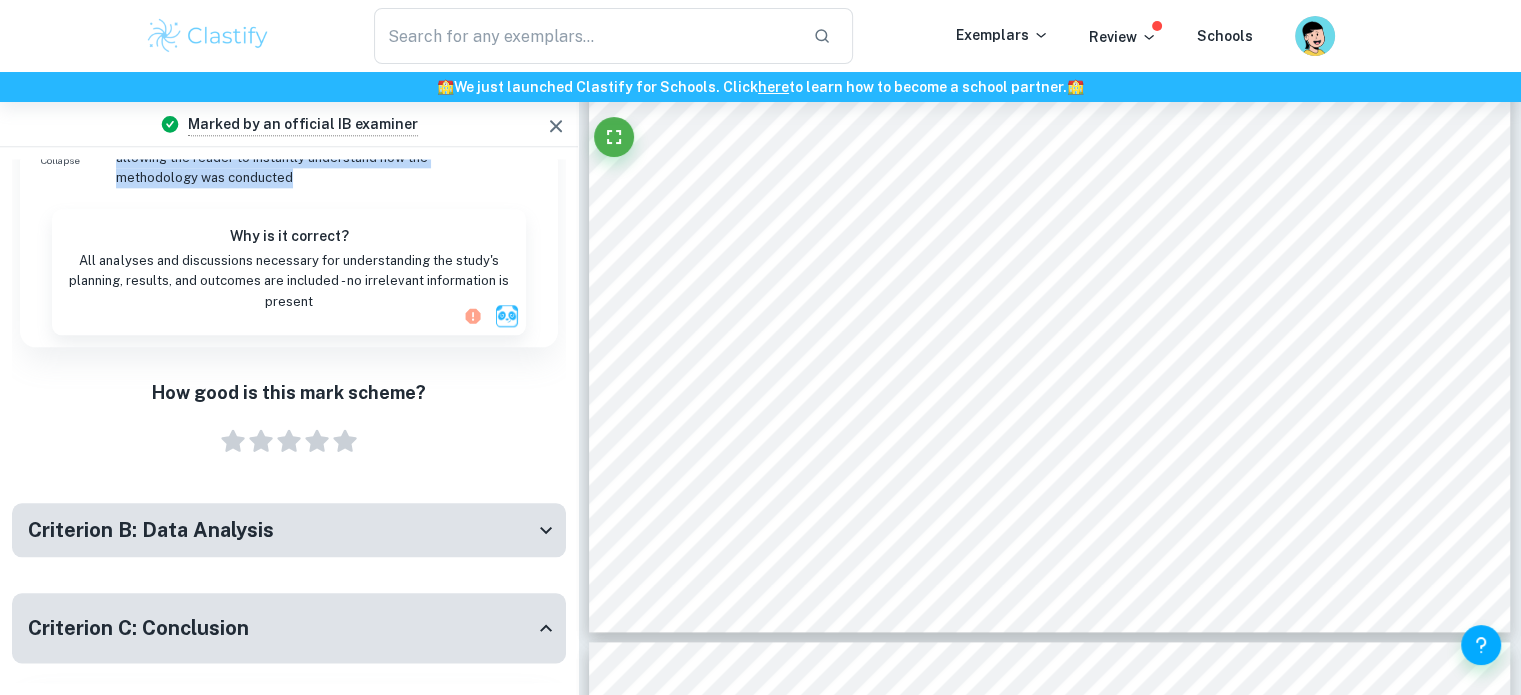 click on "Criterion B: Data Analysis" at bounding box center [151, 530] 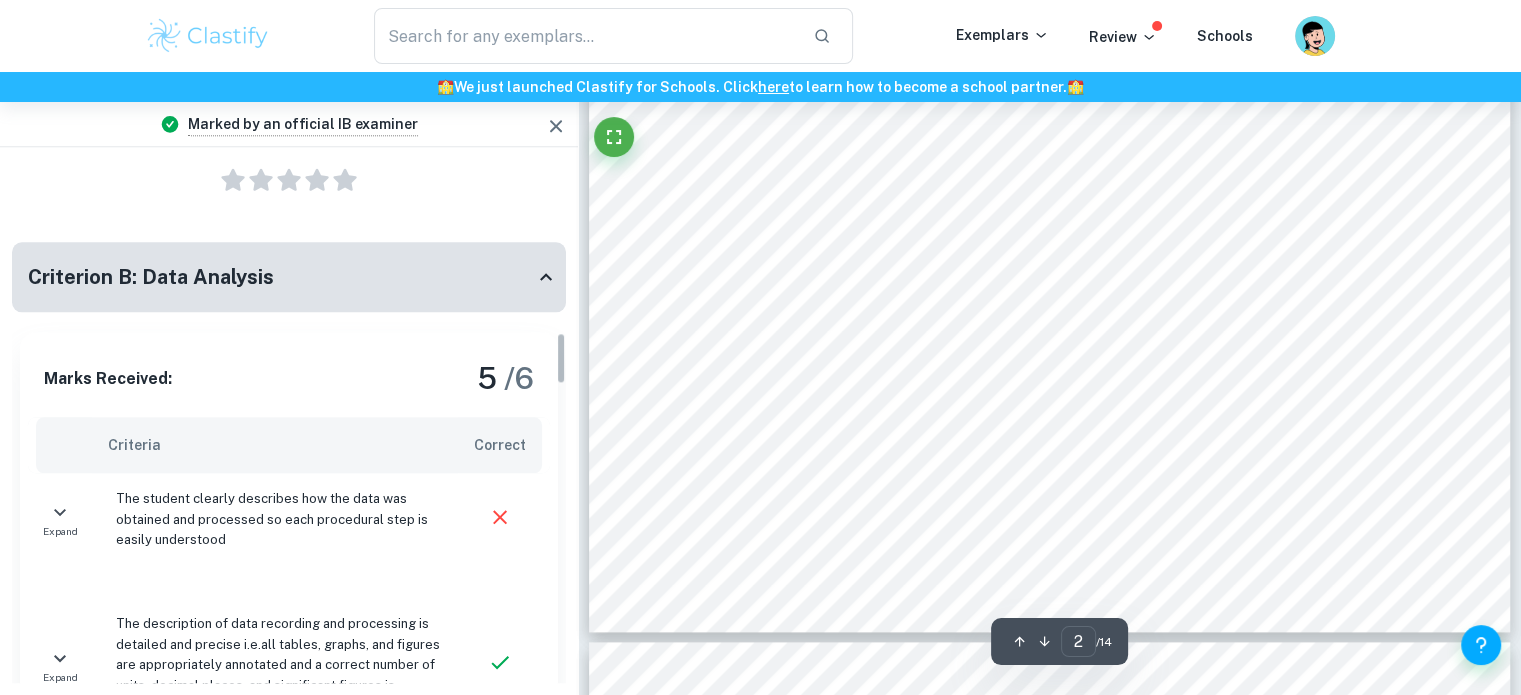 scroll, scrollTop: 1799, scrollLeft: 0, axis: vertical 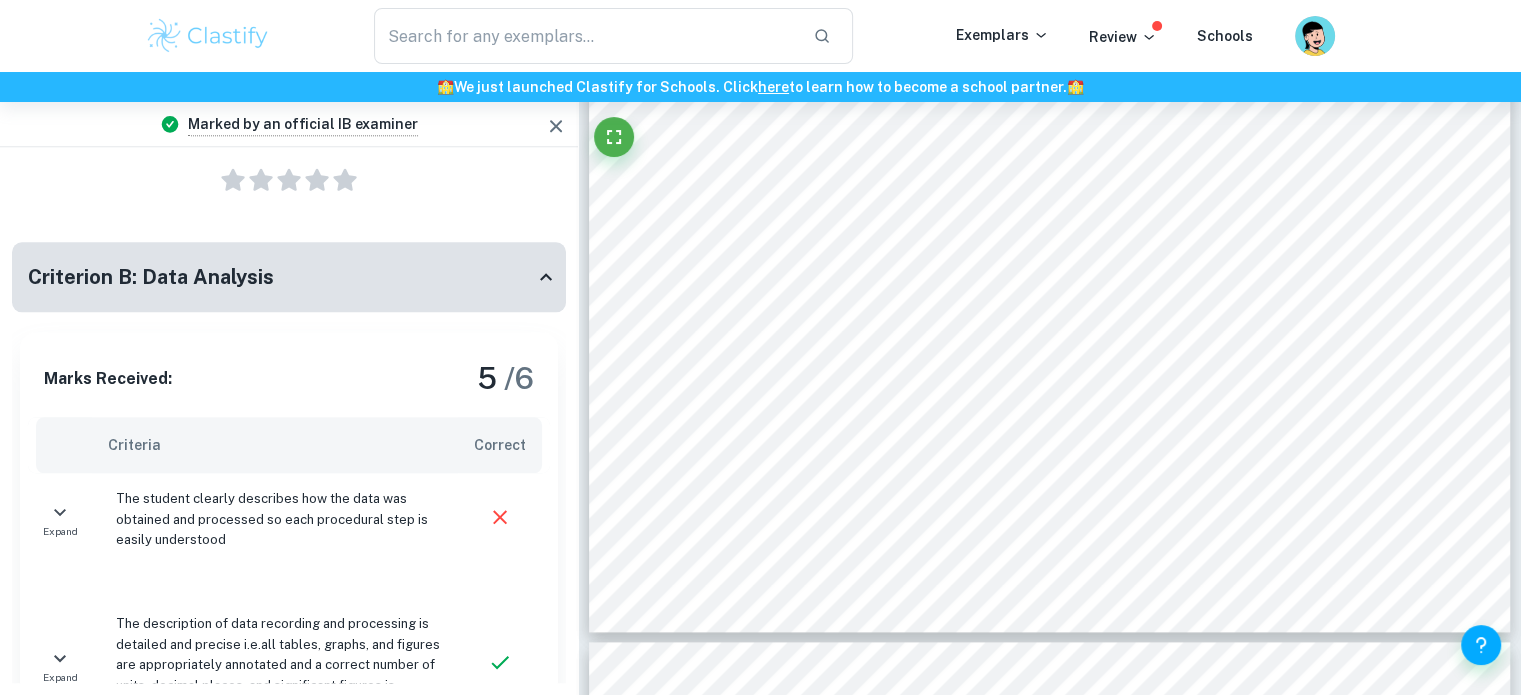 click on "The student clearly describes how the data was obtained and processed so each procedural step is easily understood" at bounding box center [279, 519] 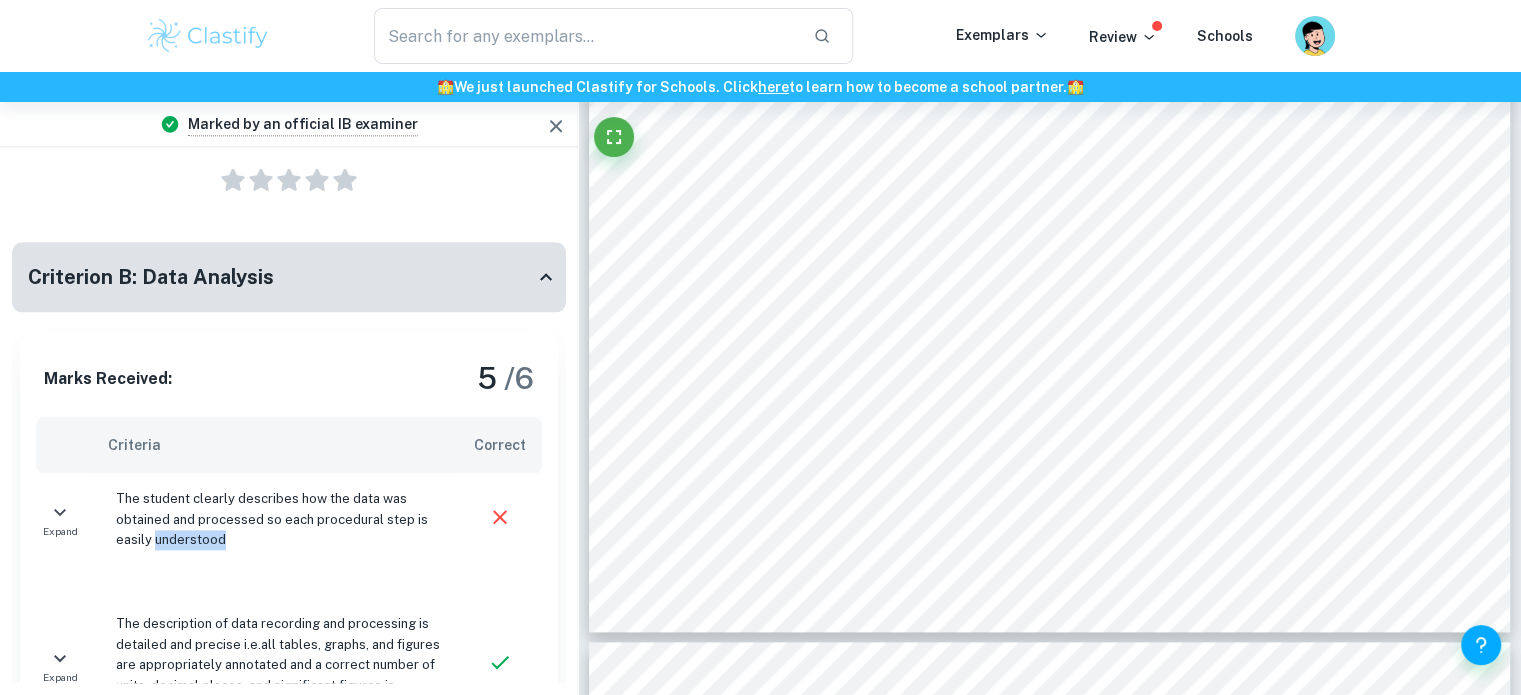 click on "The student clearly describes how the data was obtained and processed so each procedural step is easily understood" at bounding box center [279, 519] 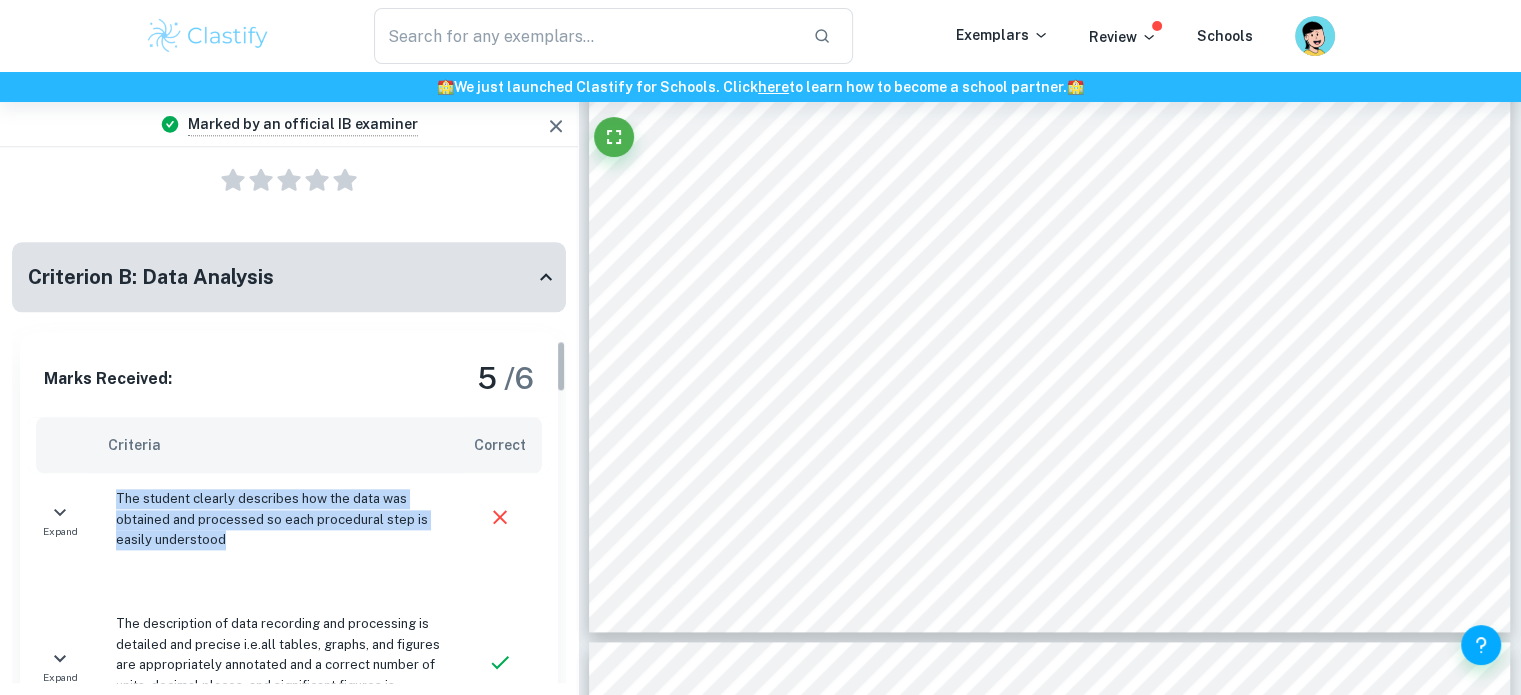click on "The student clearly describes how the data was obtained and processed so each procedural step is easily understood" at bounding box center (279, 519) 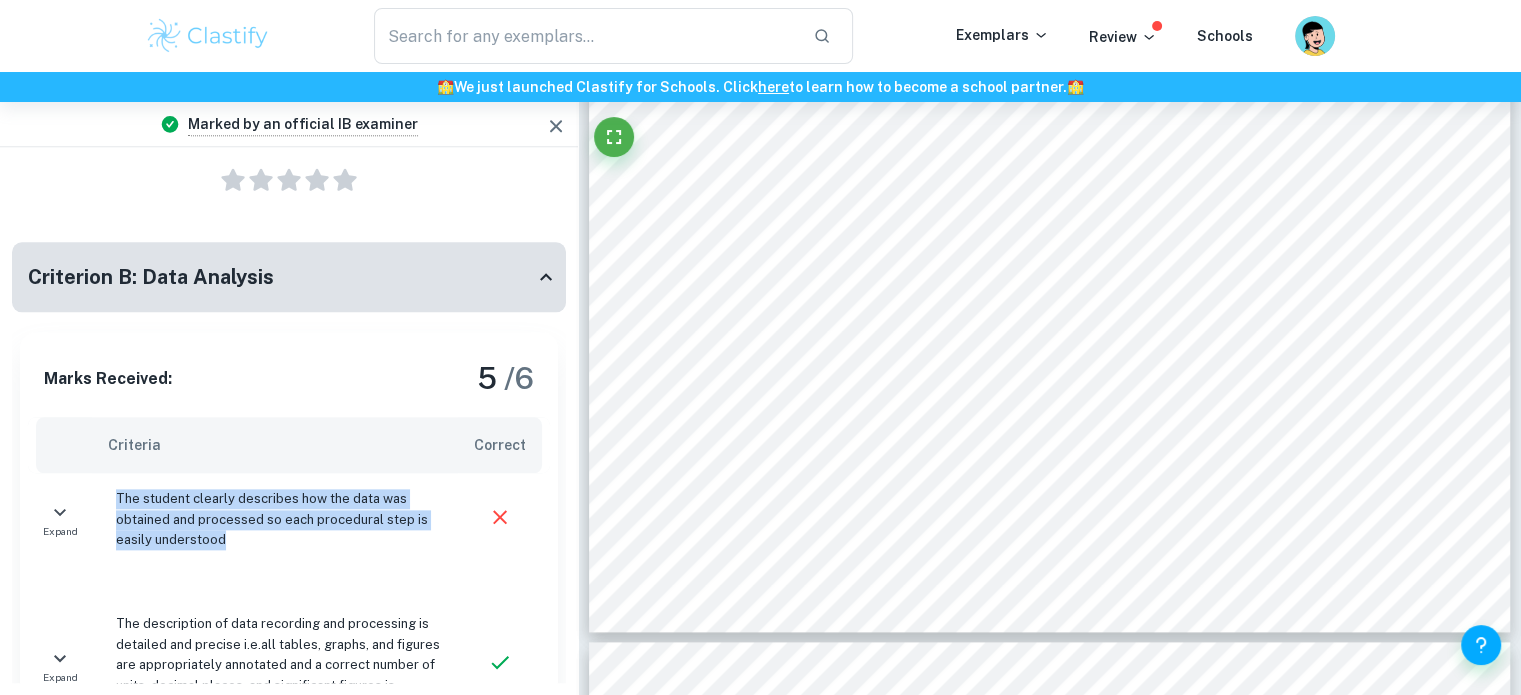 click on "The student clearly describes how the data was obtained and processed so each procedural step is easily understood" at bounding box center [279, 519] 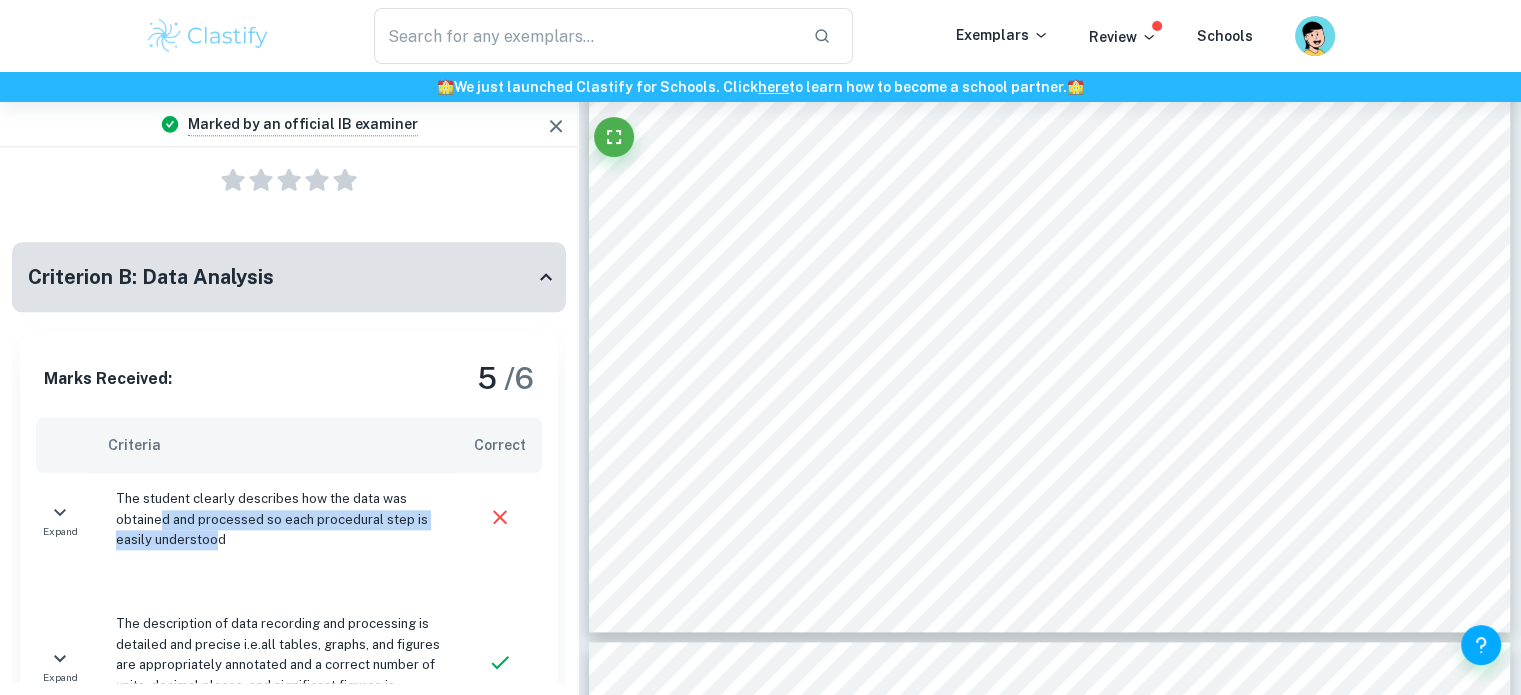 drag, startPoint x: 219, startPoint y: 521, endPoint x: 155, endPoint y: 500, distance: 67.357254 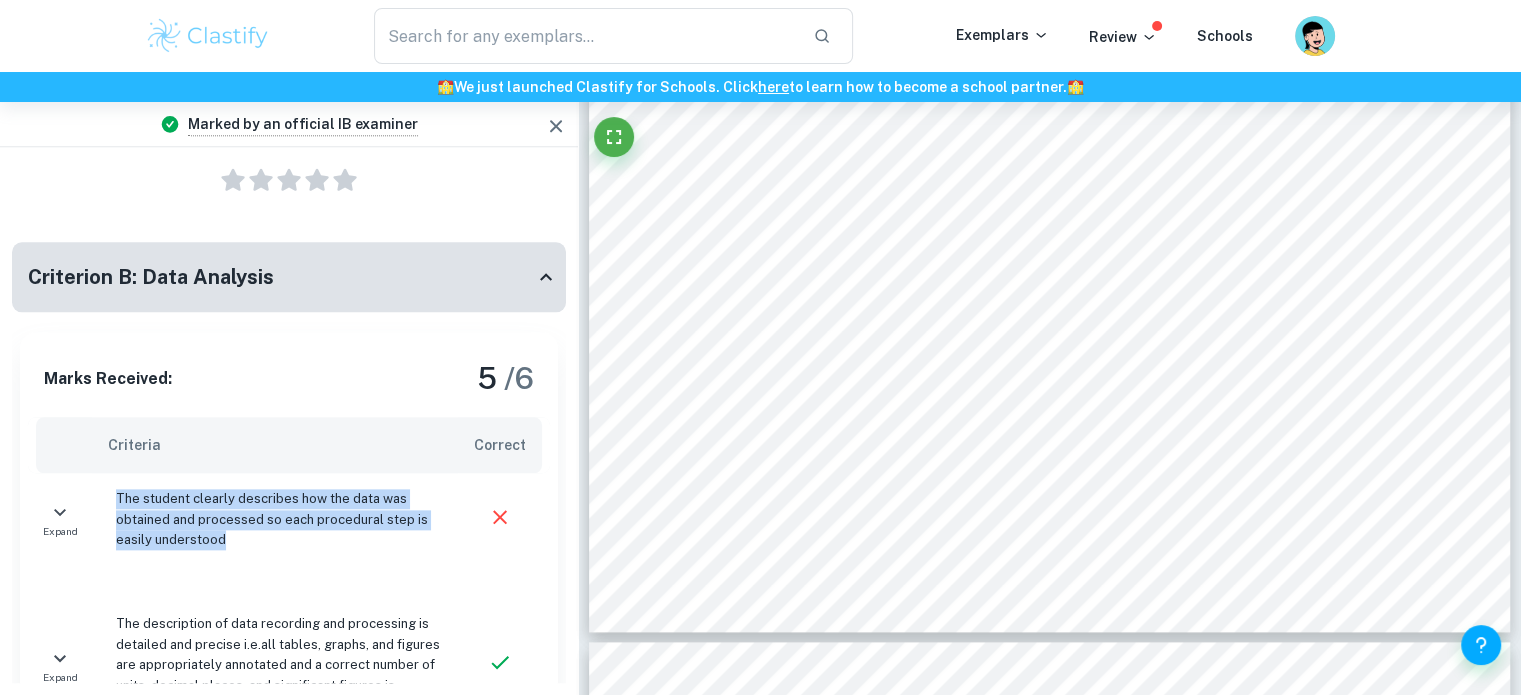 drag, startPoint x: 116, startPoint y: 481, endPoint x: 220, endPoint y: 521, distance: 111.42711 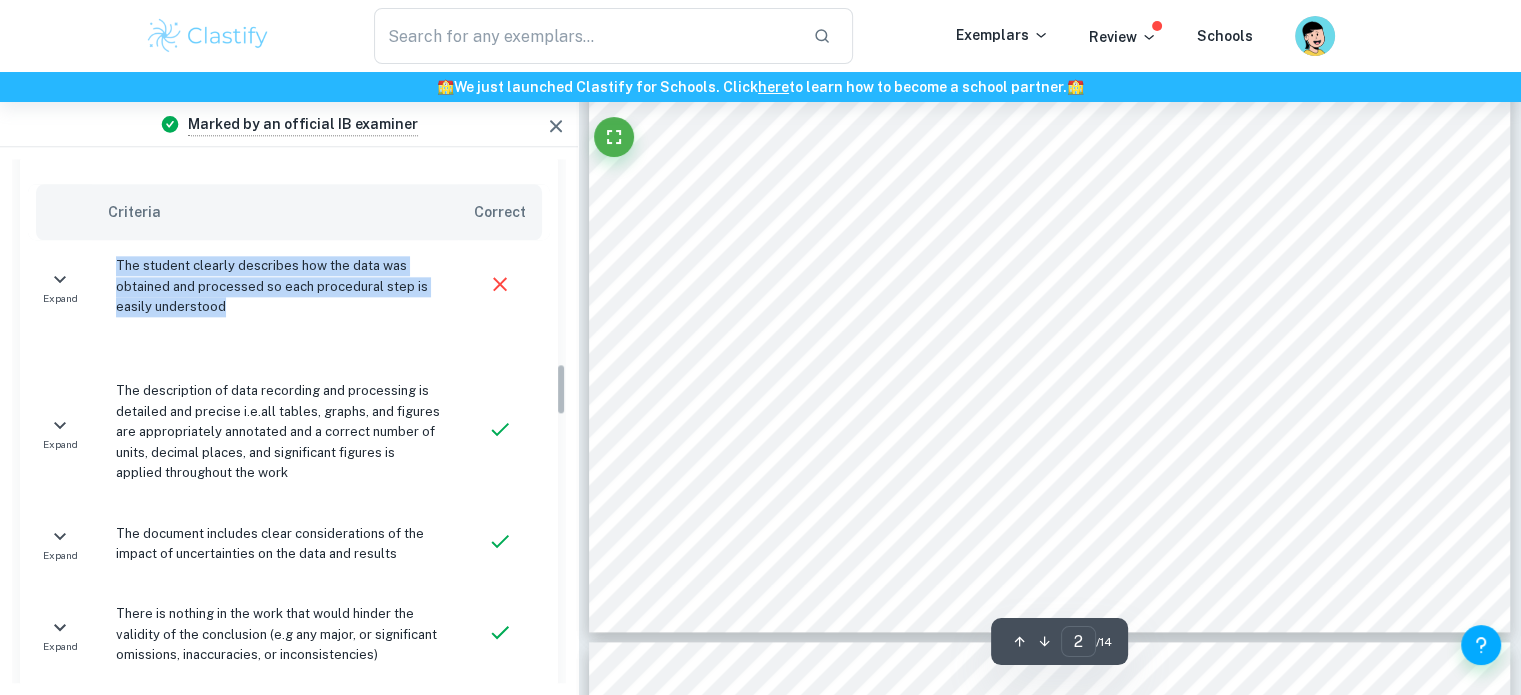 scroll, scrollTop: 2035, scrollLeft: 0, axis: vertical 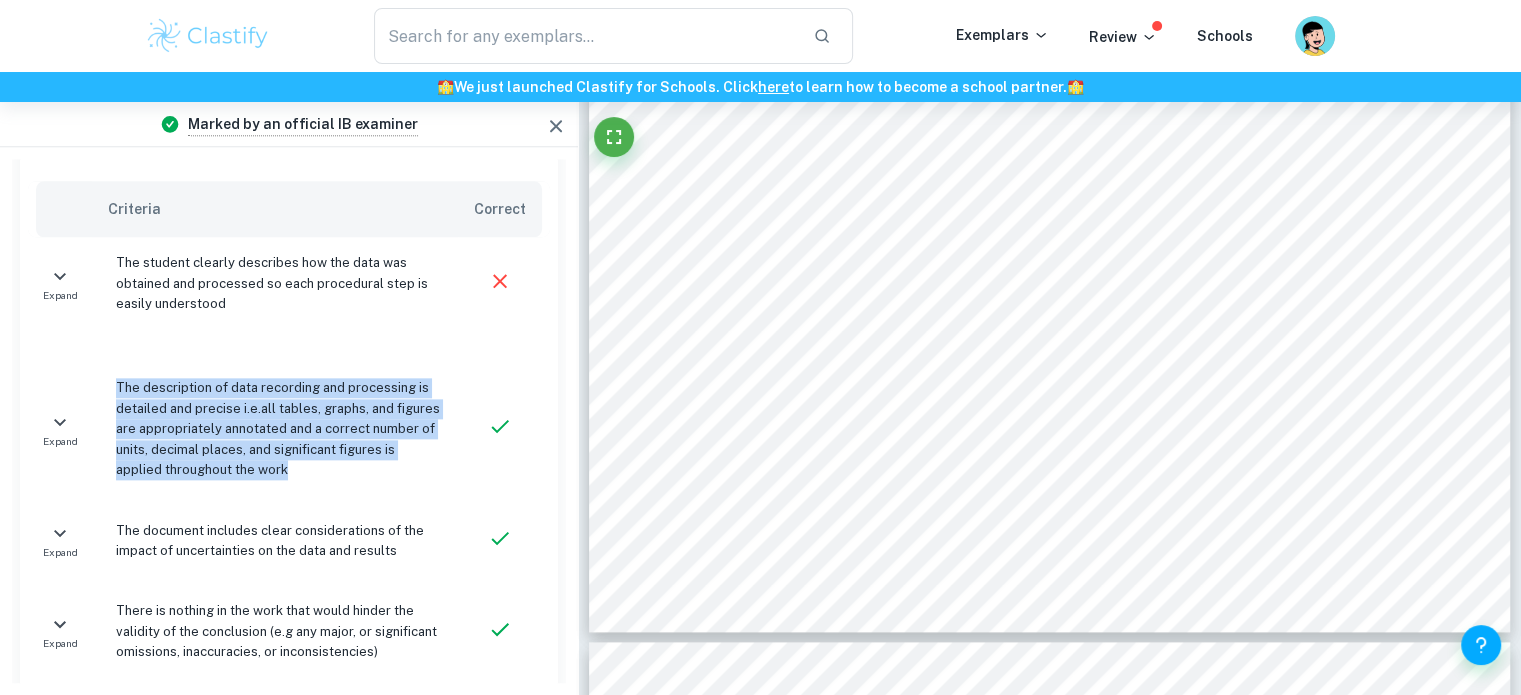 drag, startPoint x: 117, startPoint y: 367, endPoint x: 287, endPoint y: 455, distance: 191.42622 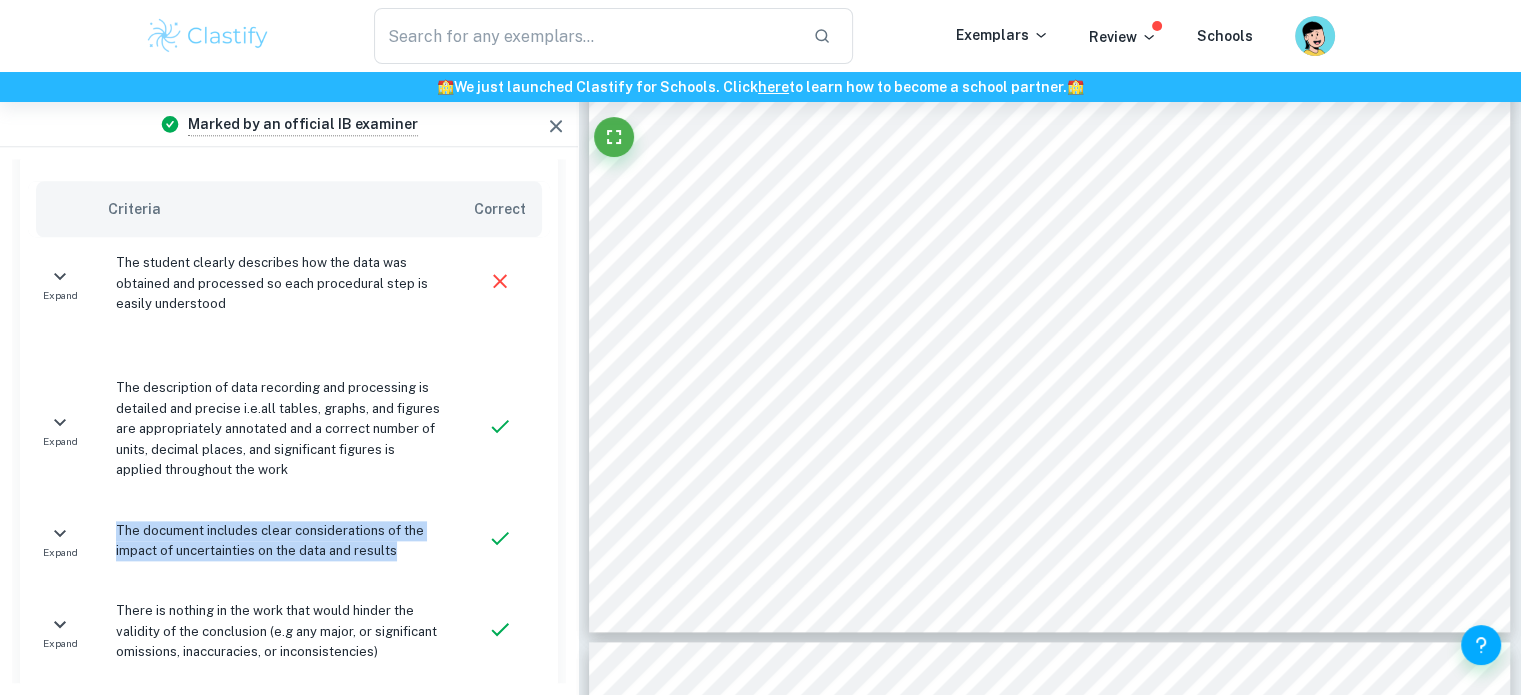 drag, startPoint x: 379, startPoint y: 523, endPoint x: 102, endPoint y: 495, distance: 278.41156 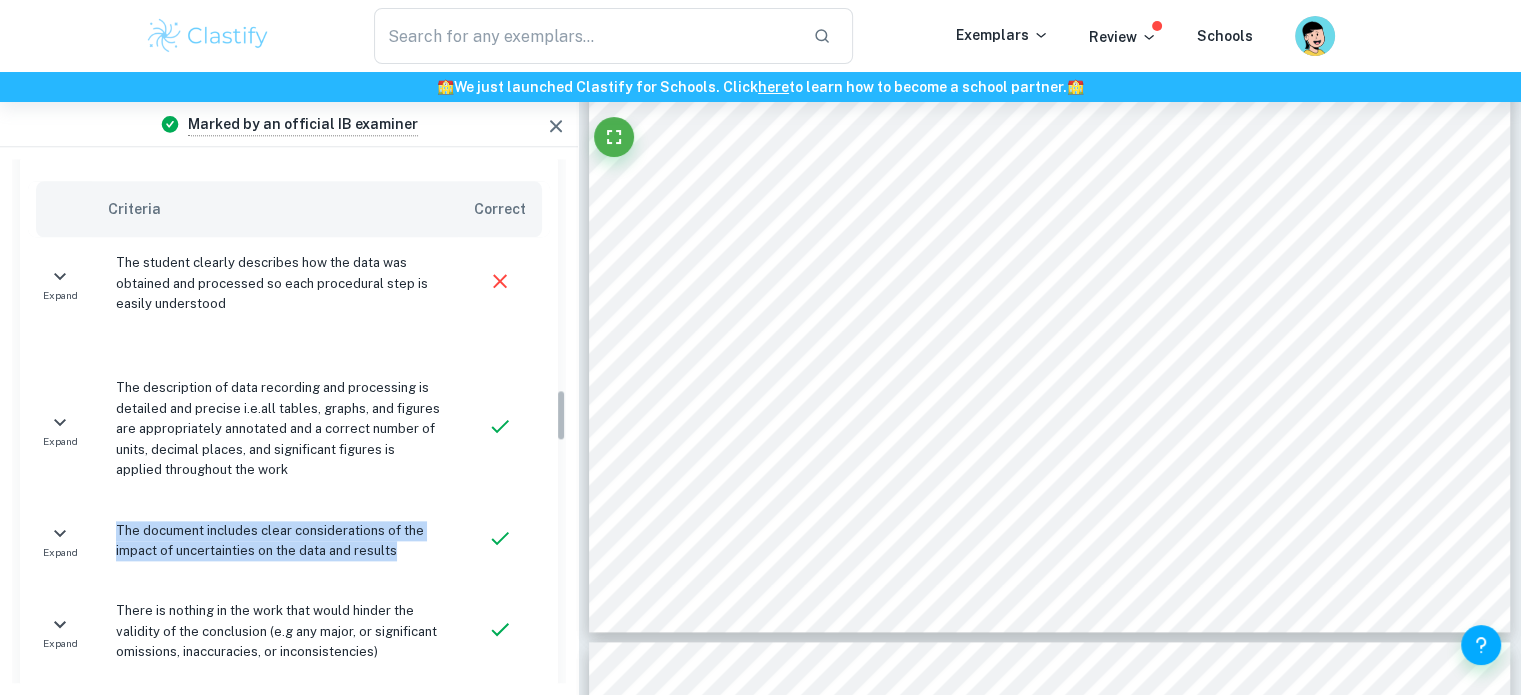 scroll, scrollTop: 2291, scrollLeft: 0, axis: vertical 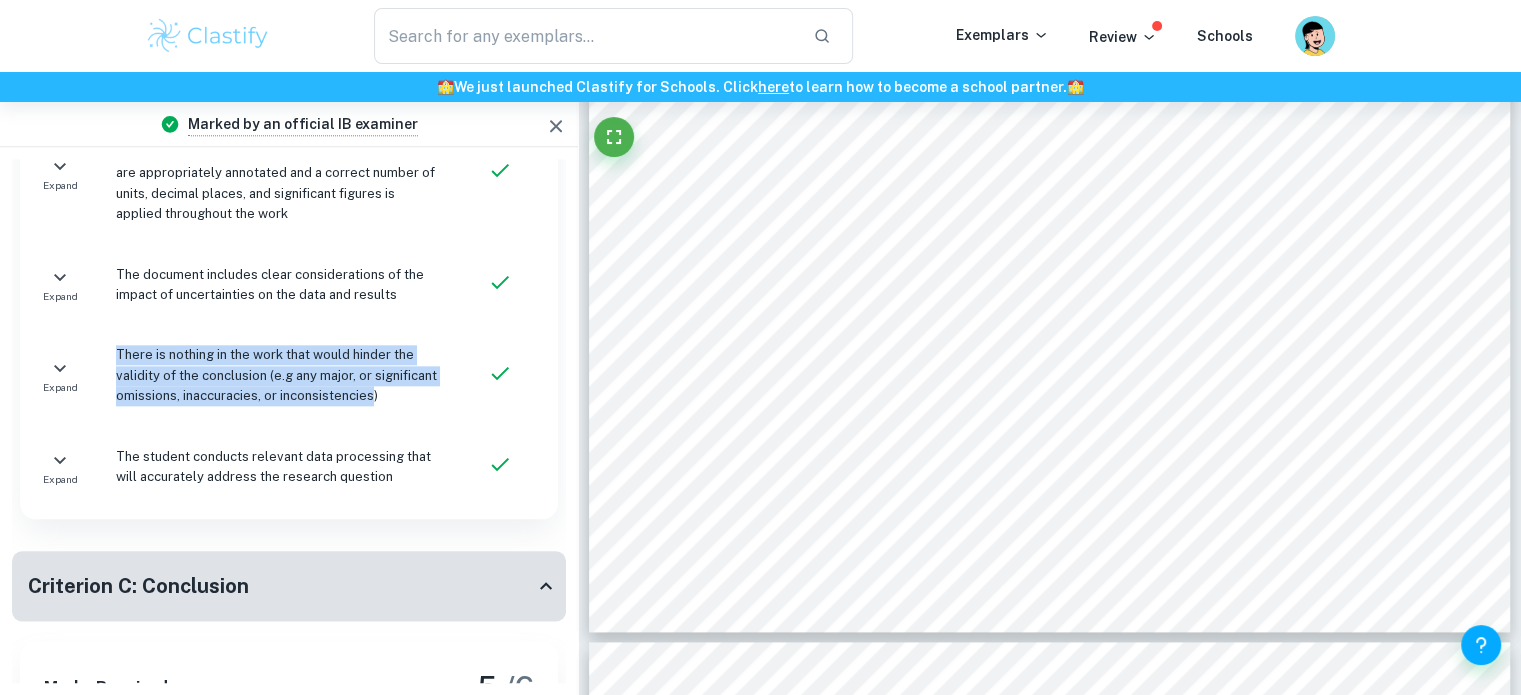 drag, startPoint x: 118, startPoint y: 331, endPoint x: 372, endPoint y: 375, distance: 257.78287 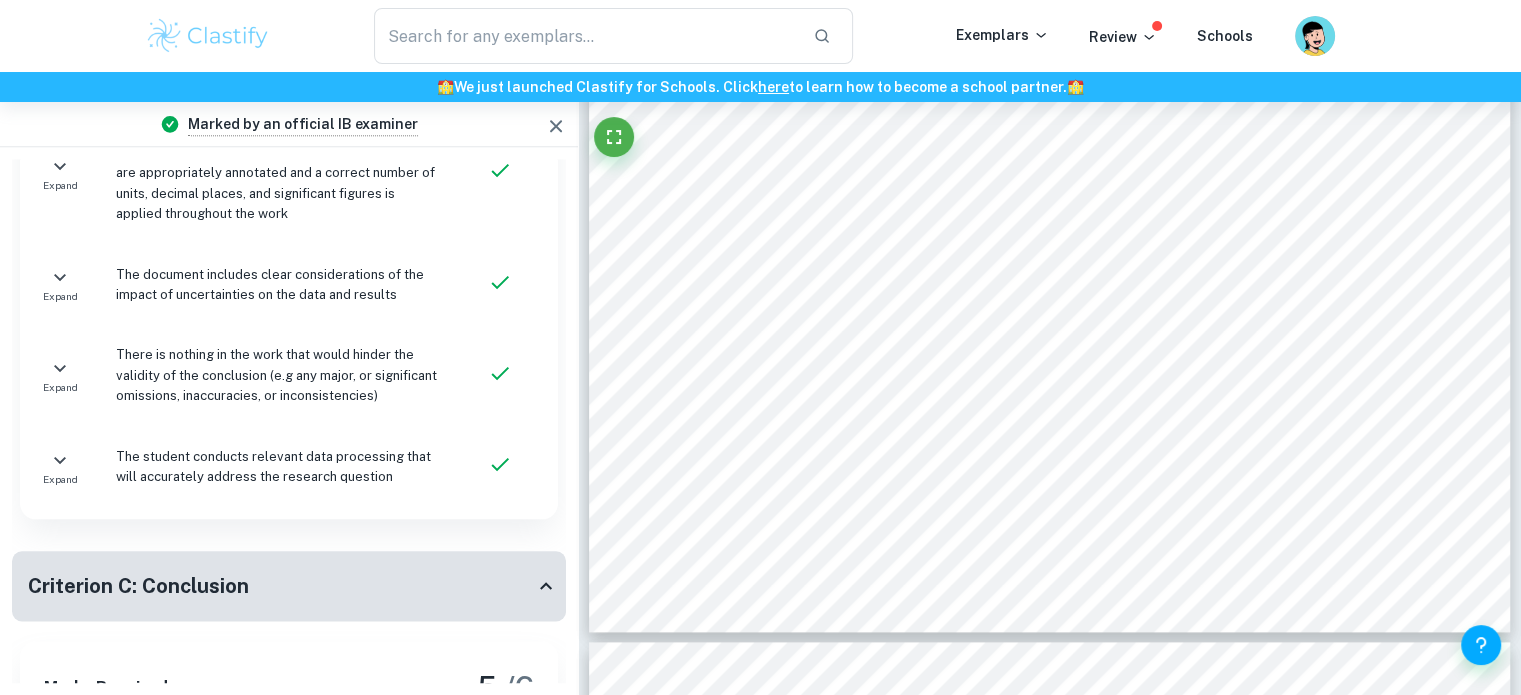 click on "There is nothing in the work that would hinder the validity of the conclusion (e.g any major, or significant omissions, inaccuracies, or inconsistencies)" at bounding box center [279, 375] 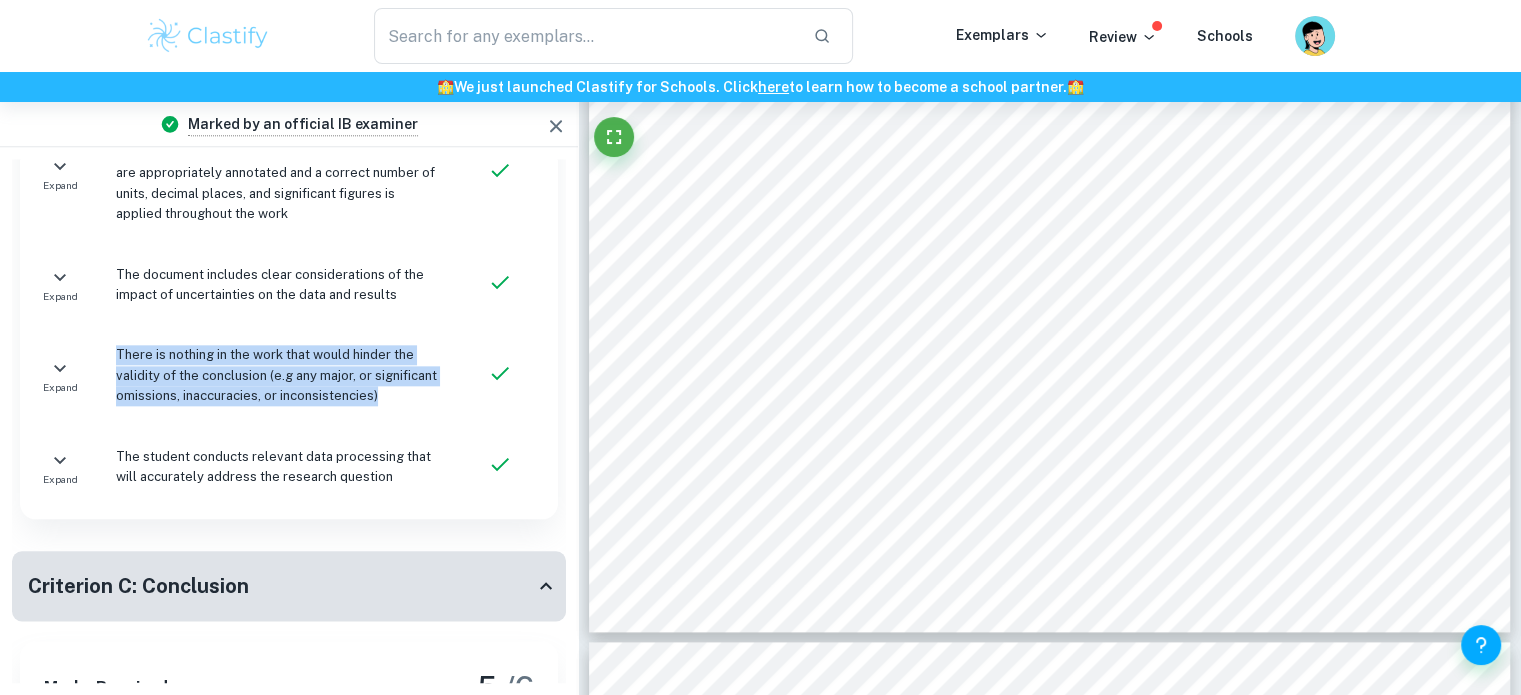 drag, startPoint x: 374, startPoint y: 374, endPoint x: 113, endPoint y: 335, distance: 263.8977 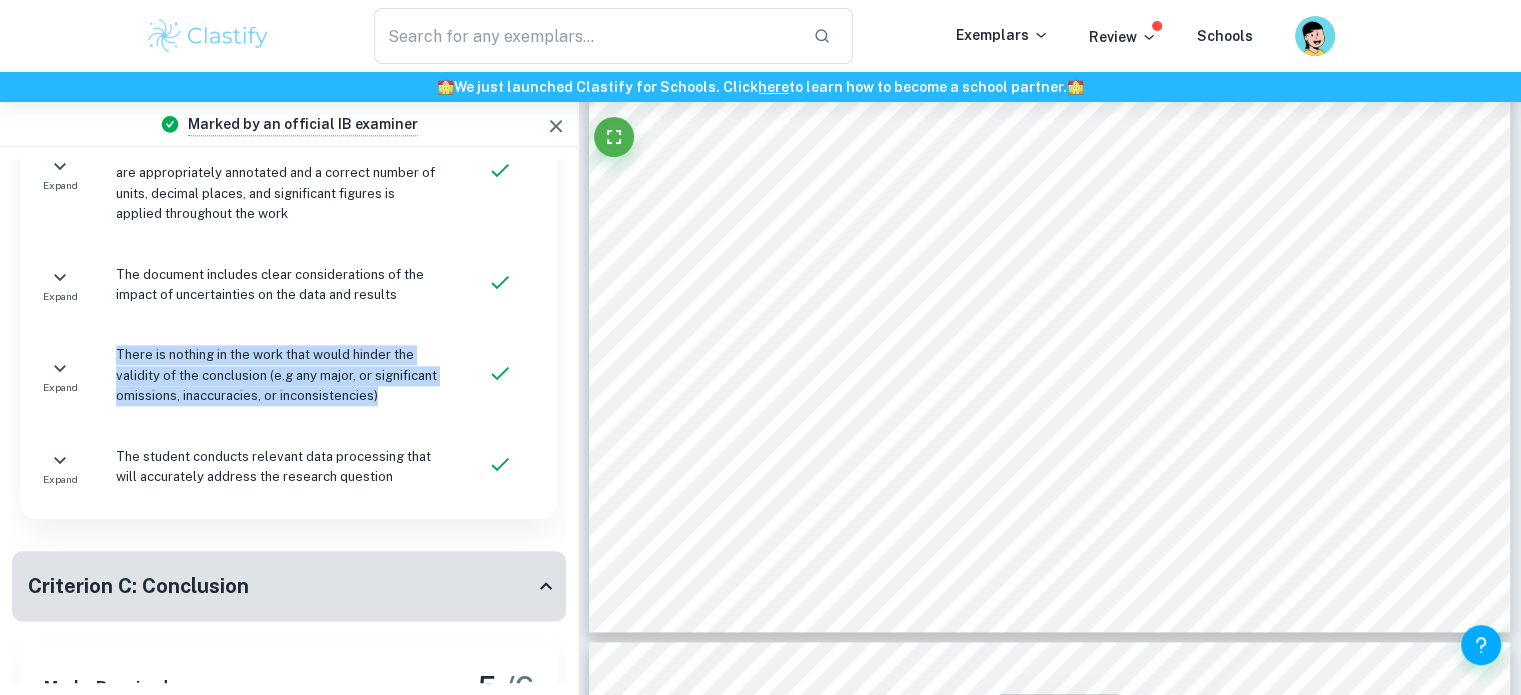 click on "The student conducts relevant data processing that will accurately address the research question" at bounding box center [279, 467] 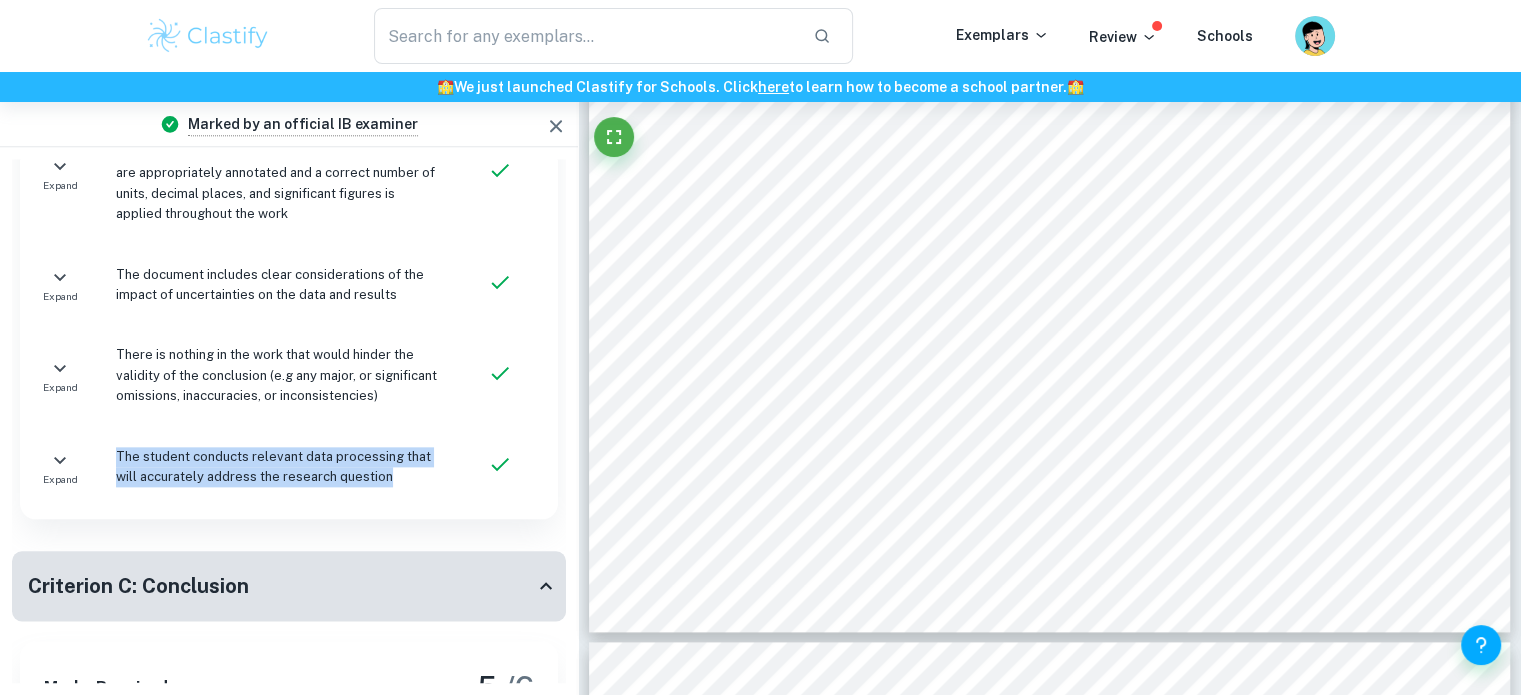 drag, startPoint x: 113, startPoint y: 431, endPoint x: 391, endPoint y: 452, distance: 278.79202 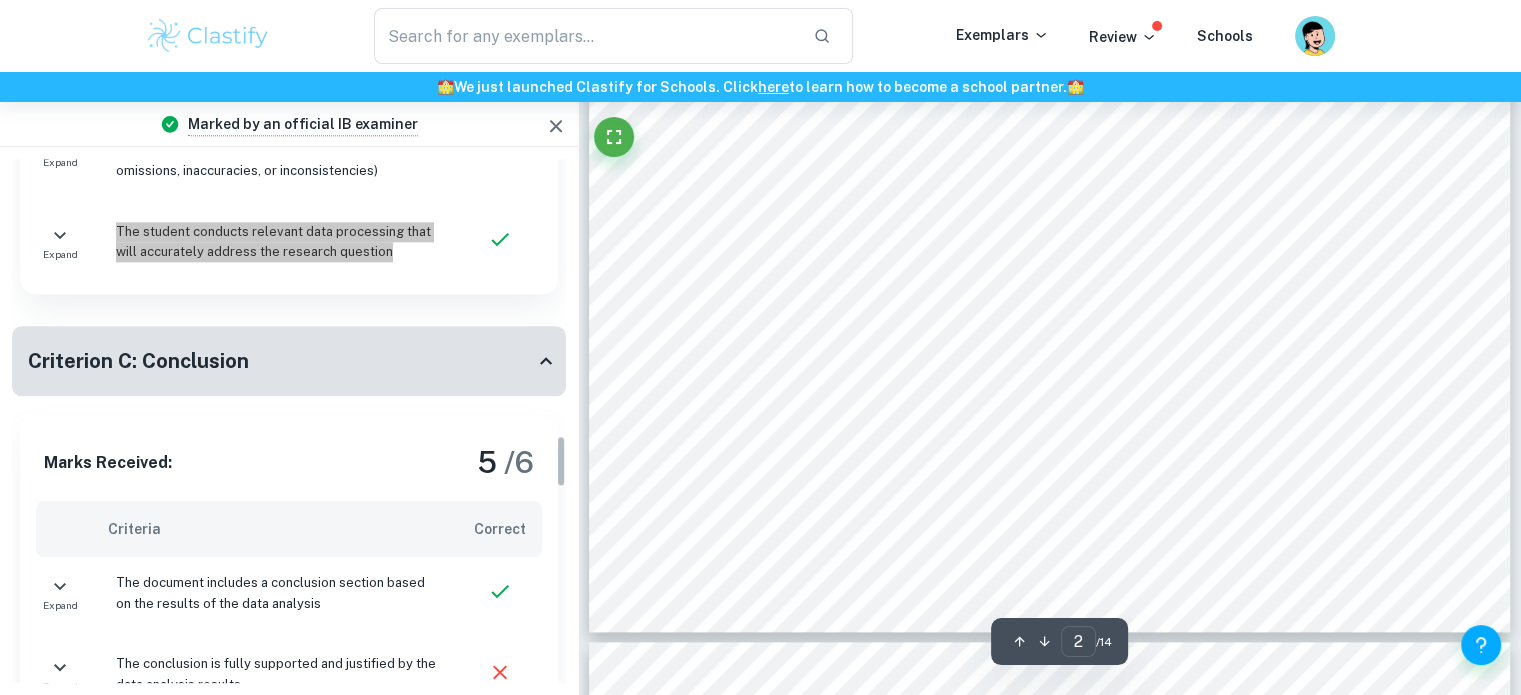 scroll, scrollTop: 2816, scrollLeft: 0, axis: vertical 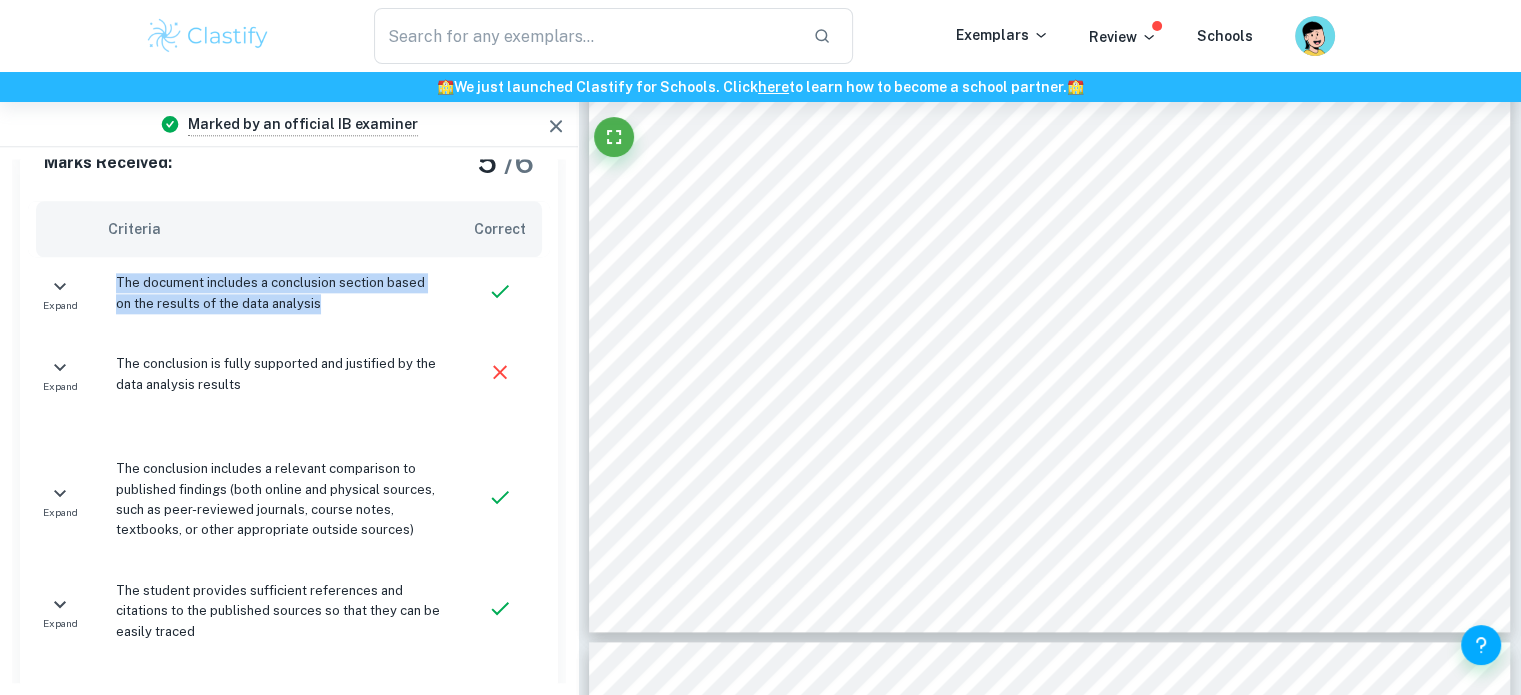 drag, startPoint x: 115, startPoint y: 259, endPoint x: 298, endPoint y: 282, distance: 184.4397 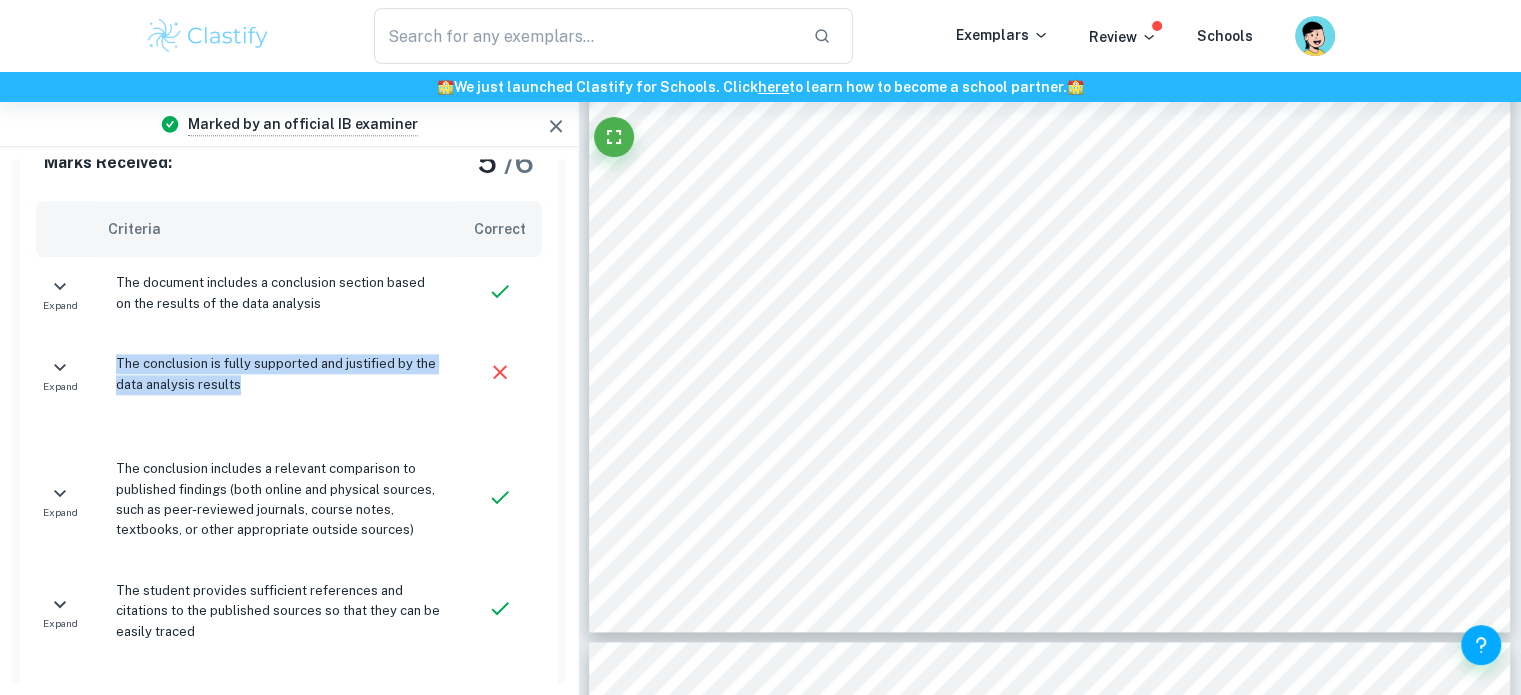 drag, startPoint x: 116, startPoint y: 343, endPoint x: 242, endPoint y: 369, distance: 128.65457 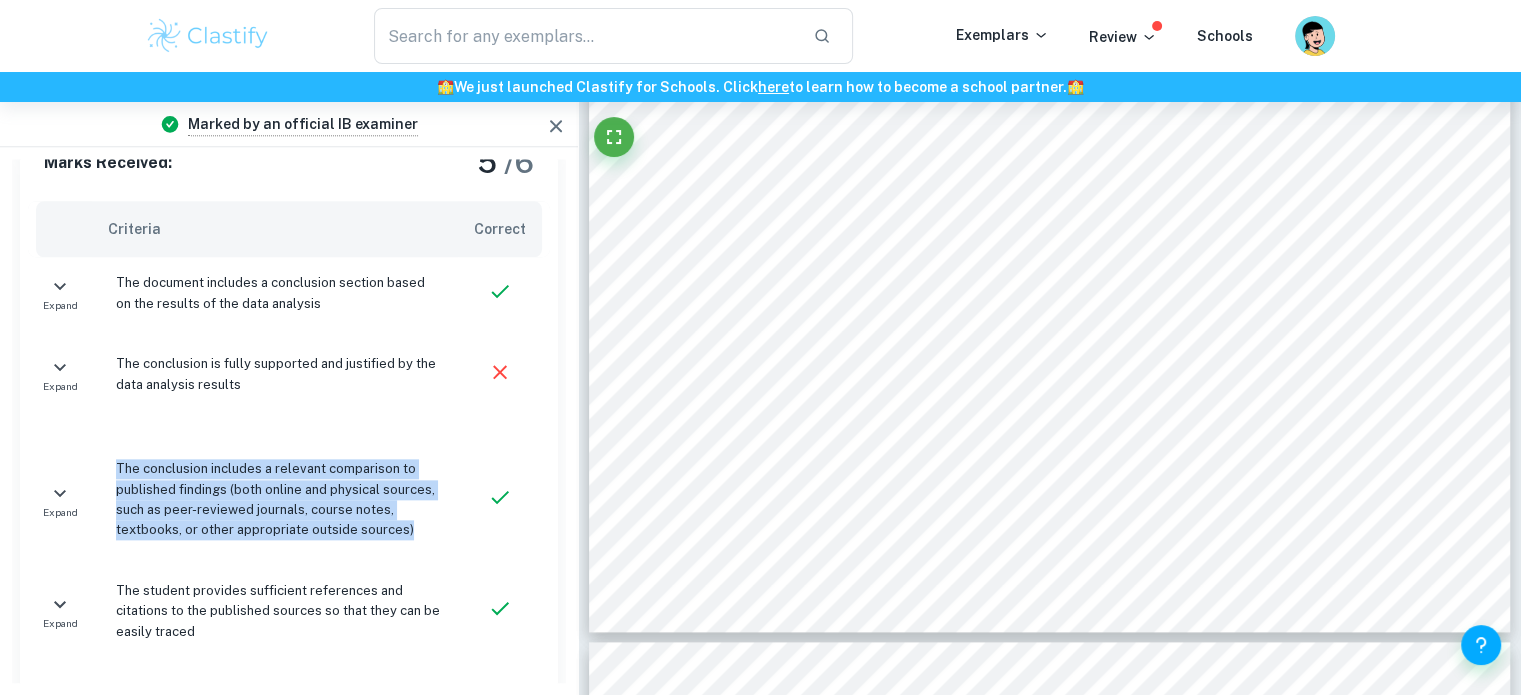 drag, startPoint x: 116, startPoint y: 447, endPoint x: 404, endPoint y: 508, distance: 294.3892 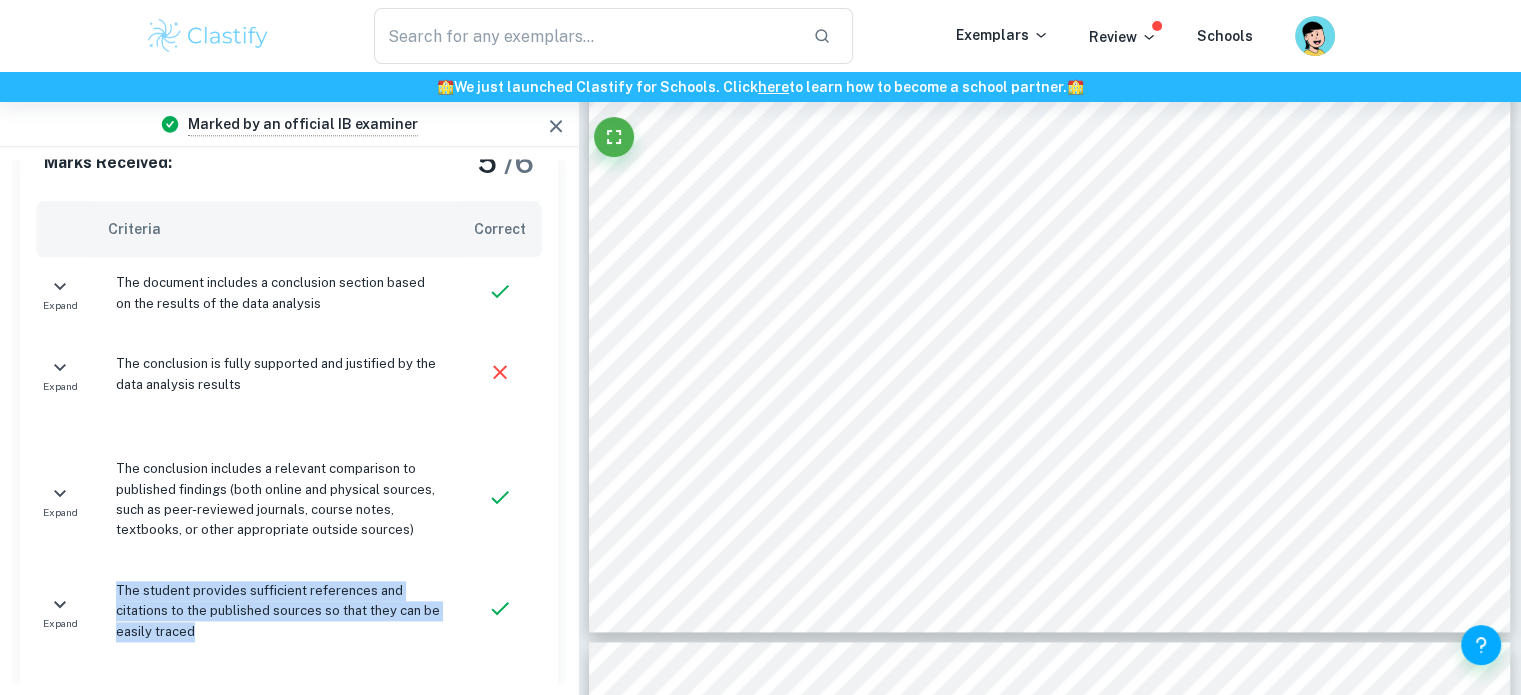 drag, startPoint x: 116, startPoint y: 572, endPoint x: 215, endPoint y: 611, distance: 106.404884 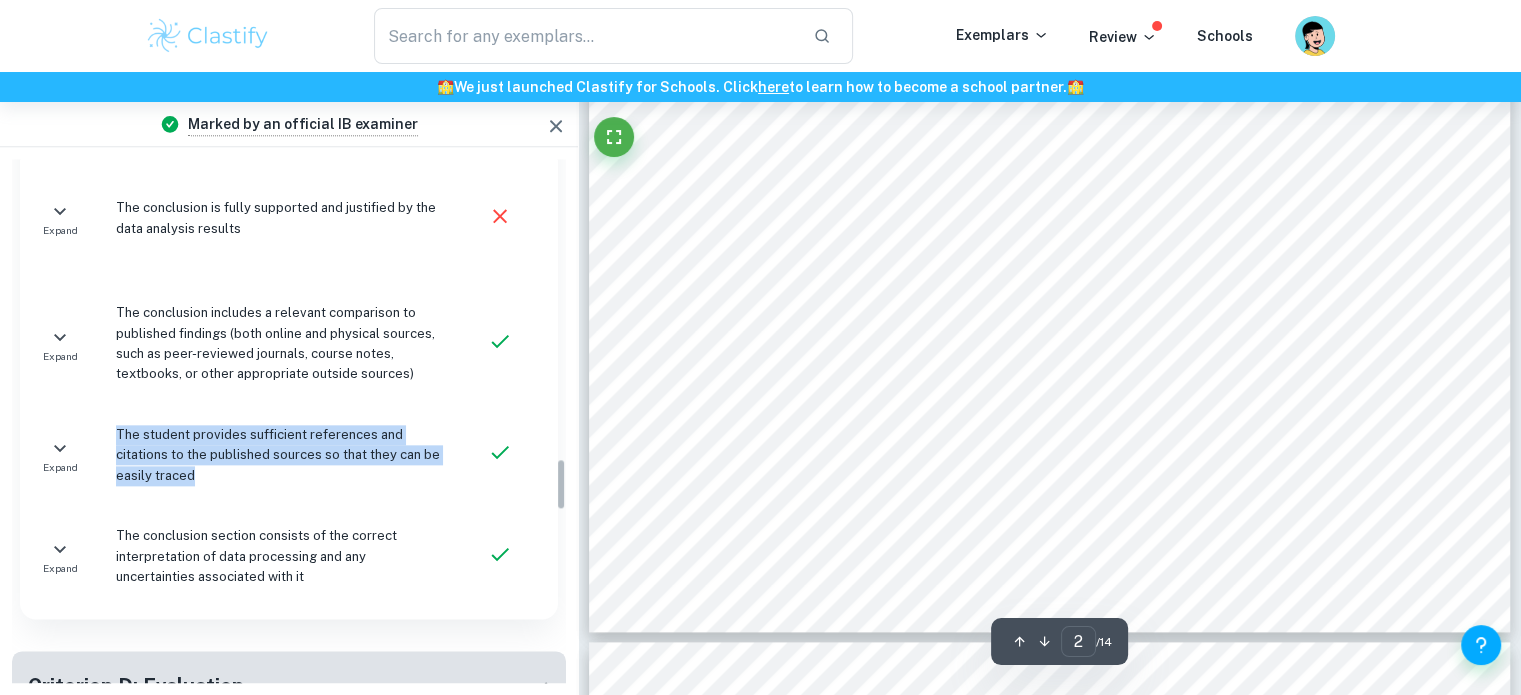 scroll, scrollTop: 2974, scrollLeft: 0, axis: vertical 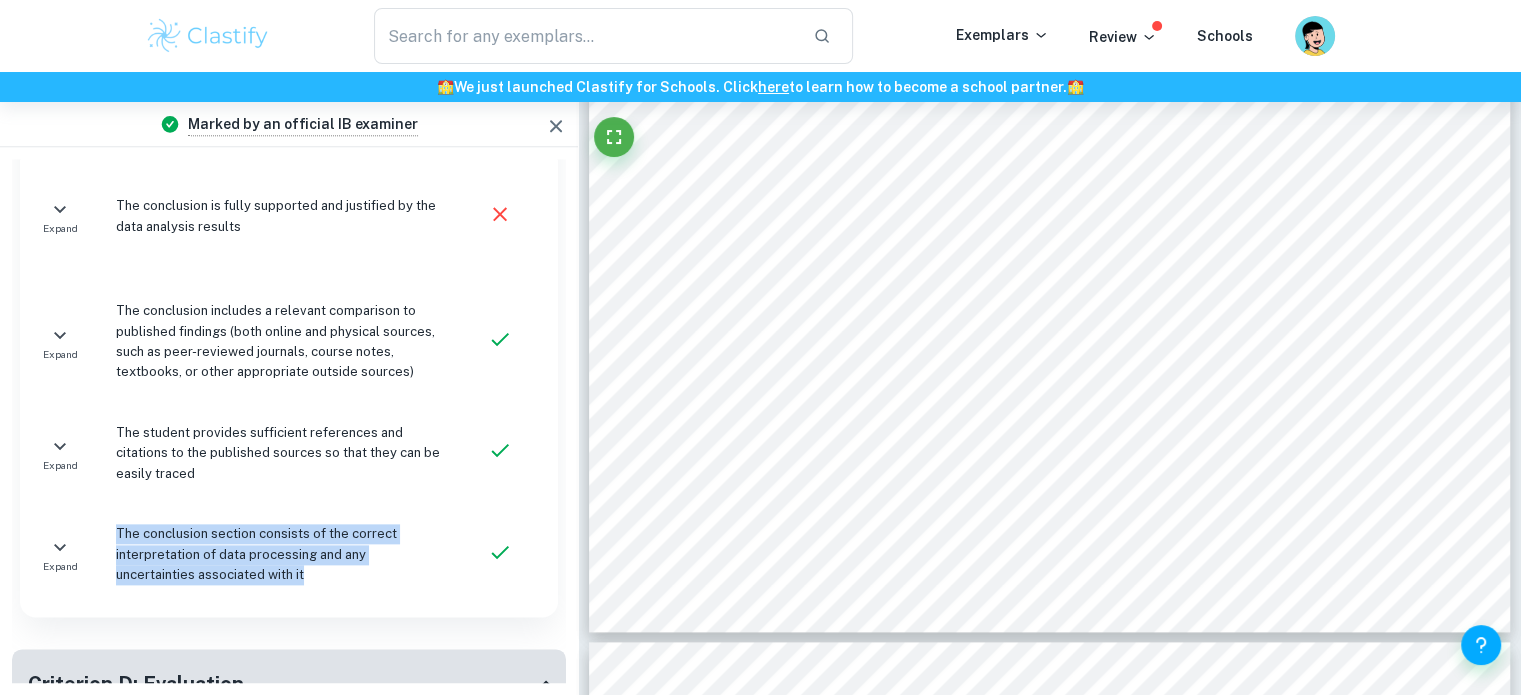 drag, startPoint x: 116, startPoint y: 508, endPoint x: 316, endPoint y: 558, distance: 206.15529 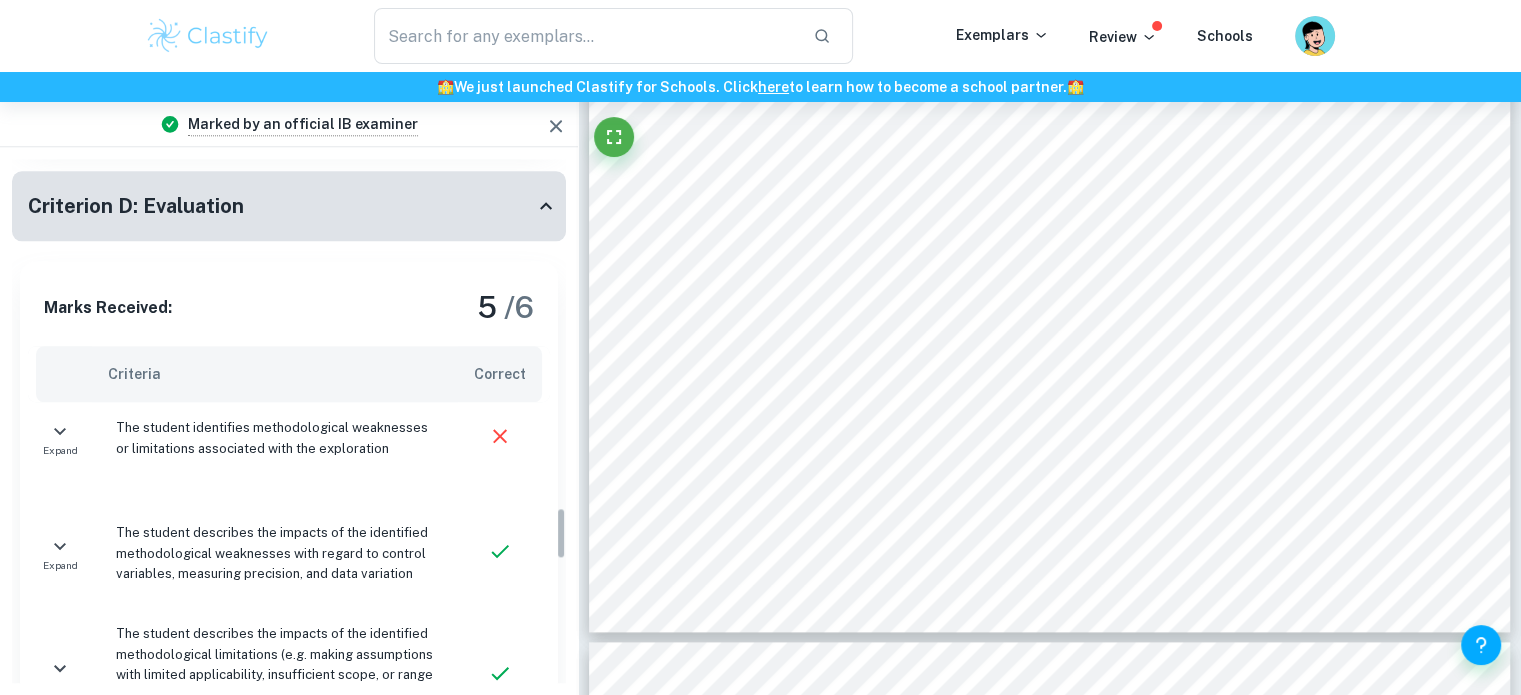scroll, scrollTop: 3458, scrollLeft: 0, axis: vertical 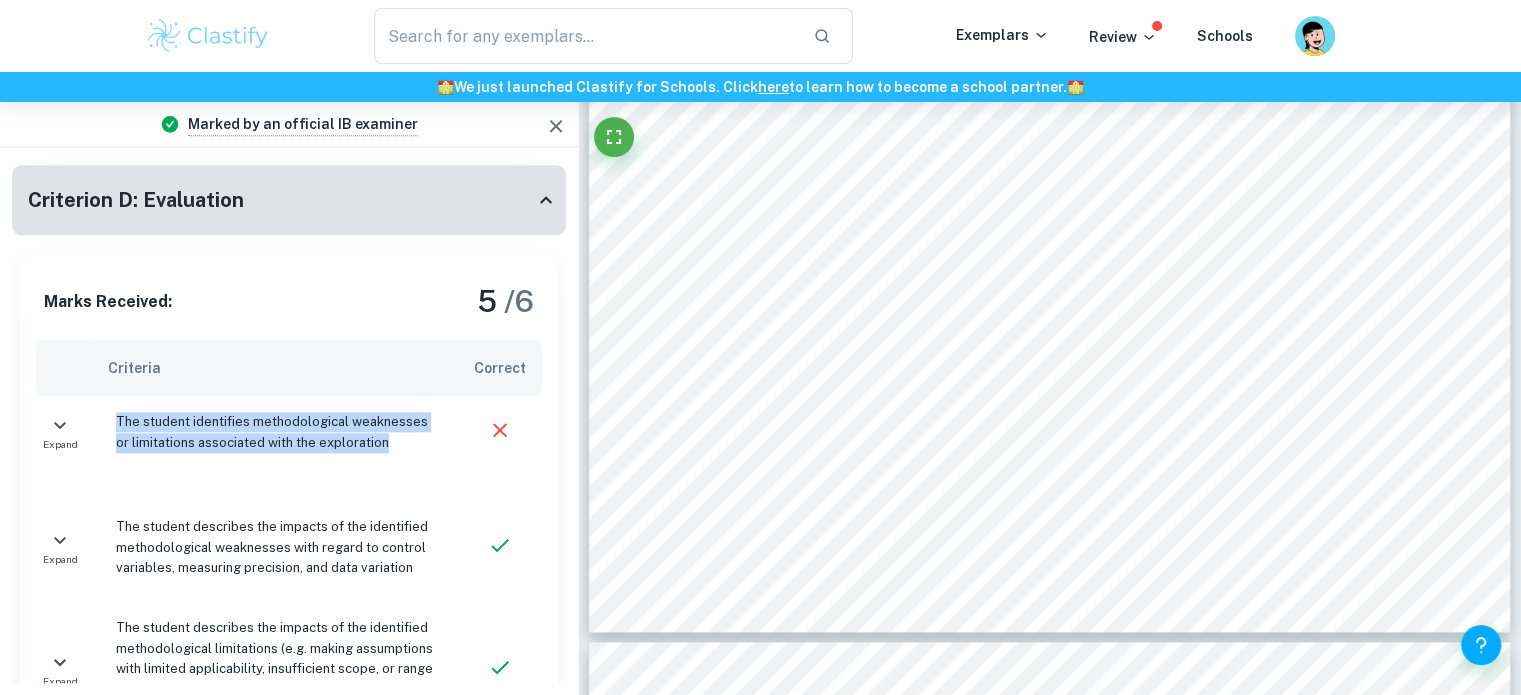 drag, startPoint x: 118, startPoint y: 396, endPoint x: 368, endPoint y: 423, distance: 251.45377 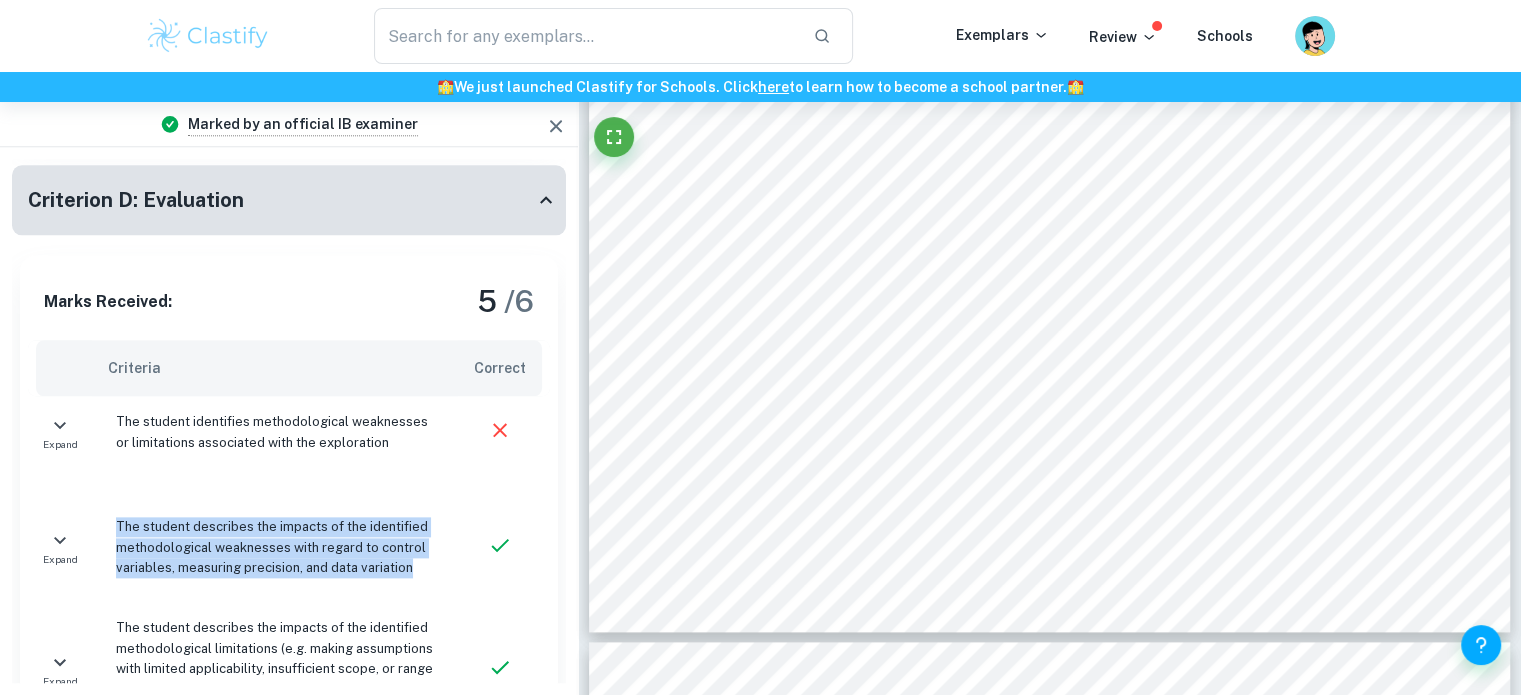 drag, startPoint x: 117, startPoint y: 504, endPoint x: 420, endPoint y: 553, distance: 306.93646 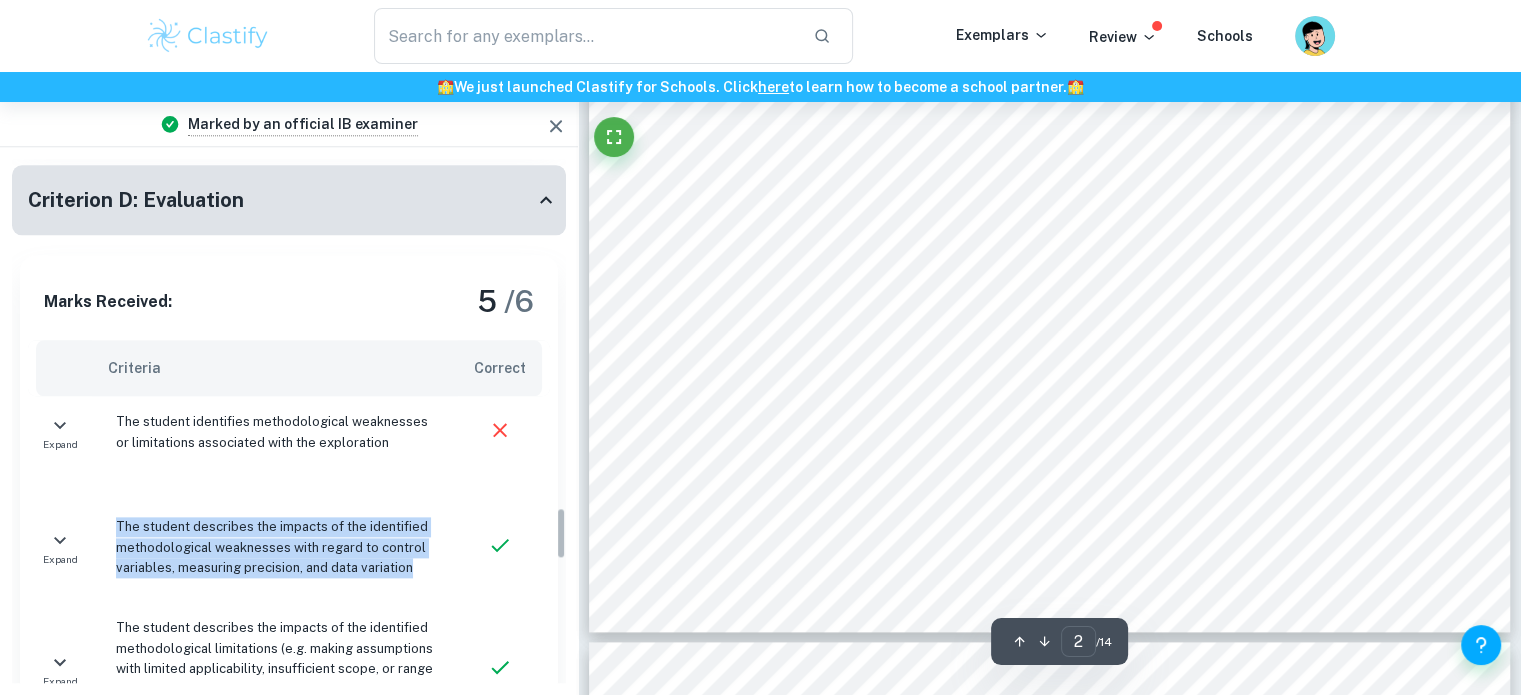 scroll, scrollTop: 3650, scrollLeft: 0, axis: vertical 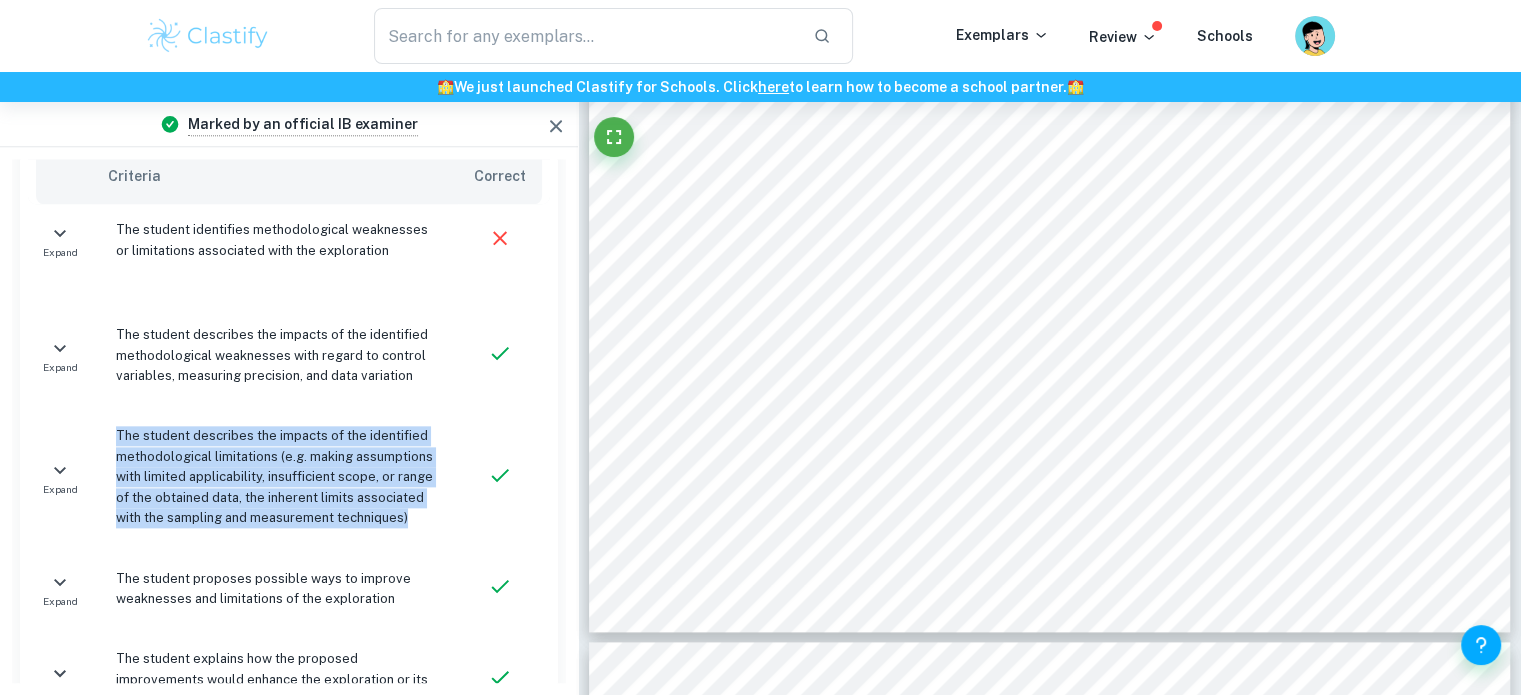 drag, startPoint x: 116, startPoint y: 407, endPoint x: 438, endPoint y: 509, distance: 337.76917 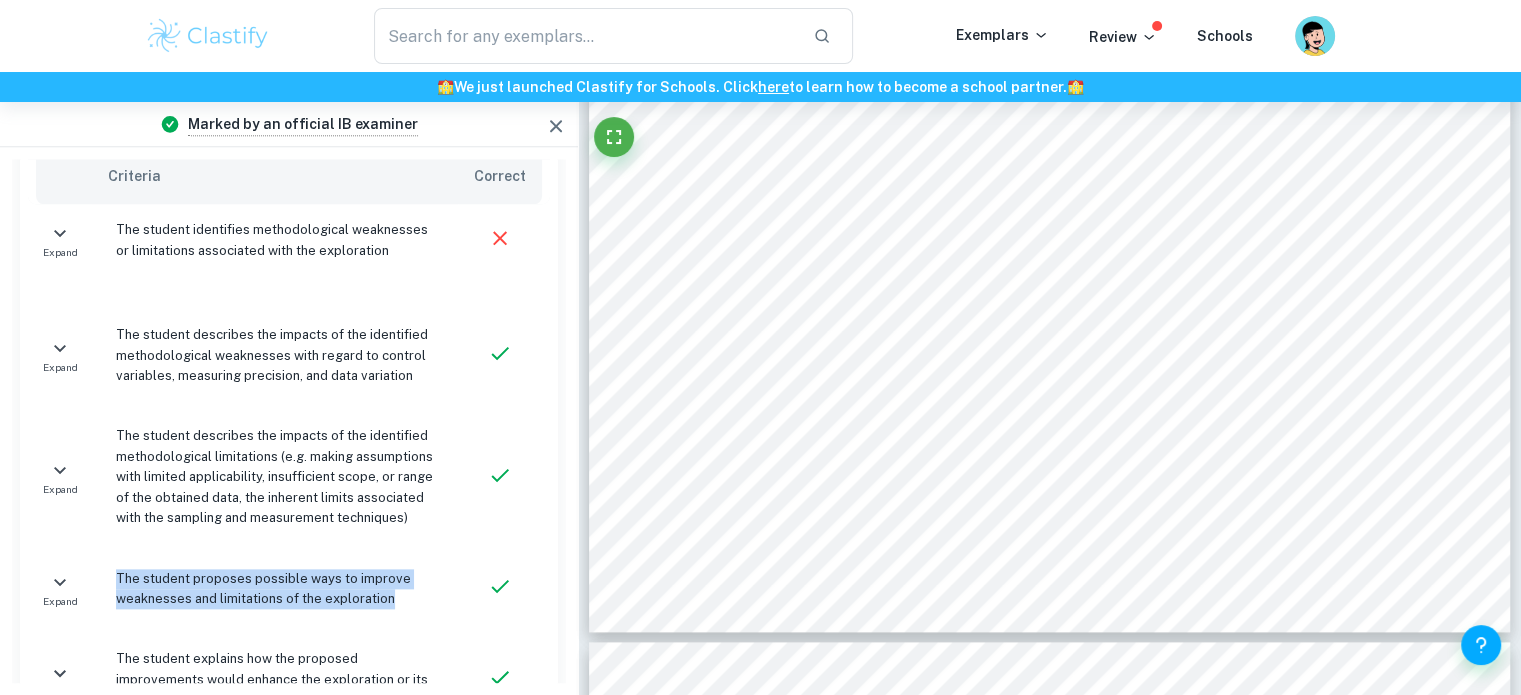 drag, startPoint x: 113, startPoint y: 556, endPoint x: 388, endPoint y: 582, distance: 276.22635 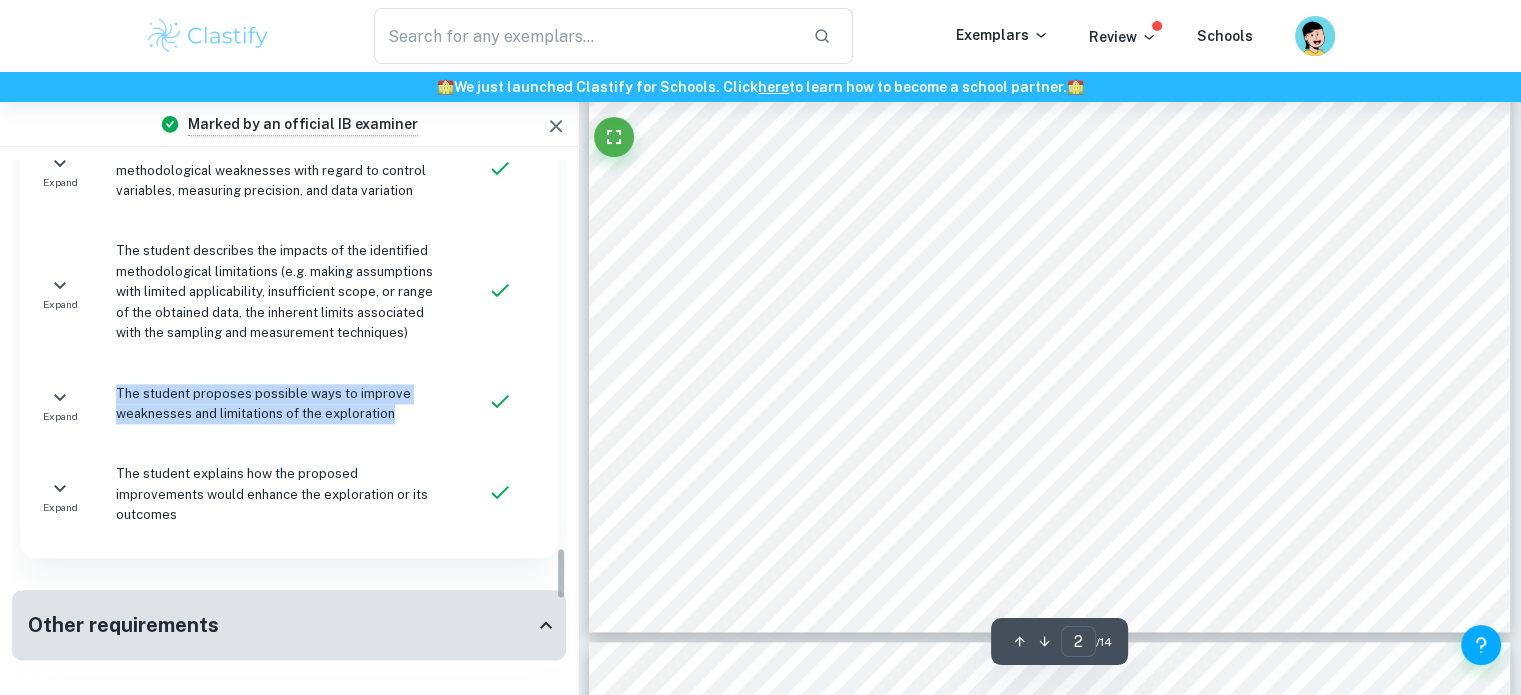 scroll, scrollTop: 3859, scrollLeft: 0, axis: vertical 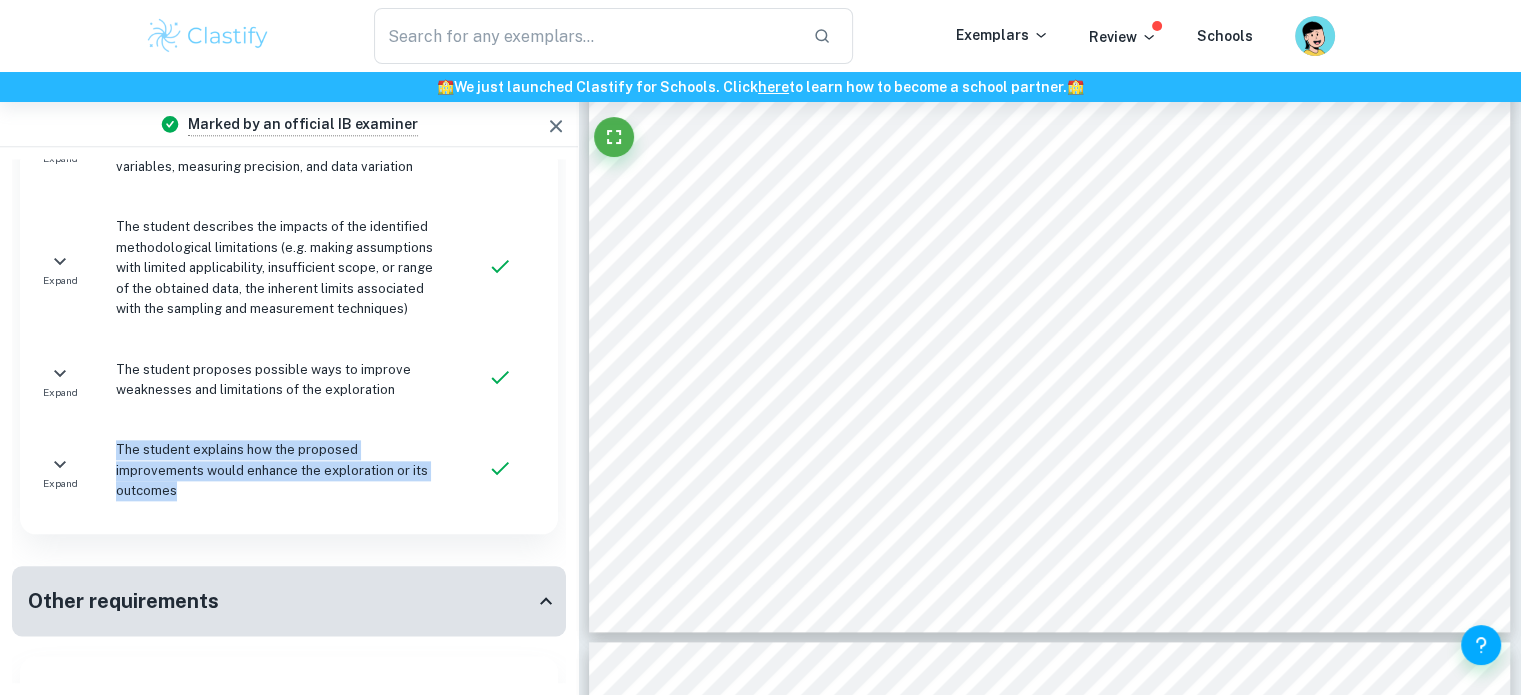 drag, startPoint x: 115, startPoint y: 427, endPoint x: 396, endPoint y: 450, distance: 281.9397 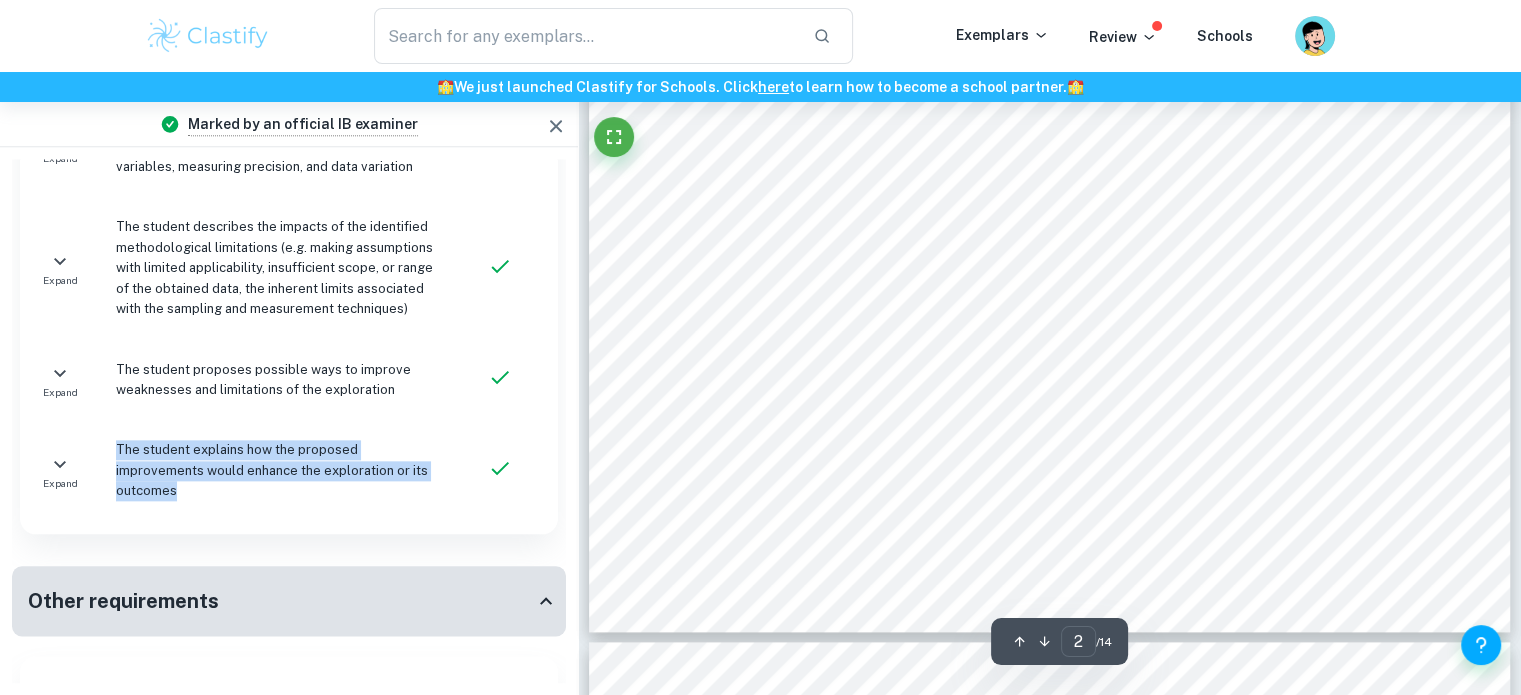 click on "Other requirements" at bounding box center [289, 601] 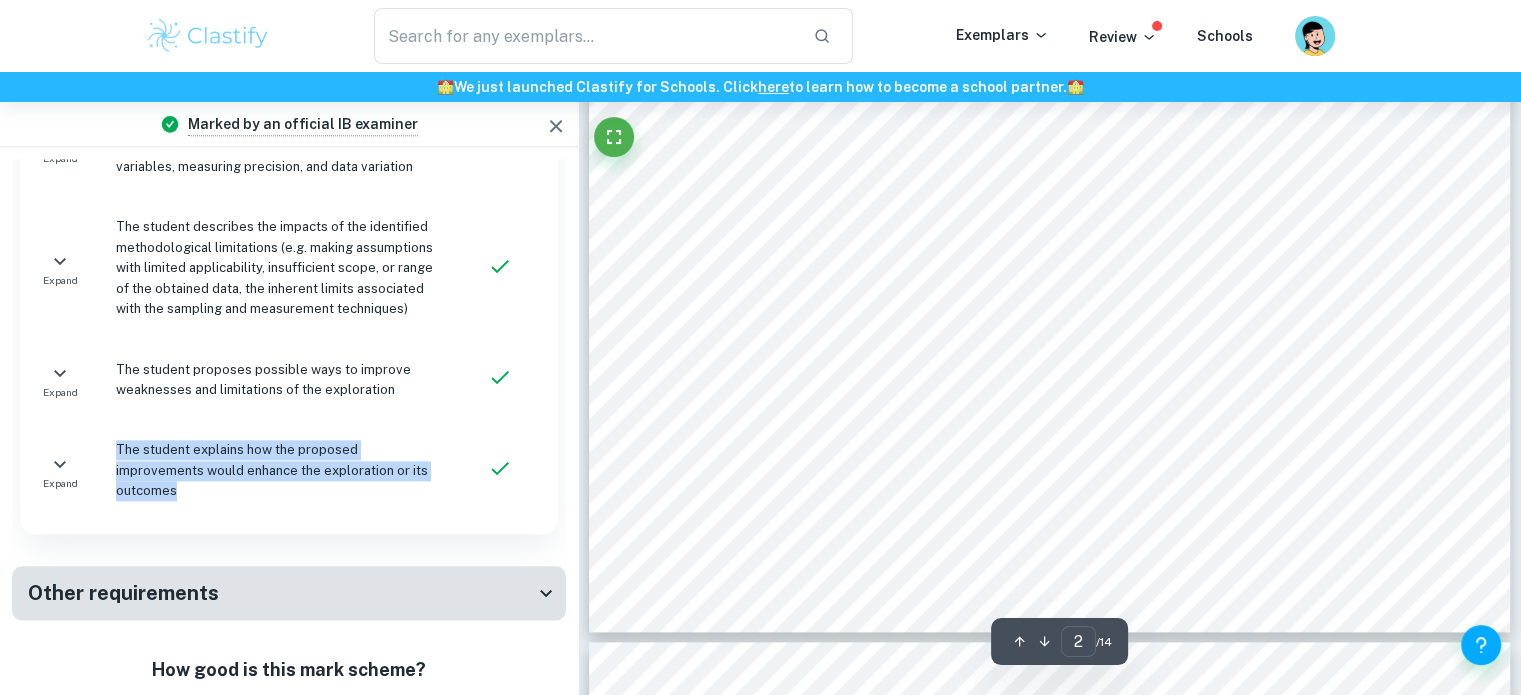 click on "Other requirements" at bounding box center [289, 593] 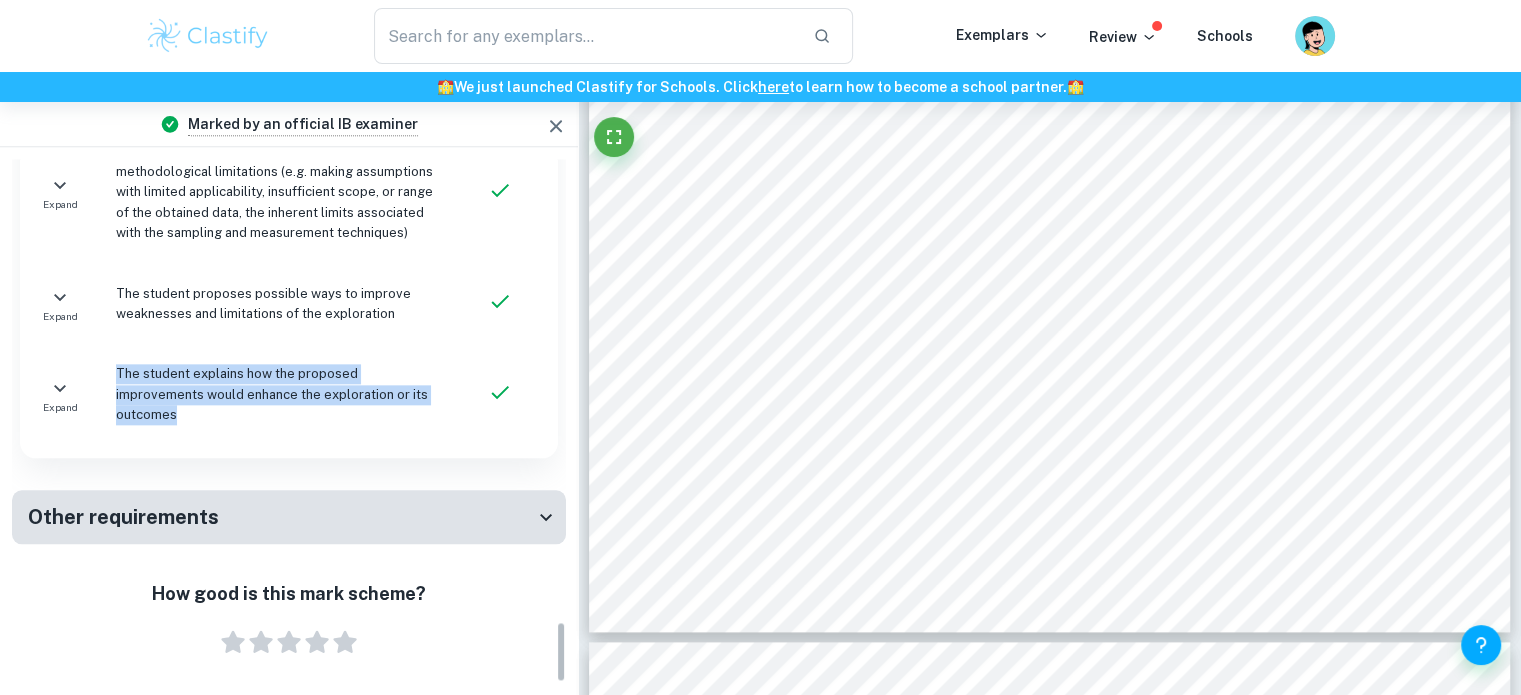 click on "Other requirements" at bounding box center [281, 517] 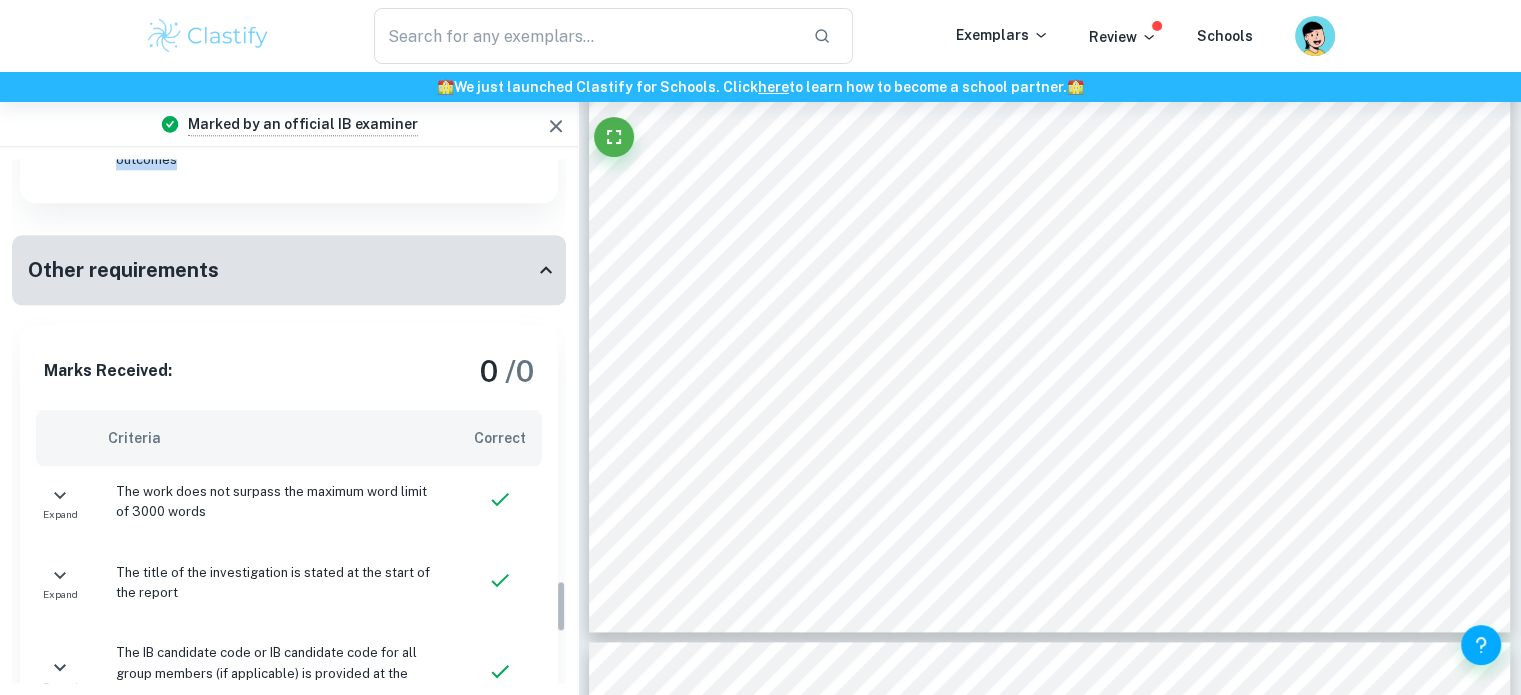 scroll, scrollTop: 4188, scrollLeft: 0, axis: vertical 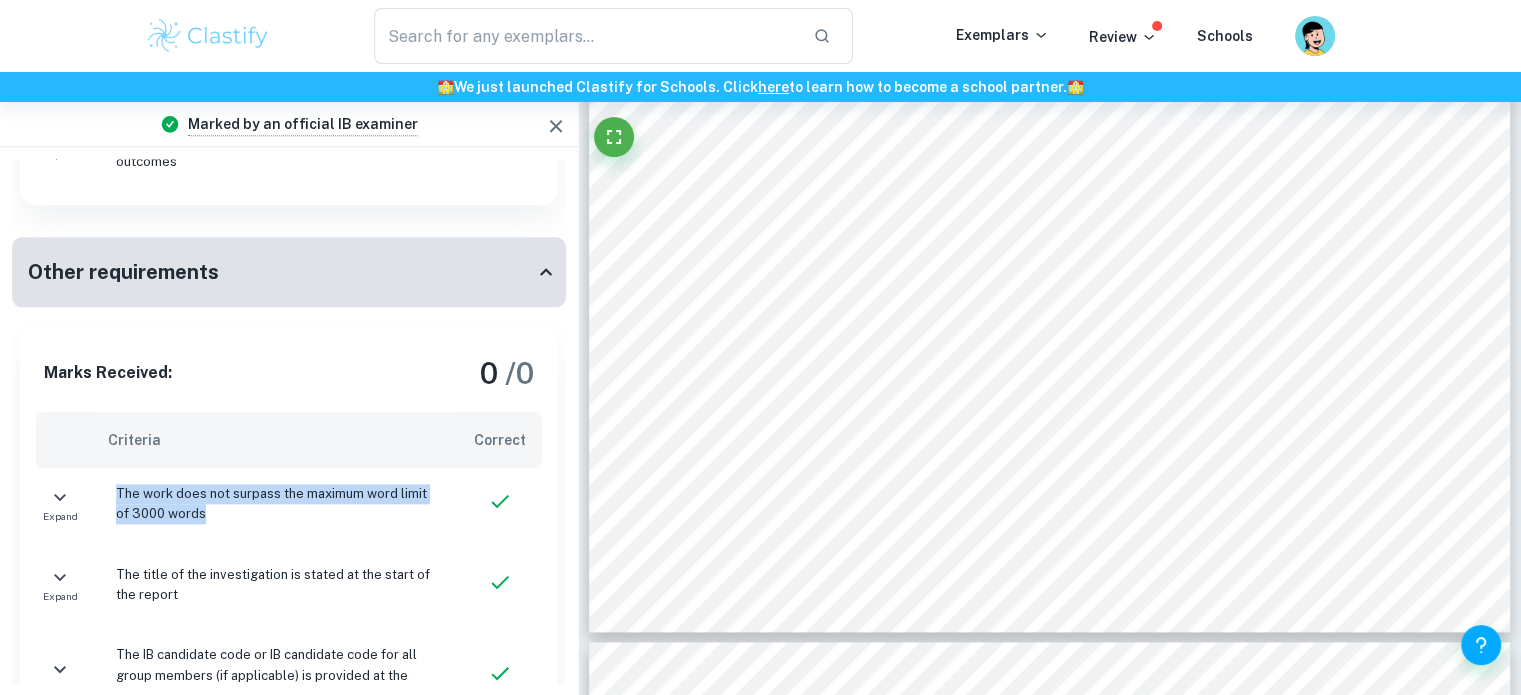 drag, startPoint x: 186, startPoint y: 471, endPoint x: 108, endPoint y: 454, distance: 79.83107 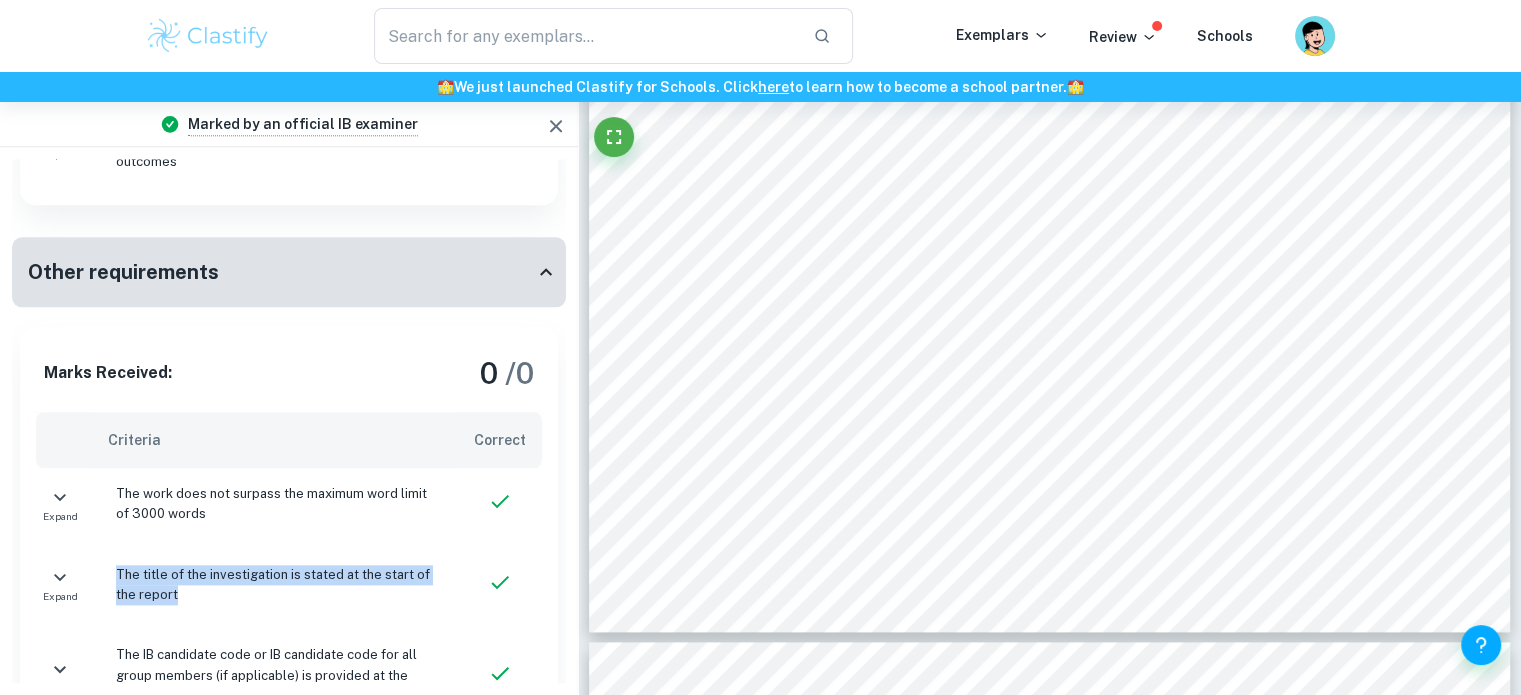 drag, startPoint x: 180, startPoint y: 547, endPoint x: 116, endPoint y: 531, distance: 65.96969 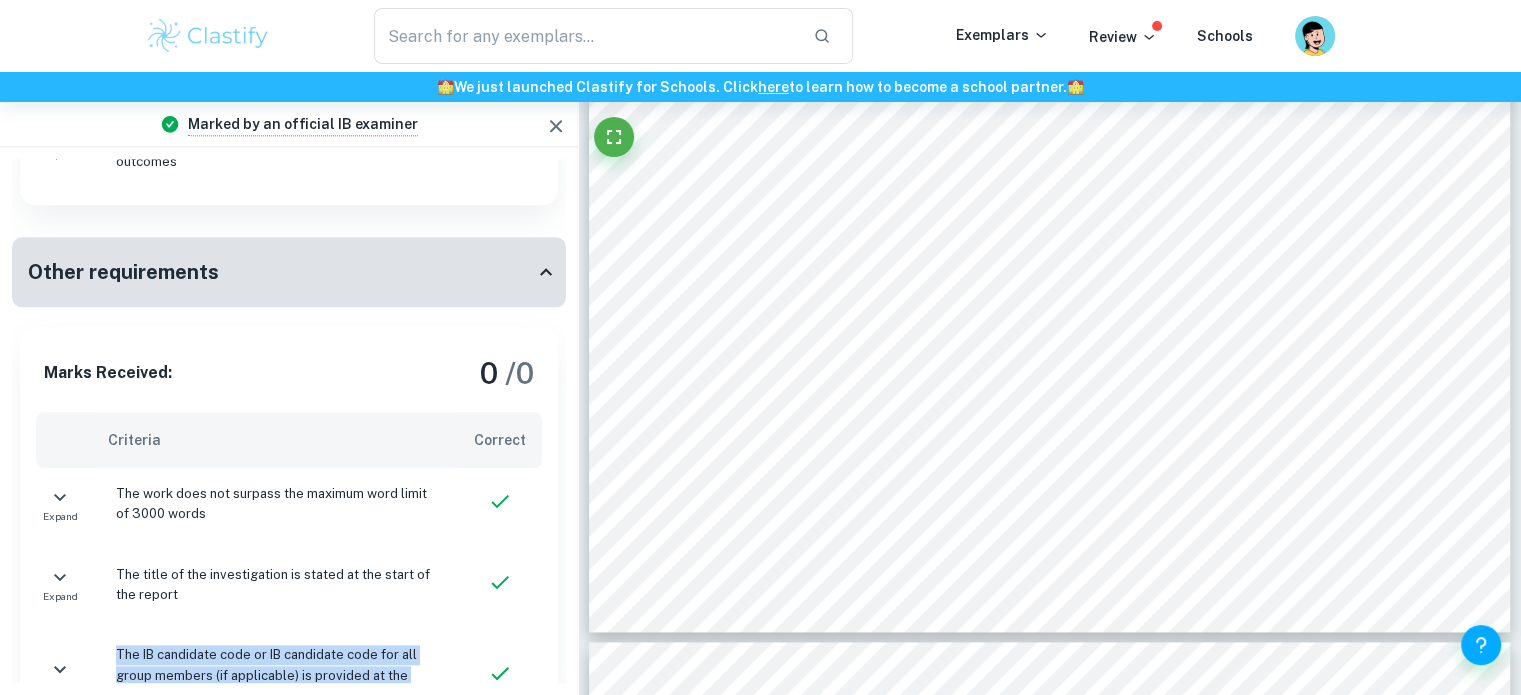 drag, startPoint x: 277, startPoint y: 652, endPoint x: 112, endPoint y: 624, distance: 167.3589 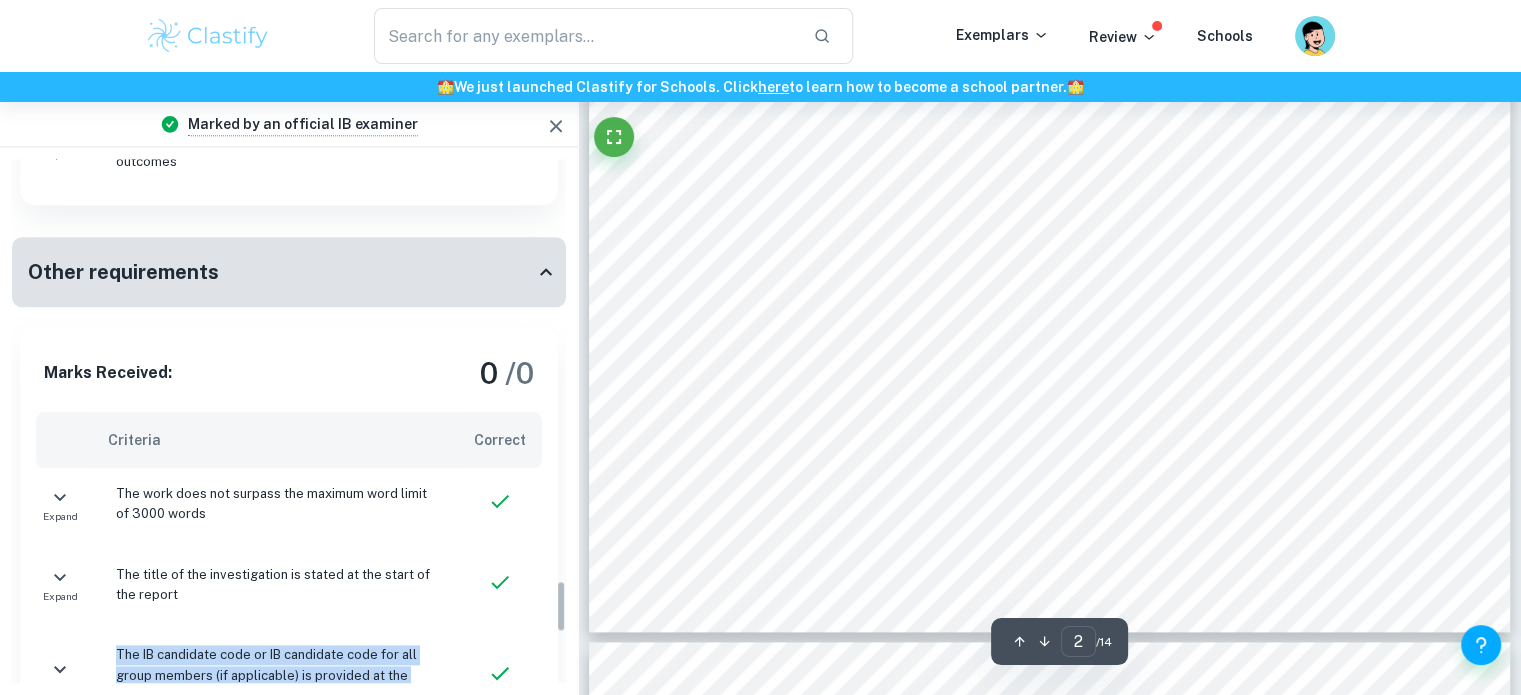 scroll, scrollTop: 4528, scrollLeft: 0, axis: vertical 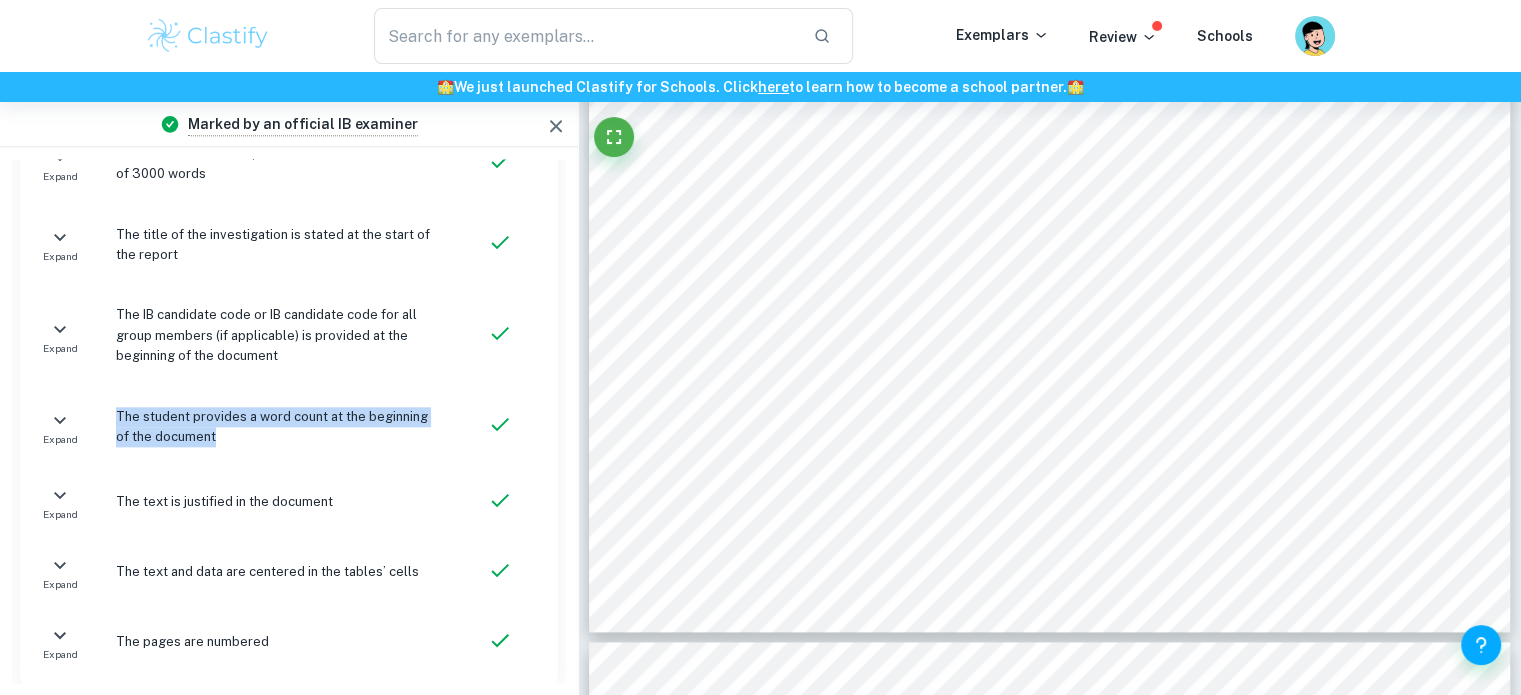 drag, startPoint x: 202, startPoint y: 393, endPoint x: 111, endPoint y: 363, distance: 95.817535 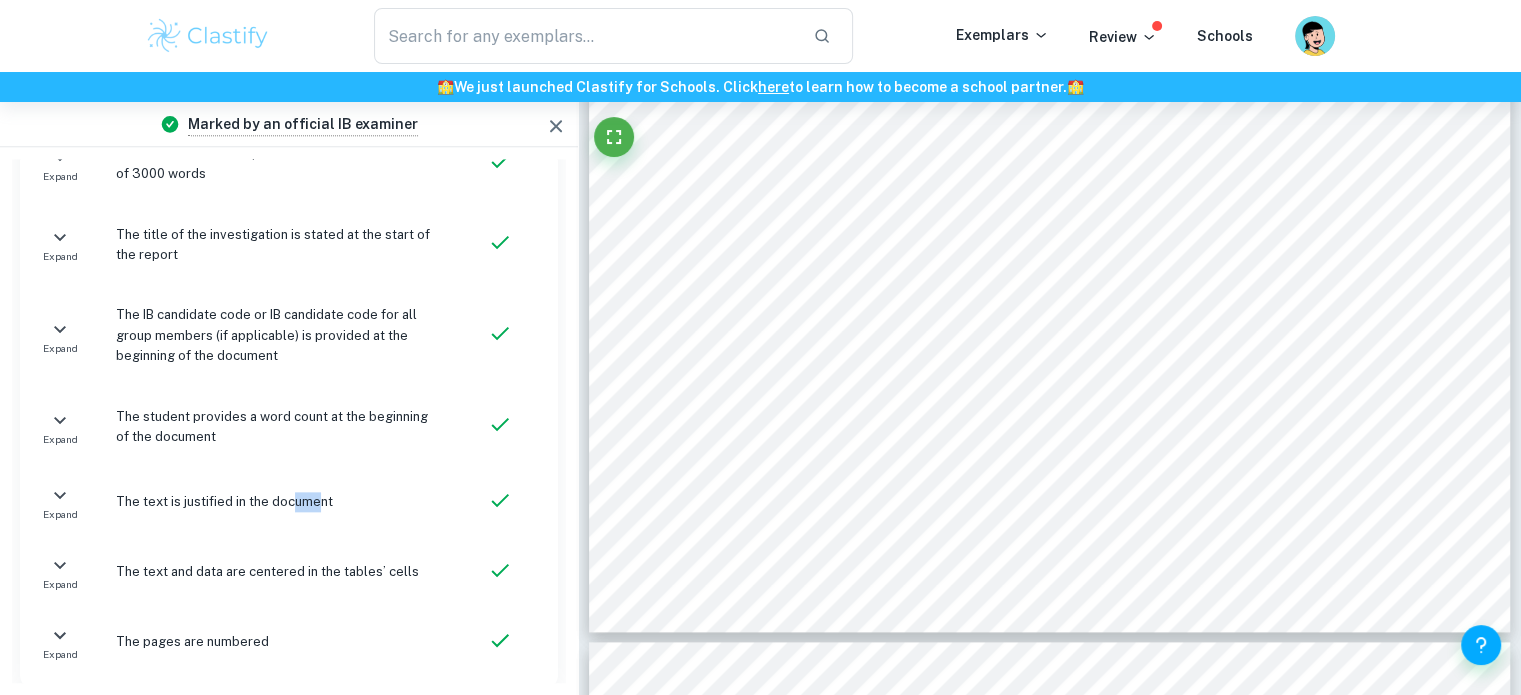 drag, startPoint x: 322, startPoint y: 459, endPoint x: 290, endPoint y: 459, distance: 32 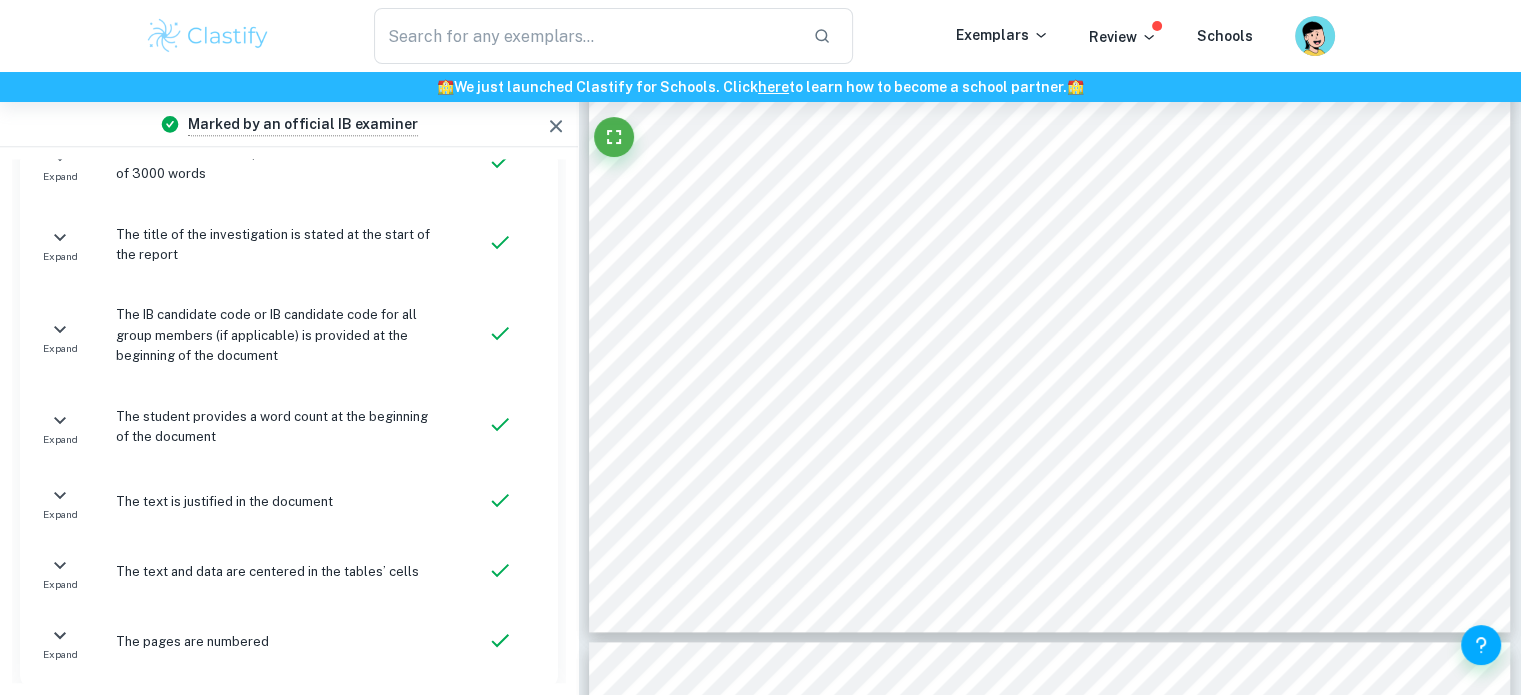 click on "The text and data are centered in the tables’ cells" at bounding box center [279, 572] 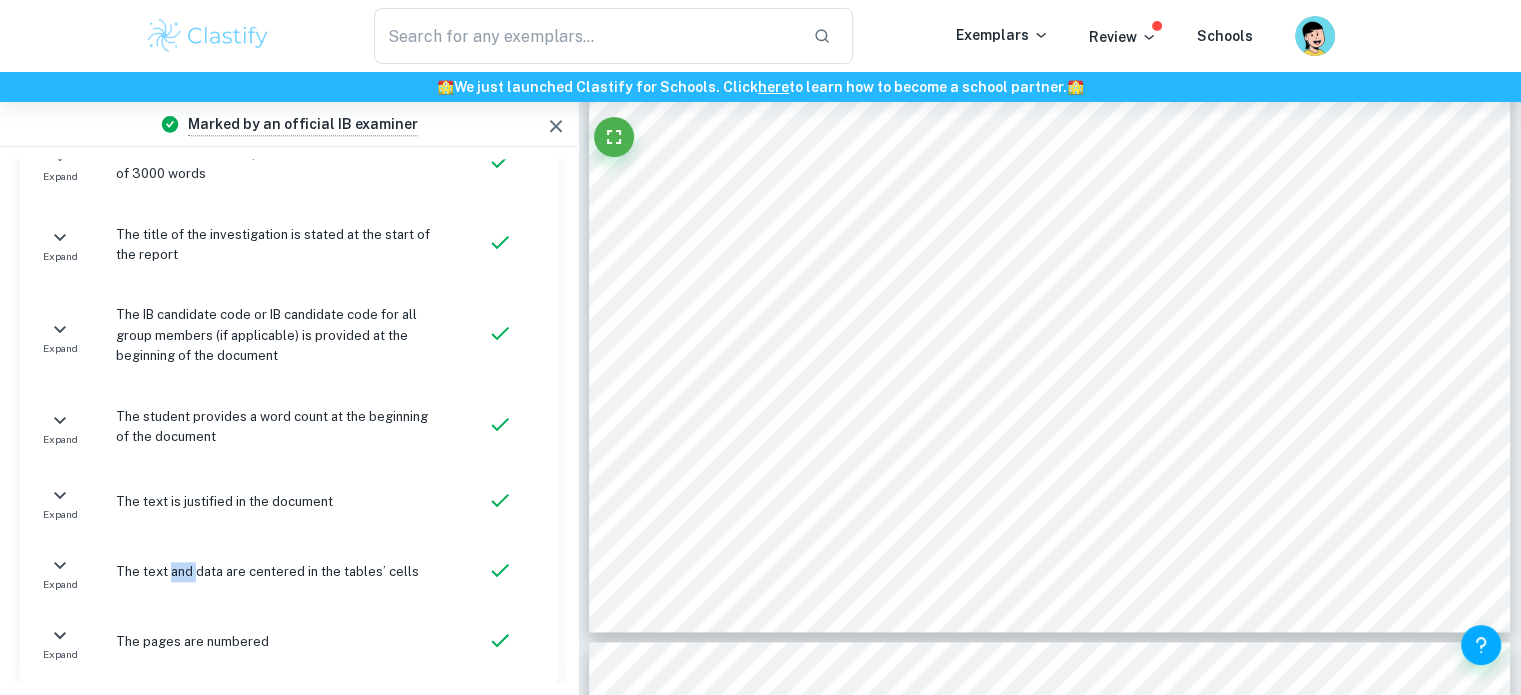click on "The text and data are centered in the tables’ cells" at bounding box center [279, 572] 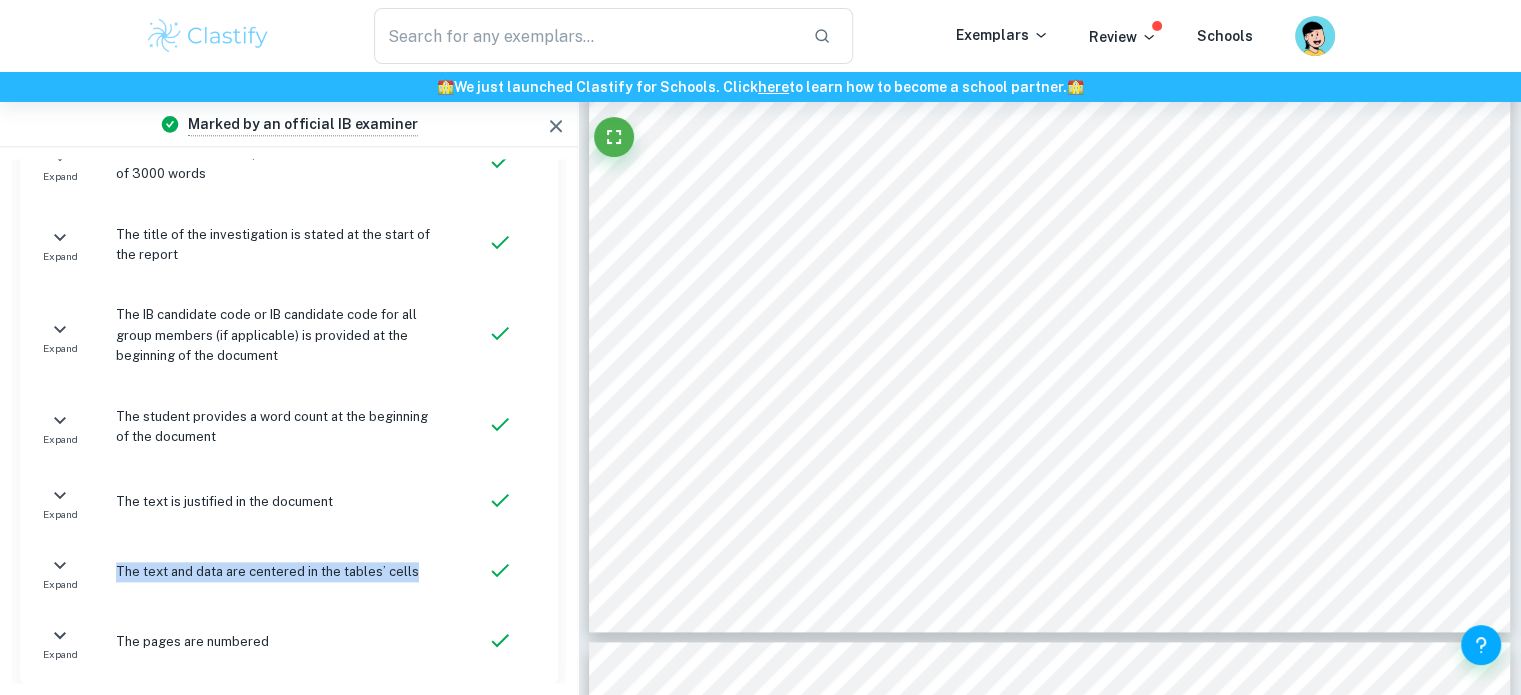 click on "The text and data are centered in the tables’ cells" at bounding box center [279, 572] 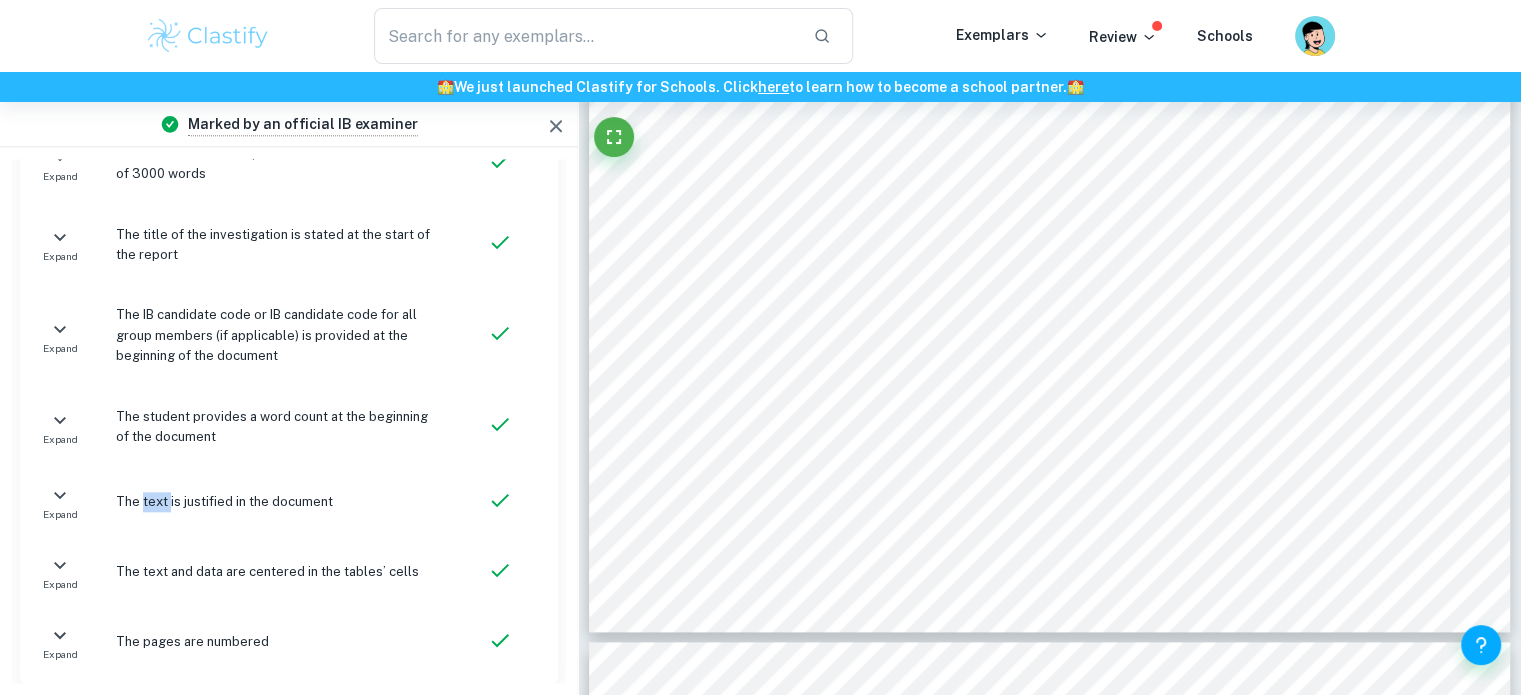 click on "The text is justified in the document" at bounding box center (279, 502) 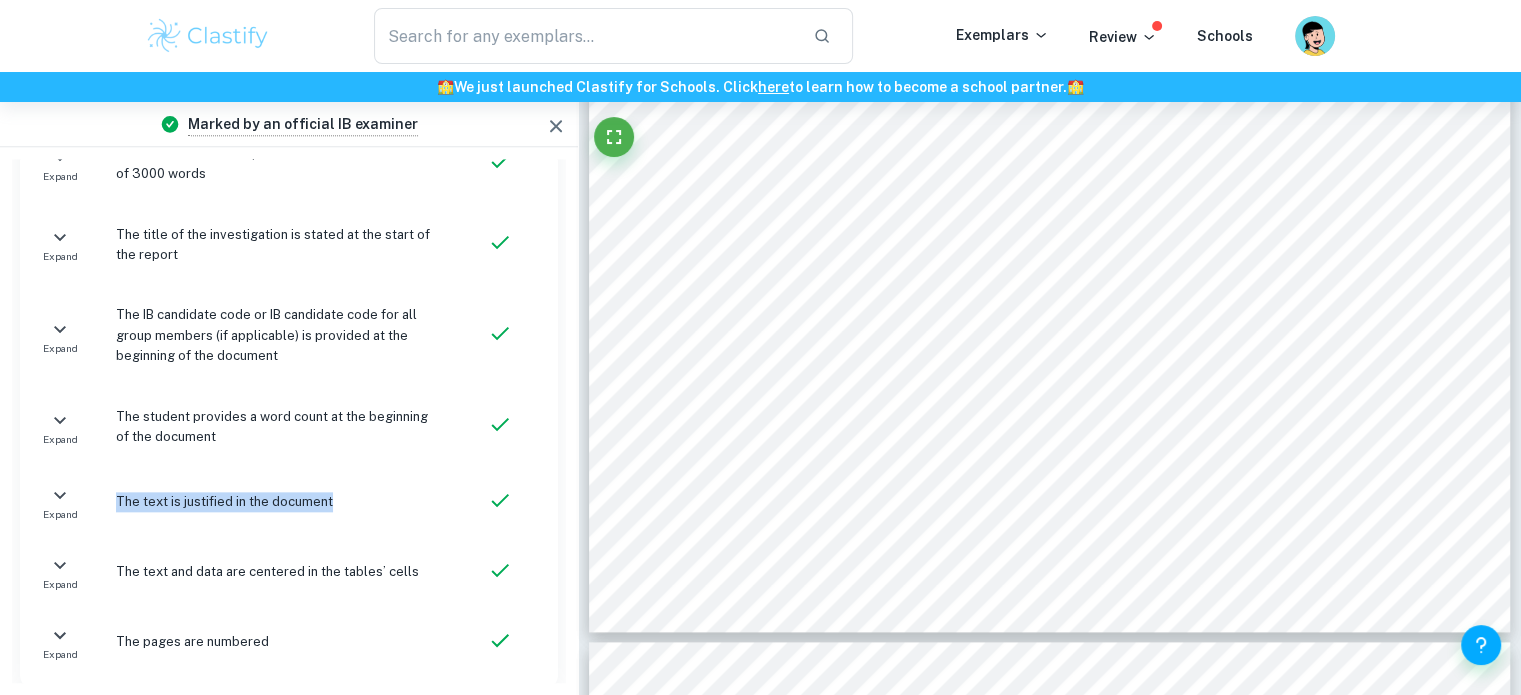 click on "The text is justified in the document" at bounding box center [279, 502] 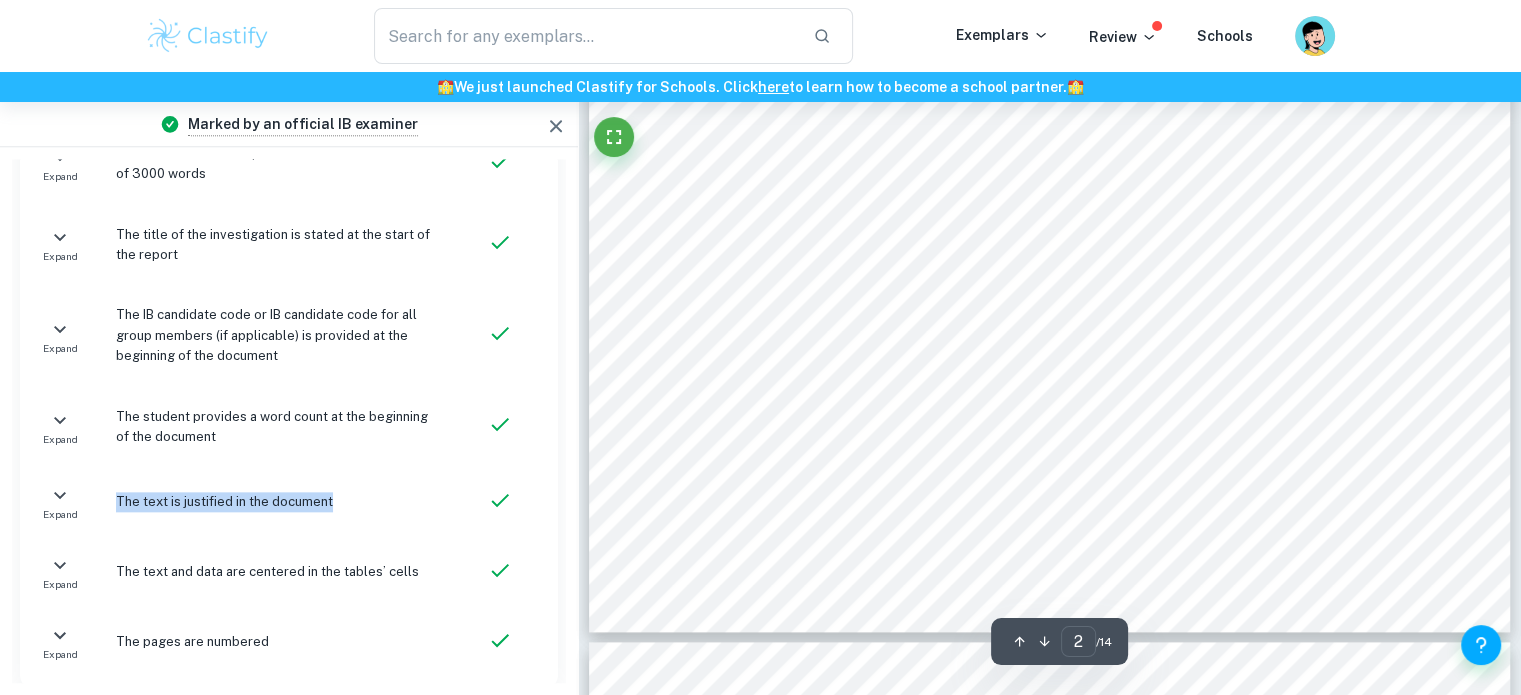 click on "The text and data are centered in the tables’ cells" at bounding box center (279, 572) 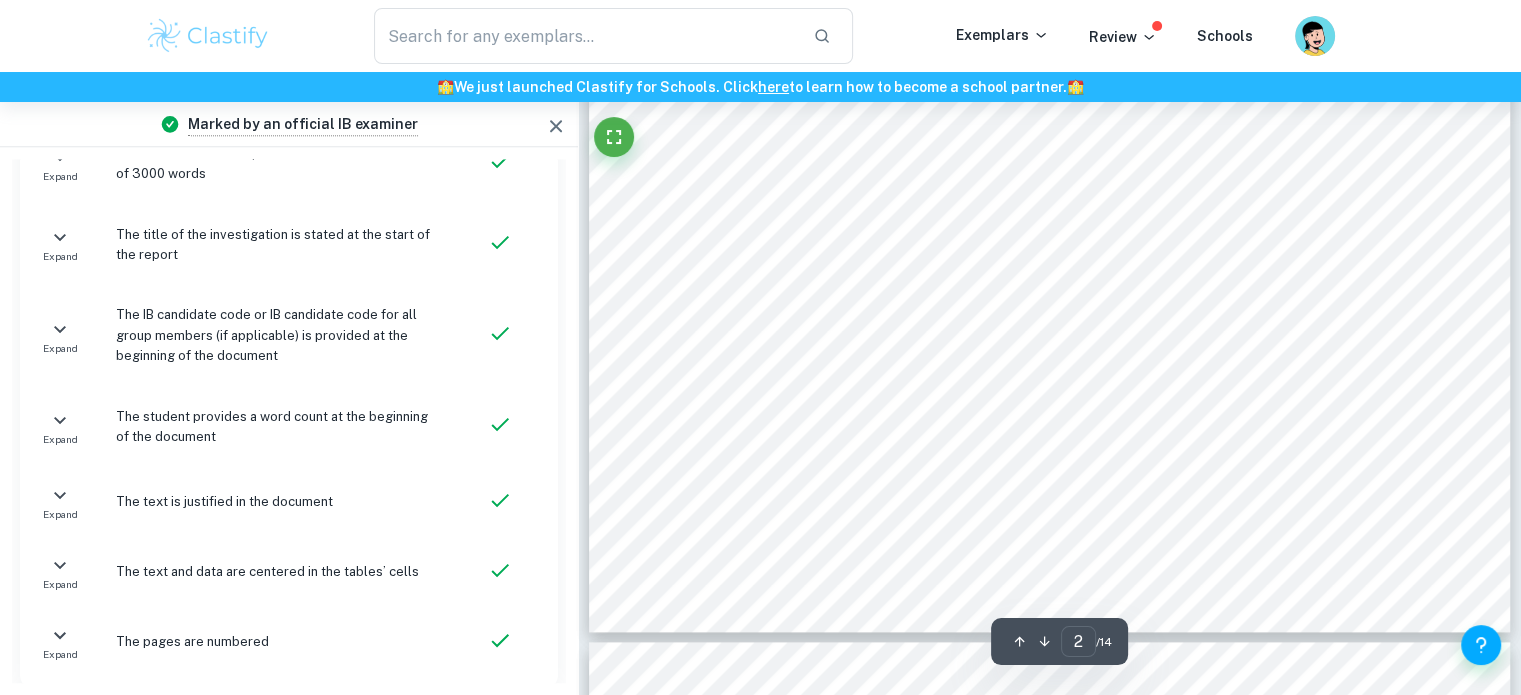 click on "The text and data are centered in the tables’ cells" at bounding box center [279, 572] 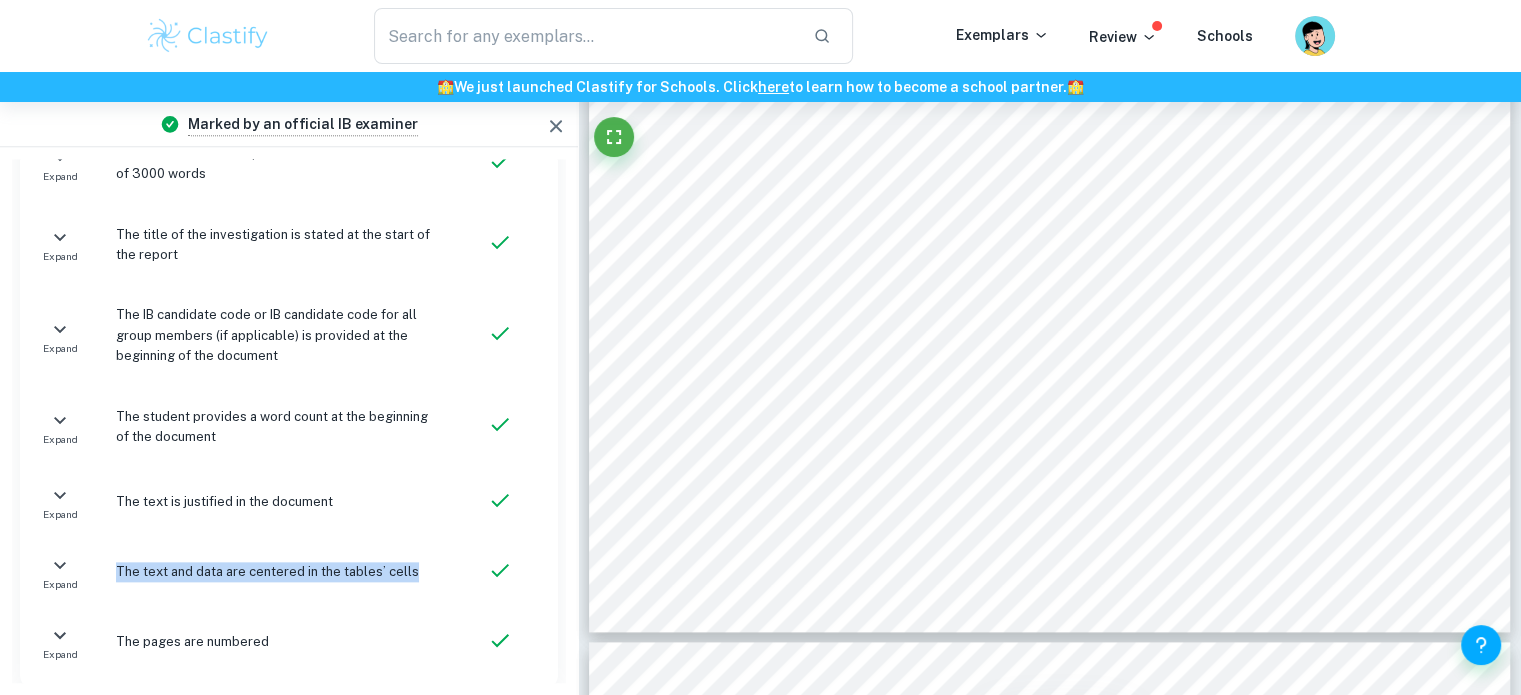 click on "The text and data are centered in the tables’ cells" at bounding box center [279, 572] 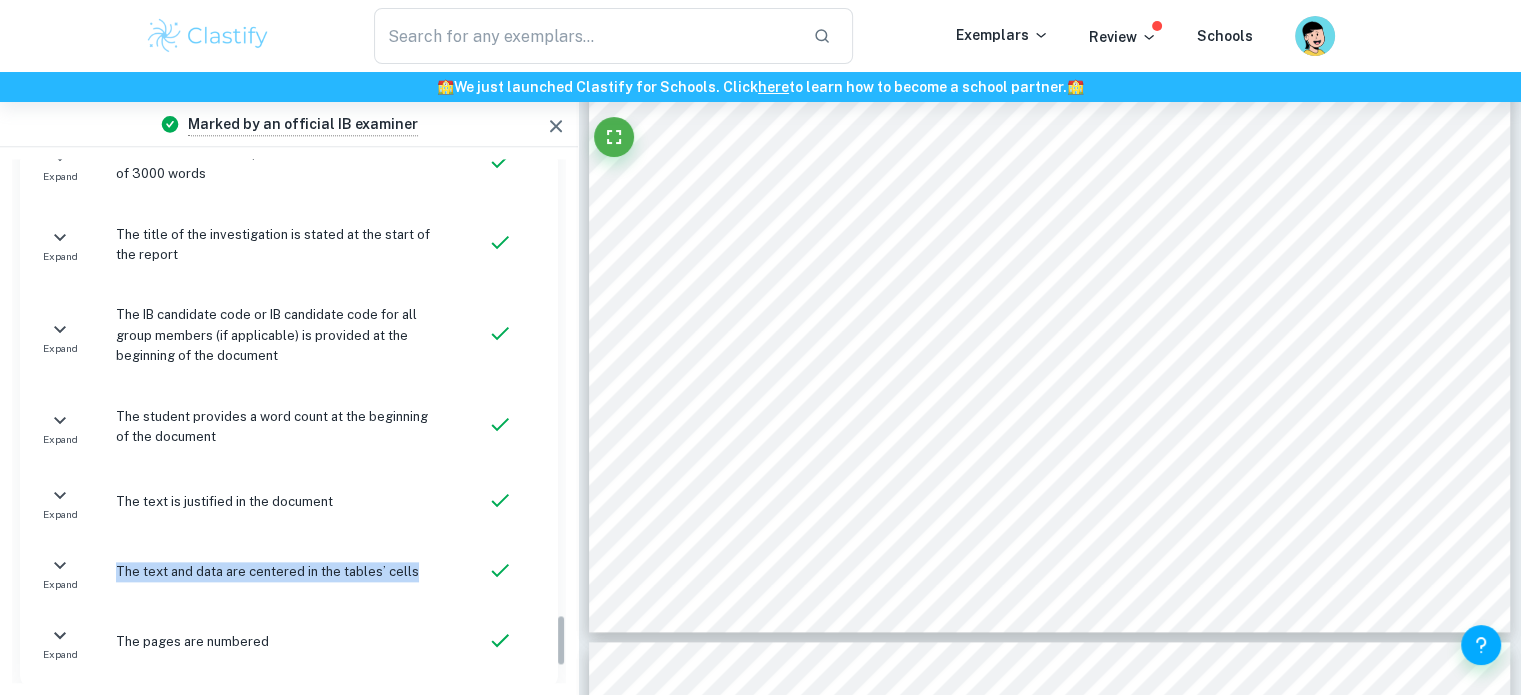 click on "The text and data are centered in the tables’ cells" at bounding box center (279, 572) 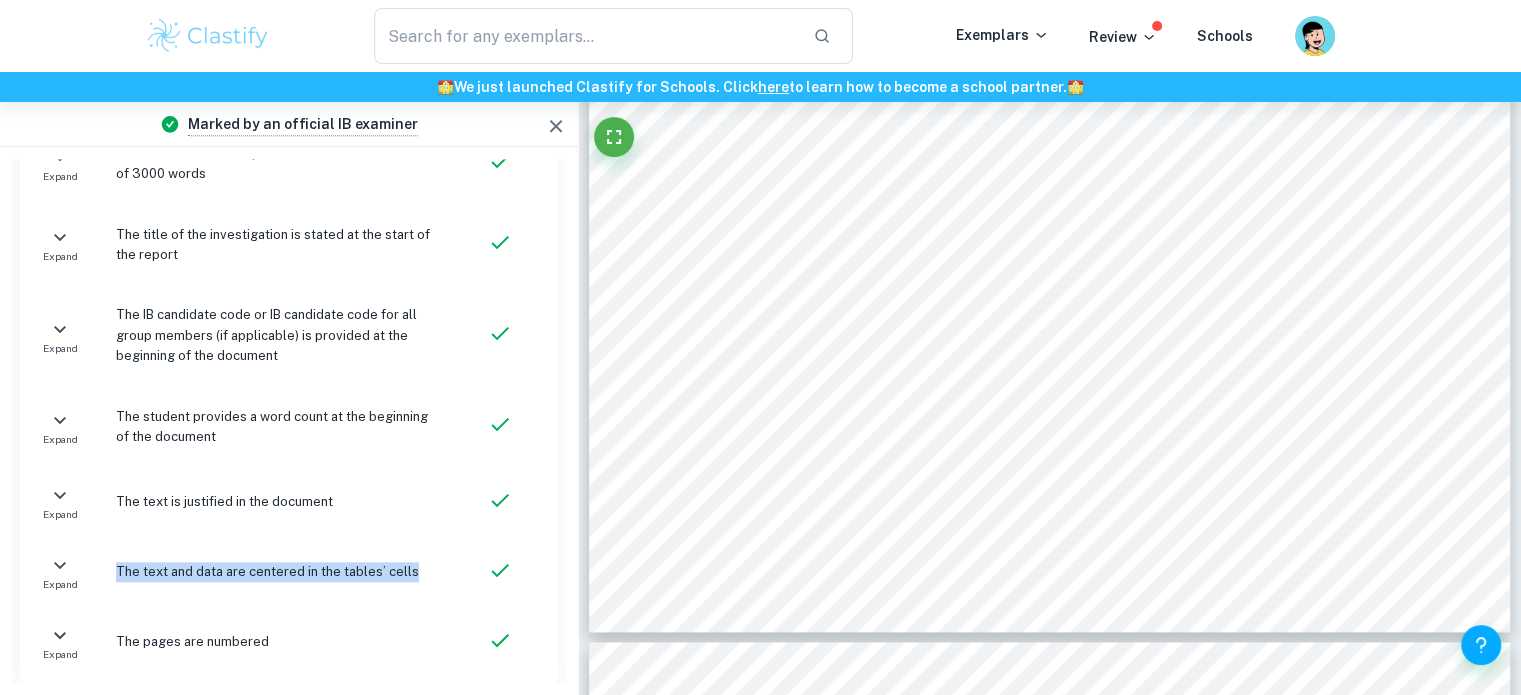 click on "The text and data are centered in the tables’ cells" at bounding box center (279, 572) 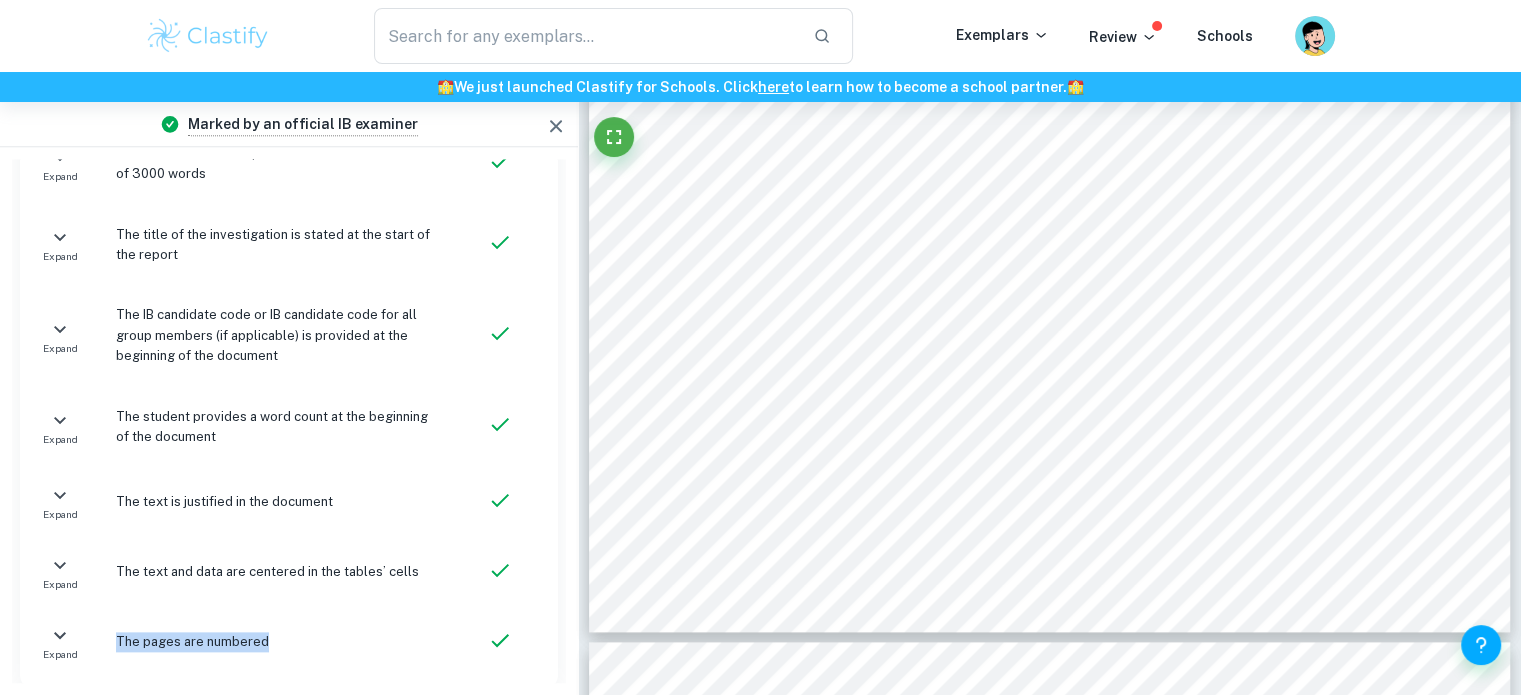 drag, startPoint x: 119, startPoint y: 602, endPoint x: 266, endPoint y: 602, distance: 147 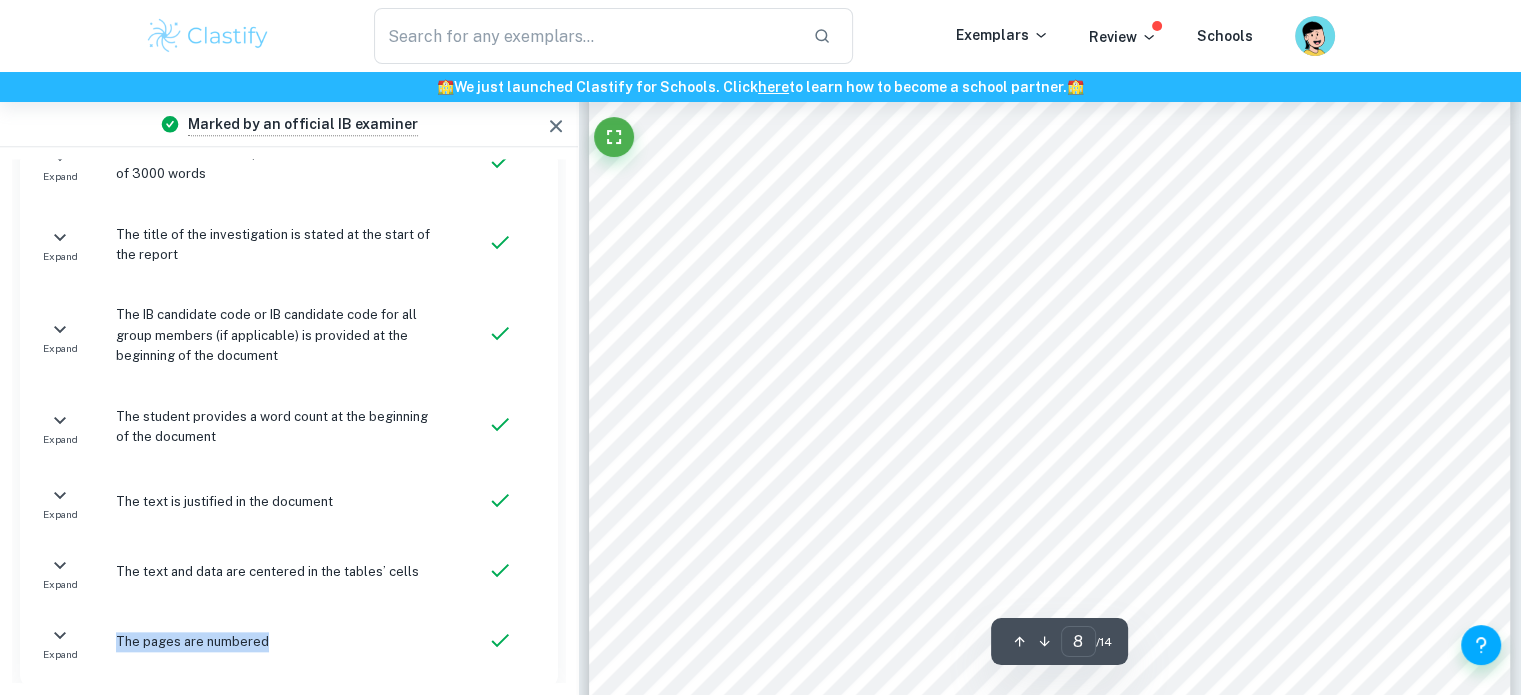 scroll, scrollTop: 10115, scrollLeft: 0, axis: vertical 